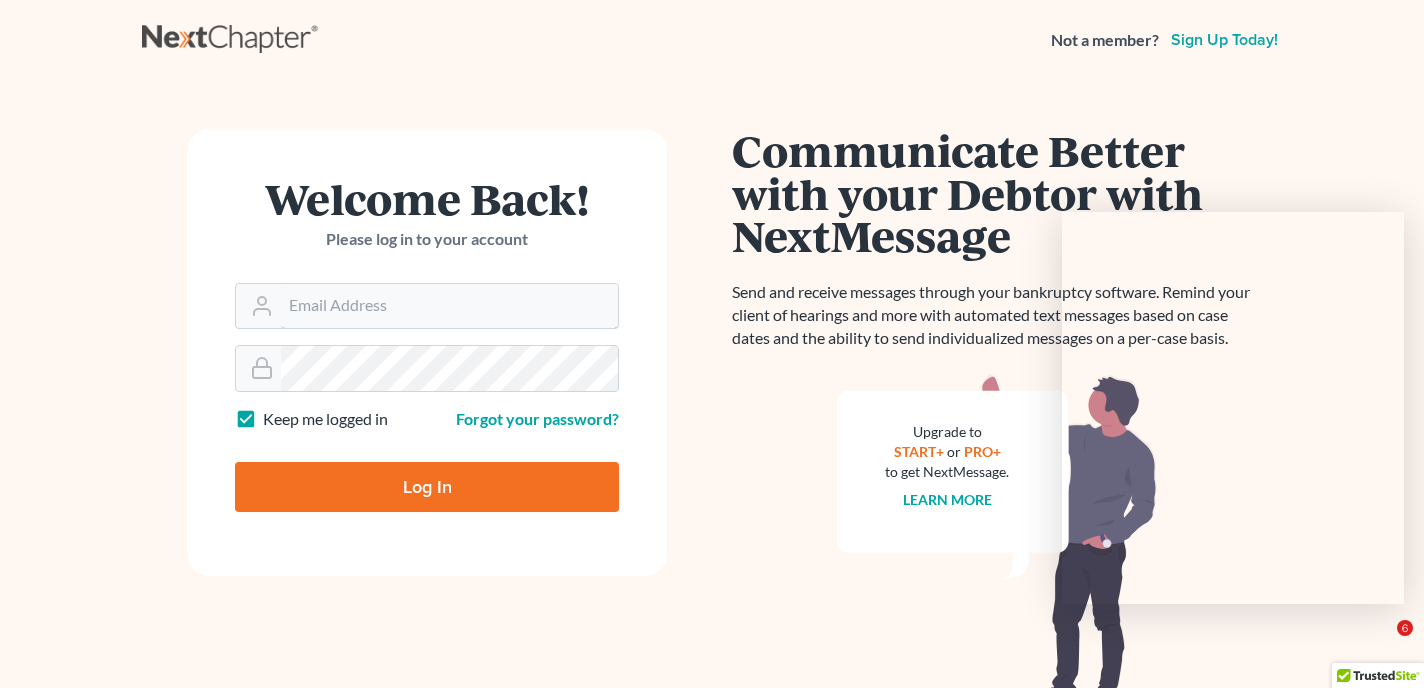 scroll, scrollTop: 0, scrollLeft: 0, axis: both 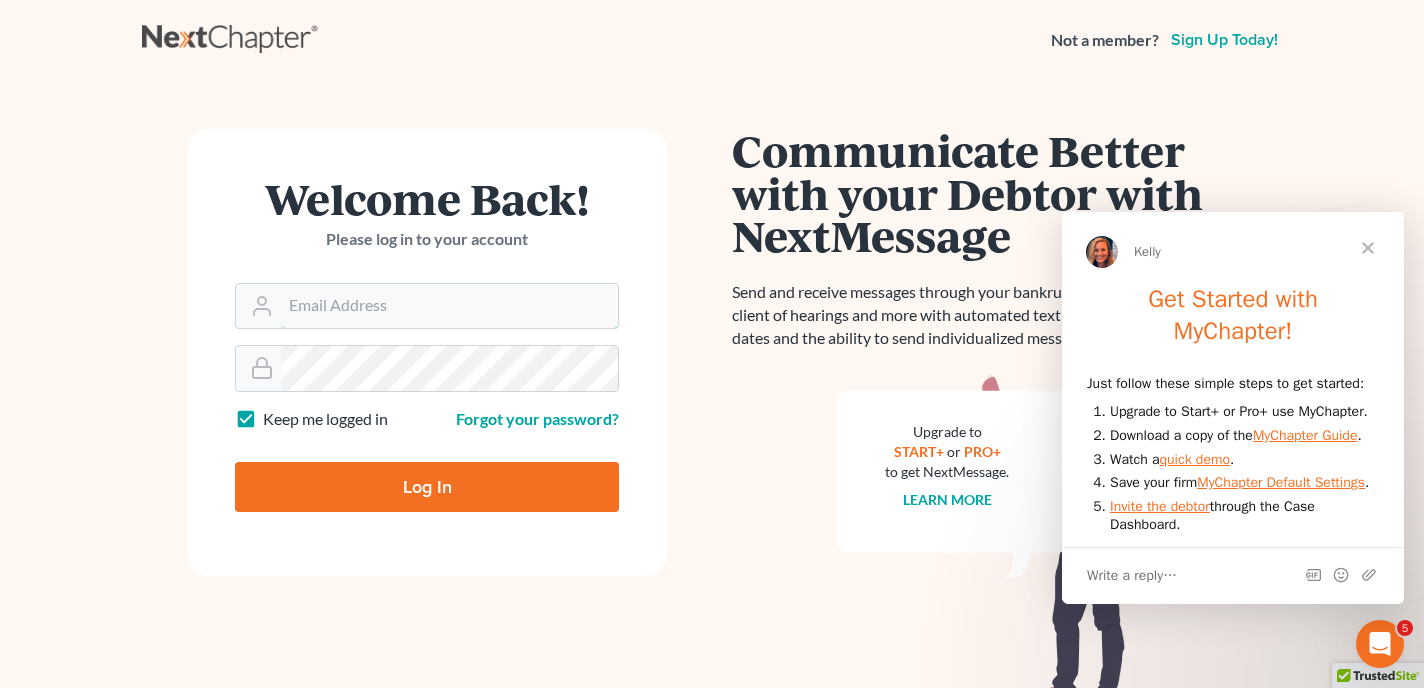 type on "chris@langley-law.com" 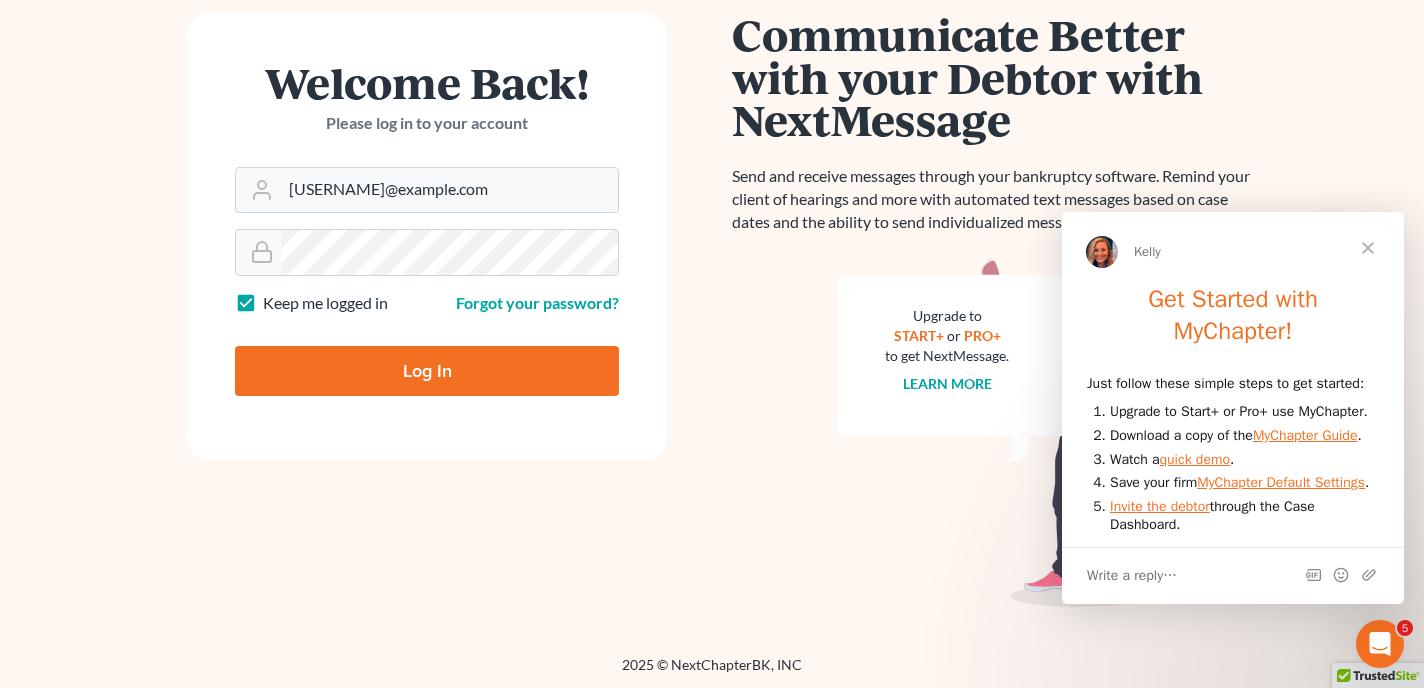 scroll, scrollTop: 115, scrollLeft: 0, axis: vertical 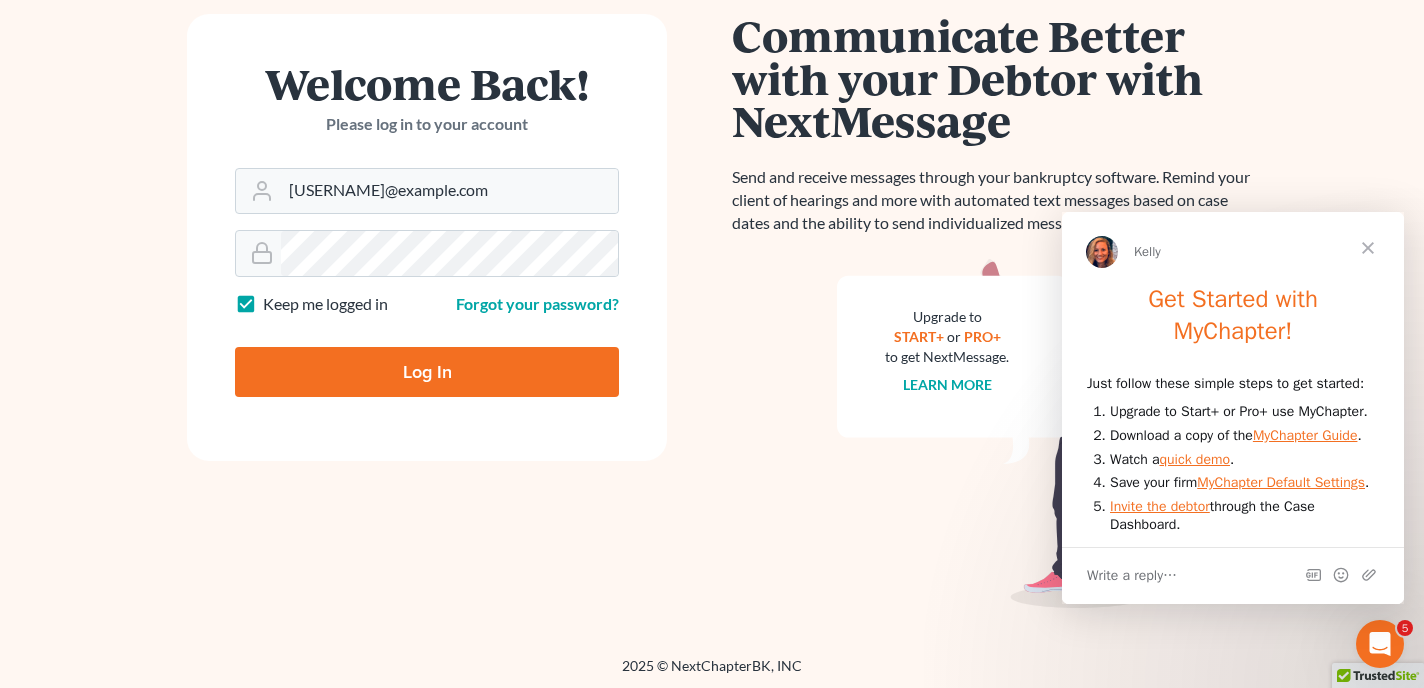 click on "Log In" at bounding box center [427, 372] 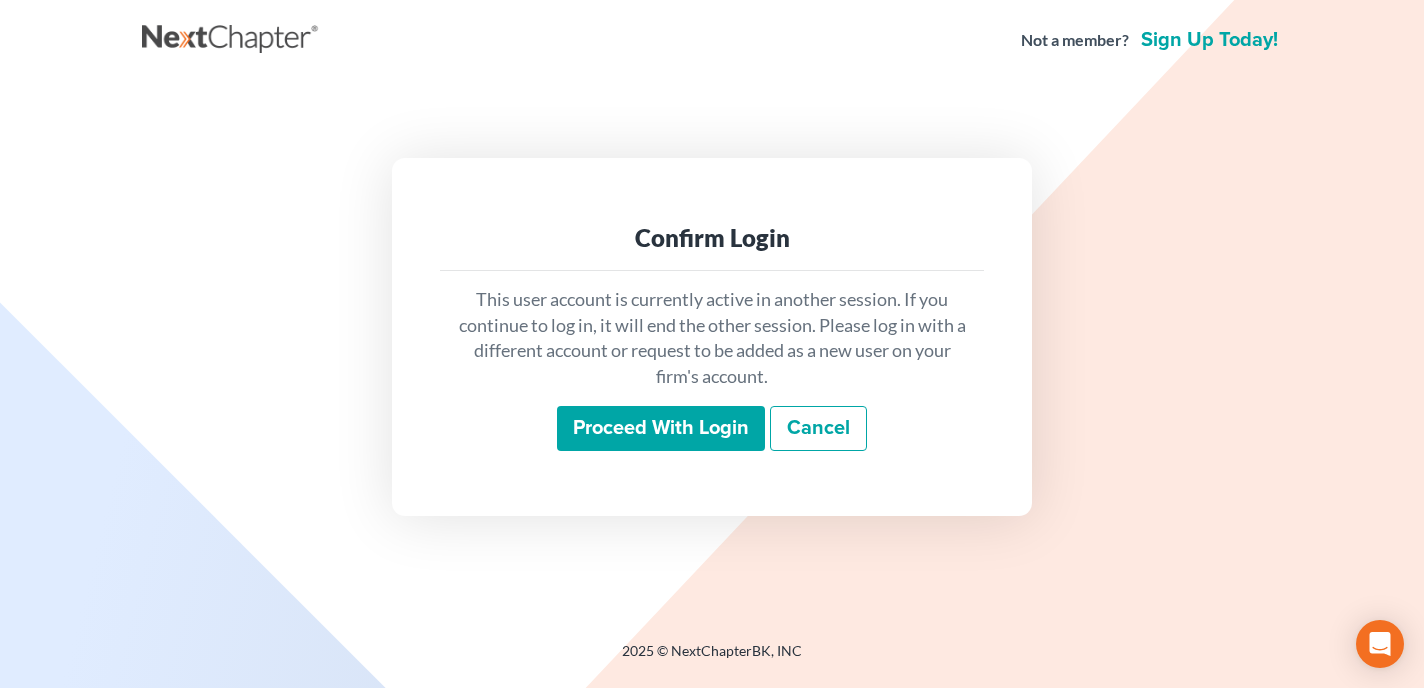 scroll, scrollTop: 0, scrollLeft: 0, axis: both 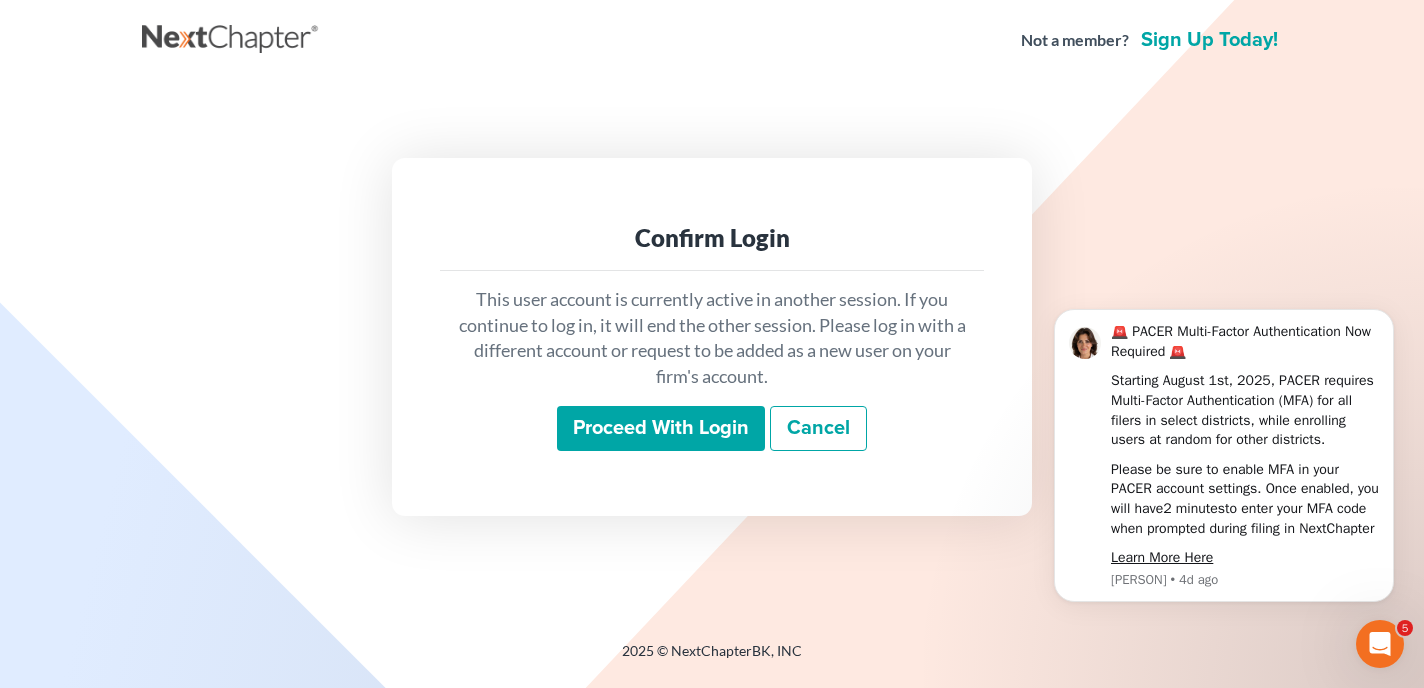 click on "Proceed with login" at bounding box center (661, 429) 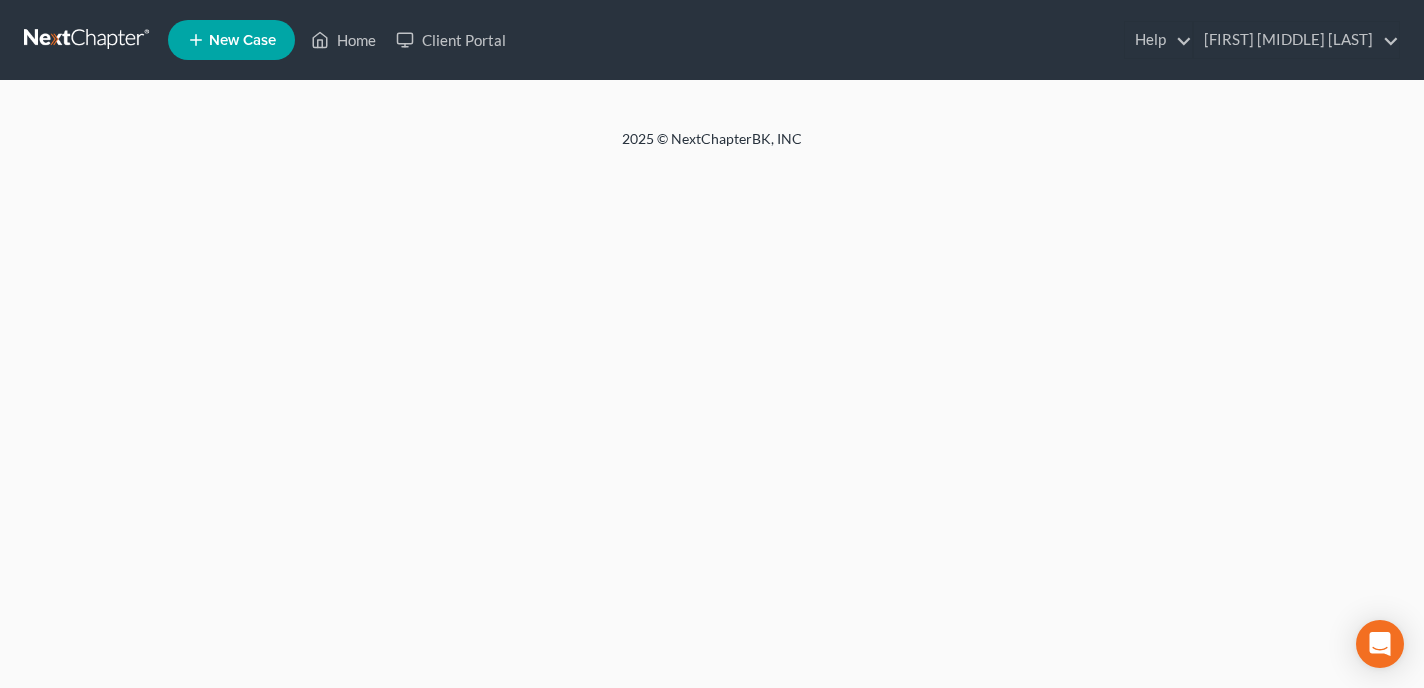 scroll, scrollTop: 0, scrollLeft: 0, axis: both 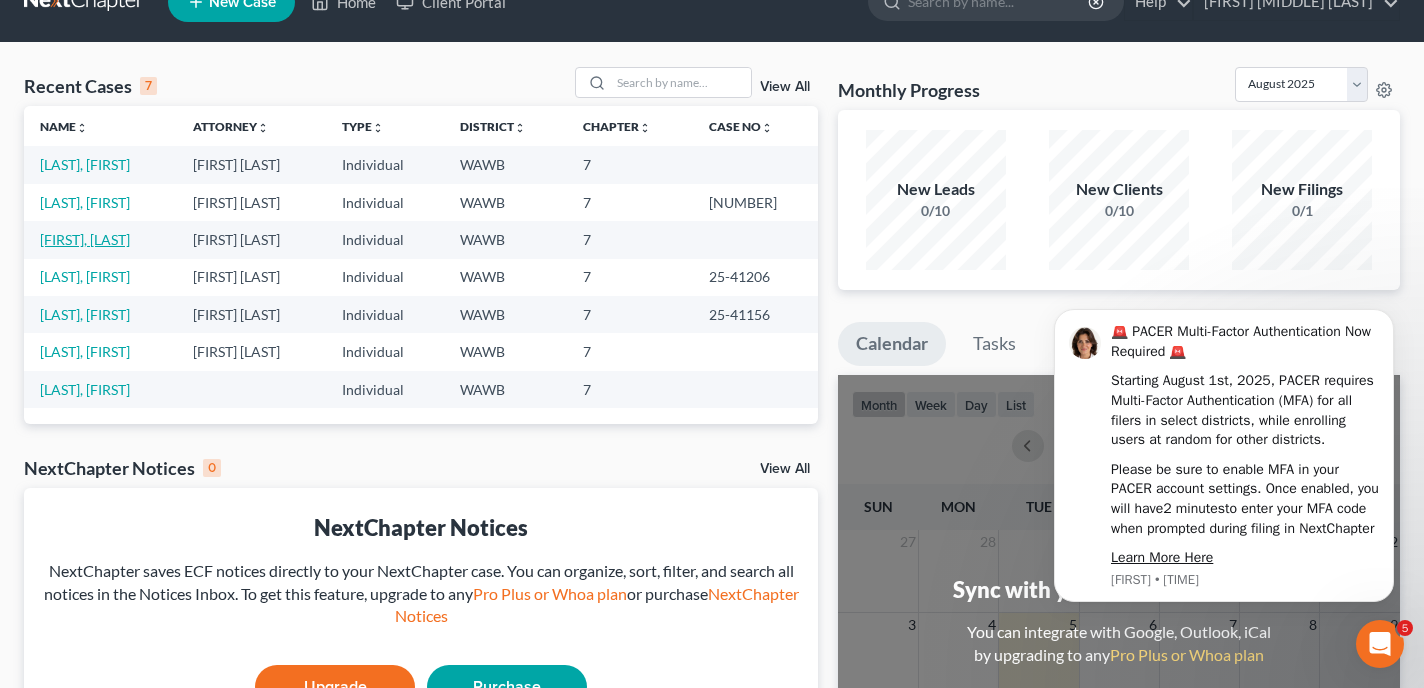click on "[LAST], [FIRST]" at bounding box center (85, 239) 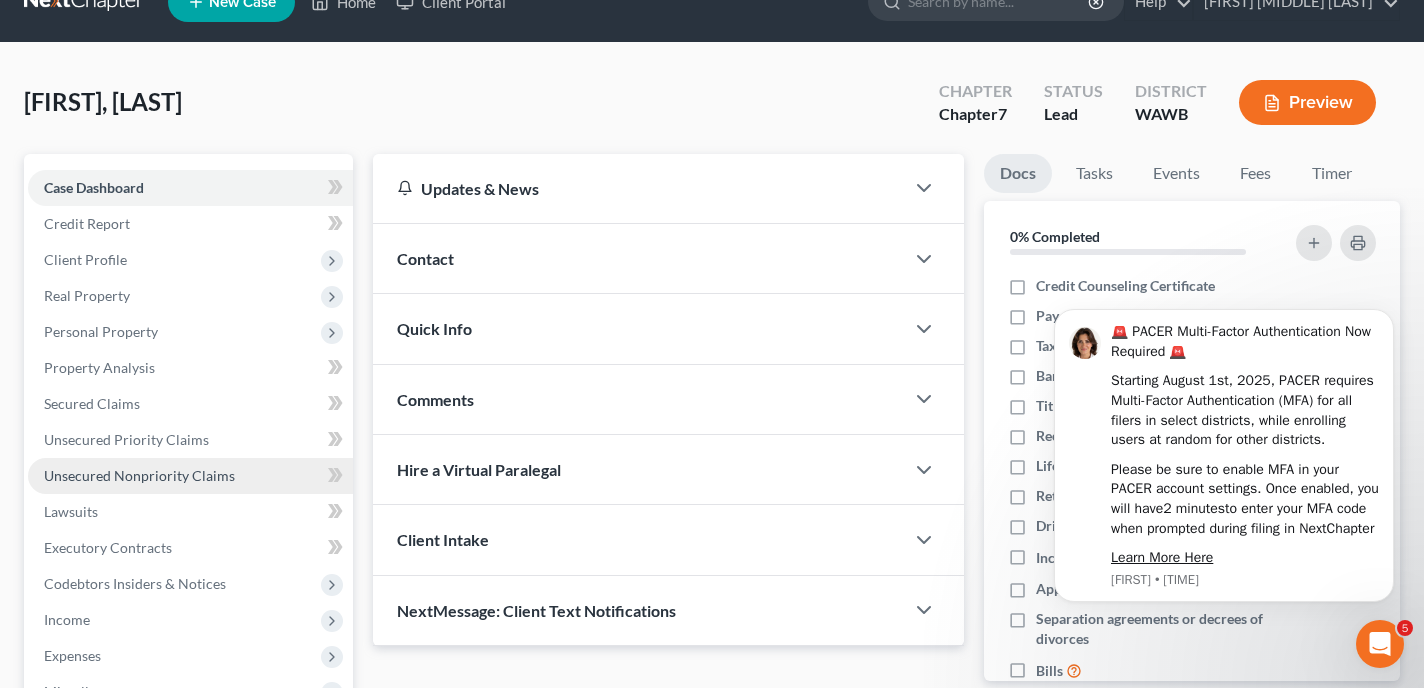 click on "Unsecured Nonpriority Claims" at bounding box center (139, 475) 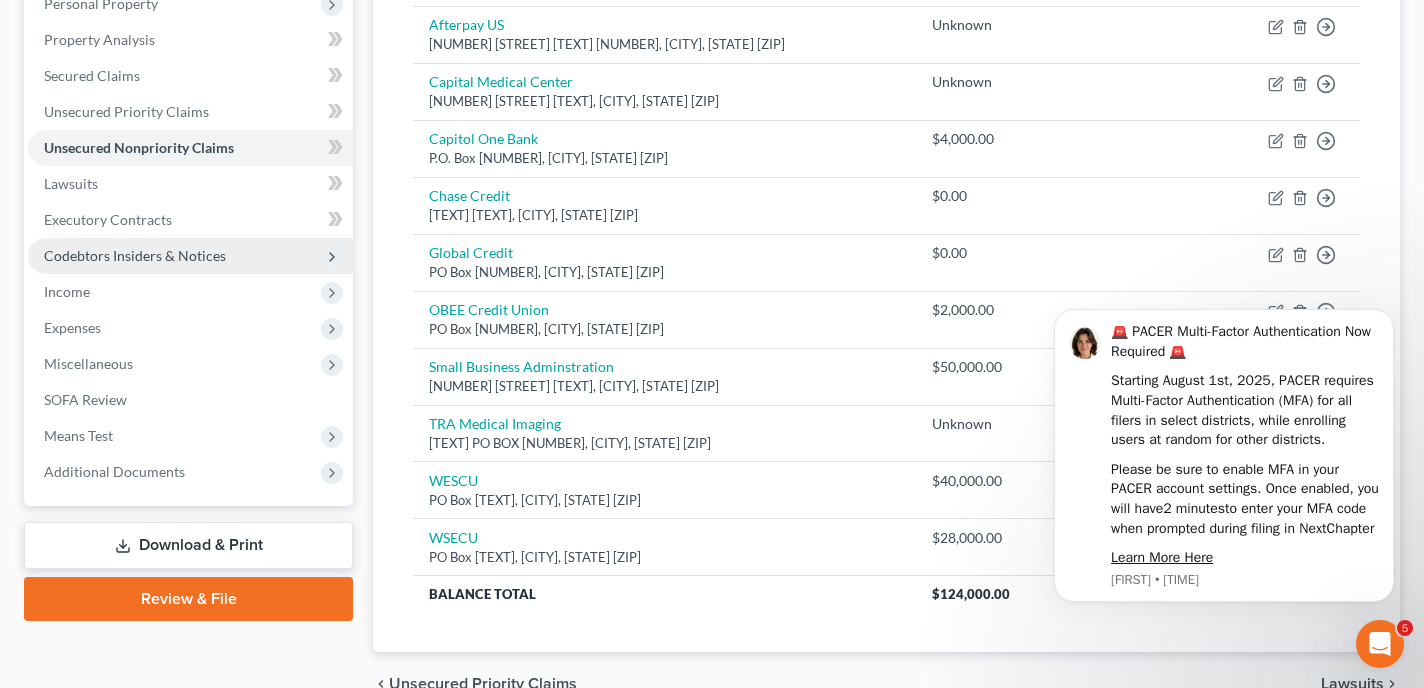 scroll, scrollTop: 194, scrollLeft: 0, axis: vertical 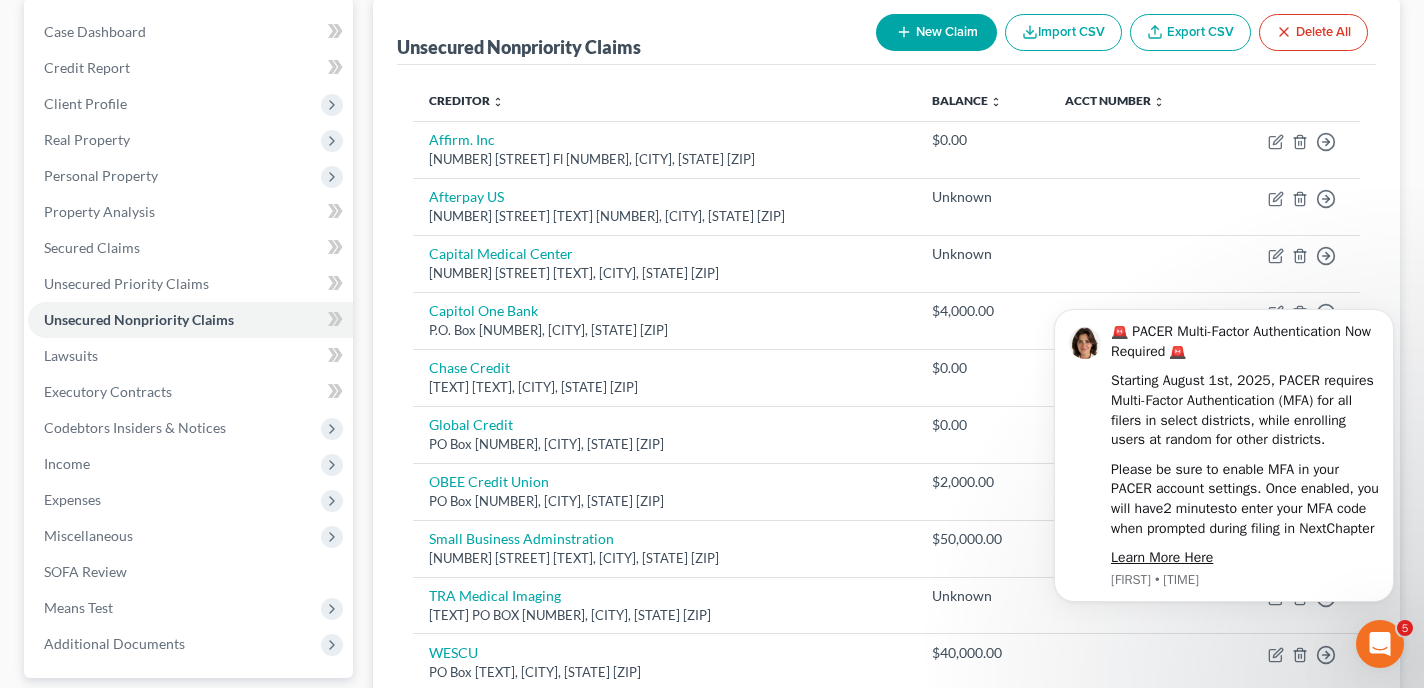 click on "New Claim" at bounding box center [936, 32] 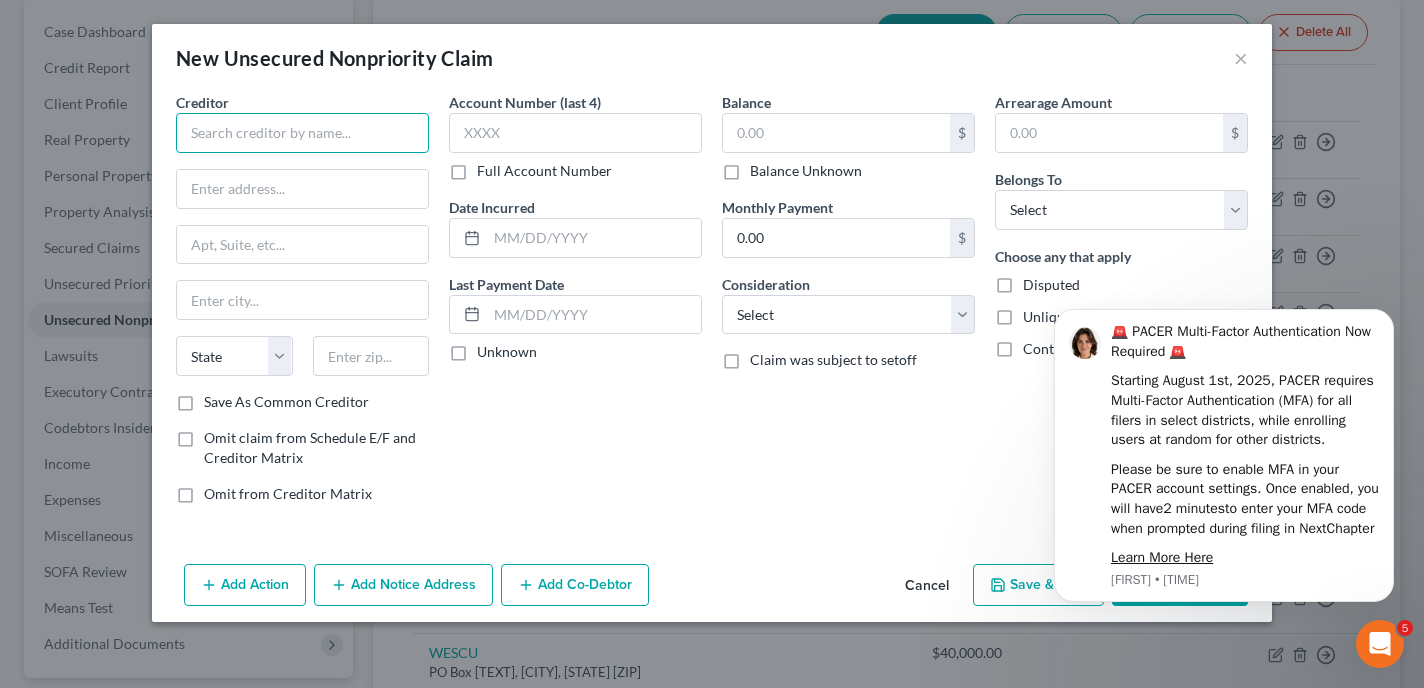 click at bounding box center [302, 133] 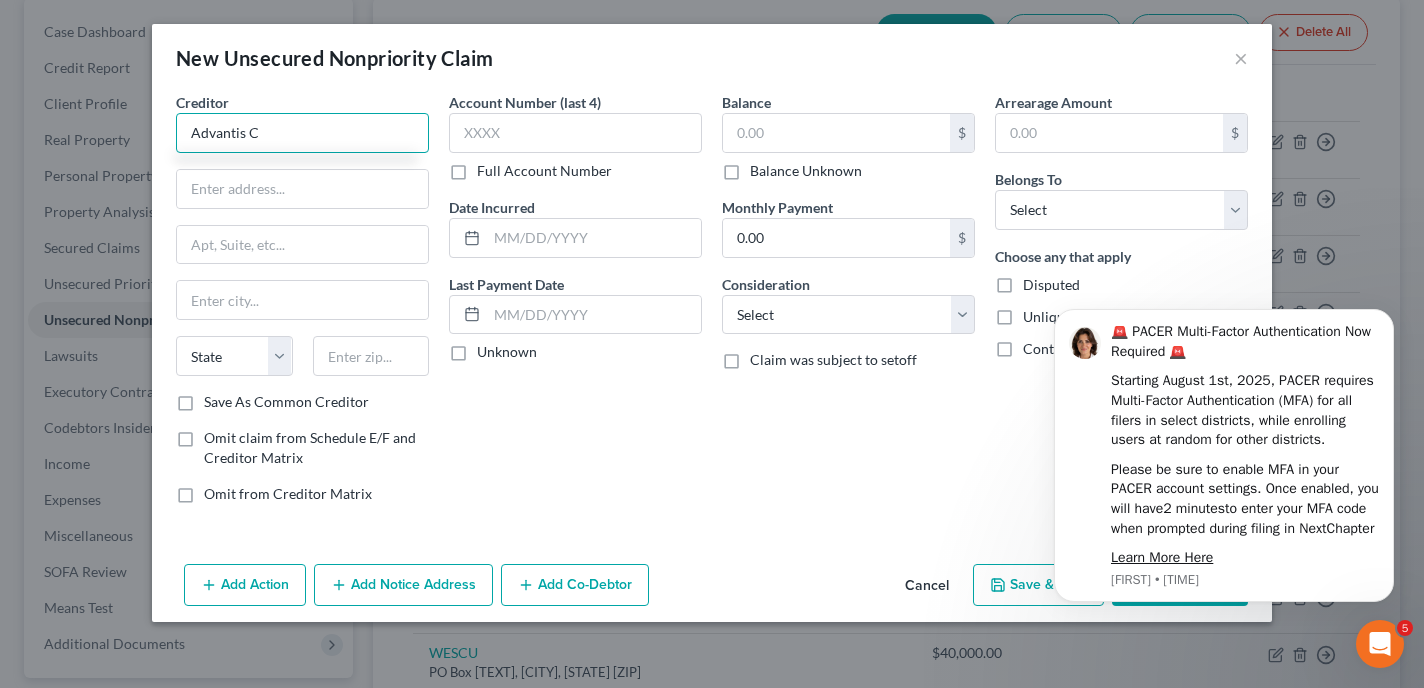 type on "Advantis CU" 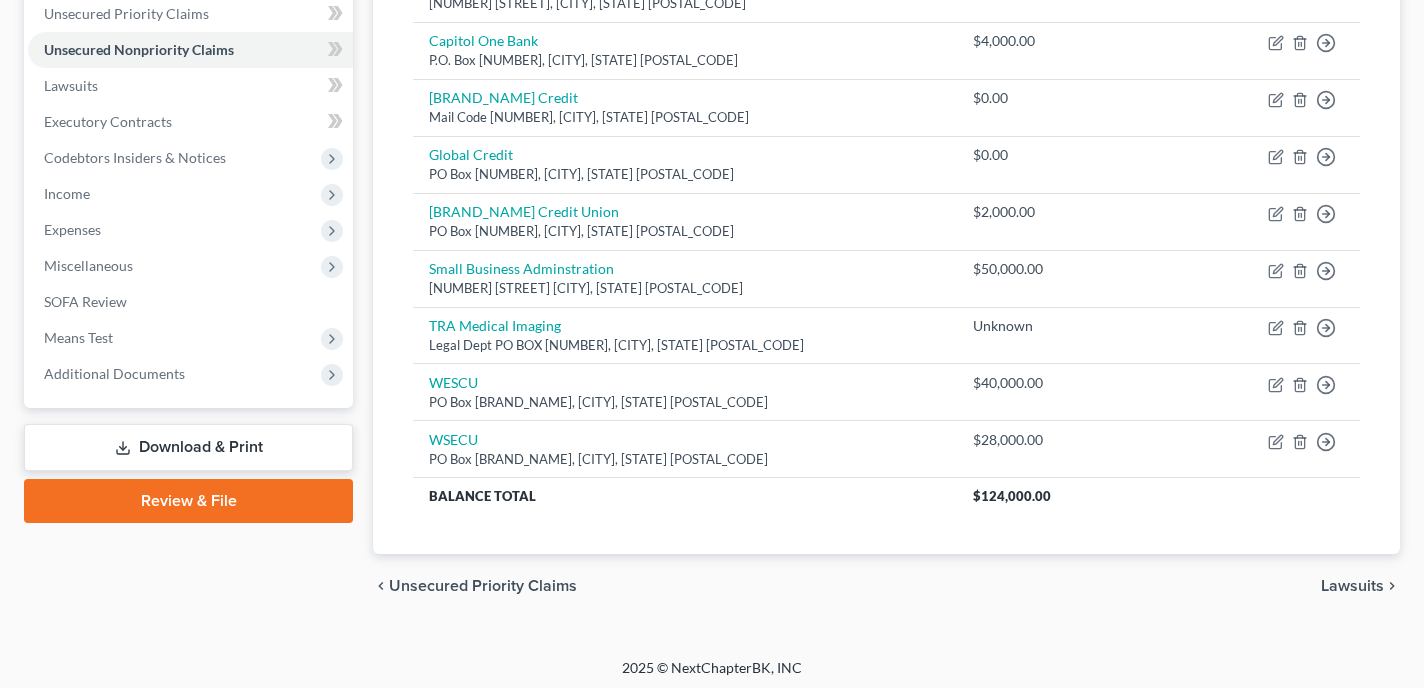 scroll, scrollTop: 464, scrollLeft: 0, axis: vertical 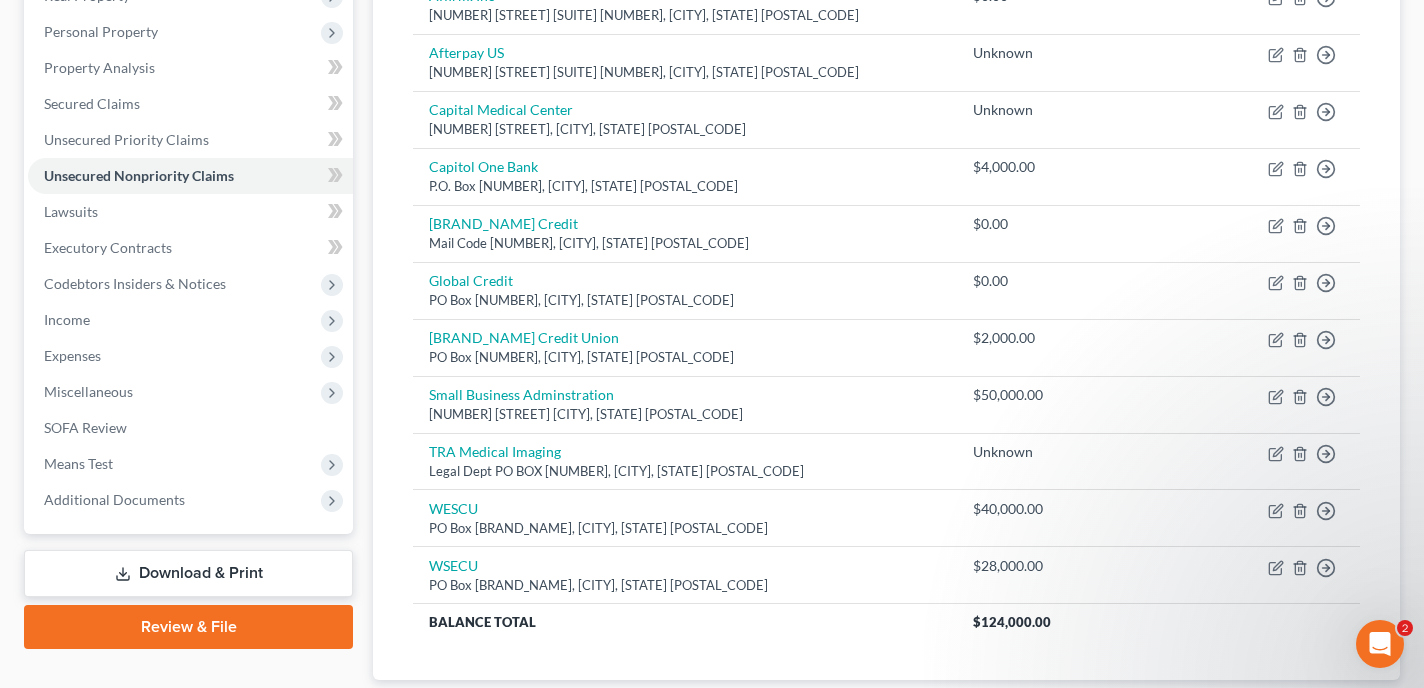 click on "Download & Print" at bounding box center [188, 573] 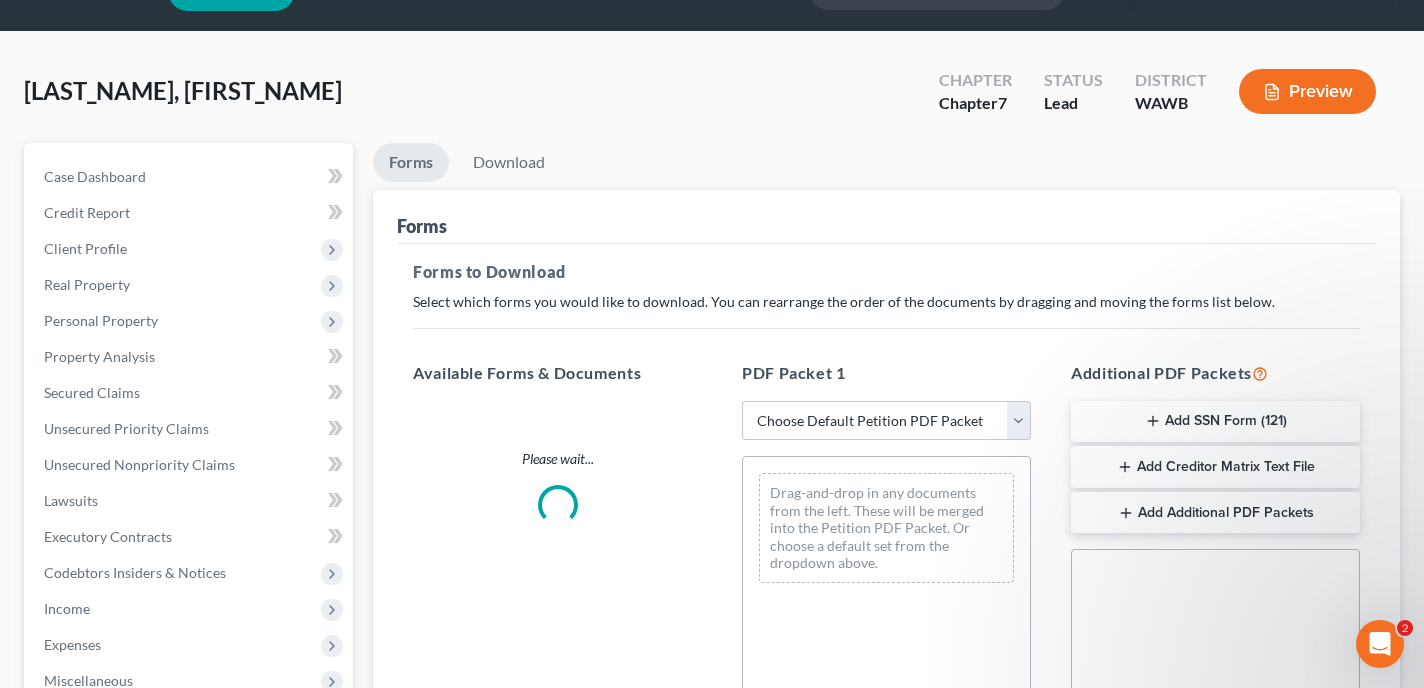 scroll, scrollTop: 0, scrollLeft: 0, axis: both 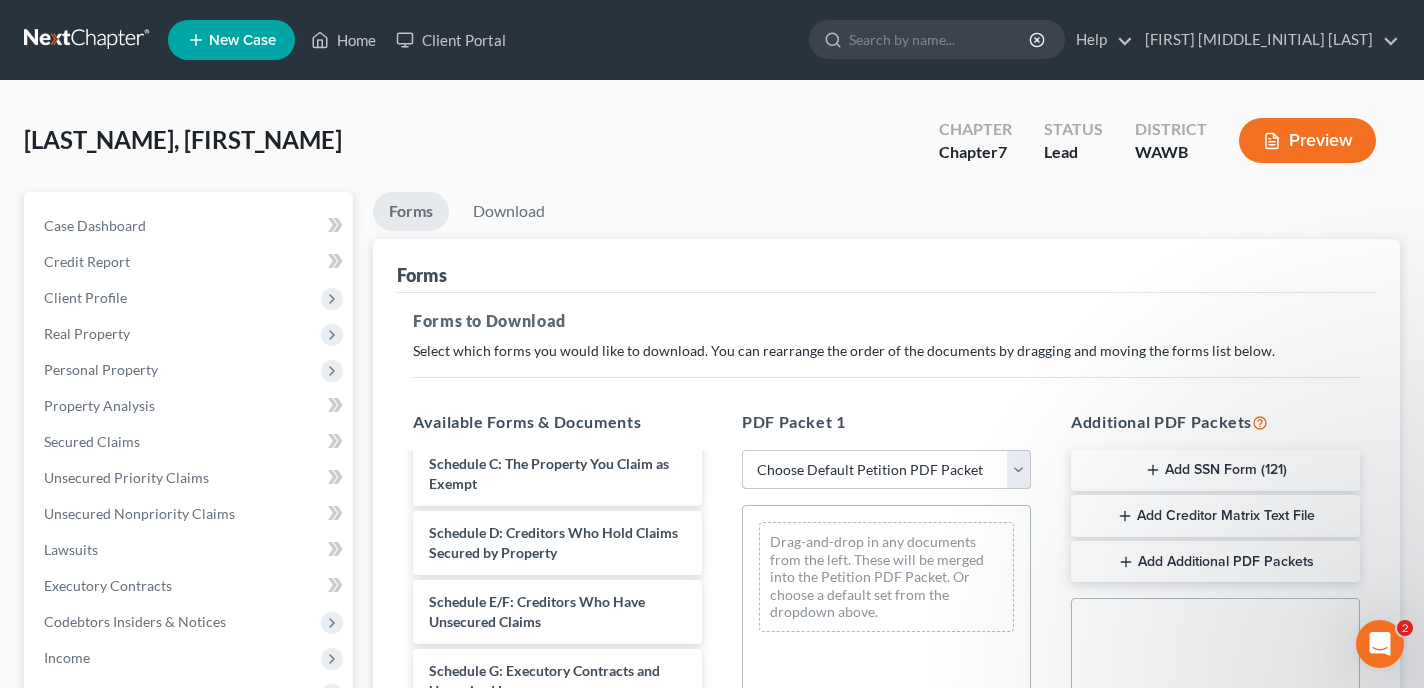 select on "0" 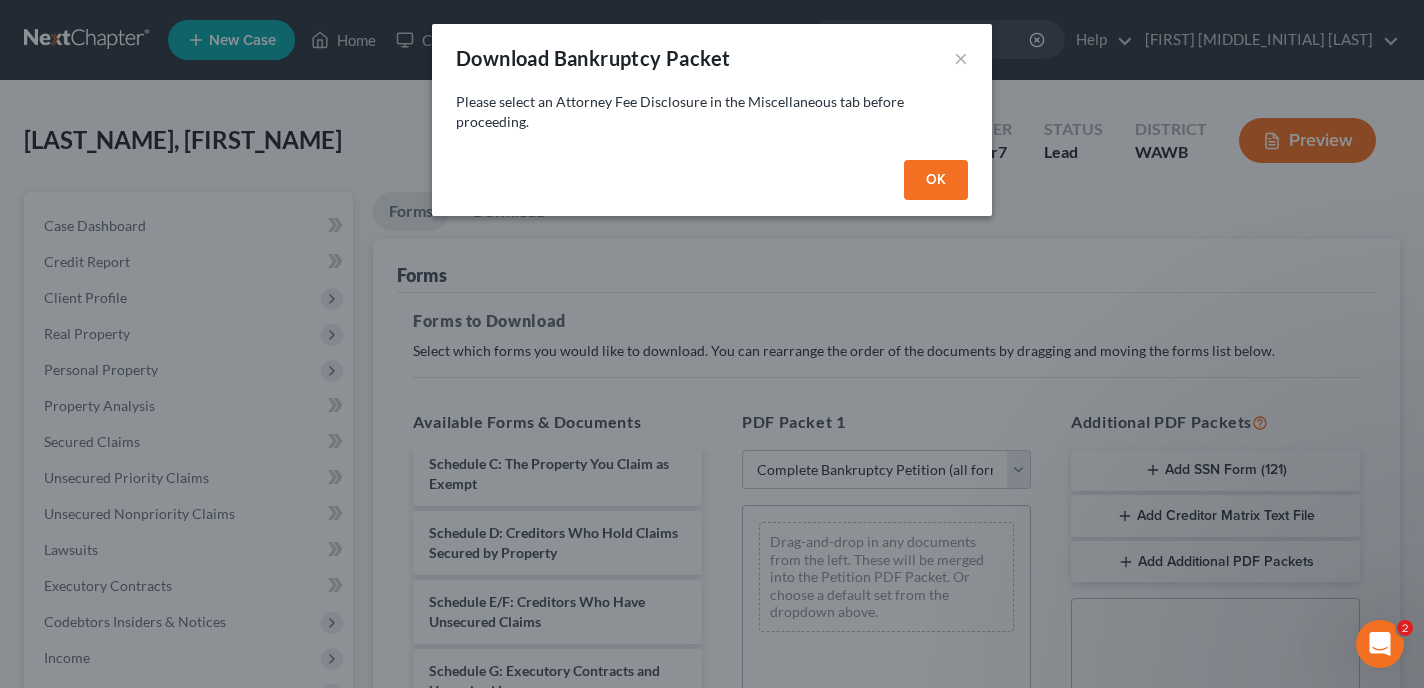 click on "OK" at bounding box center (936, 180) 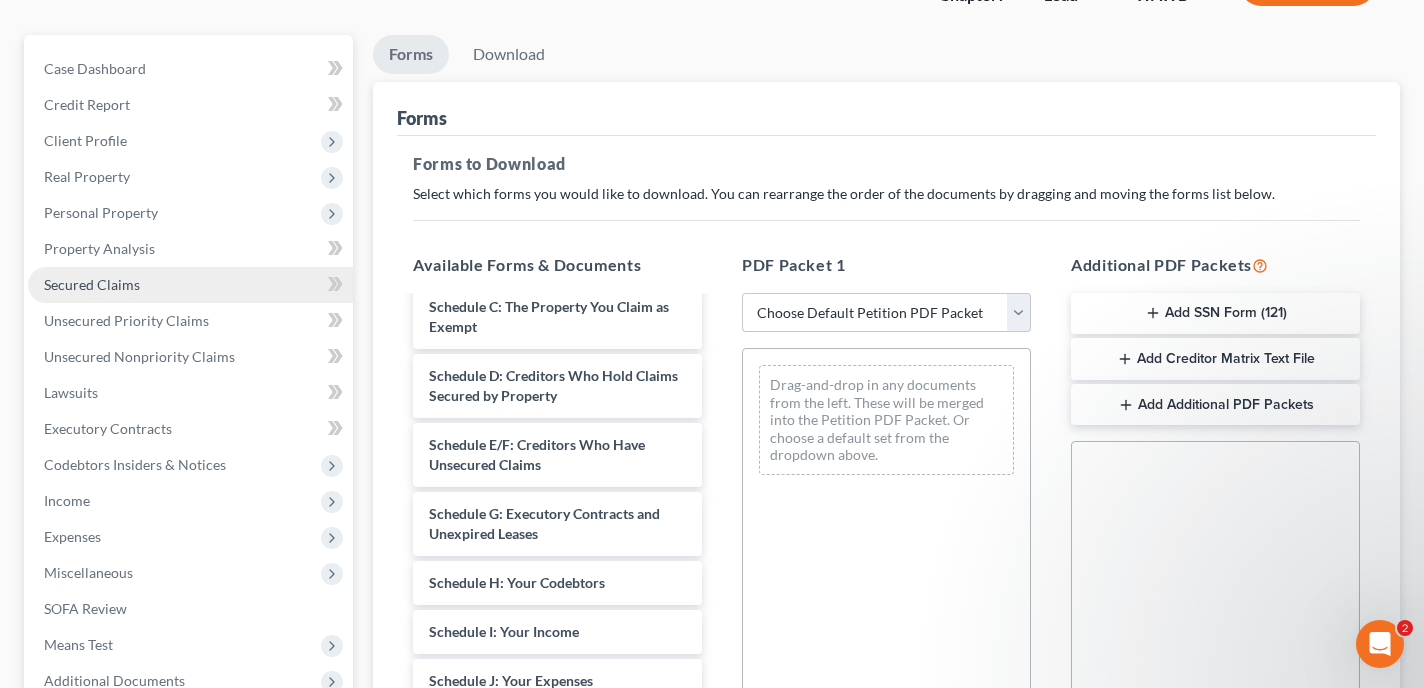 scroll, scrollTop: 197, scrollLeft: 0, axis: vertical 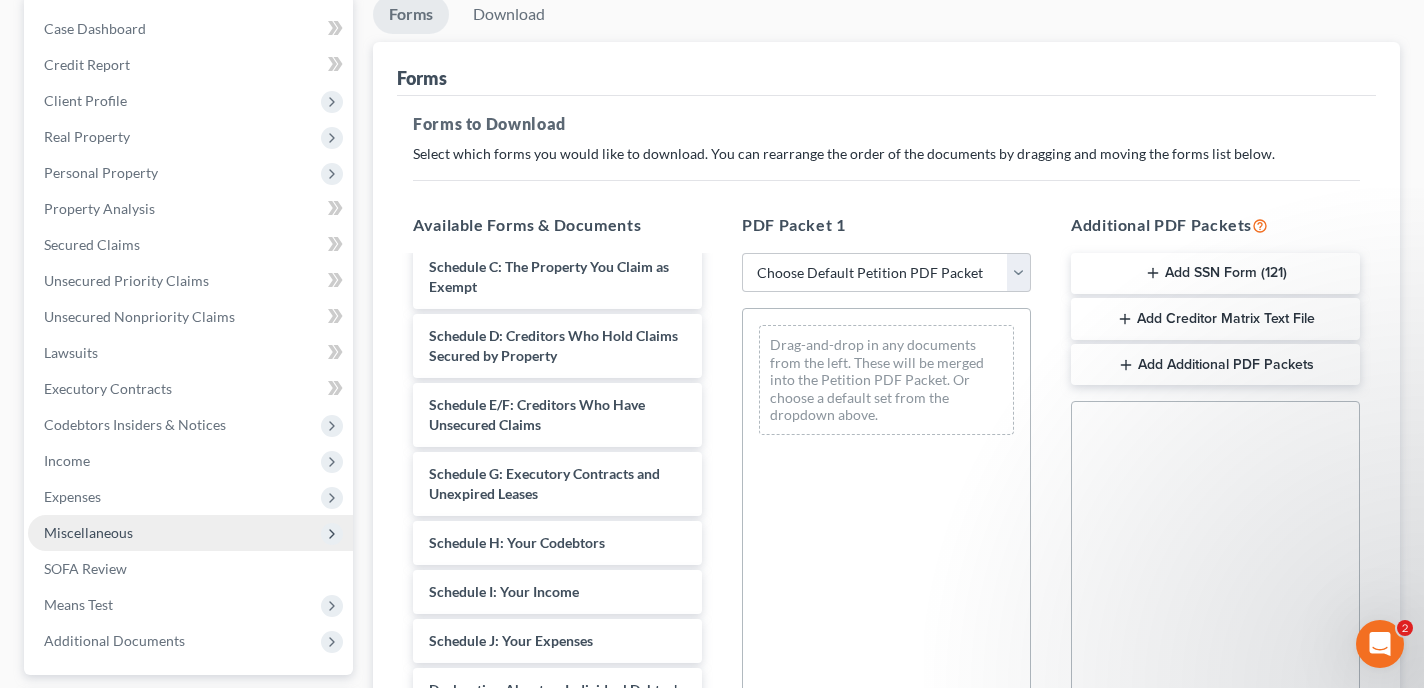 click on "Miscellaneous" at bounding box center (190, 533) 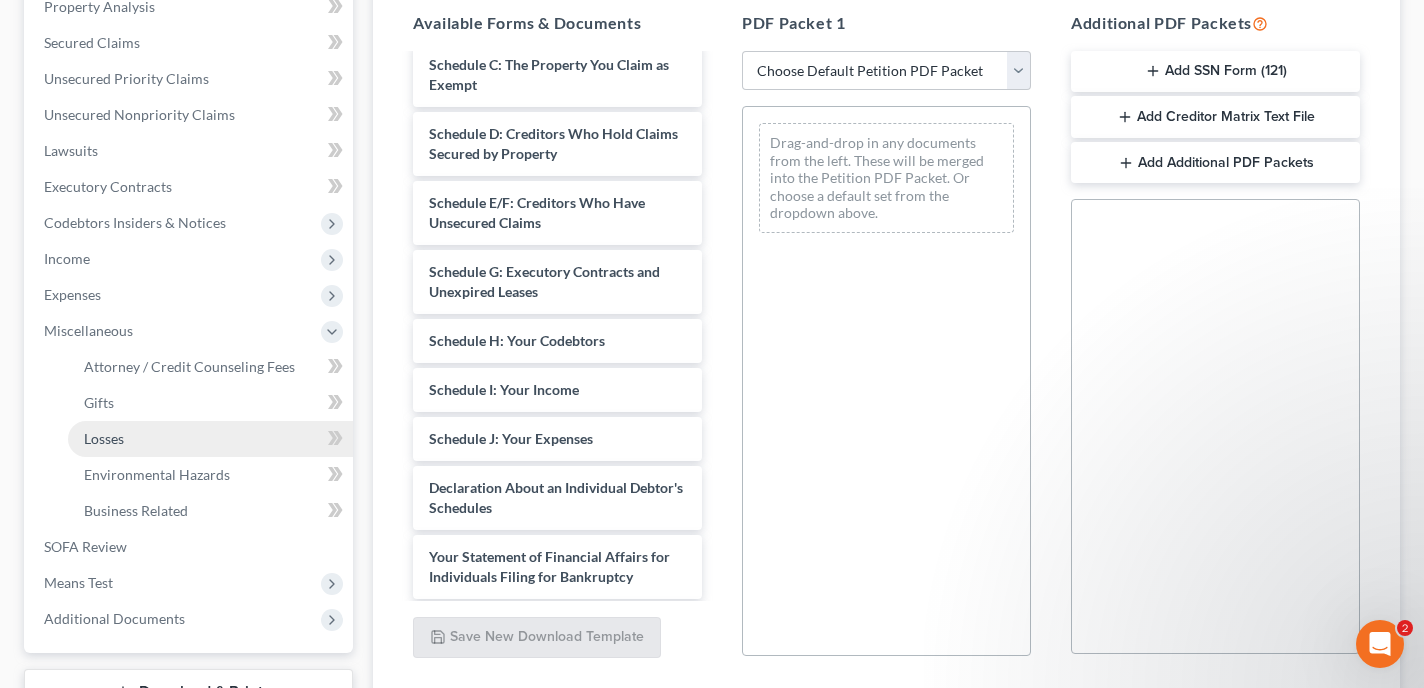 scroll, scrollTop: 409, scrollLeft: 0, axis: vertical 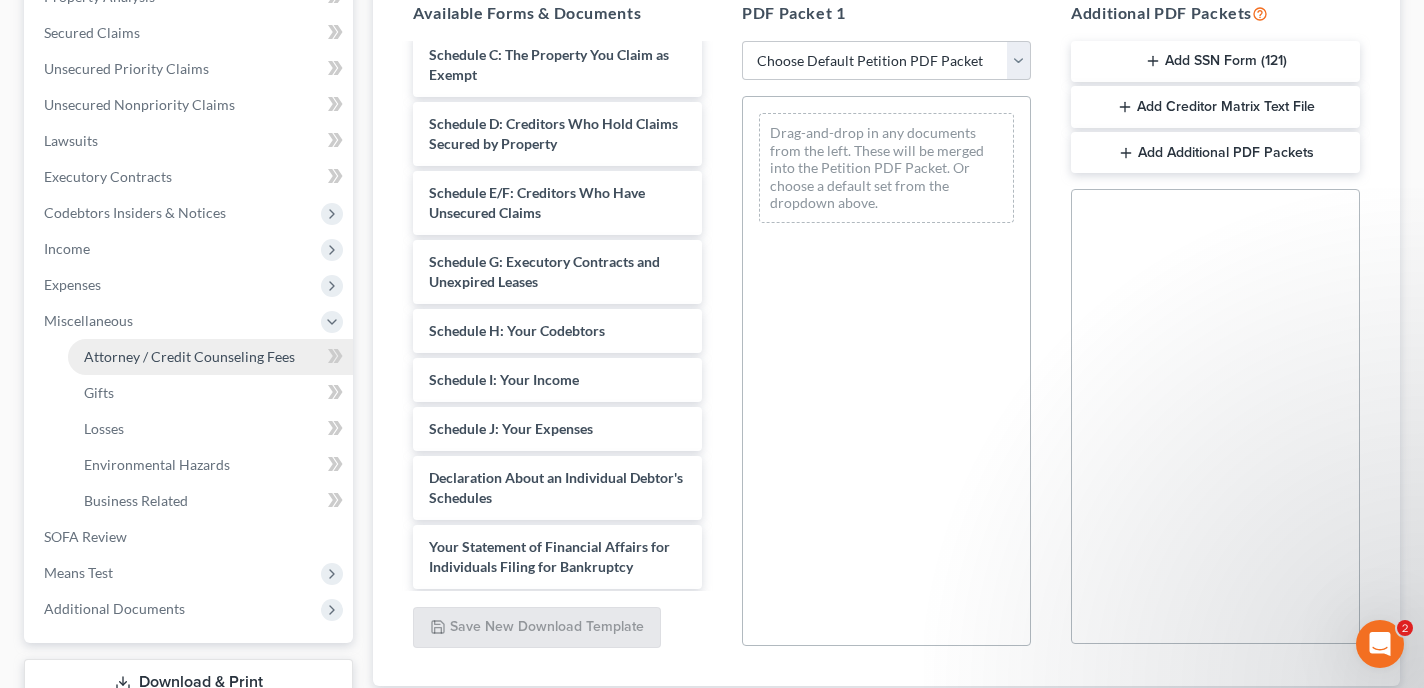 click on "Attorney / Credit Counseling Fees" at bounding box center [210, 357] 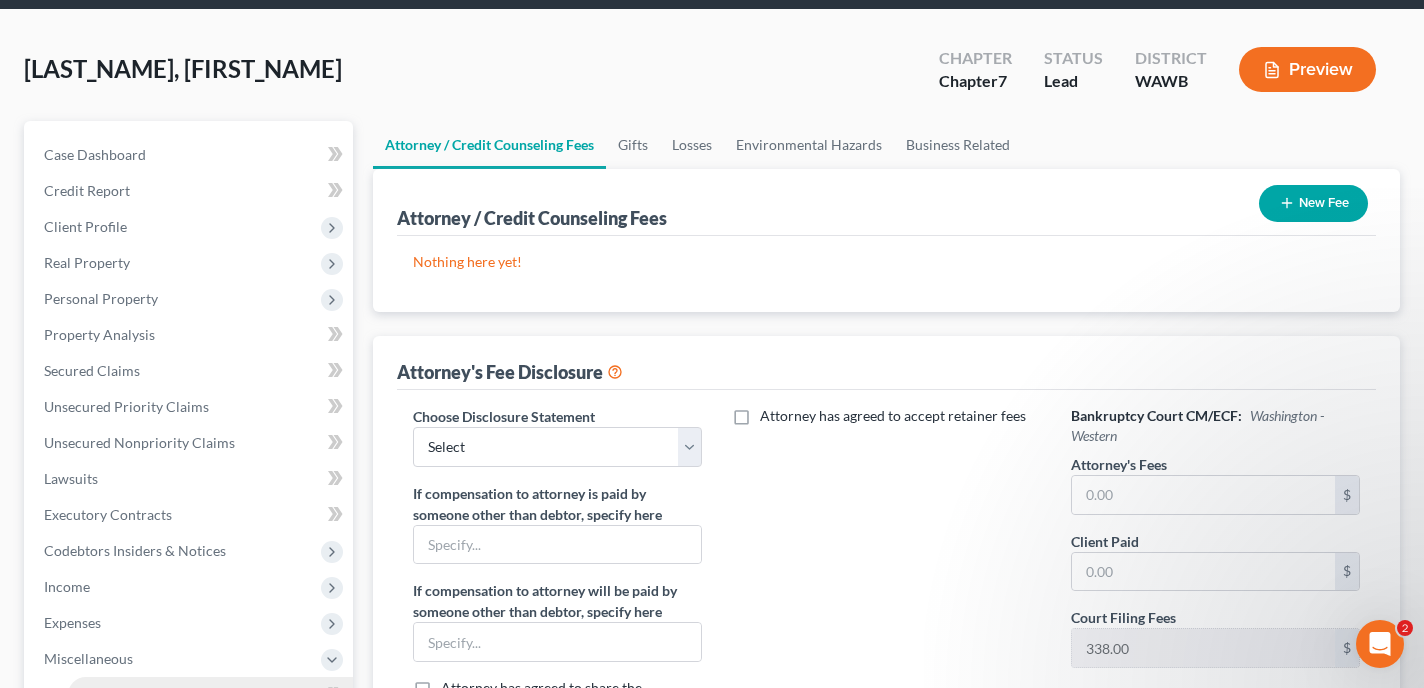 scroll, scrollTop: 0, scrollLeft: 0, axis: both 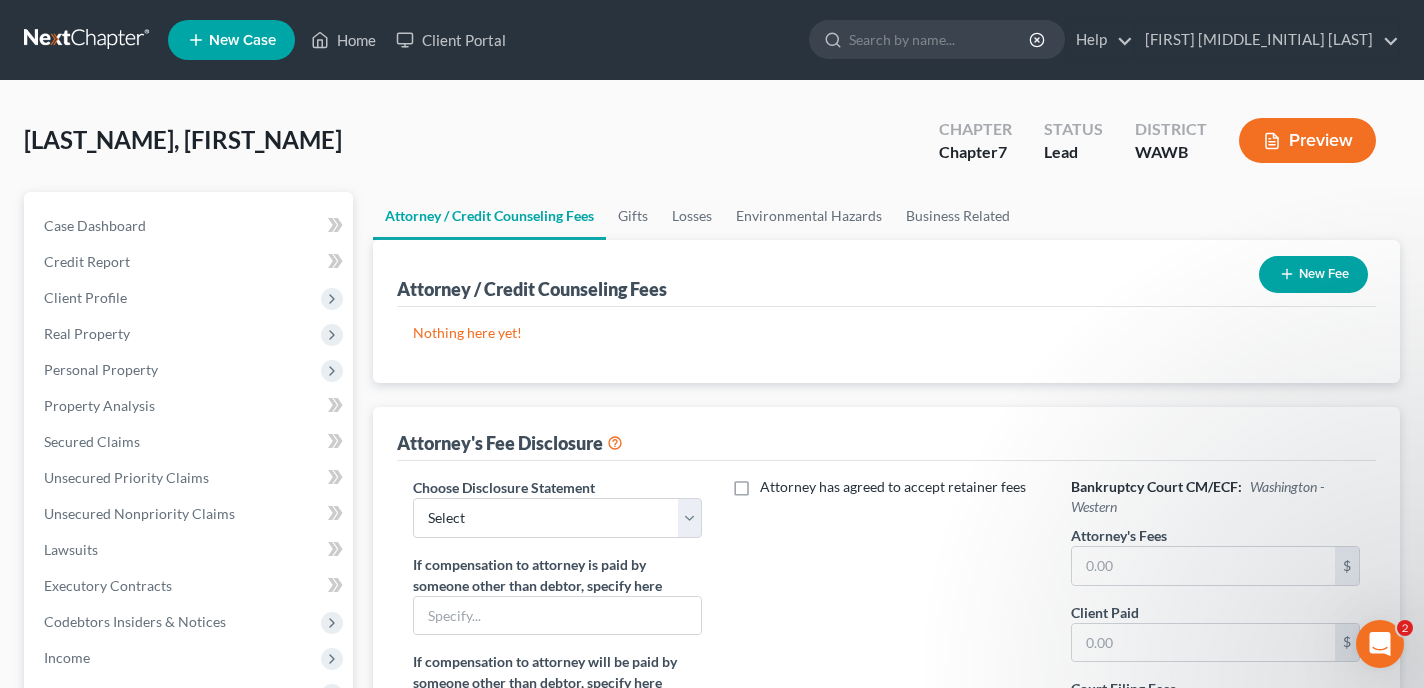 click on "Nothing here yet!" at bounding box center (886, 333) 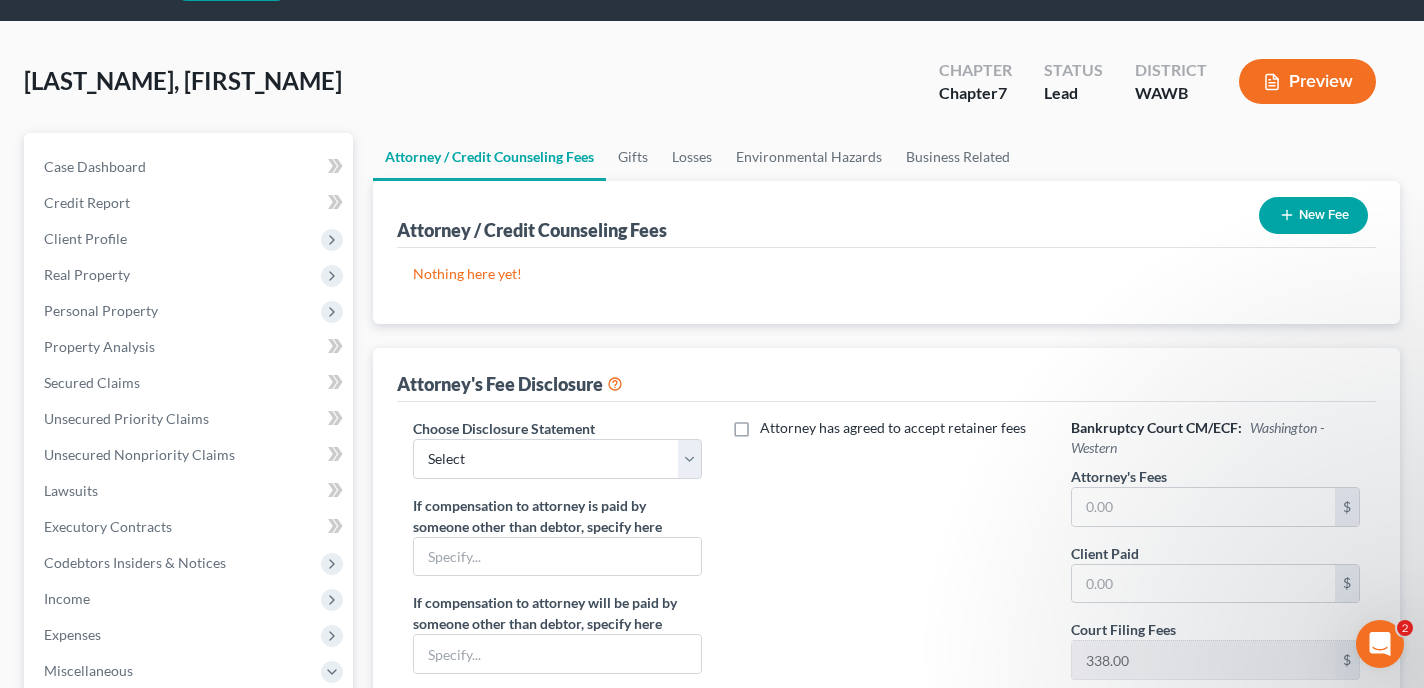 scroll, scrollTop: 64, scrollLeft: 0, axis: vertical 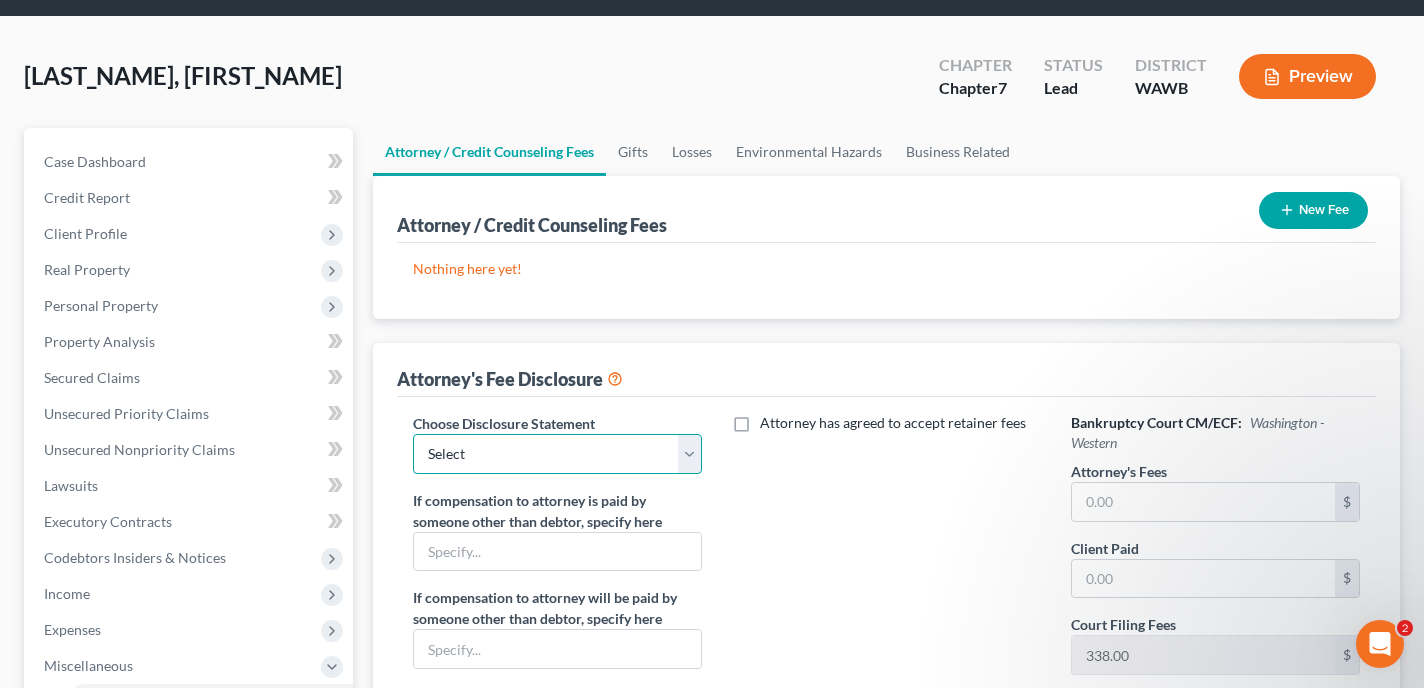 select on "0" 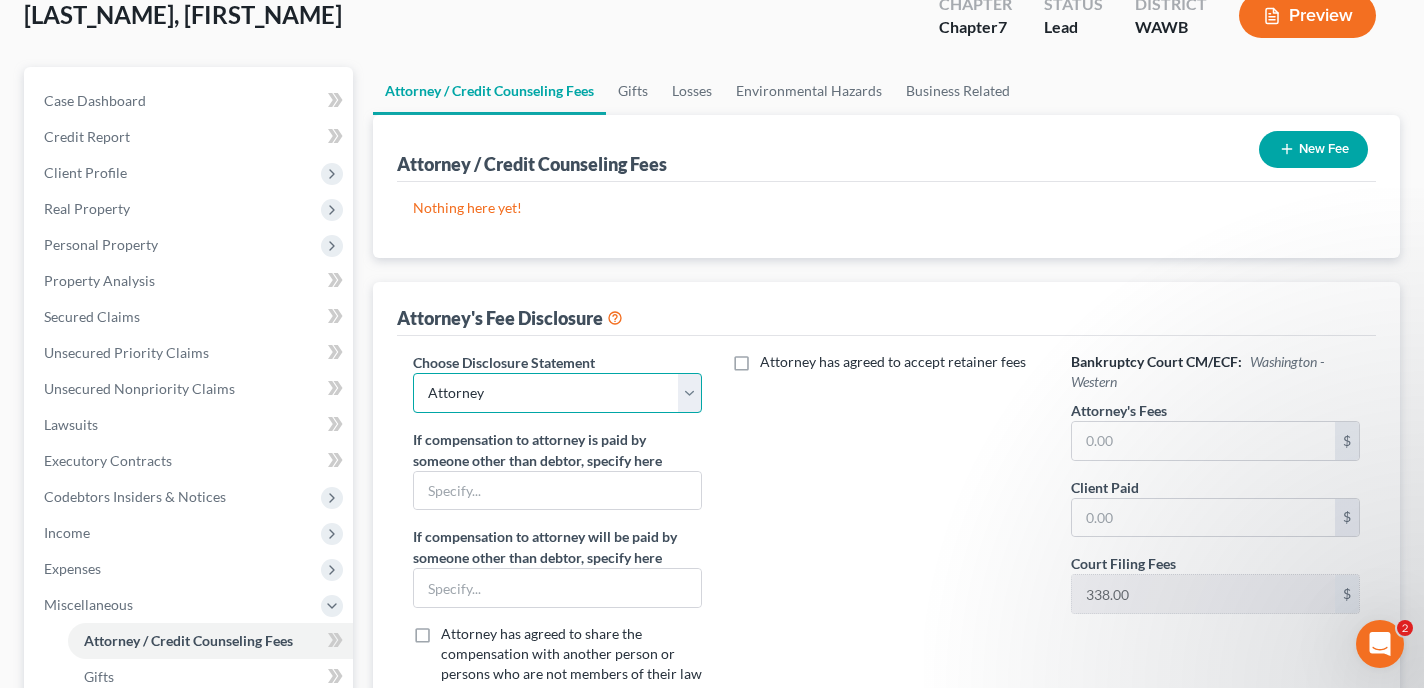 scroll, scrollTop: 139, scrollLeft: 0, axis: vertical 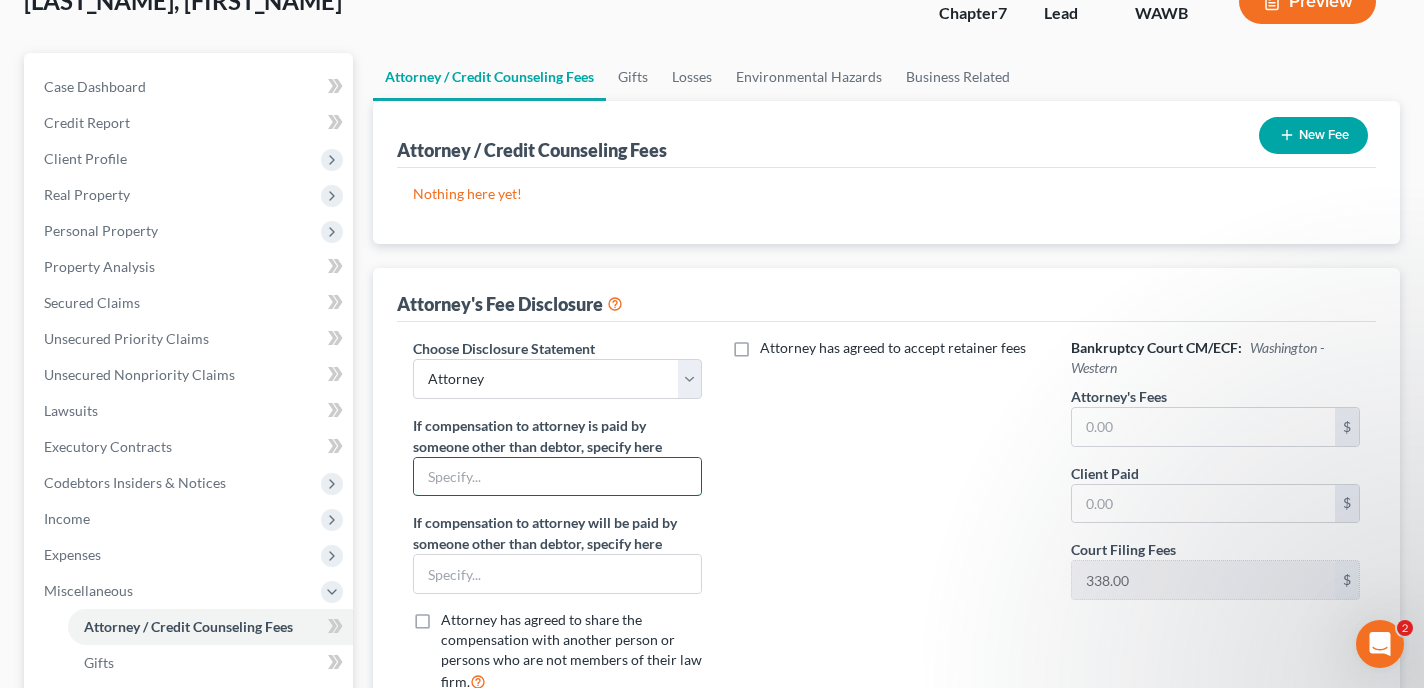 click at bounding box center [557, 477] 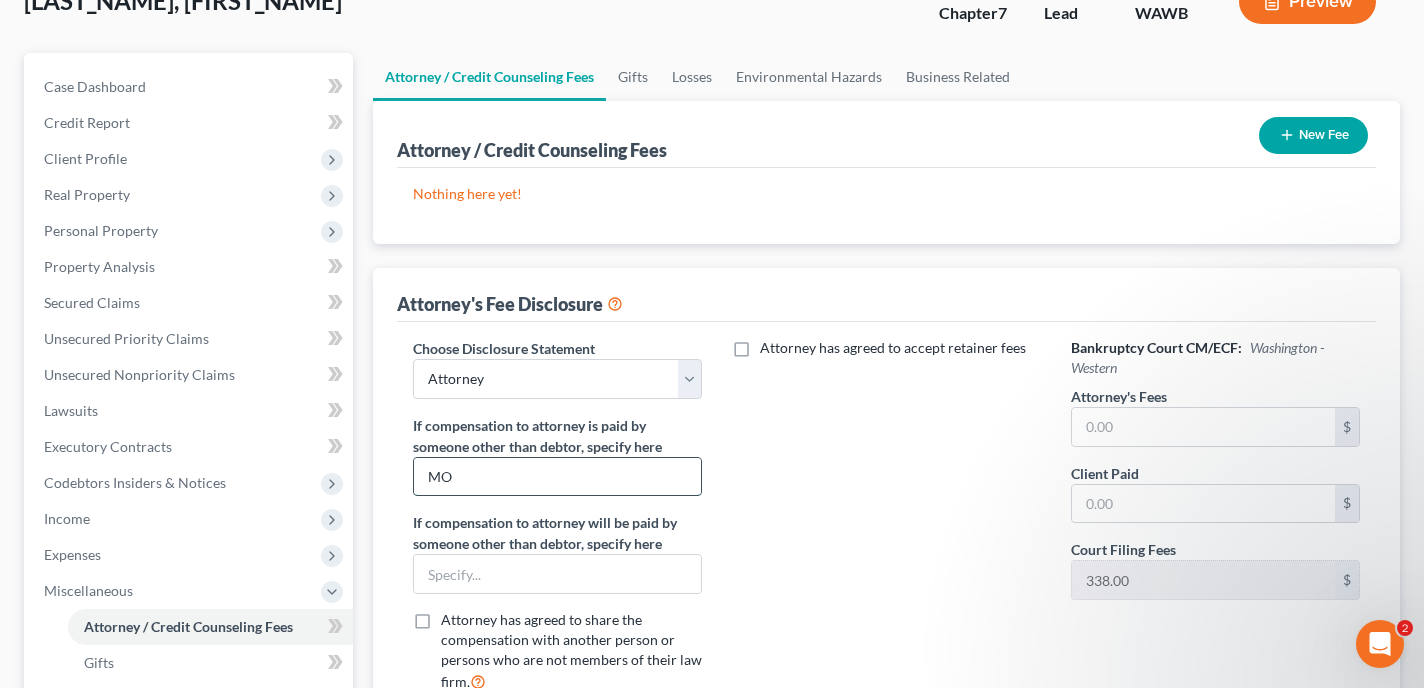 type on "M" 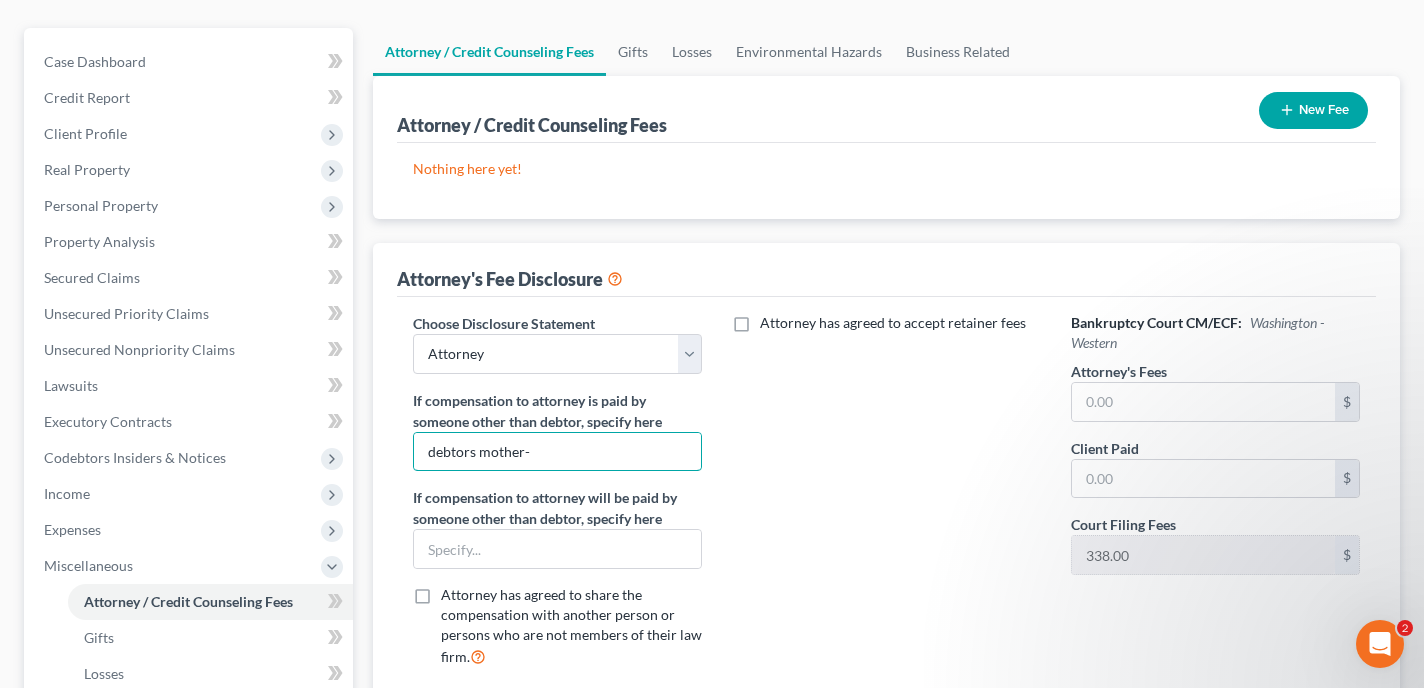 scroll, scrollTop: 158, scrollLeft: 0, axis: vertical 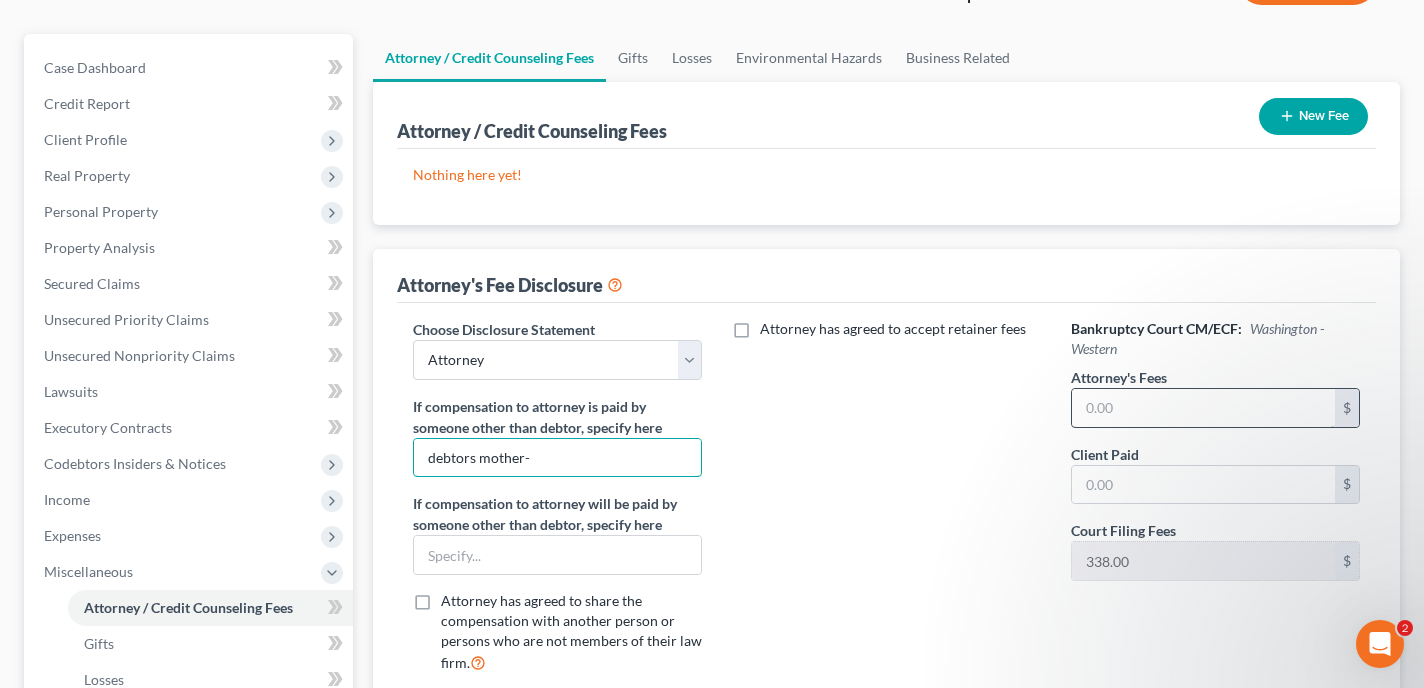 type on "debtors mother-" 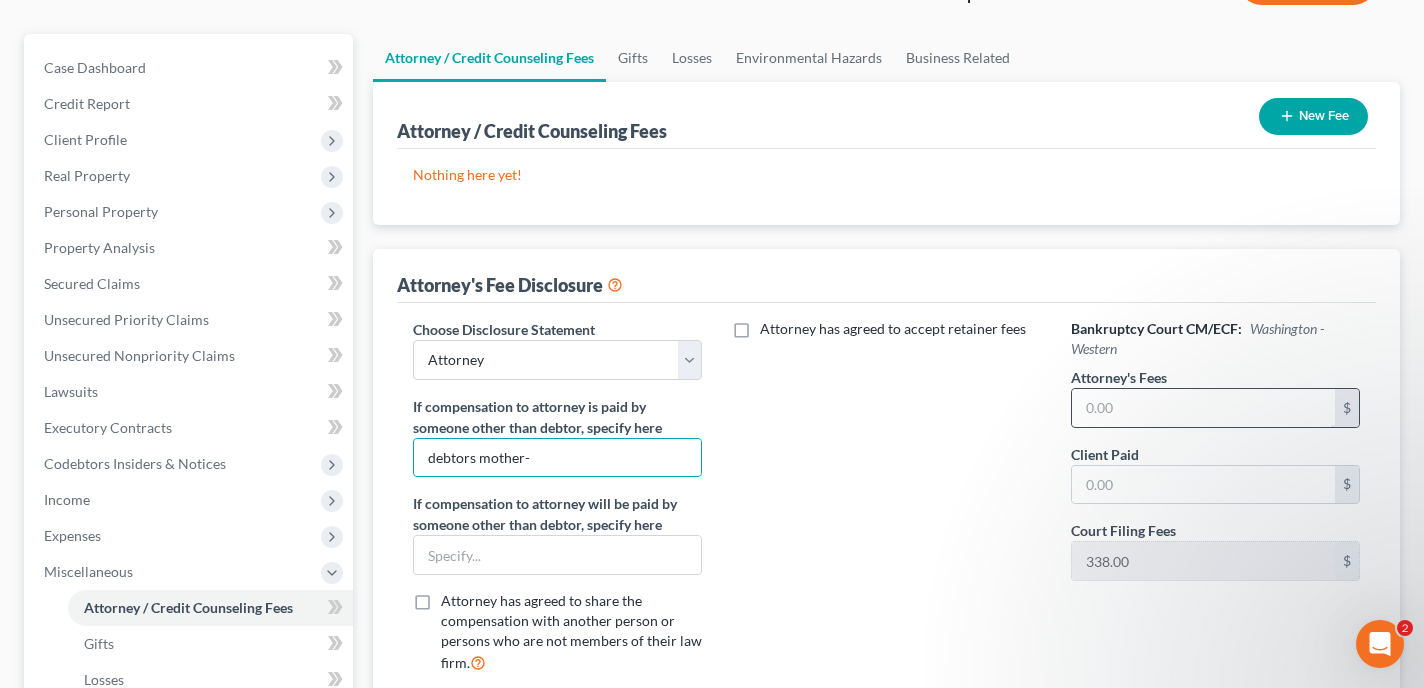 click at bounding box center [1203, 408] 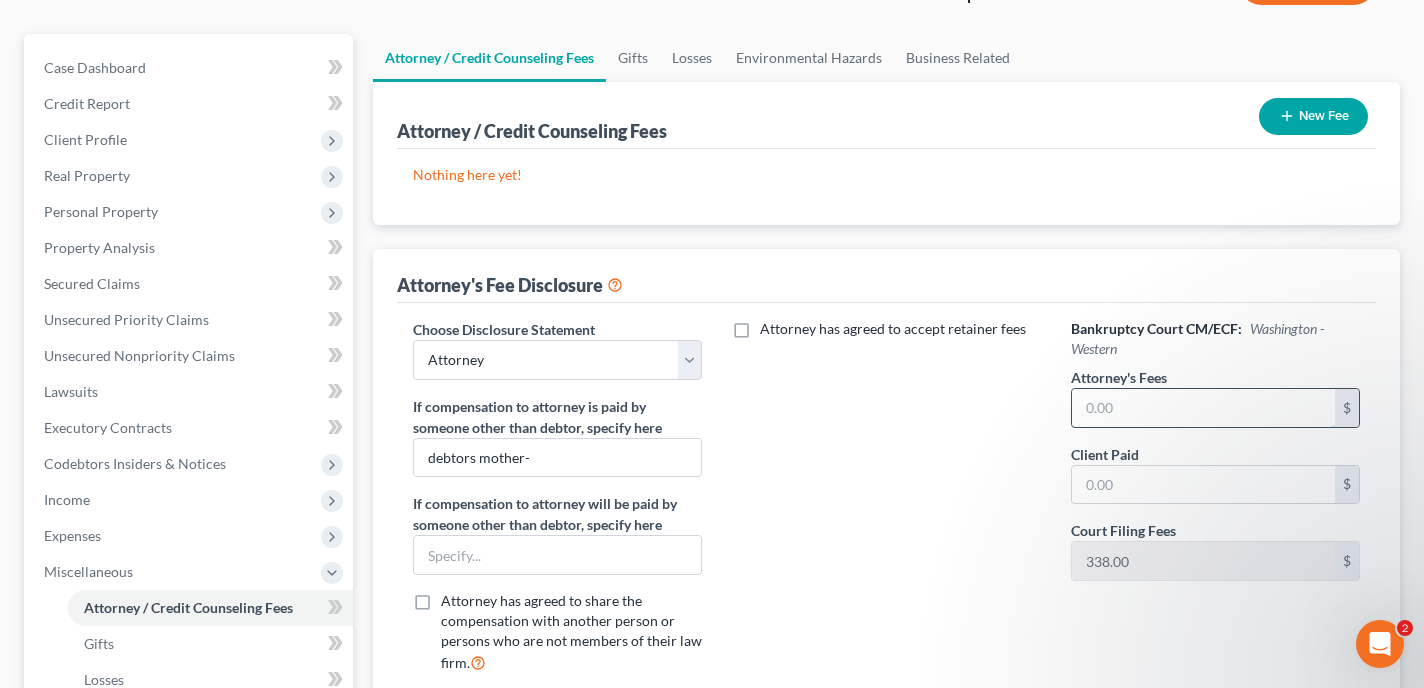 click at bounding box center [1203, 408] 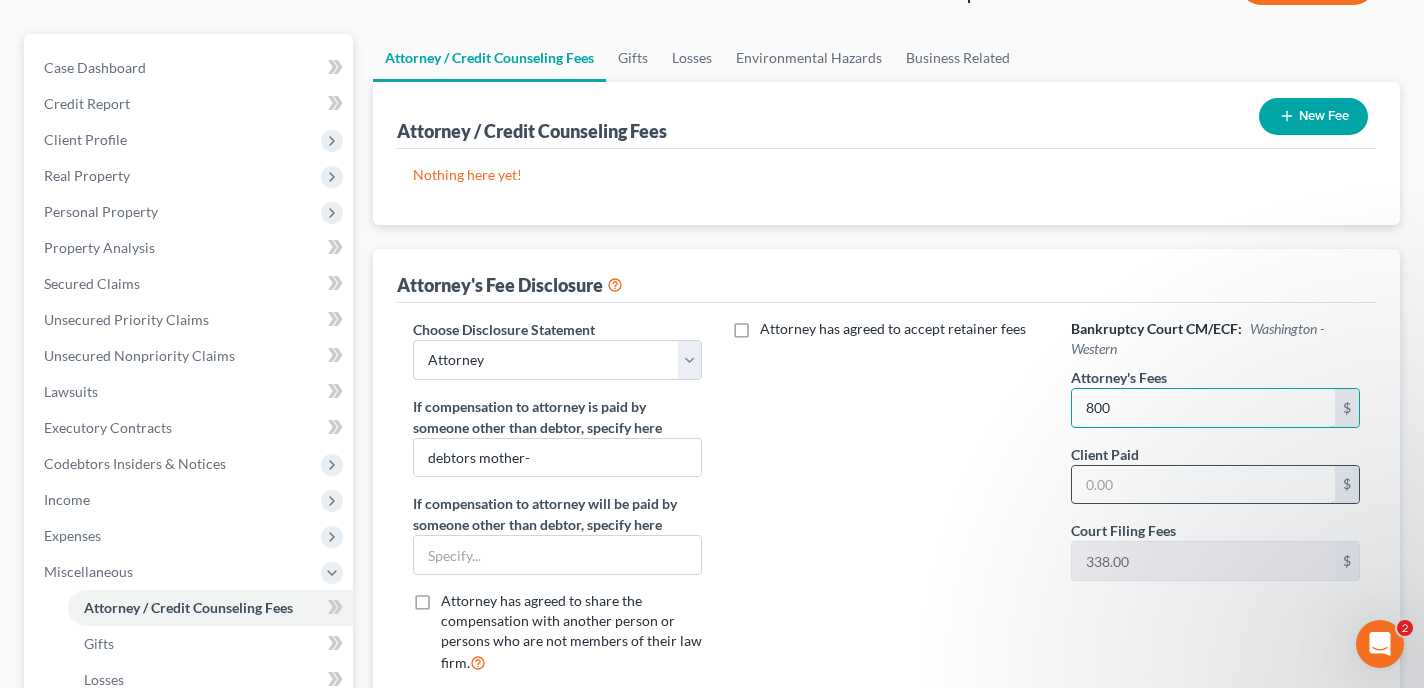 type on "800" 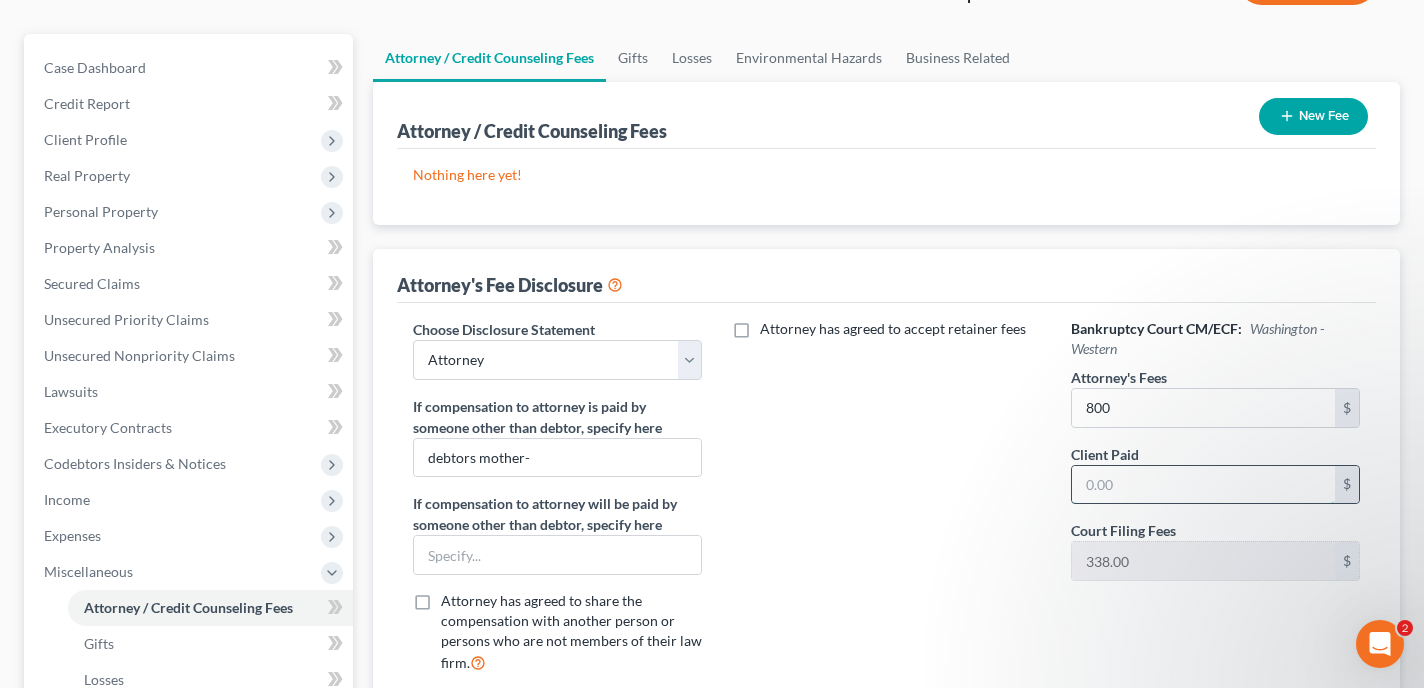 click at bounding box center [1203, 485] 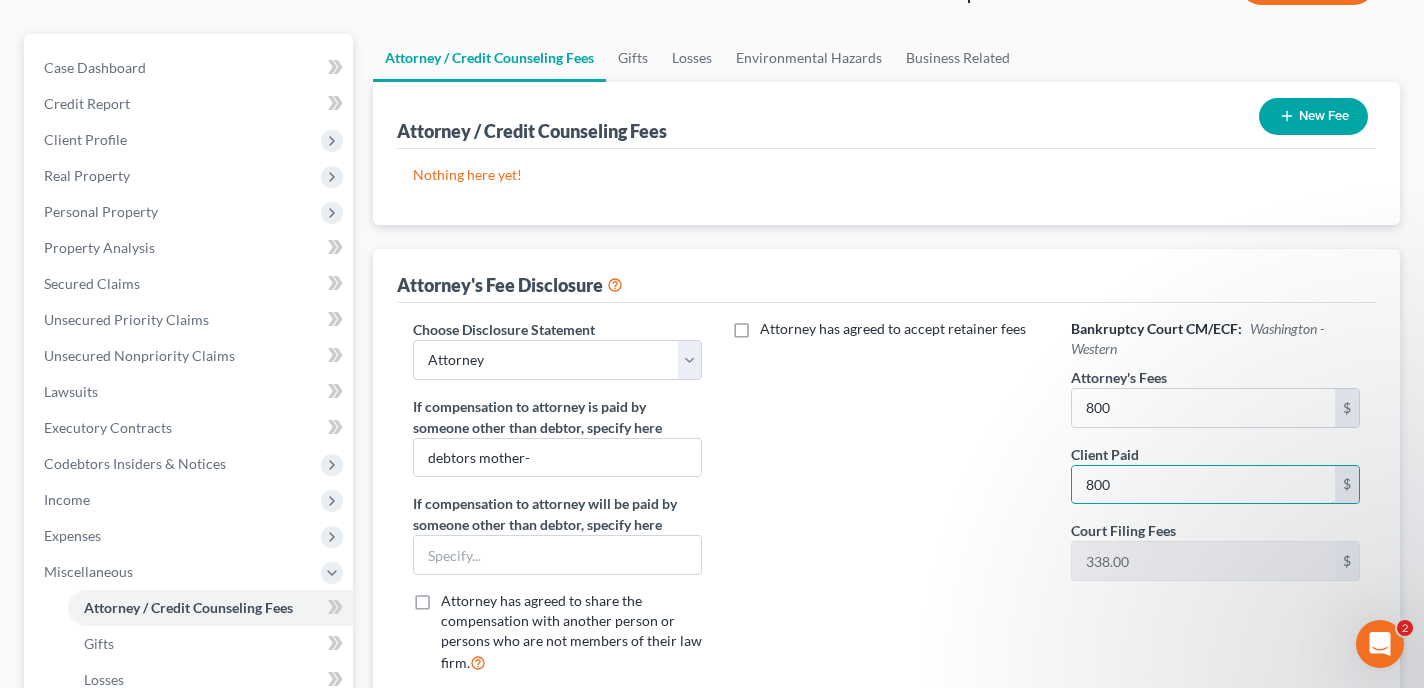 scroll, scrollTop: 161, scrollLeft: 0, axis: vertical 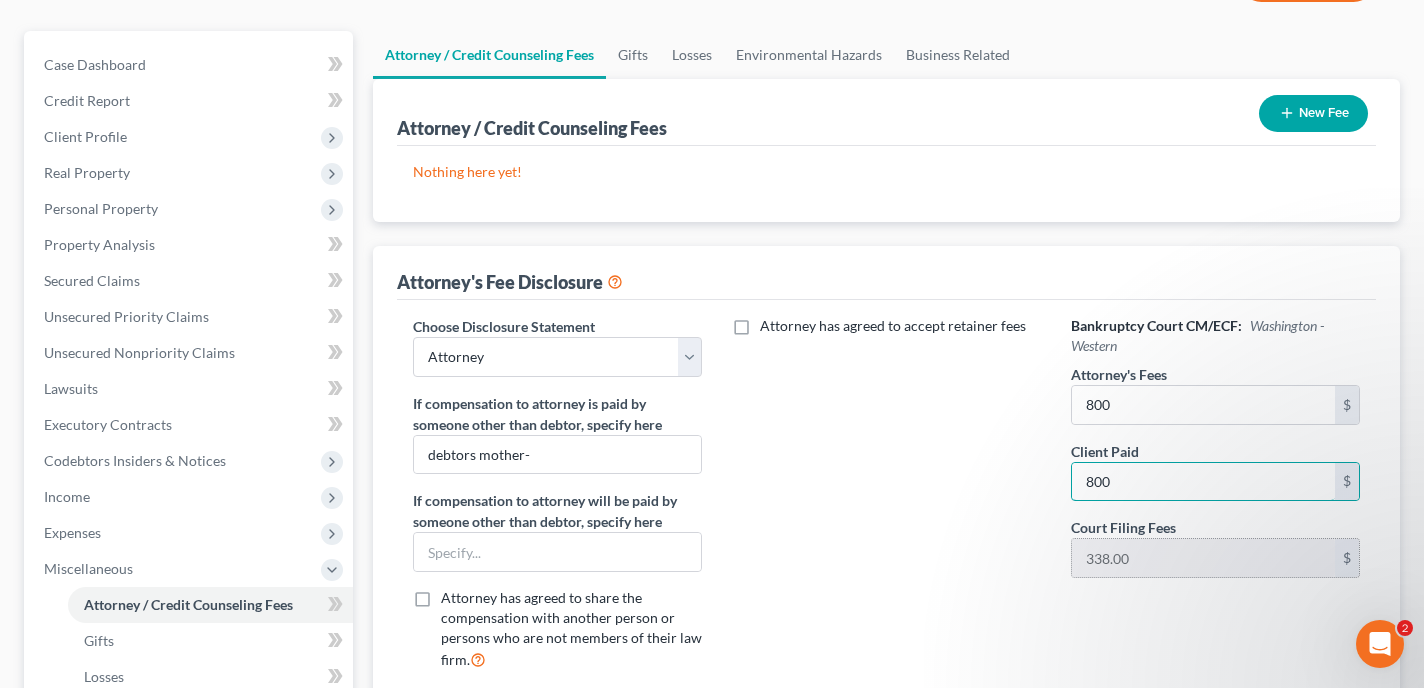 type on "800" 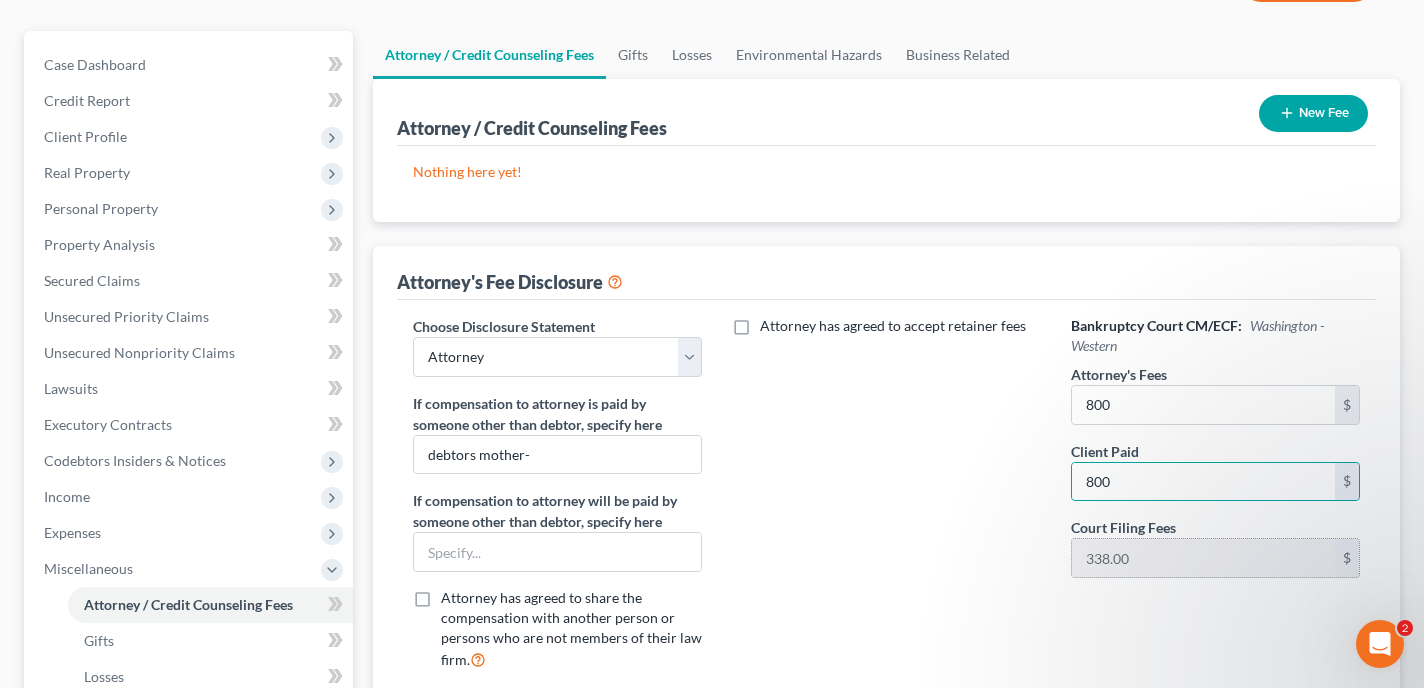 click on "$" at bounding box center (1347, 558) 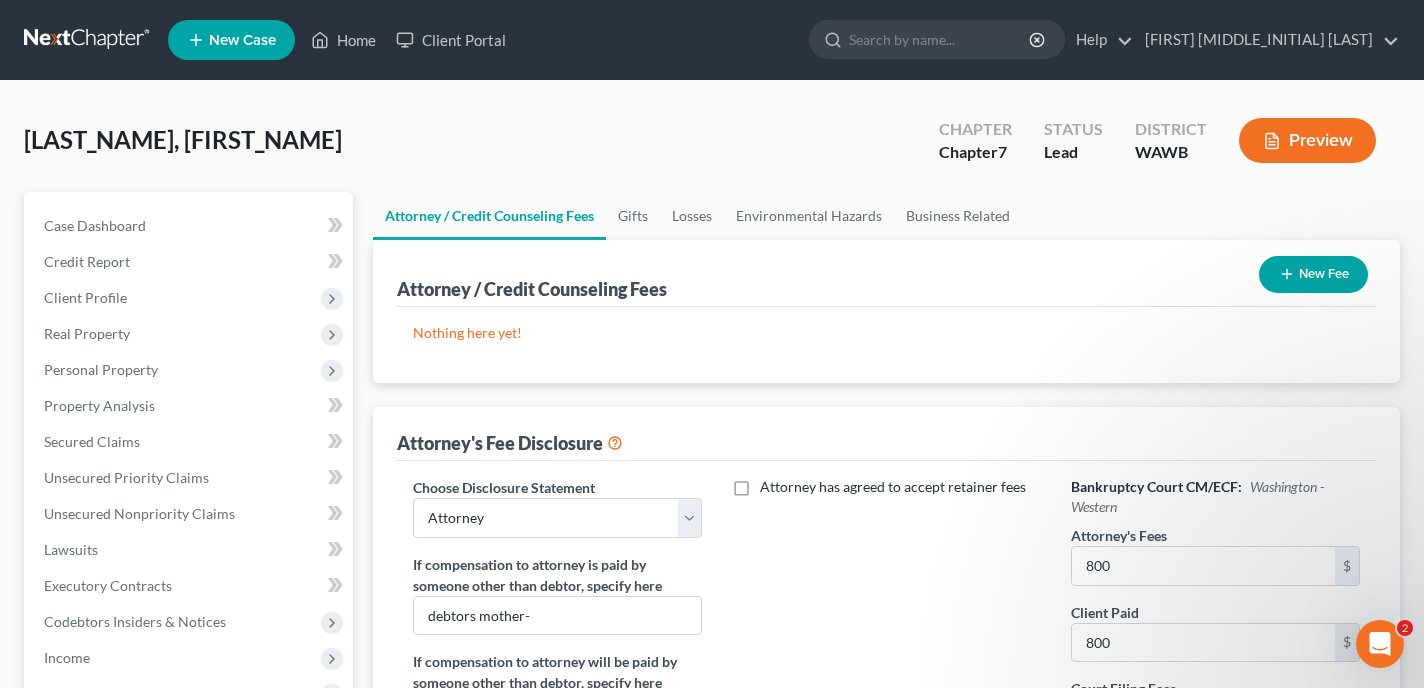 scroll, scrollTop: 0, scrollLeft: 0, axis: both 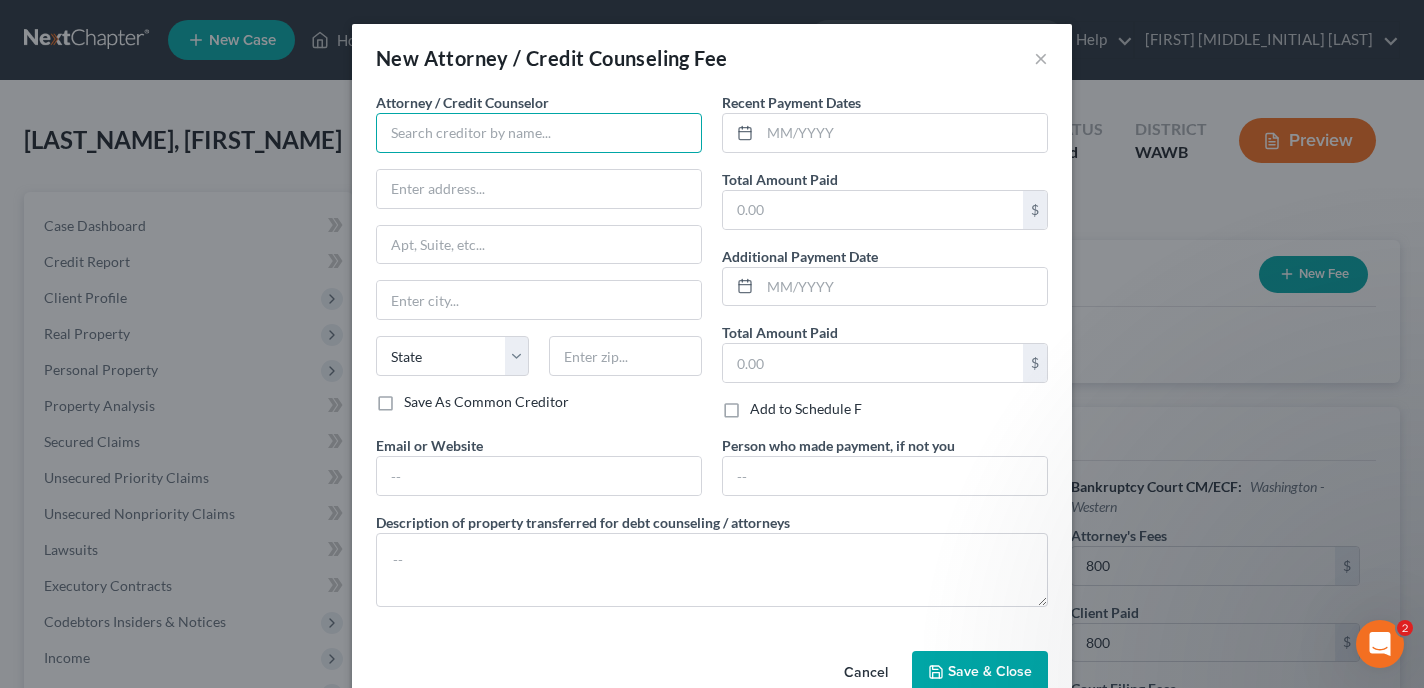 click at bounding box center (539, 133) 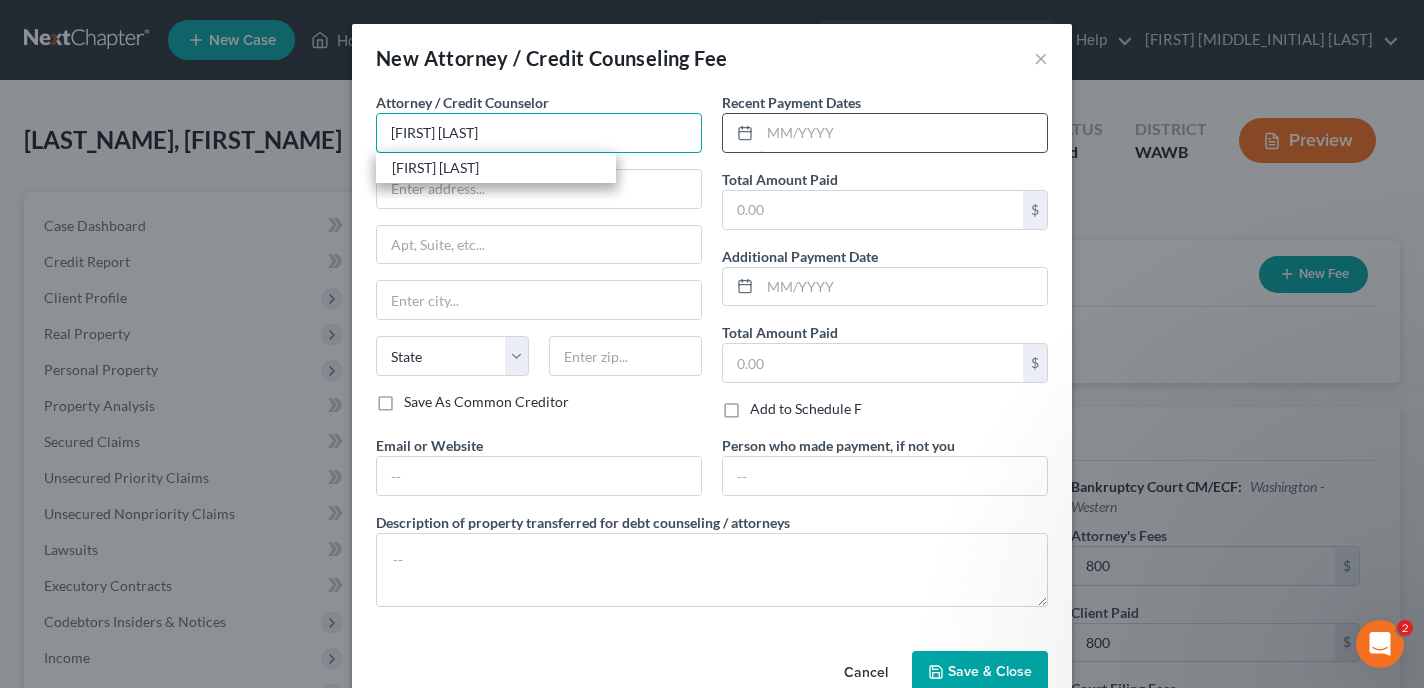 type on "Christine Langley" 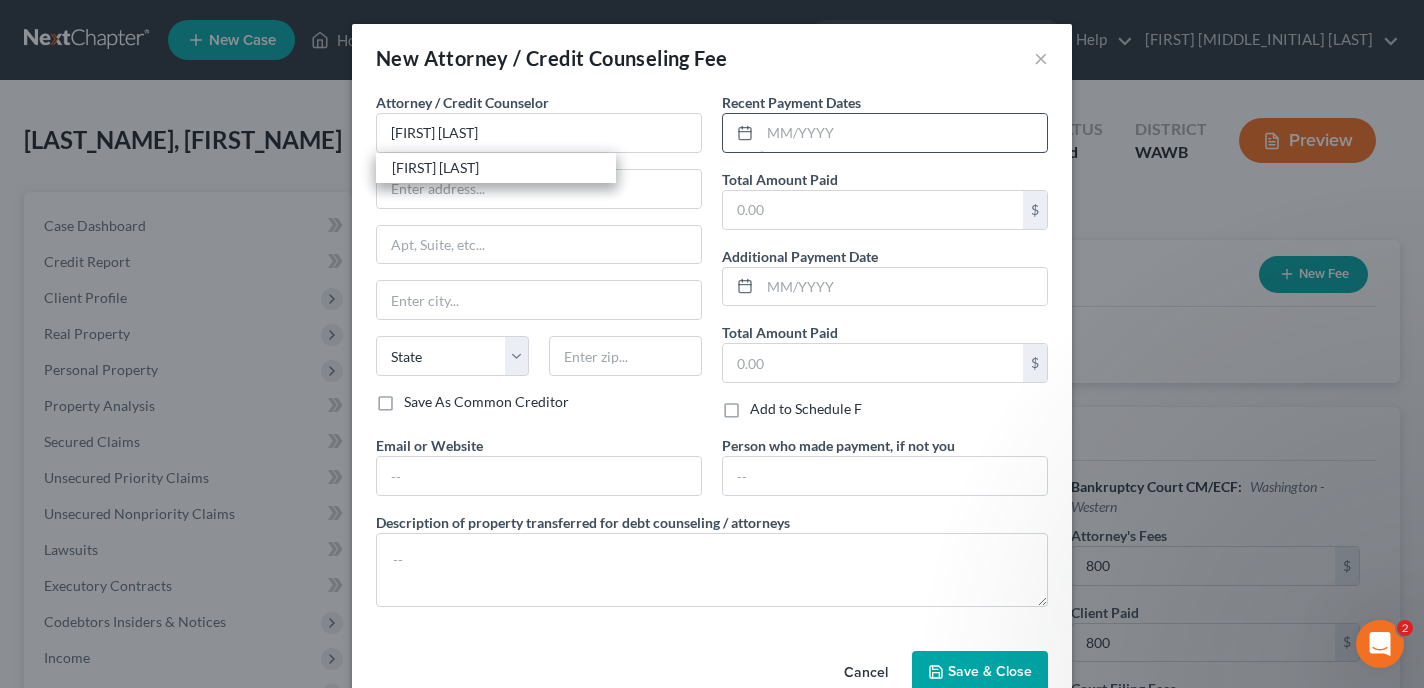 click at bounding box center (903, 133) 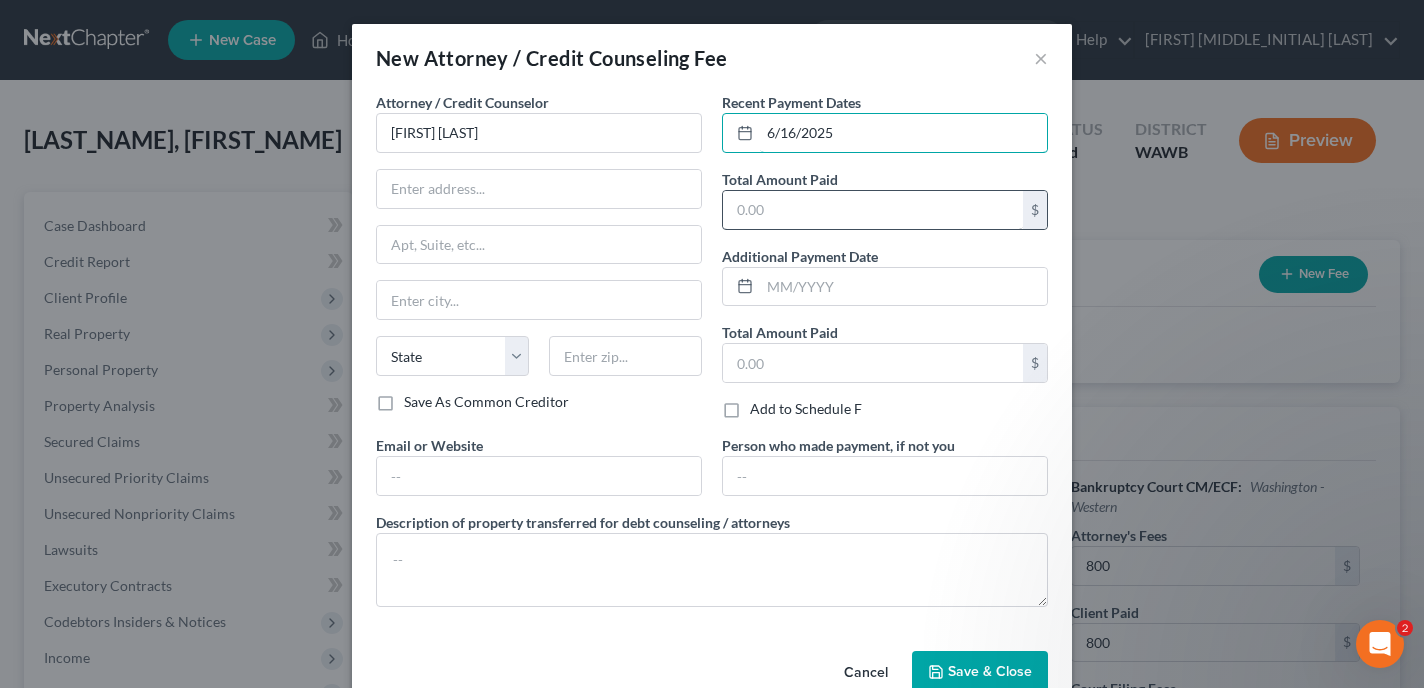 type on "6/16/2025" 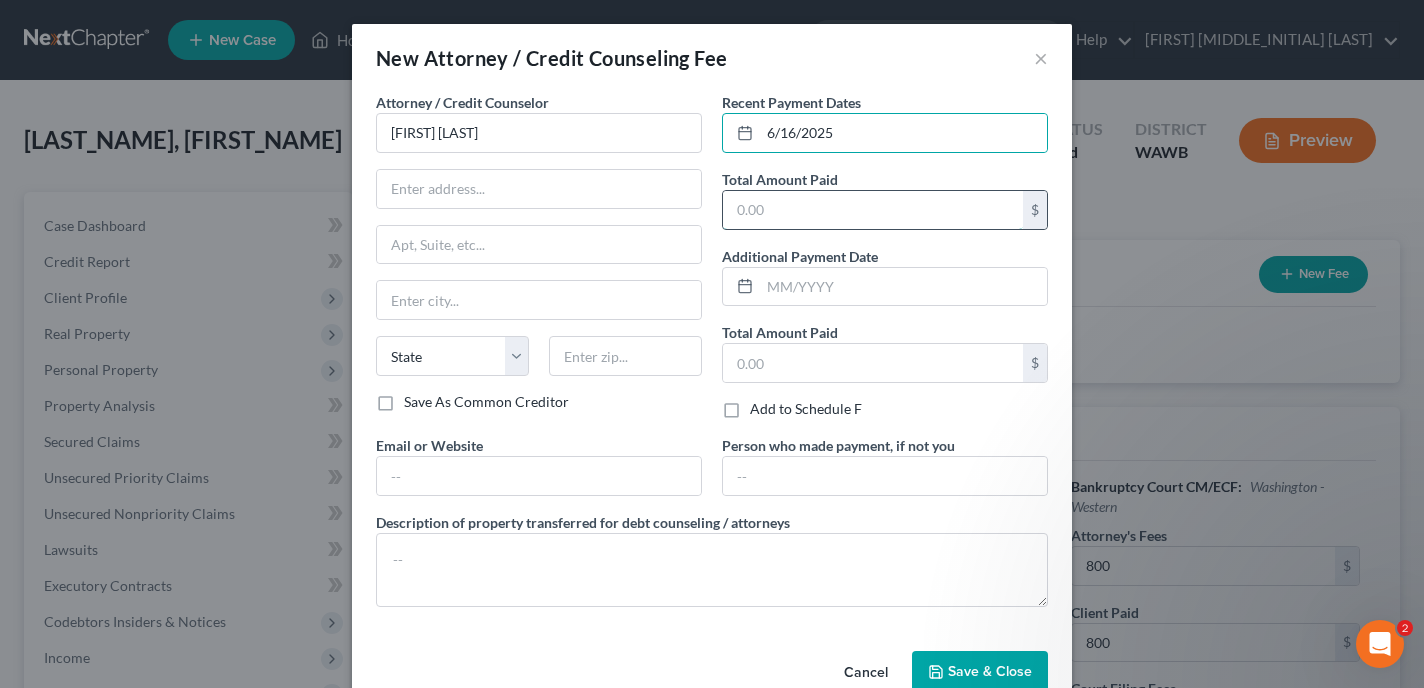 click at bounding box center (873, 210) 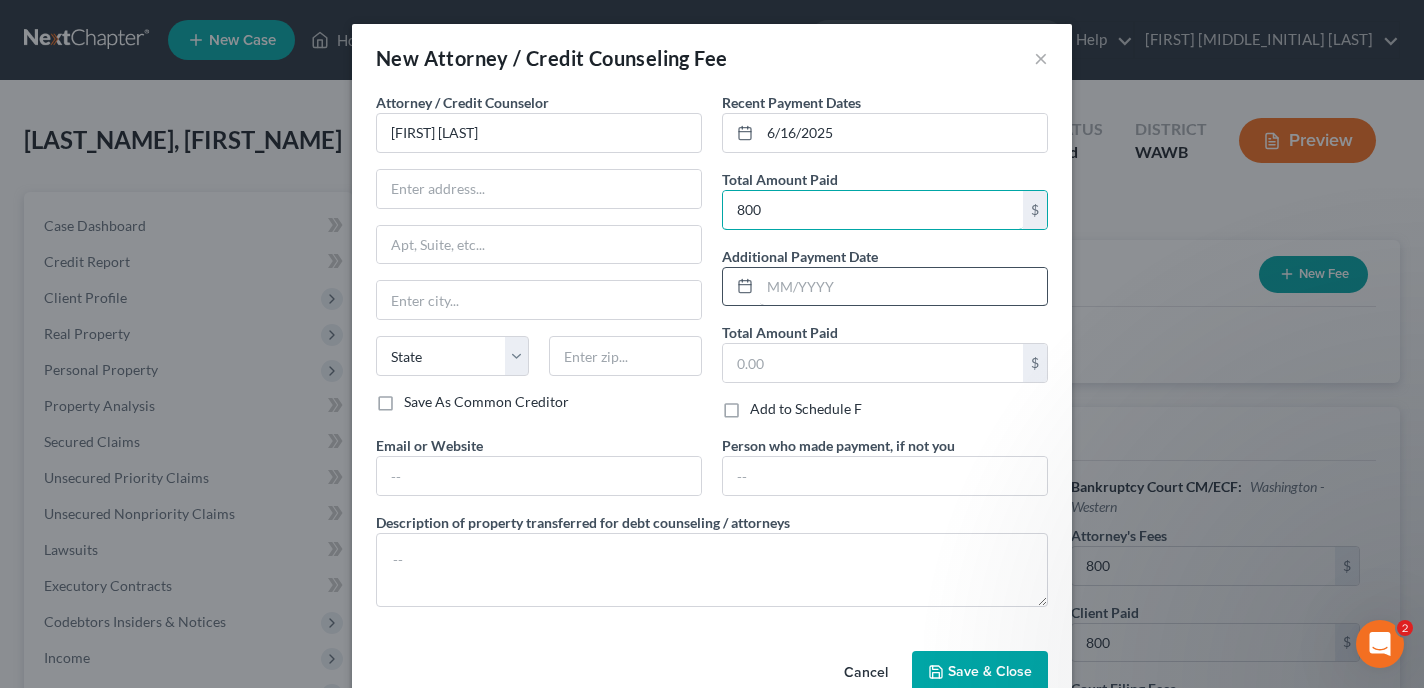type on "800" 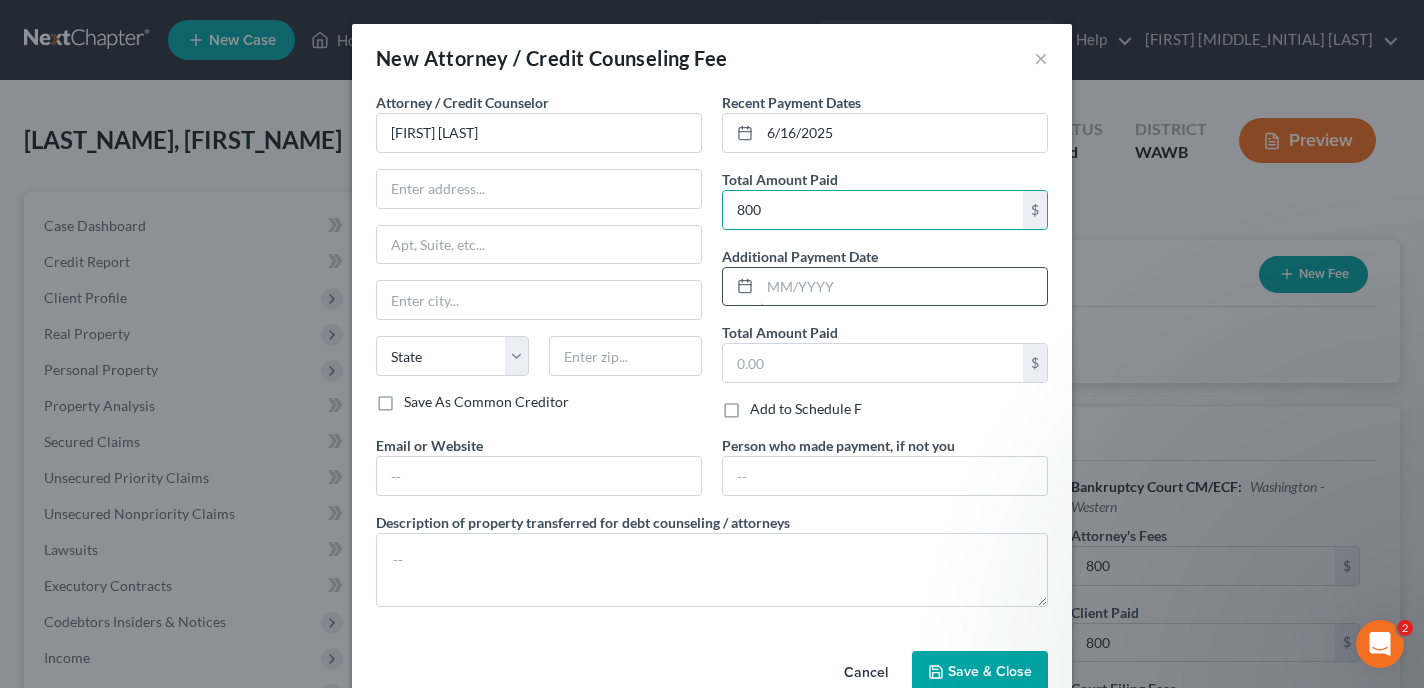 click at bounding box center (903, 287) 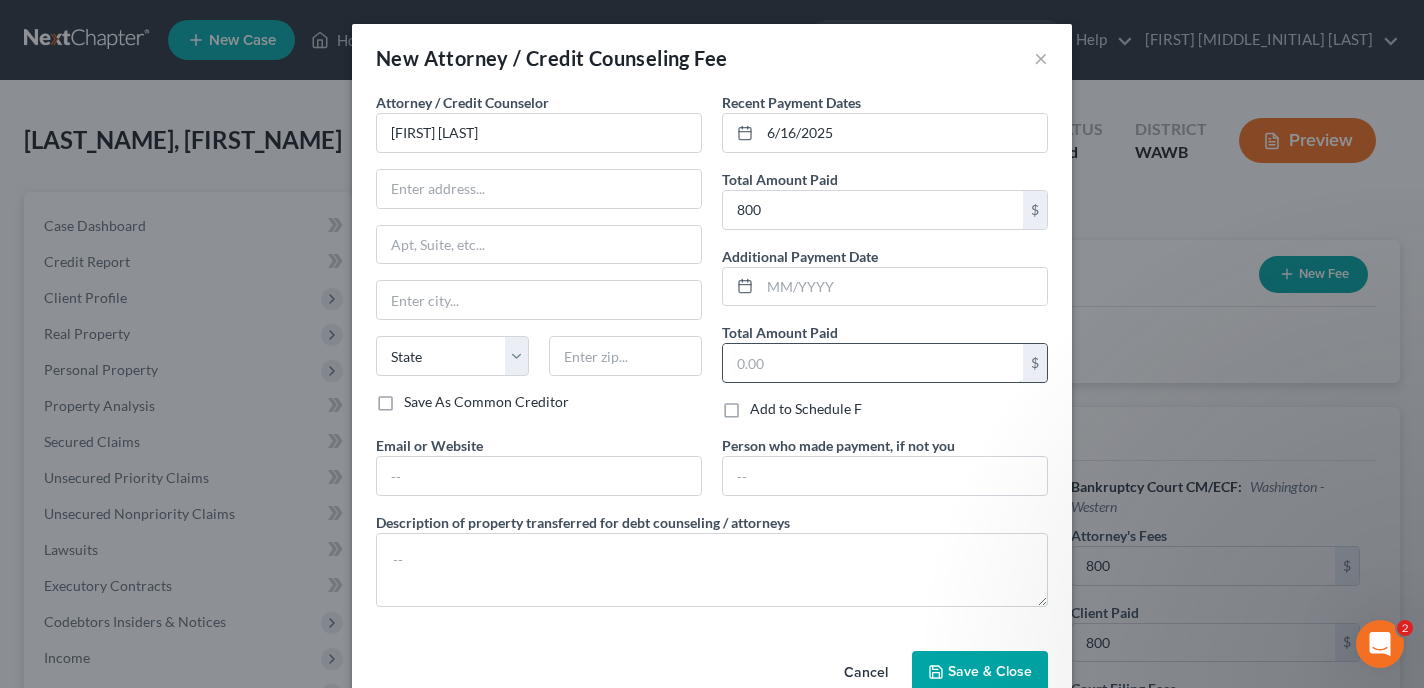 click at bounding box center [873, 363] 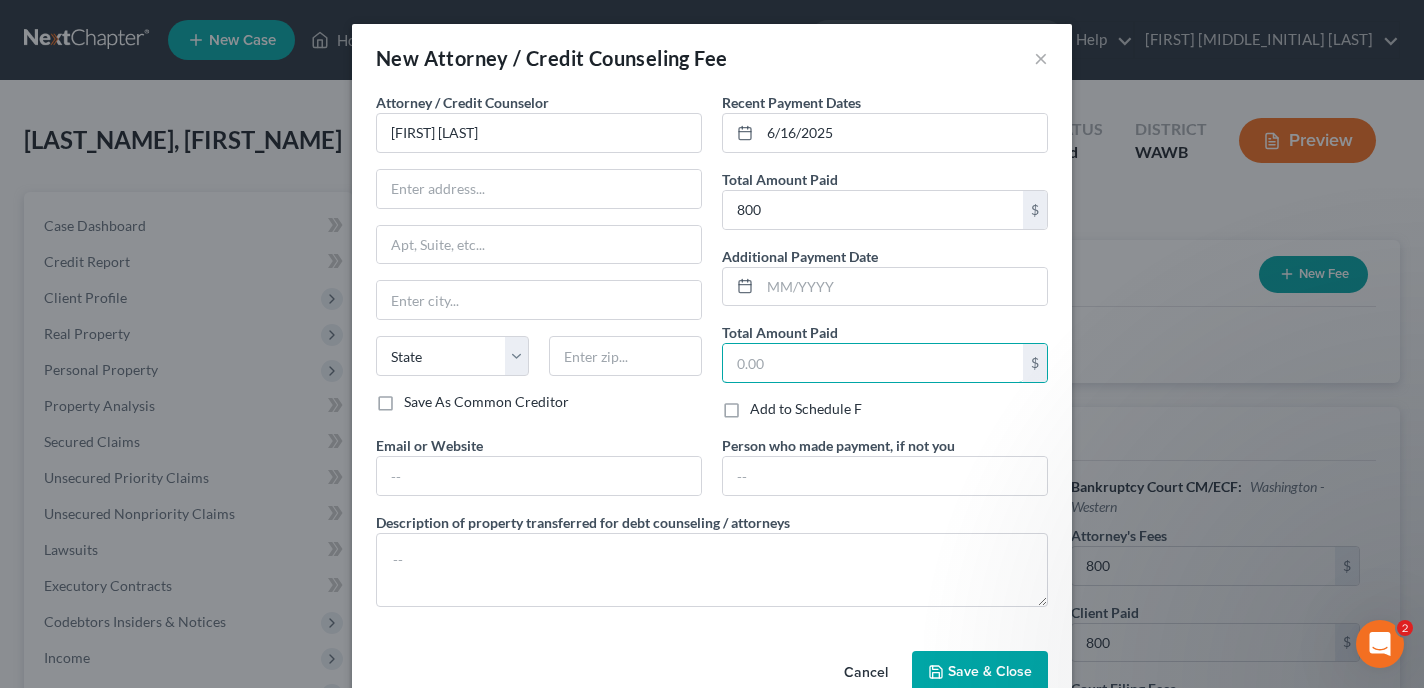scroll, scrollTop: 13, scrollLeft: 0, axis: vertical 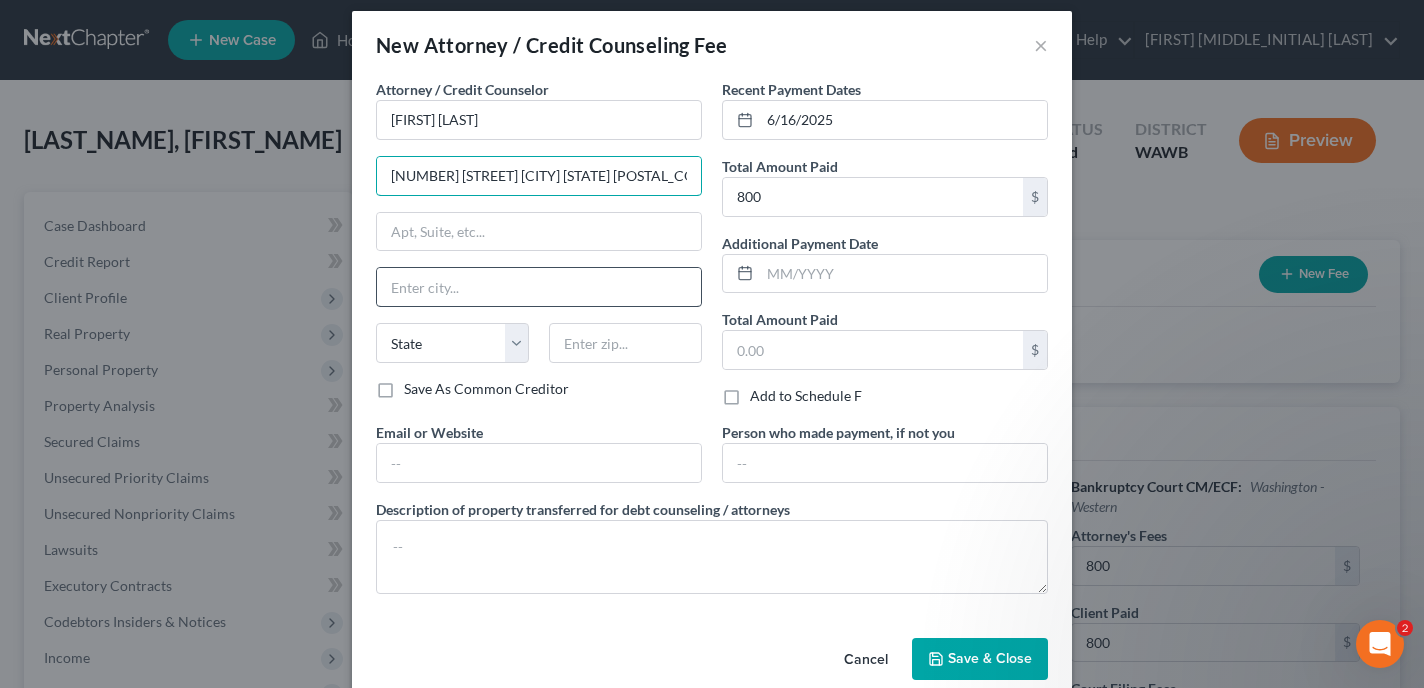 type on "106 SOlberg St SW" 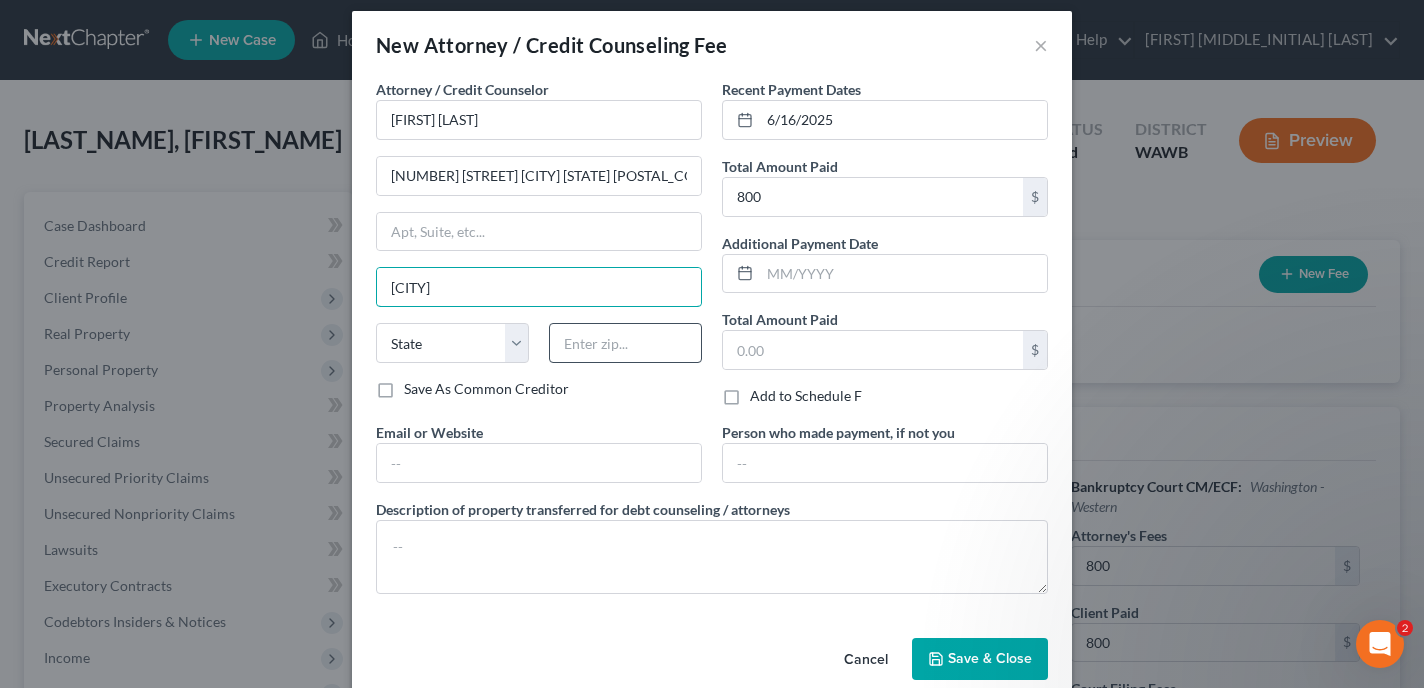 type on "Yelm" 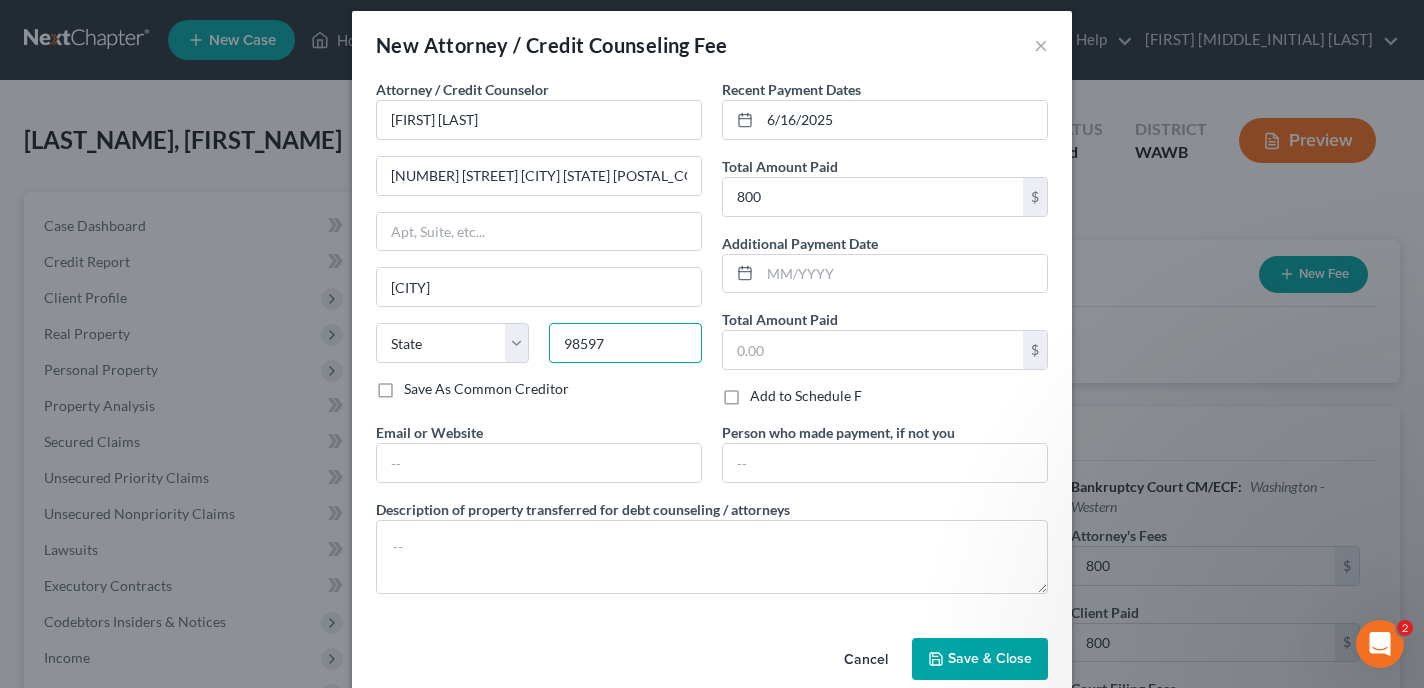 type on "98597" 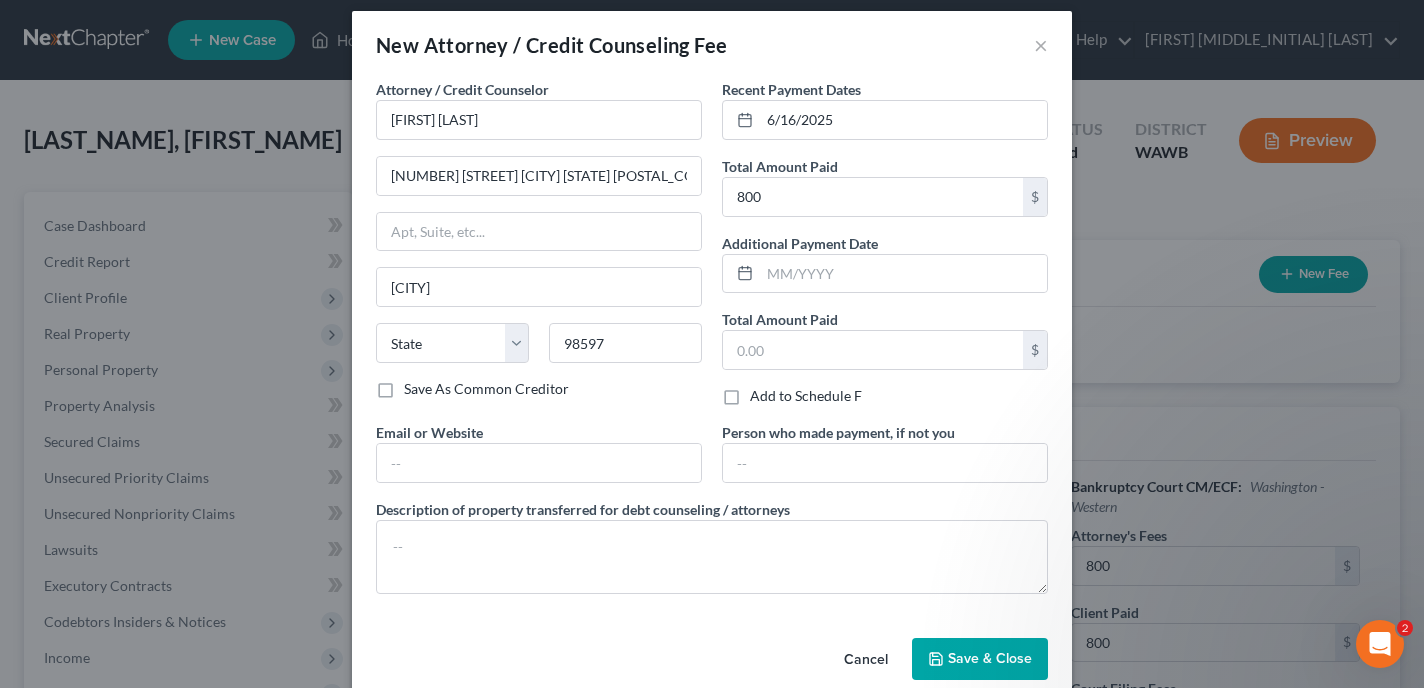 click on "Save As Common Creditor" at bounding box center (539, 389) 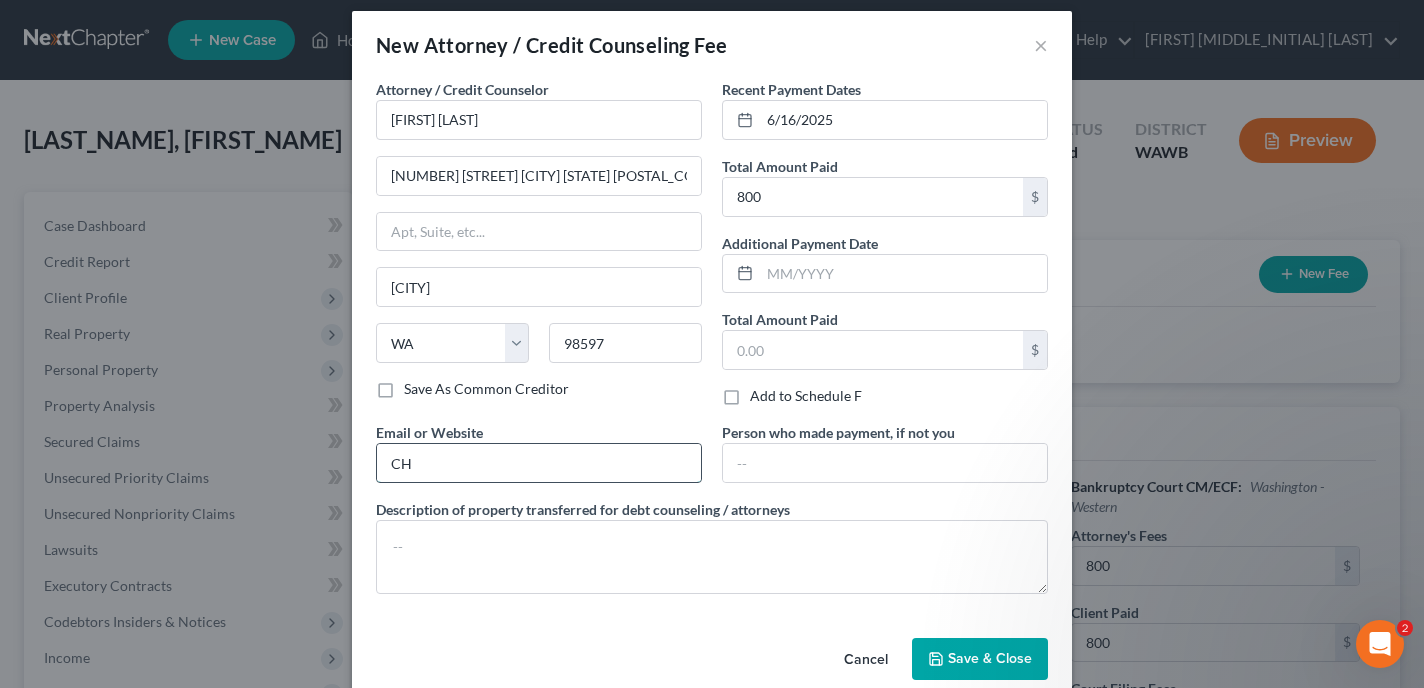 type on "C" 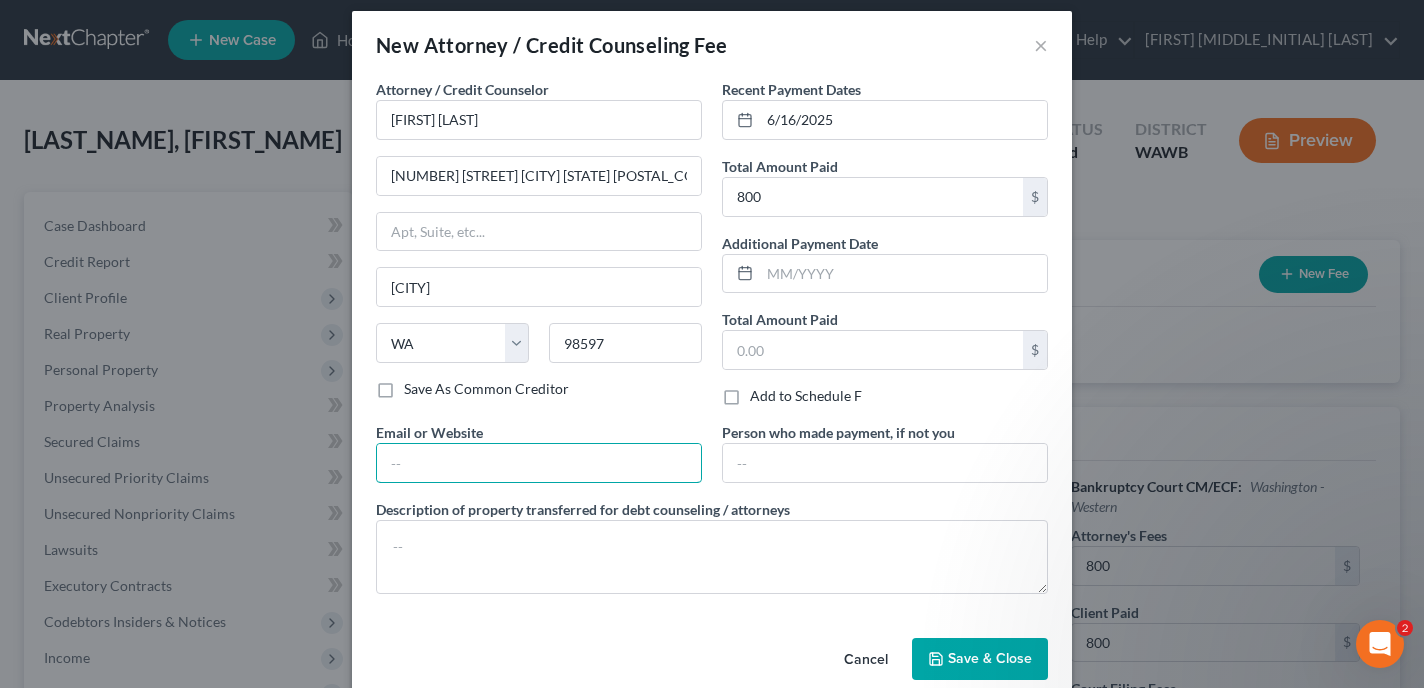 type on "[EMAIL]" 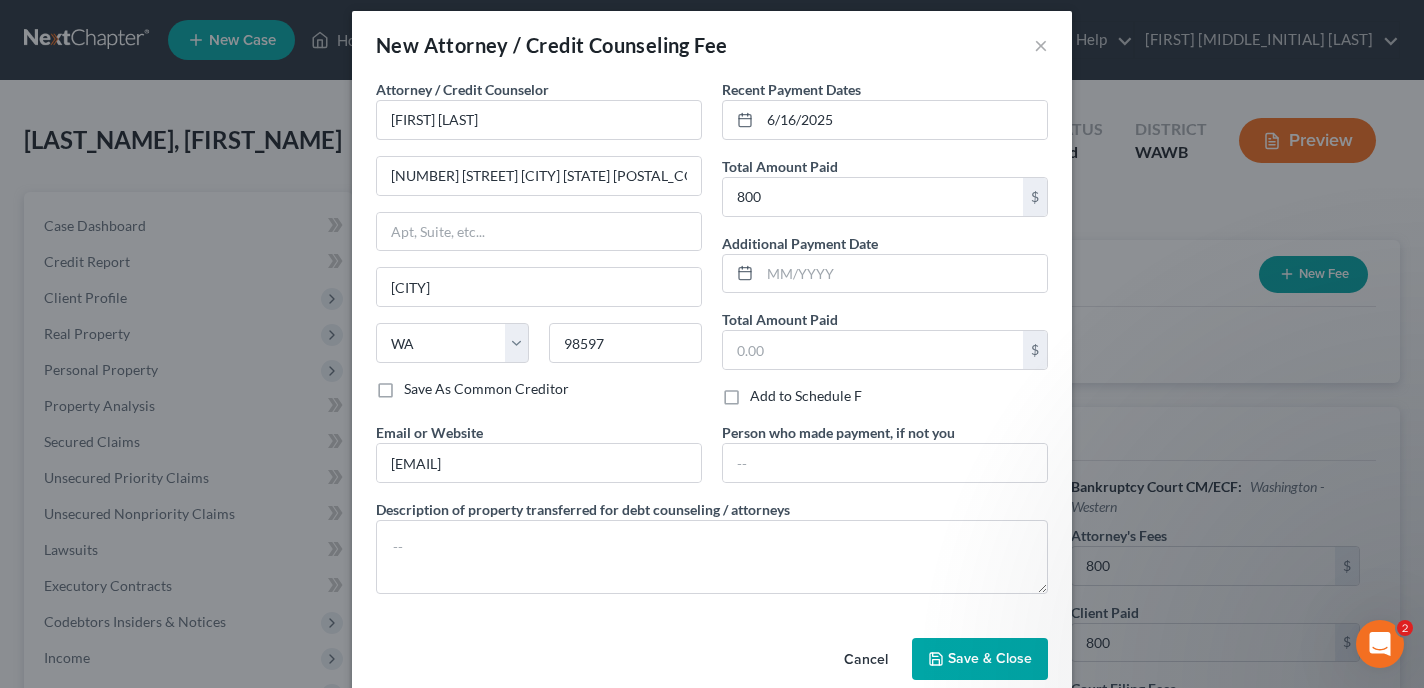 click on "Attorney / Credit Counselor *    Christine Langley                      106 SOlberg St SW Yelm State AL AK AR AZ CA CO CT DE DC FL GA GU HI ID IL IN IA KS KY LA ME MD MA MI MN MS MO MT NC ND NE NV NH NJ NM NY OH OK OR PA PR RI SC SD TN TX UT VI VA VT WA WV WI WY 98597 Save As Common Creditor Recent Payment Dates         6/16/2025 Total Amount Paid 800 $ Additional Payment Date         Total Amount Paid $ Add to Schedule F Email or Website chris@langley-law.com Person who made payment, if not you Description of property transferred for debt counseling / attorneys" at bounding box center (712, 344) 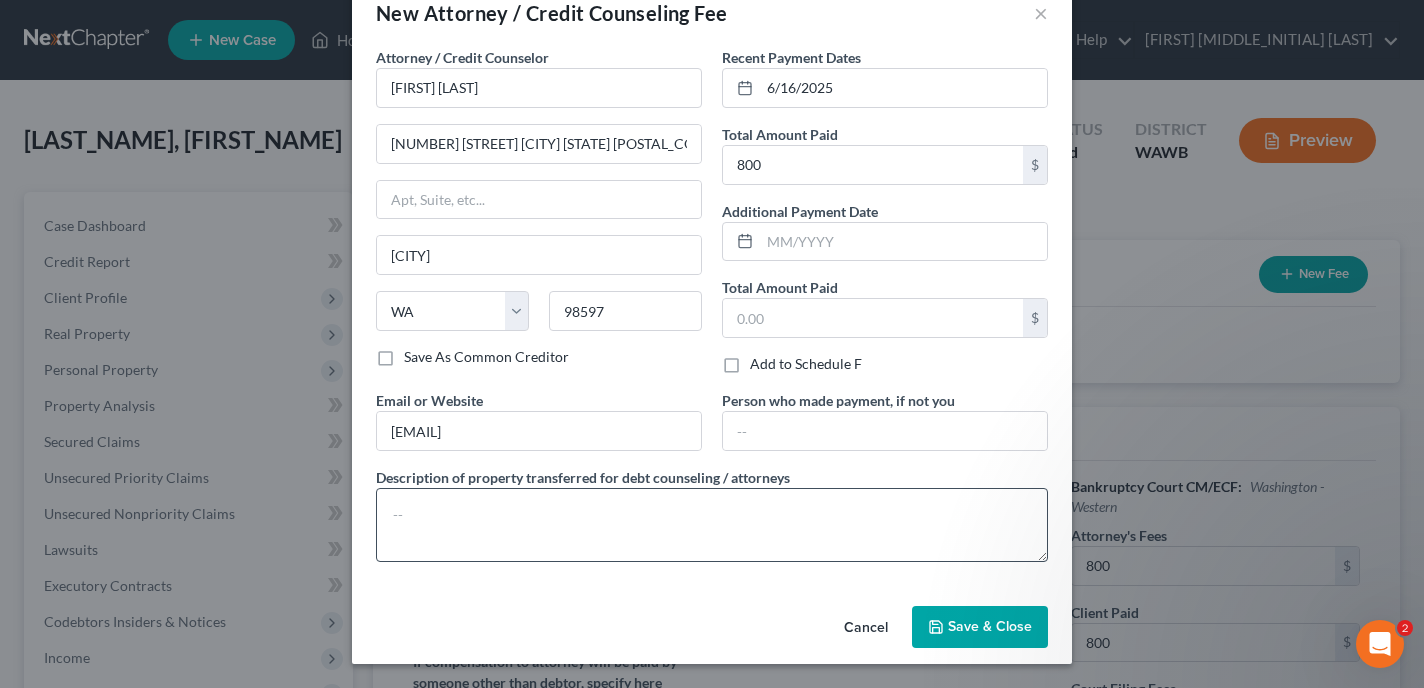 scroll, scrollTop: 45, scrollLeft: 0, axis: vertical 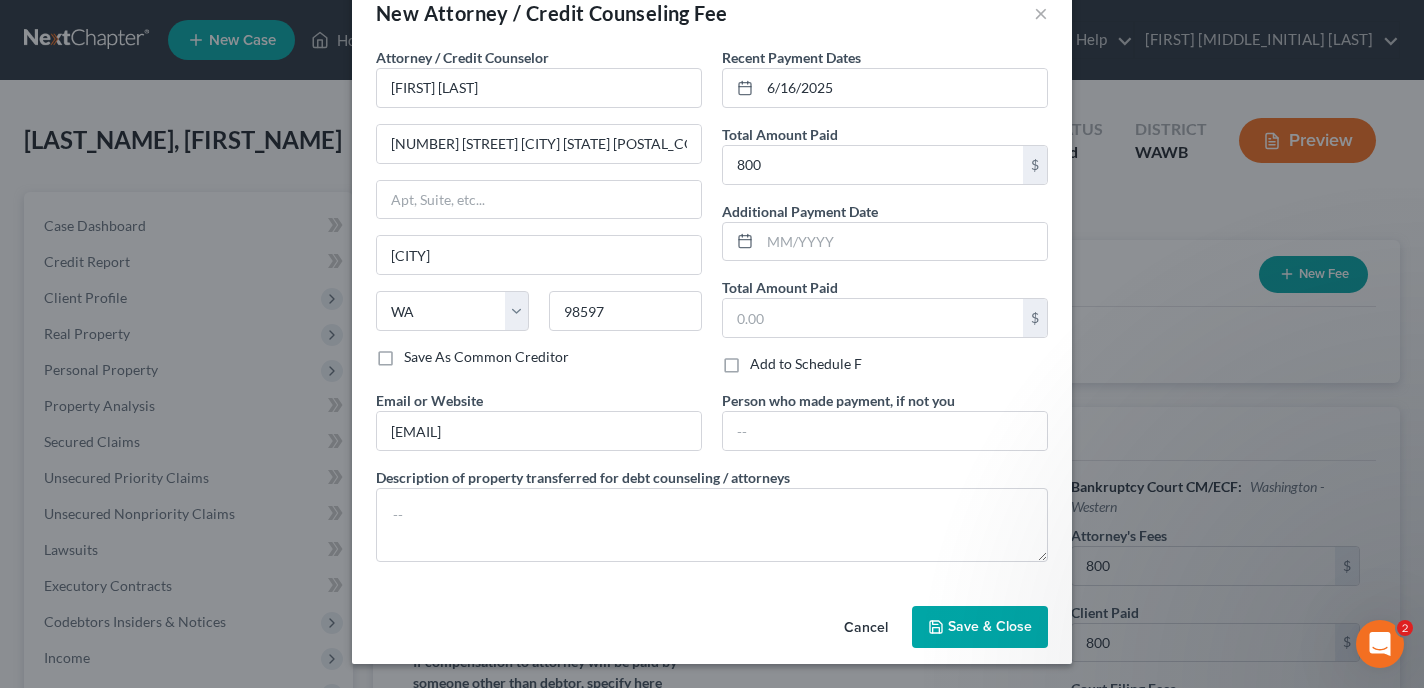 click on "Recent Payment Dates         6/16/2025 Total Amount Paid 800 $ Additional Payment Date         Total Amount Paid $ Add to Schedule F" at bounding box center (885, 218) 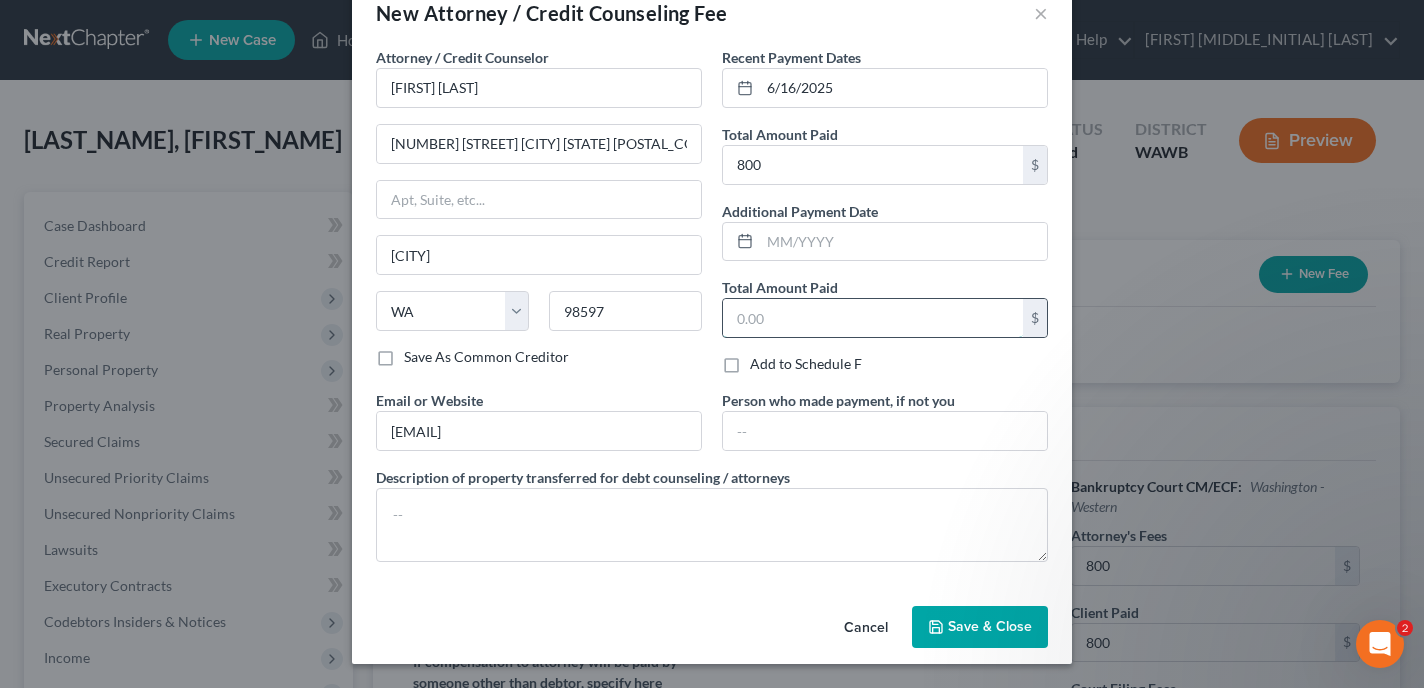 click at bounding box center [873, 318] 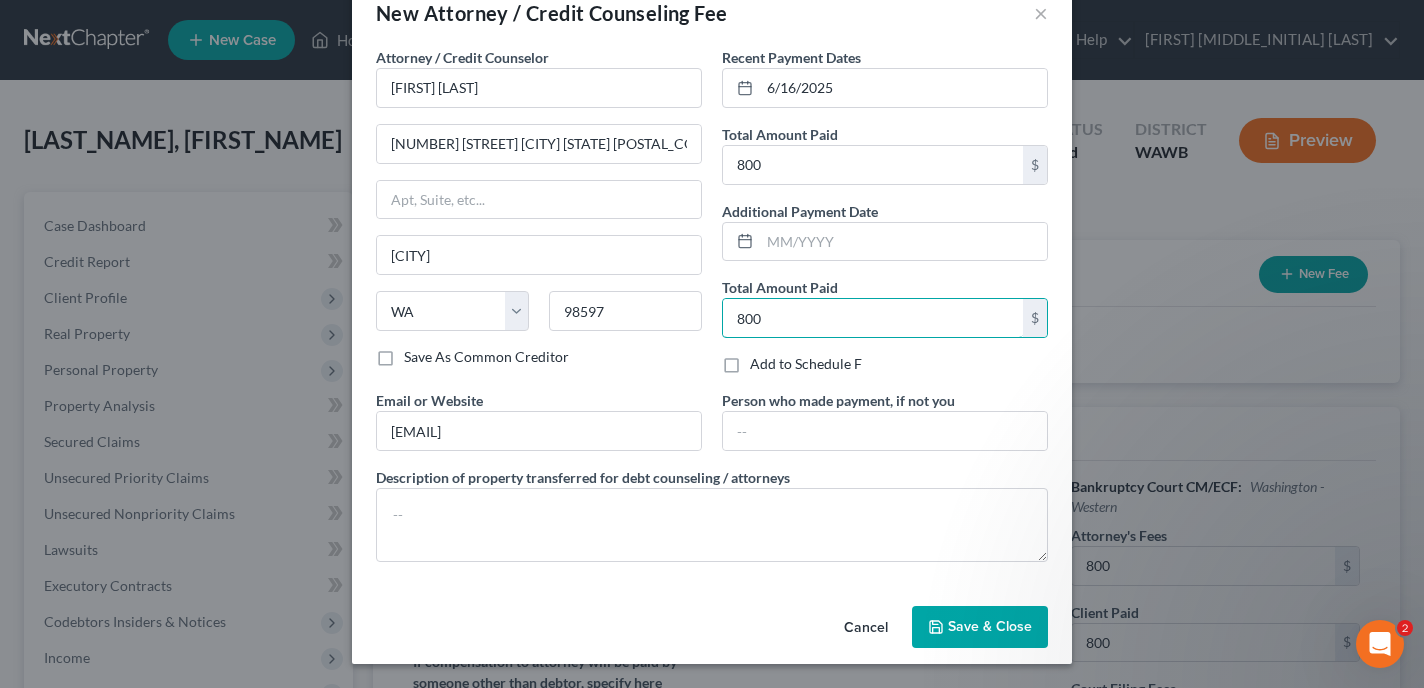 type on "800" 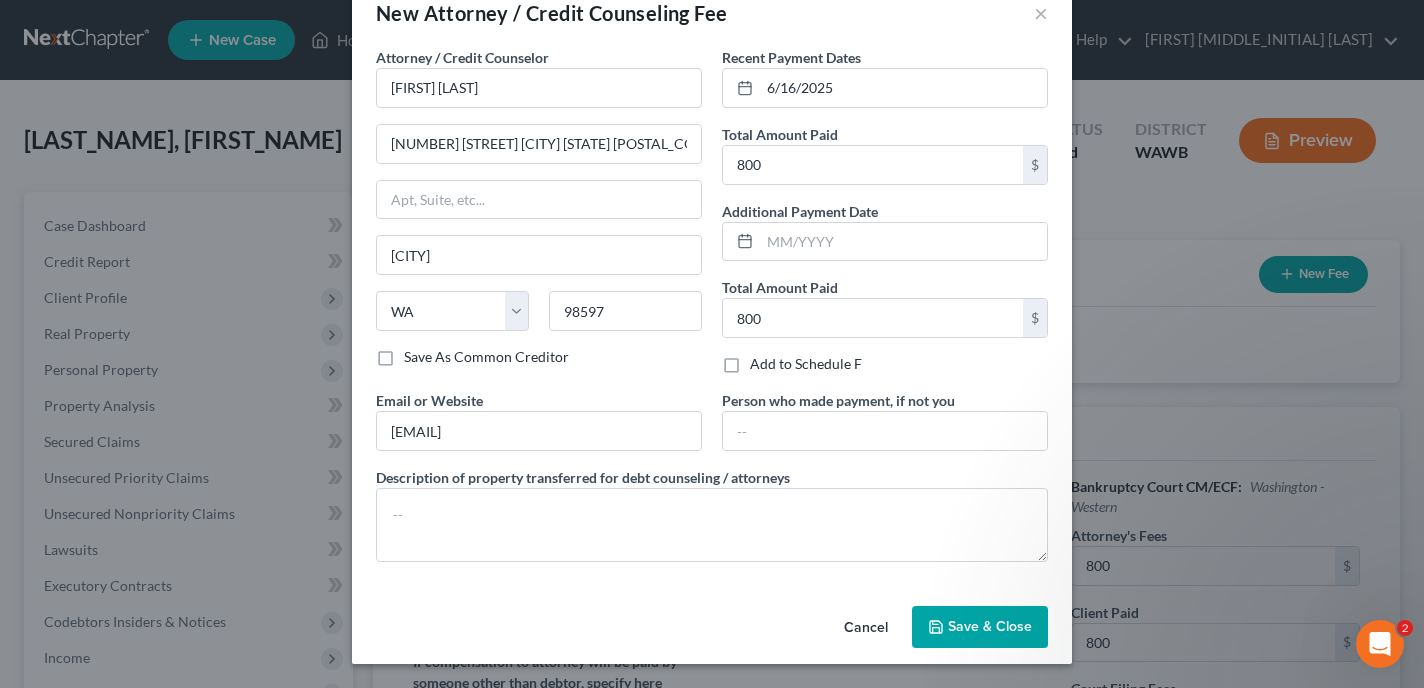 click on "Recent Payment Dates         6/16/2025 Total Amount Paid 800 $ Additional Payment Date         Total Amount Paid 800 $ Add to Schedule F" at bounding box center (885, 218) 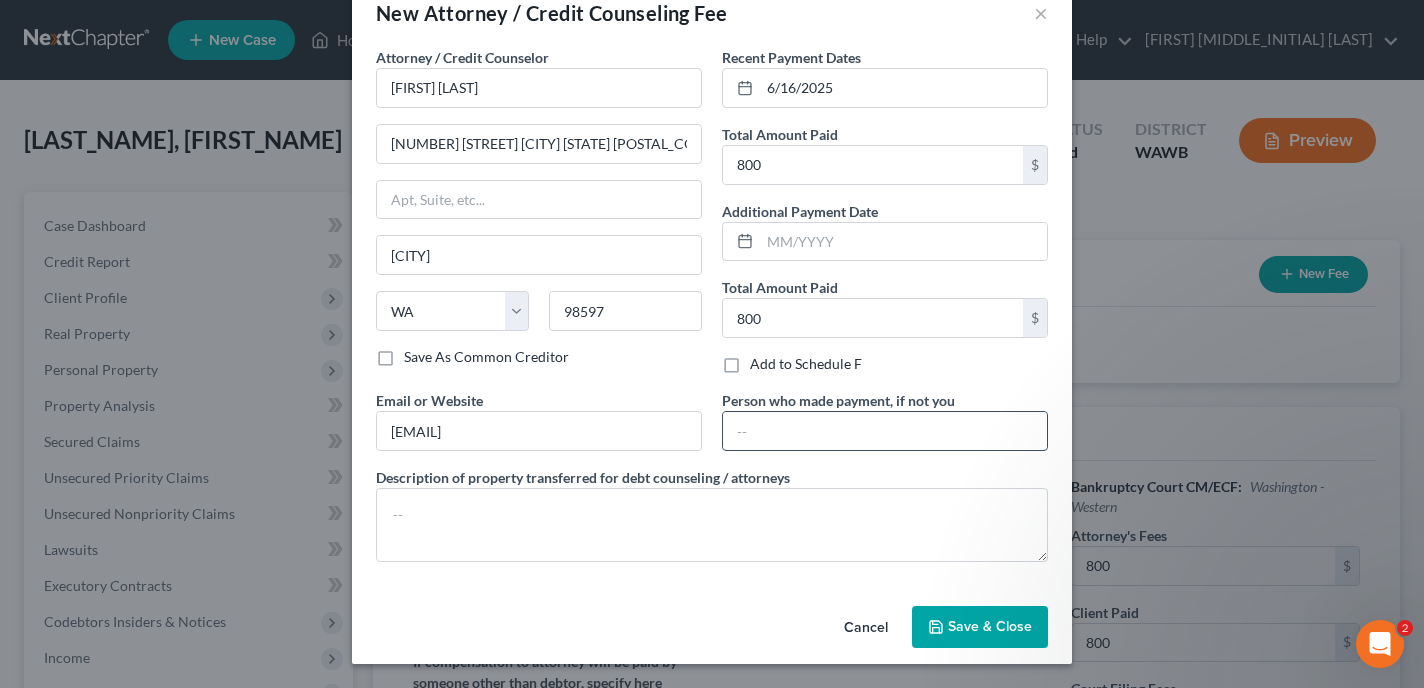 click at bounding box center (885, 431) 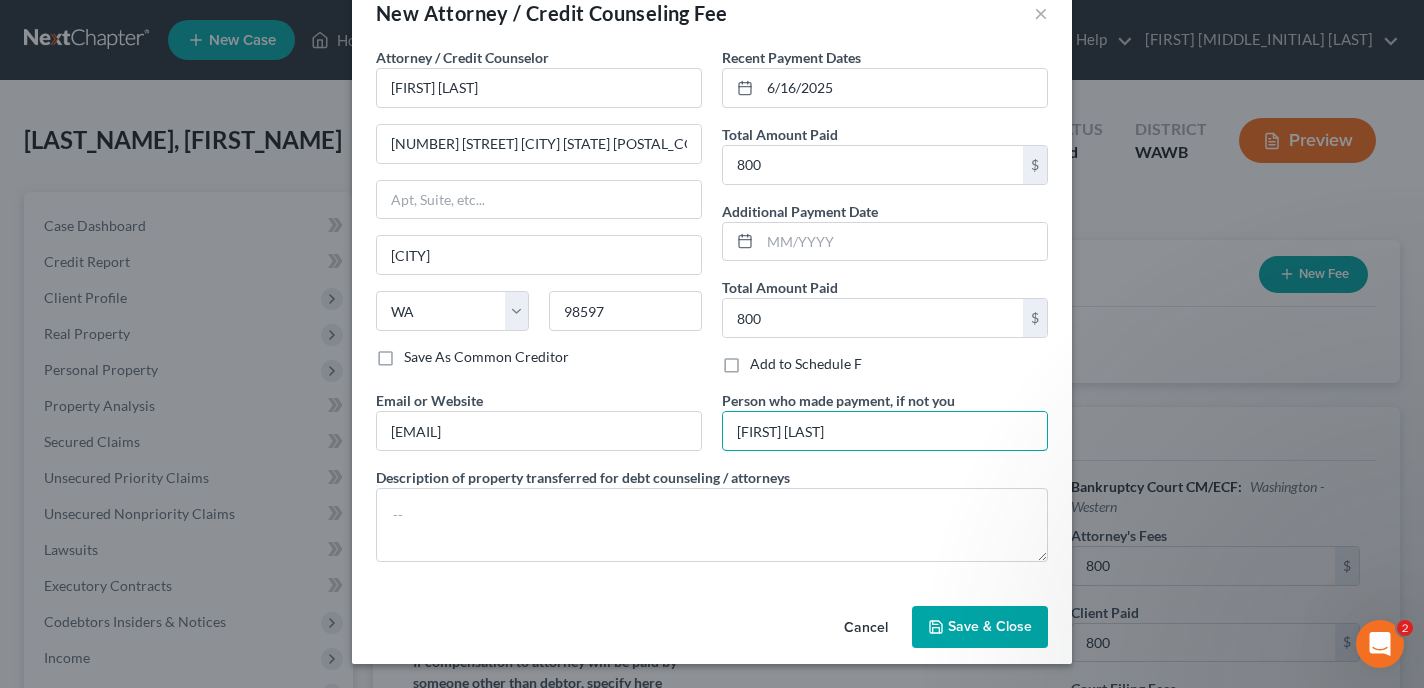 type on "Rhonda Novak" 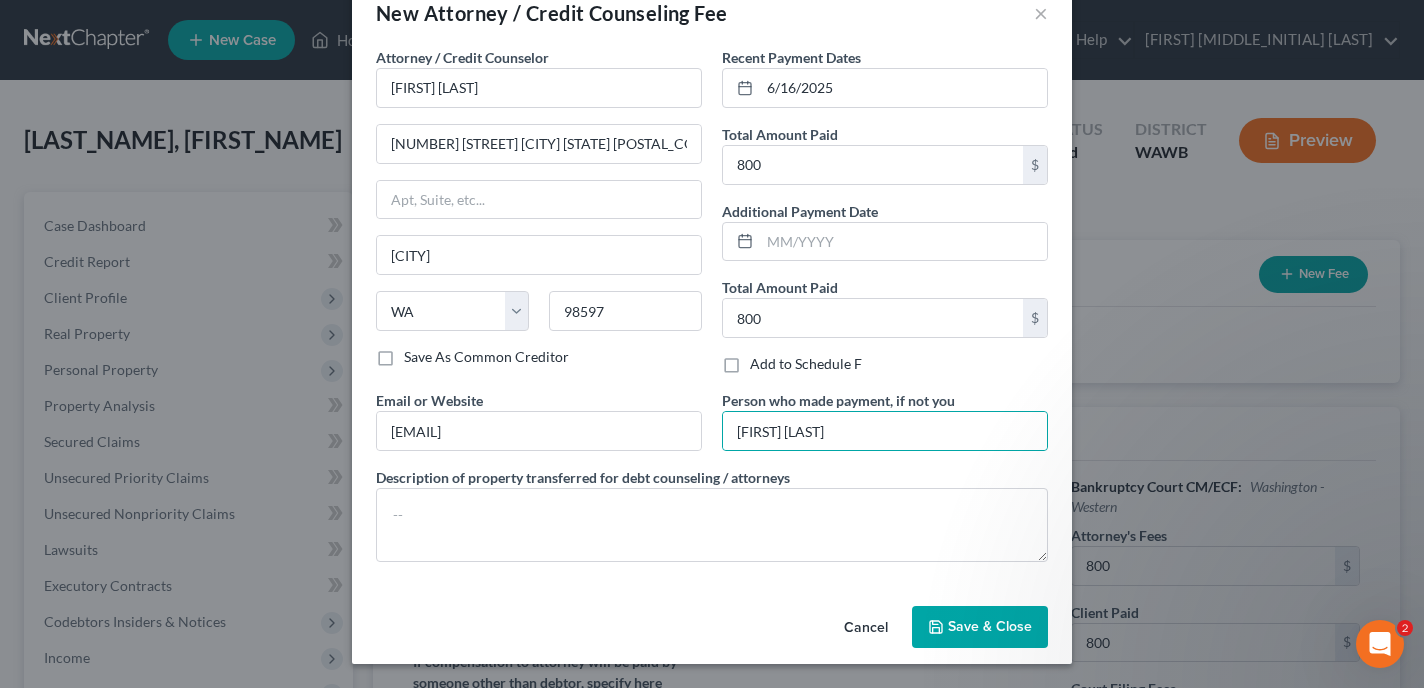 click on "Save & Close" at bounding box center [990, 626] 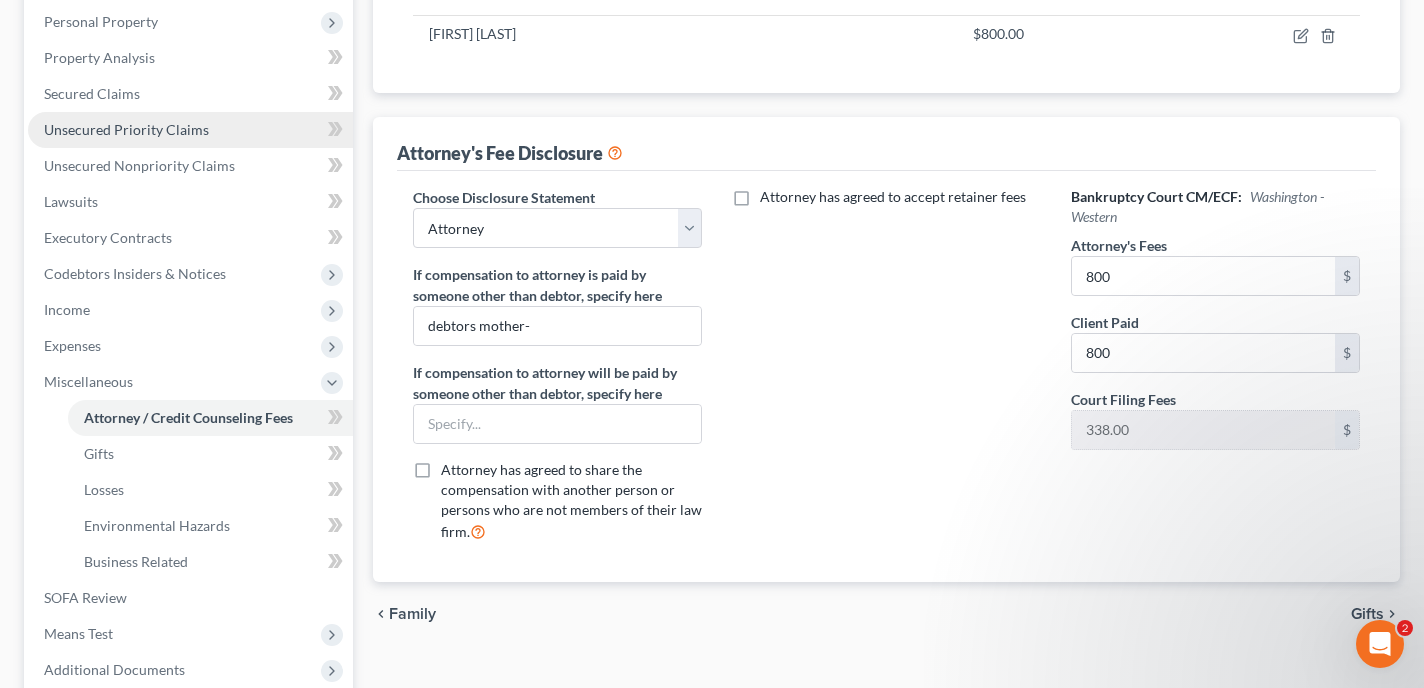 scroll, scrollTop: 382, scrollLeft: 0, axis: vertical 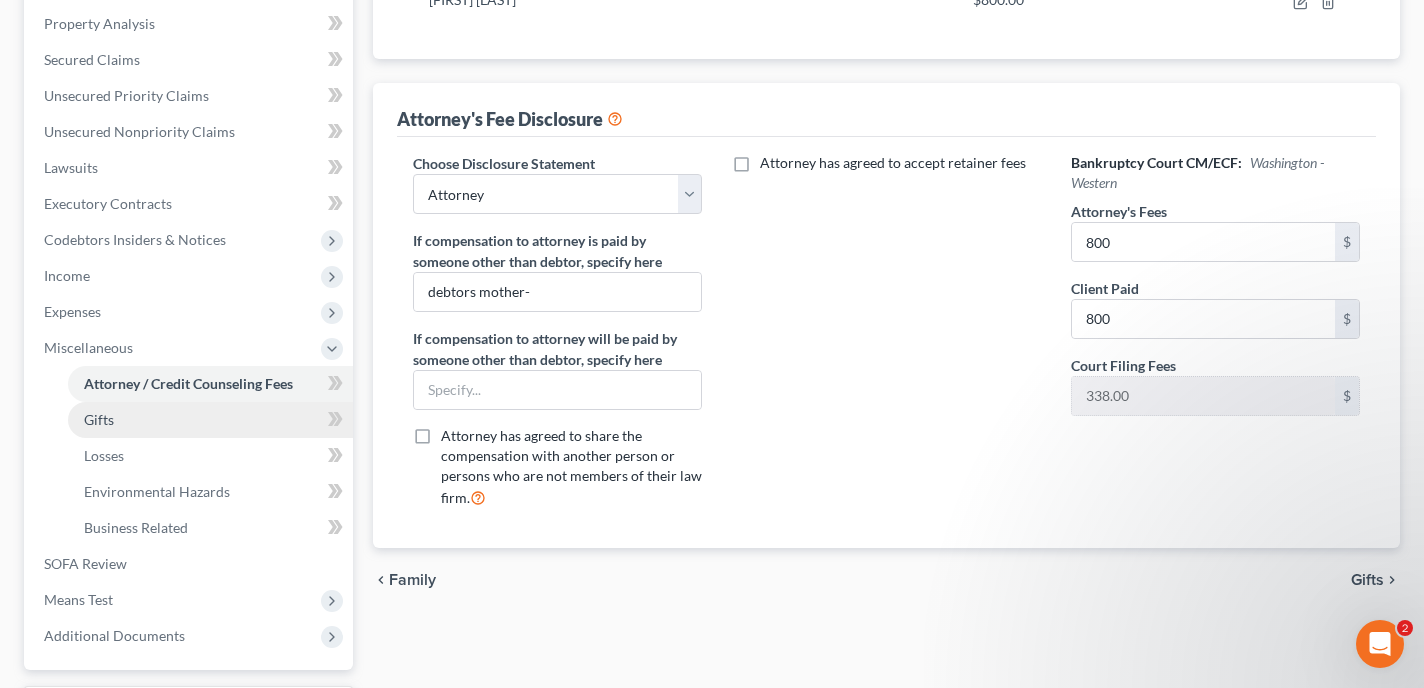 click on "Gifts" at bounding box center [99, 419] 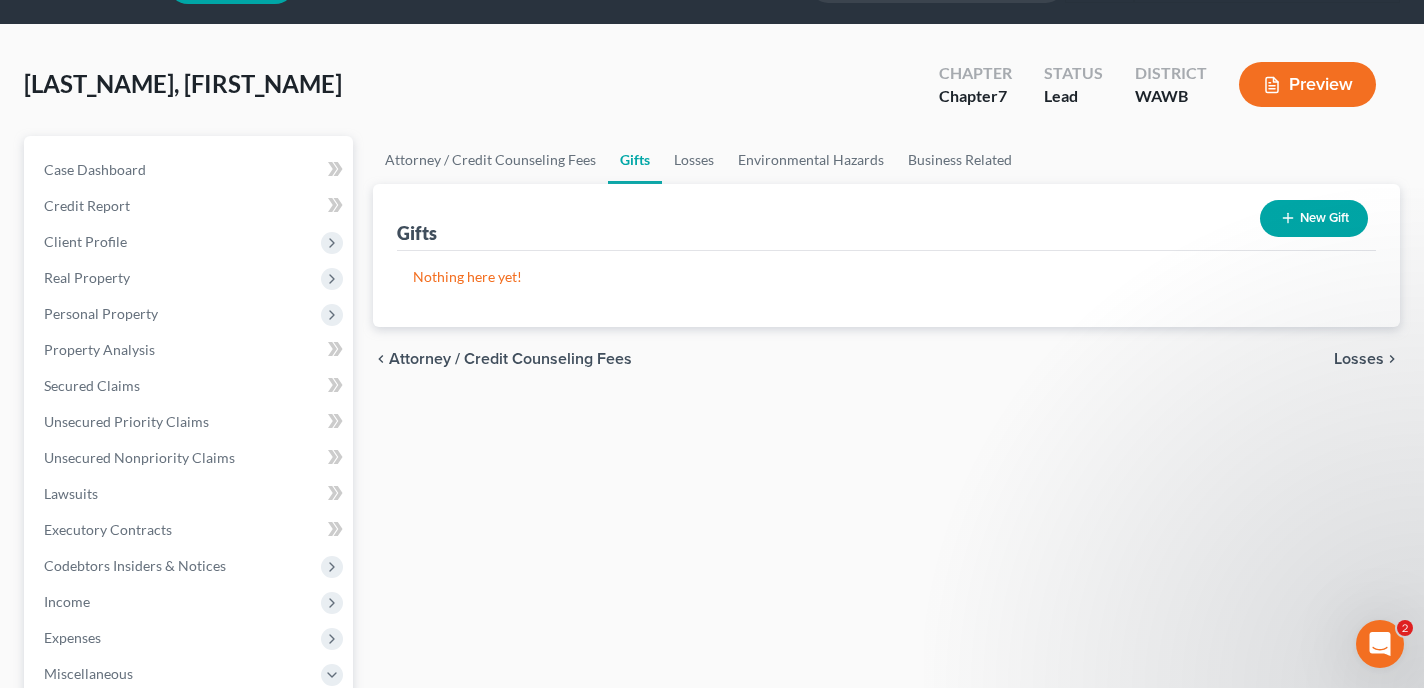 scroll, scrollTop: 0, scrollLeft: 0, axis: both 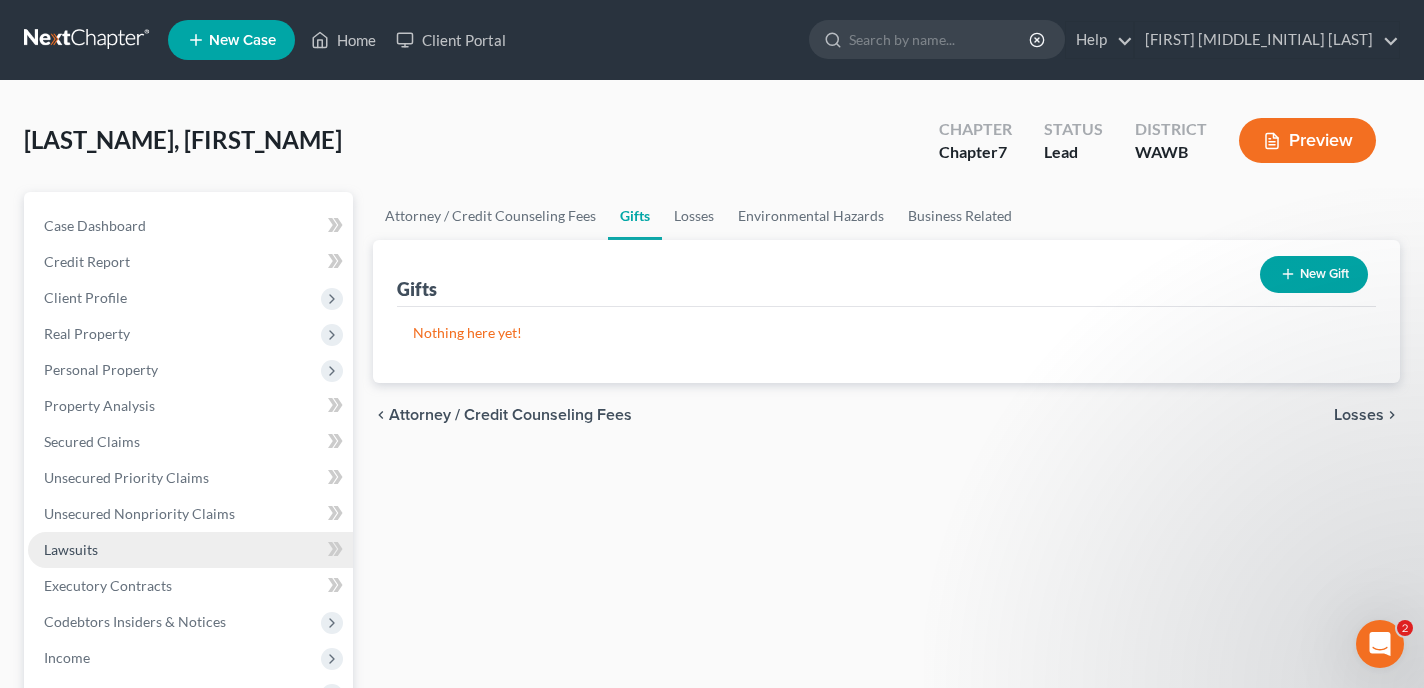 click on "Lawsuits" at bounding box center (190, 550) 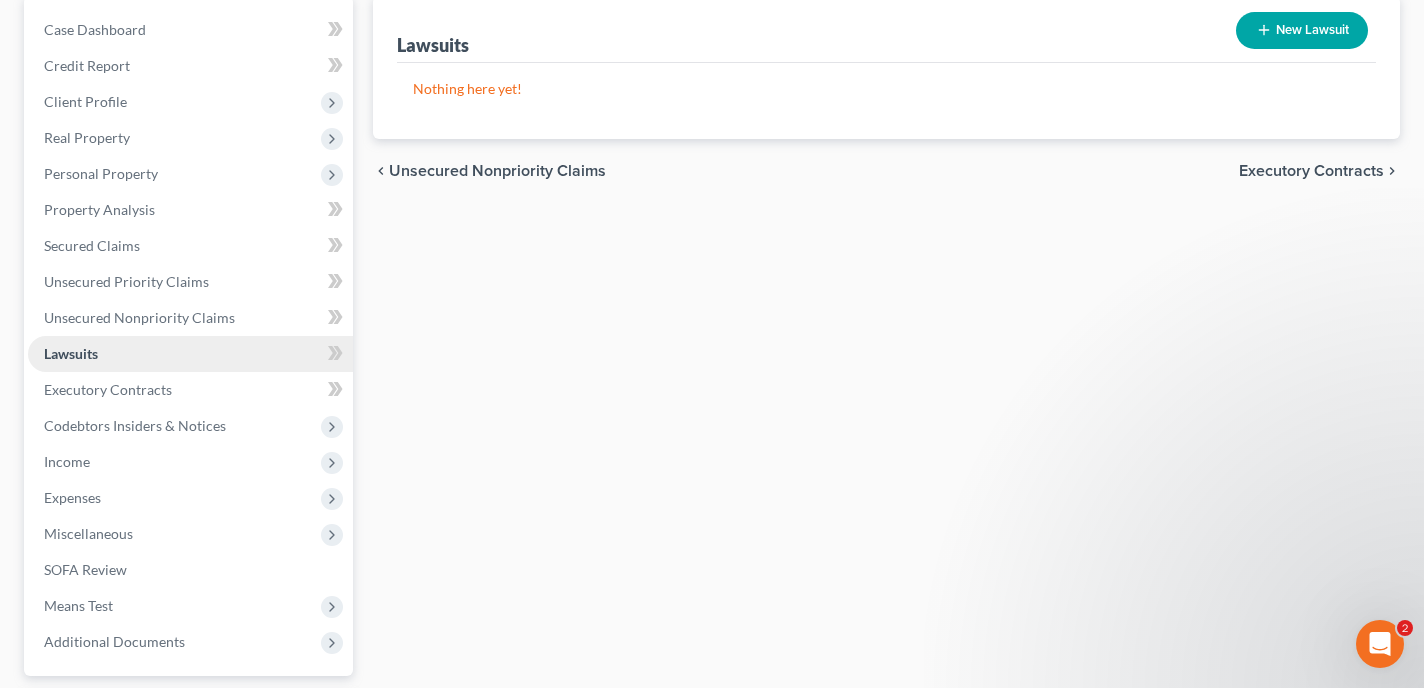scroll, scrollTop: 213, scrollLeft: 0, axis: vertical 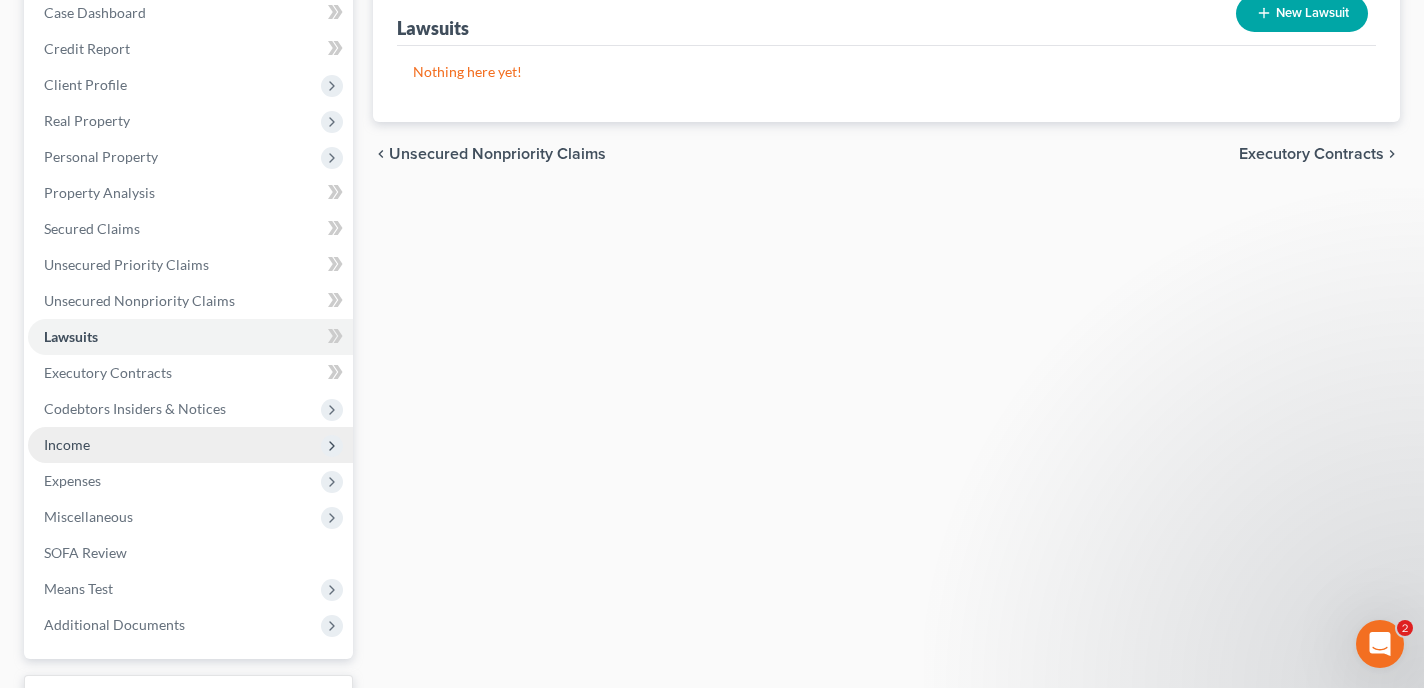 click on "Income" at bounding box center (190, 445) 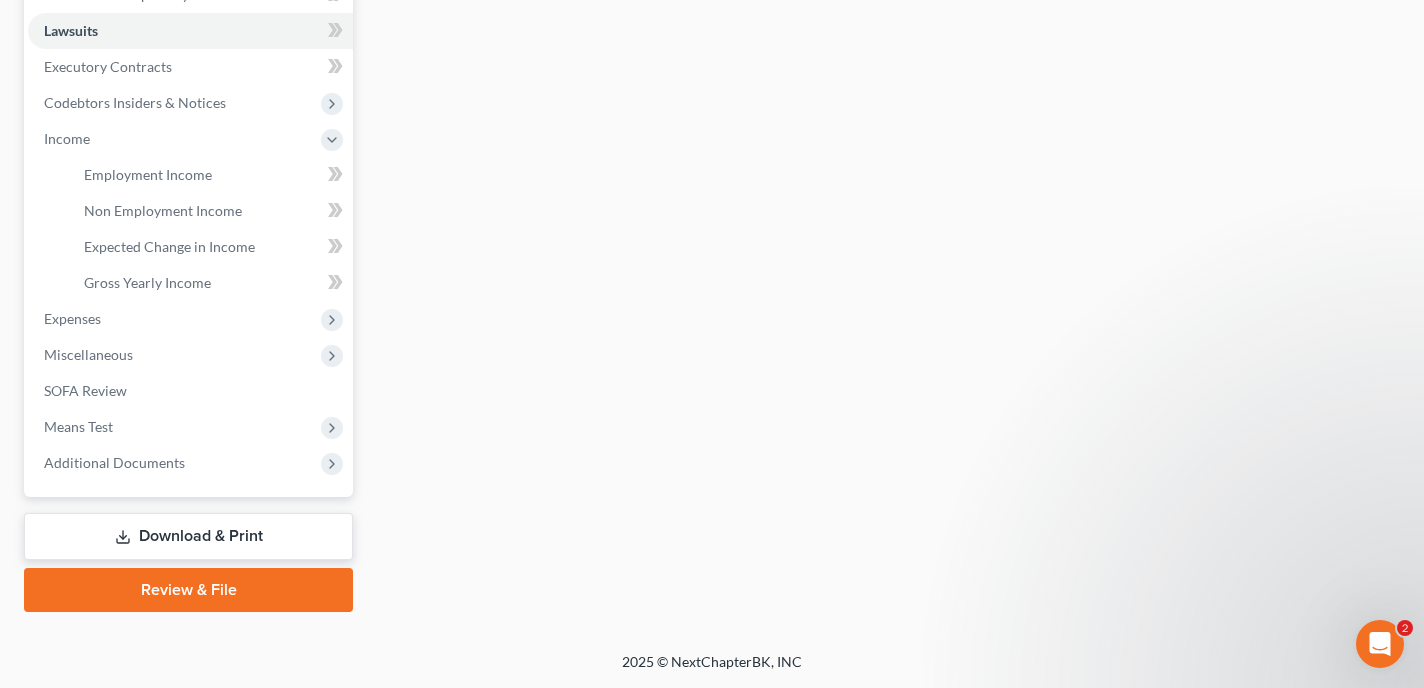 scroll, scrollTop: 519, scrollLeft: 0, axis: vertical 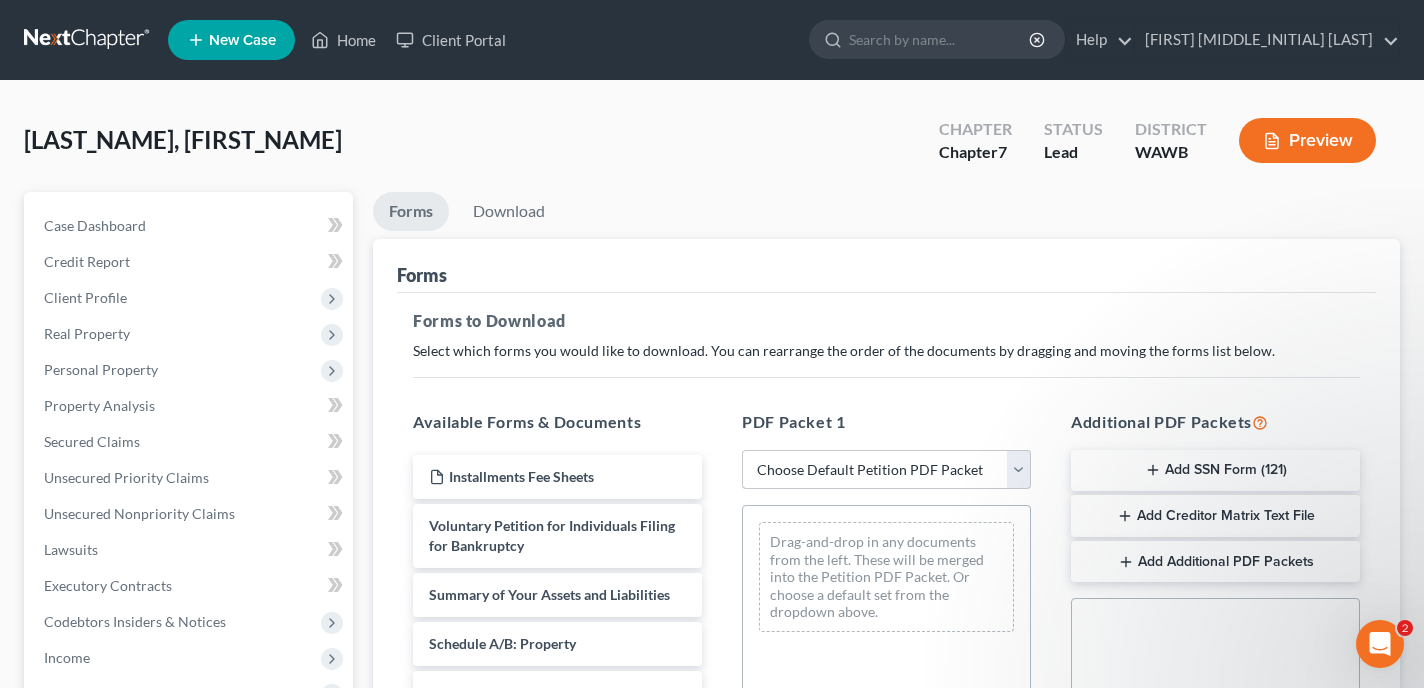 select on "0" 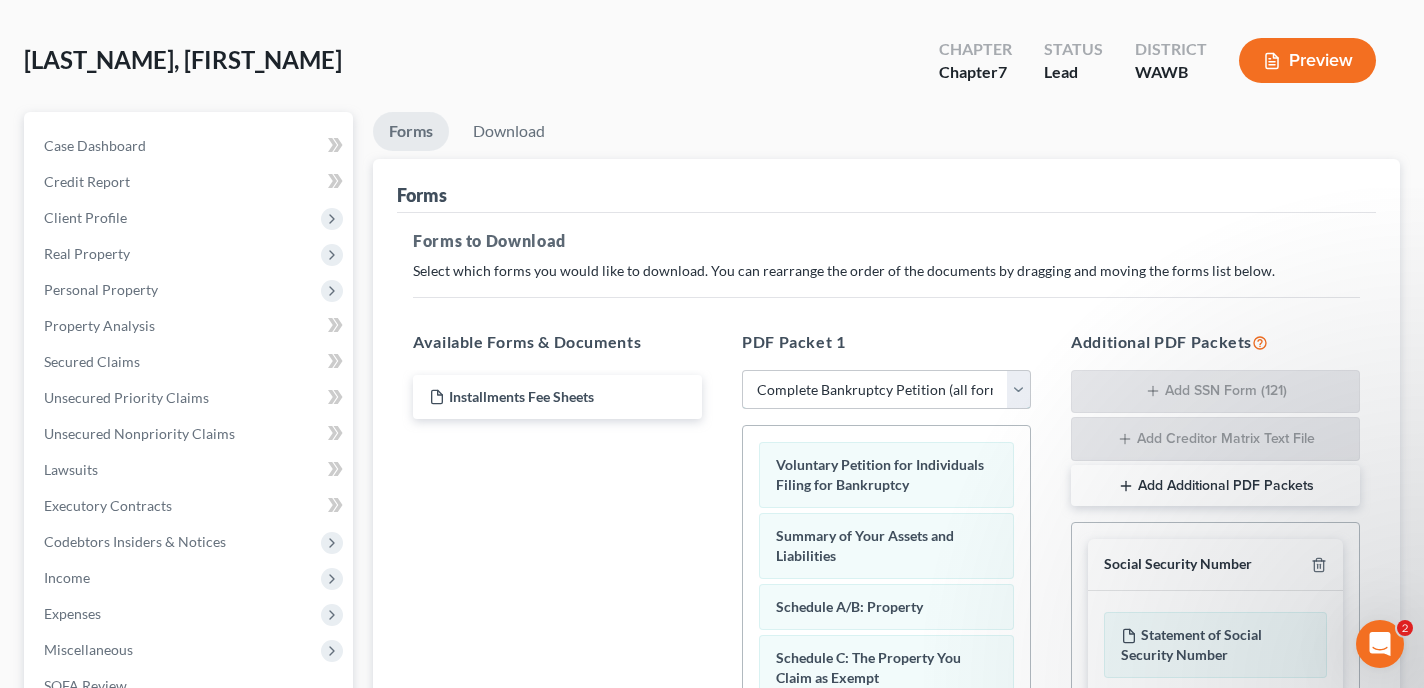 scroll, scrollTop: 196, scrollLeft: 0, axis: vertical 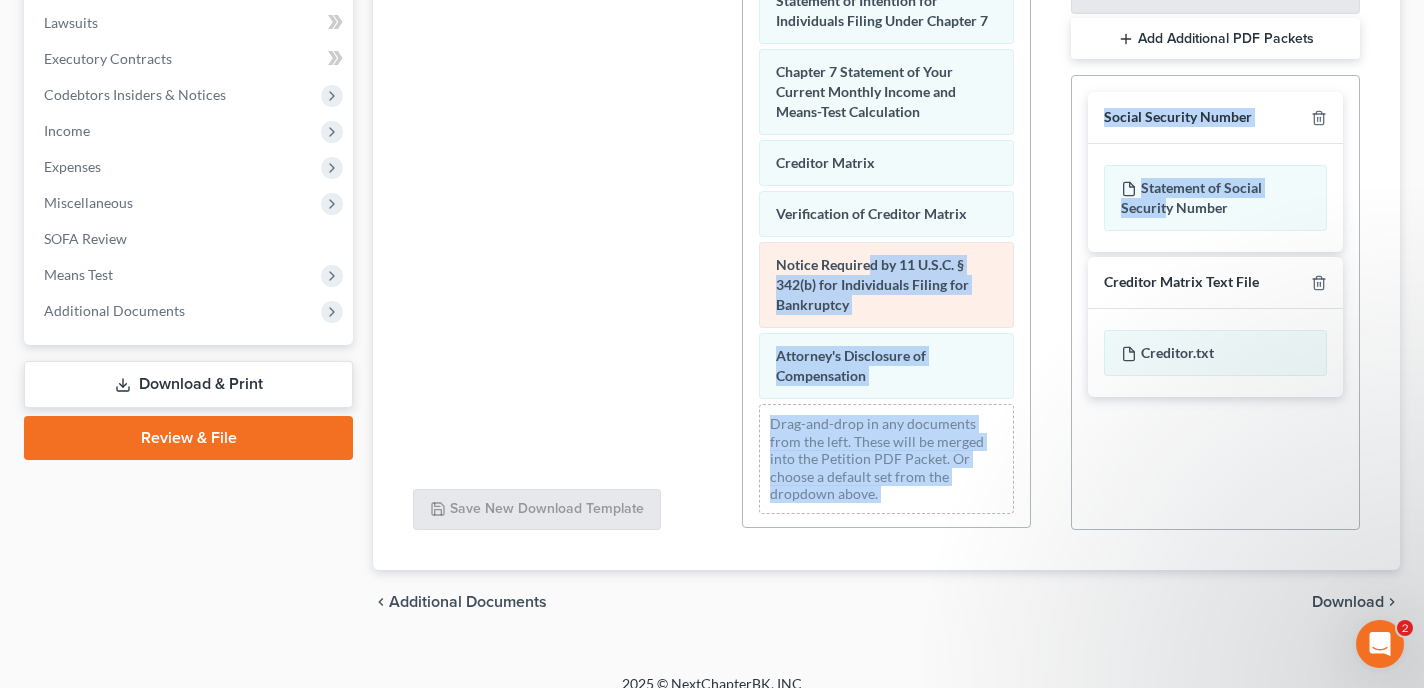drag, startPoint x: 1169, startPoint y: 205, endPoint x: 865, endPoint y: 262, distance: 309.29758 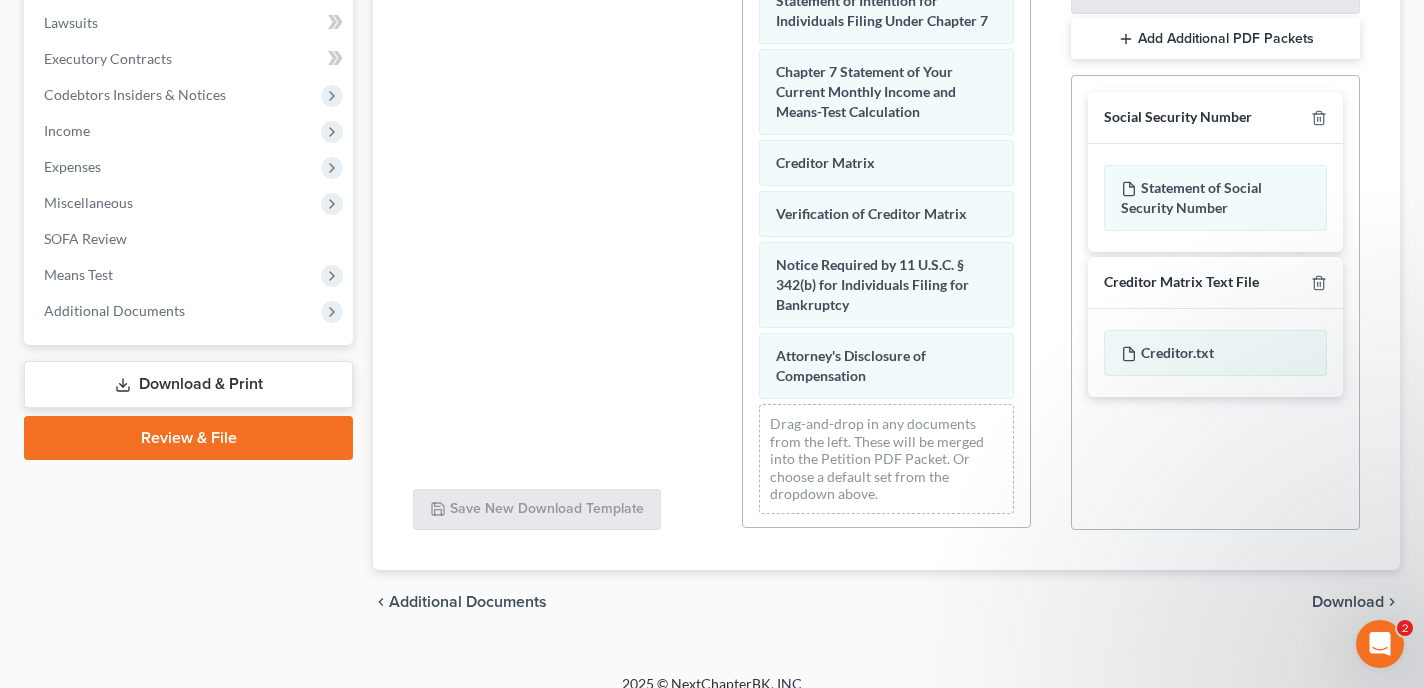 click on "Social Security Number Statement of Social Security Number Creditor Matrix Text File Creditor.txt Declaration Re: Electronic Filing Declaration Re: Electronic Filing of Petition, Lists, Schedules and Statements - Exhibit B-1 Declaration Re: Electronic Filing Declaration Re: Electronic Filing Declaration Re: Electronic Filing of Petition and Matrix - Exhibit B-2 Declaration Re: Electronic Filing Declaration Re: Electronic Filing Amended - Exhibit B-3 original statements and schedules voluntary petition as amended on the date indicated below statements and schedules as amended on the date indicated below master mailing list (matrix) as amended on the date indicated below" at bounding box center [1215, 244] 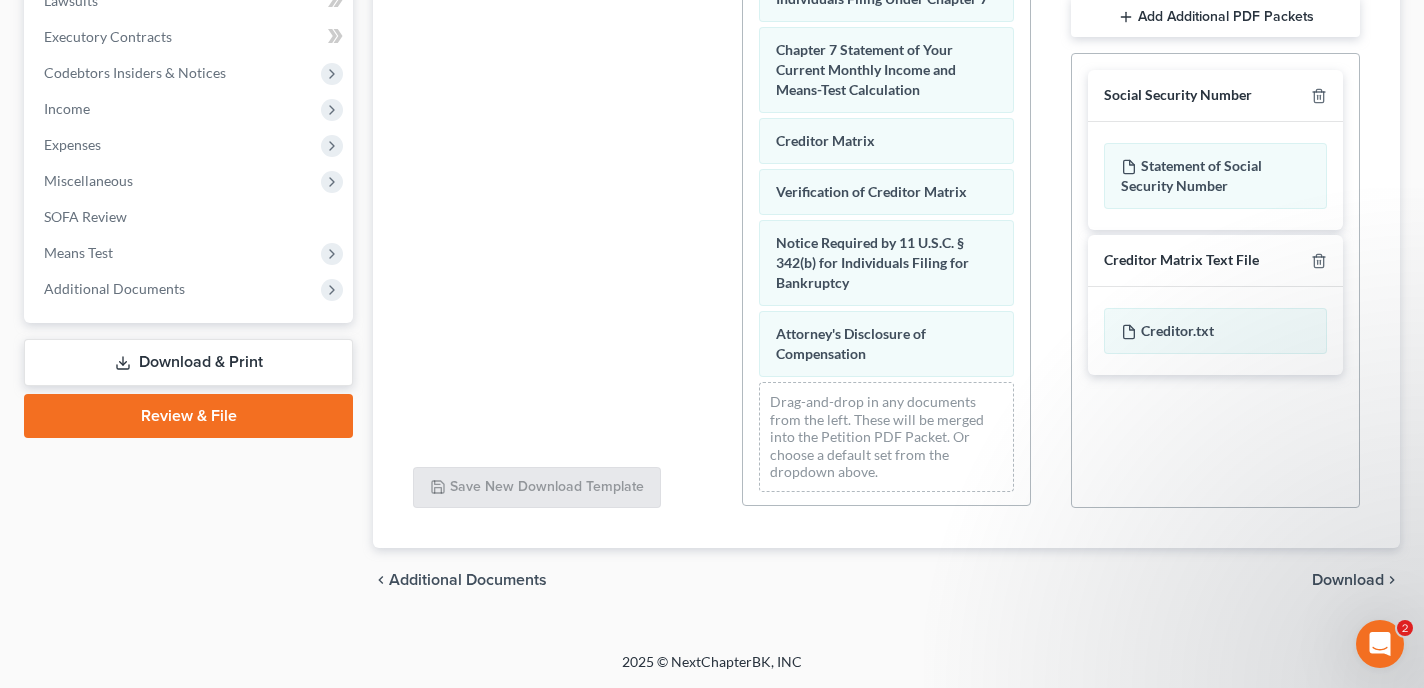 scroll, scrollTop: 549, scrollLeft: 0, axis: vertical 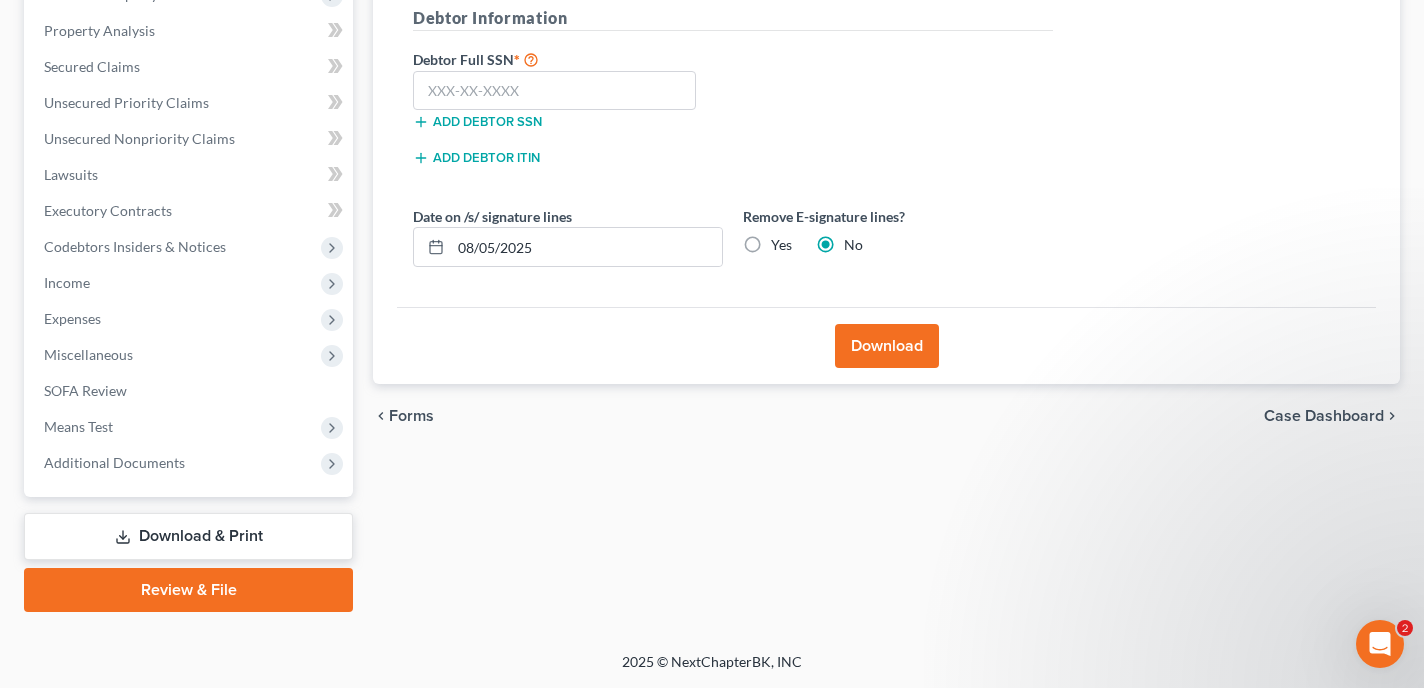click on "Download" at bounding box center (887, 346) 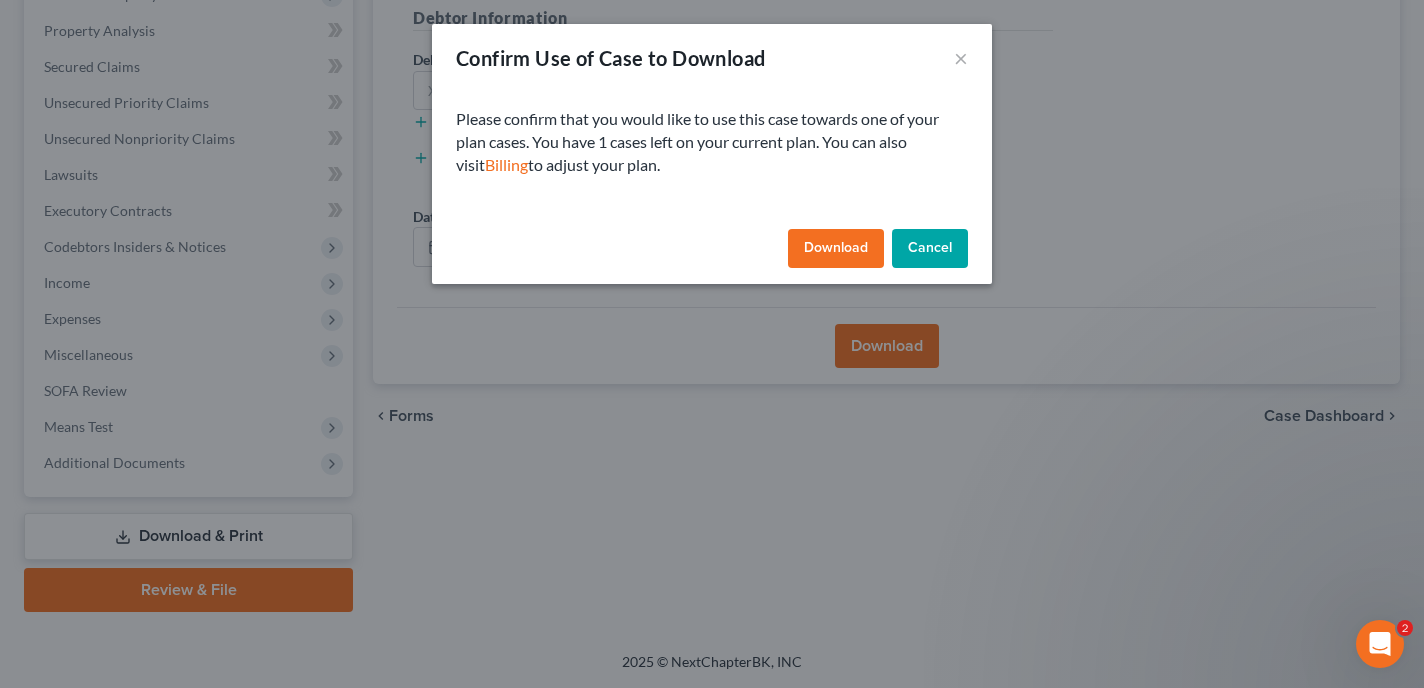 click on "Download" at bounding box center [836, 249] 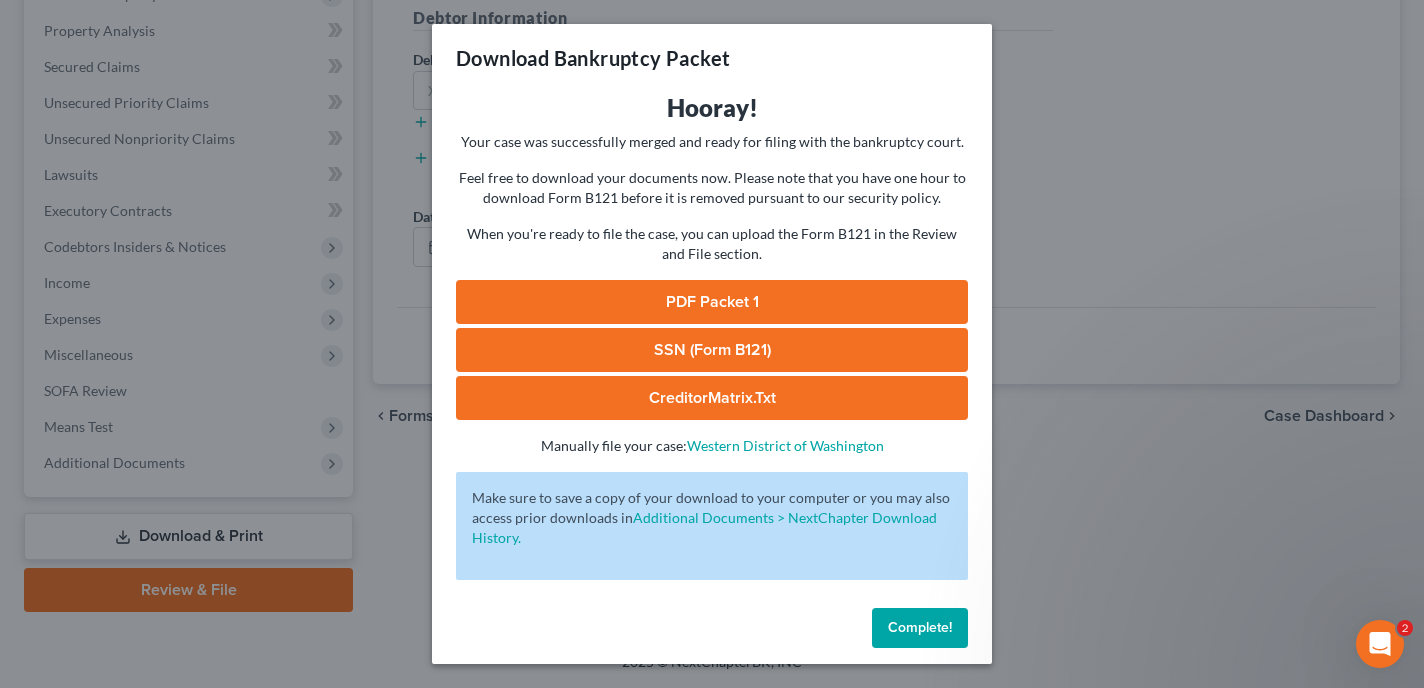 click on "PDF Packet 1" at bounding box center [712, 302] 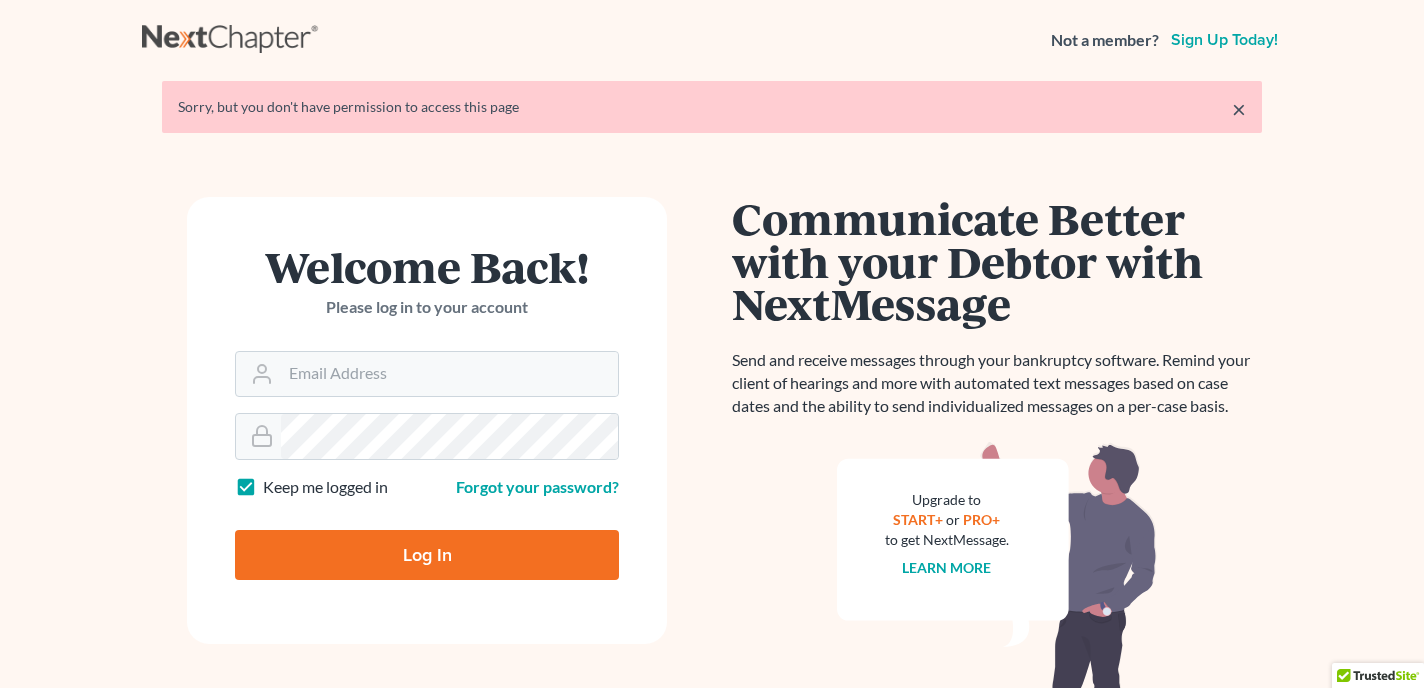 scroll, scrollTop: 0, scrollLeft: 0, axis: both 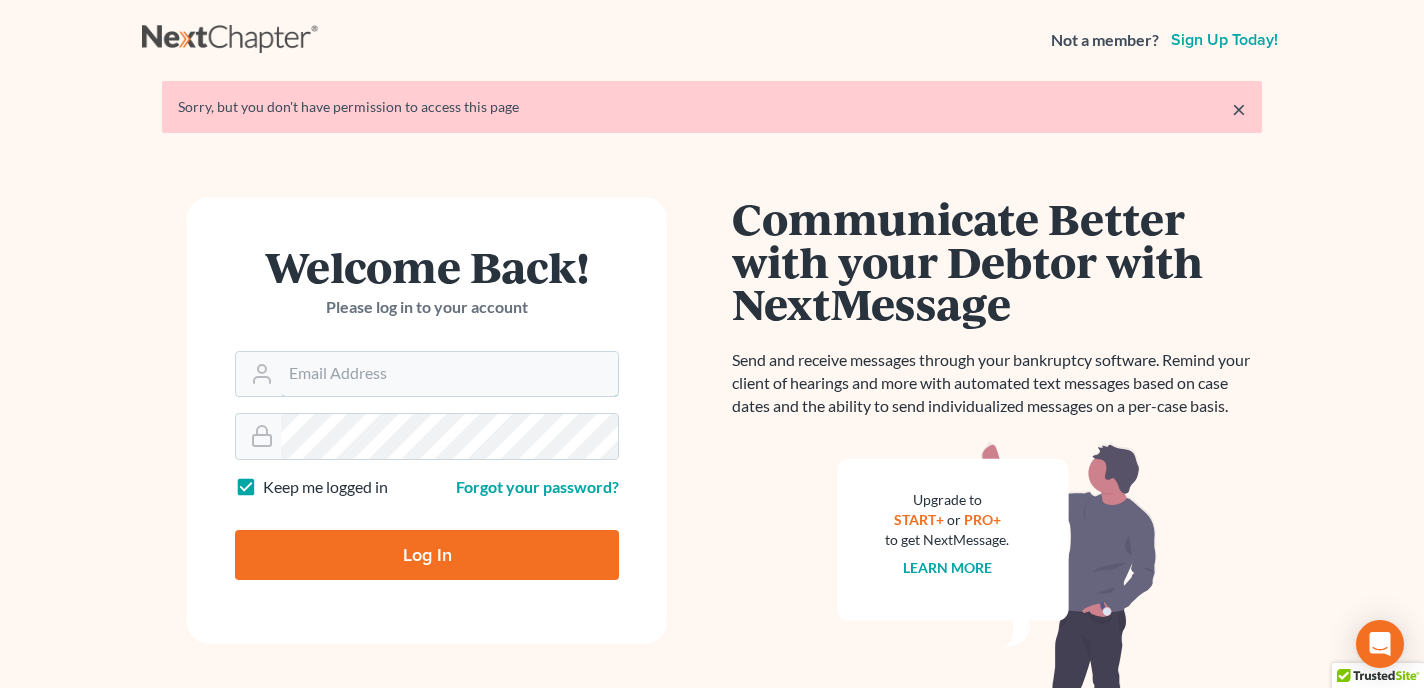 type on "[USERNAME]@example.com" 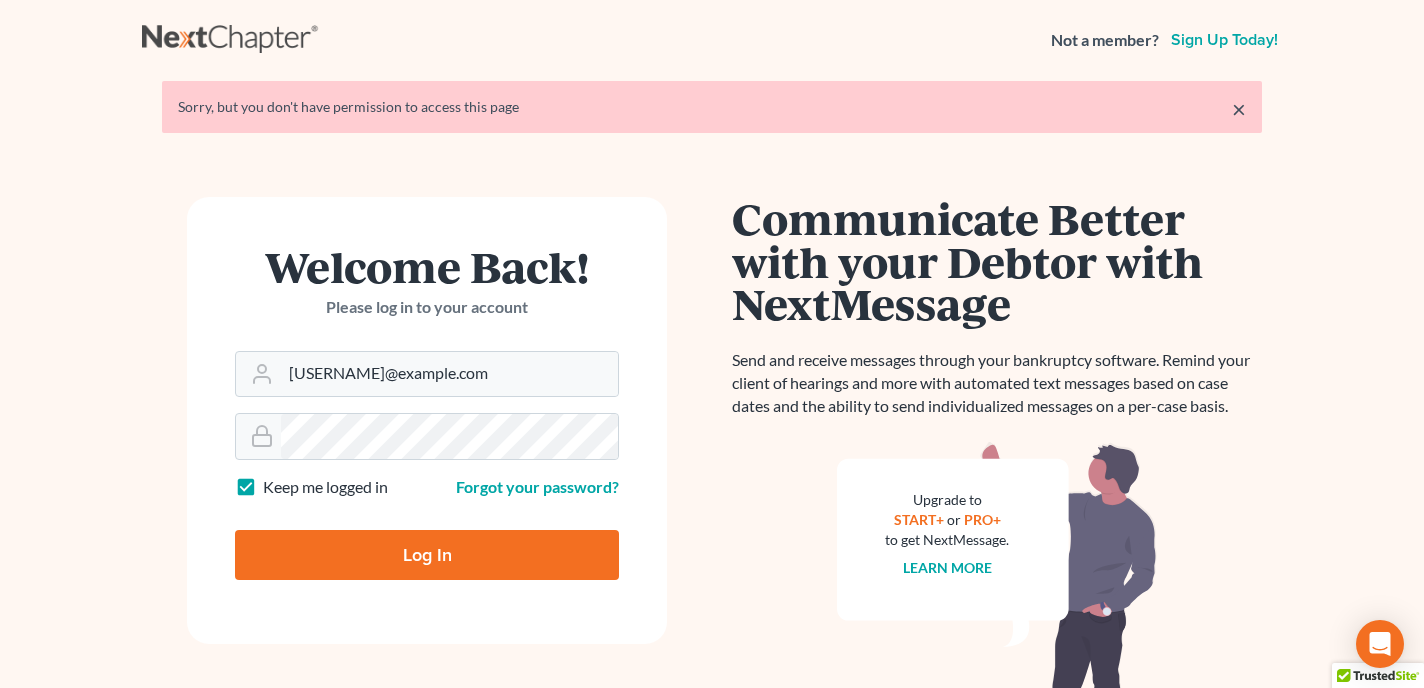 click on "Log In" at bounding box center (427, 555) 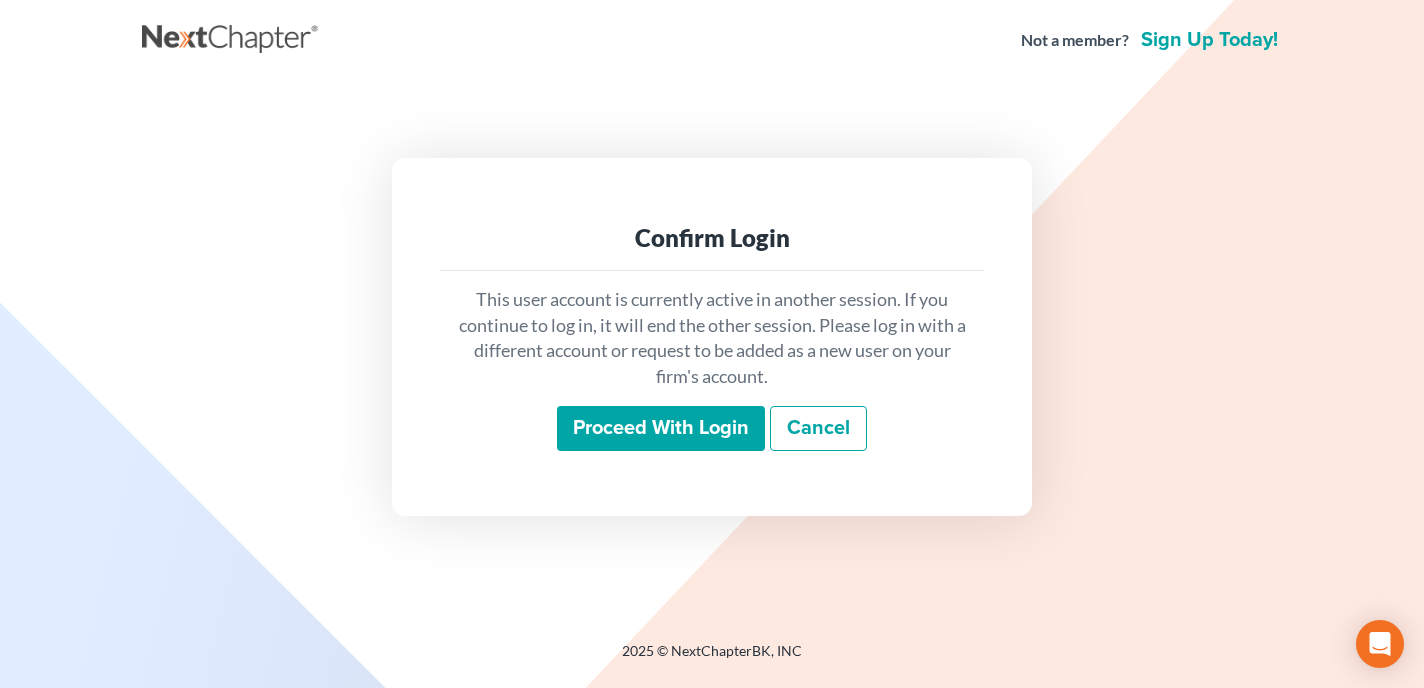 scroll, scrollTop: 0, scrollLeft: 0, axis: both 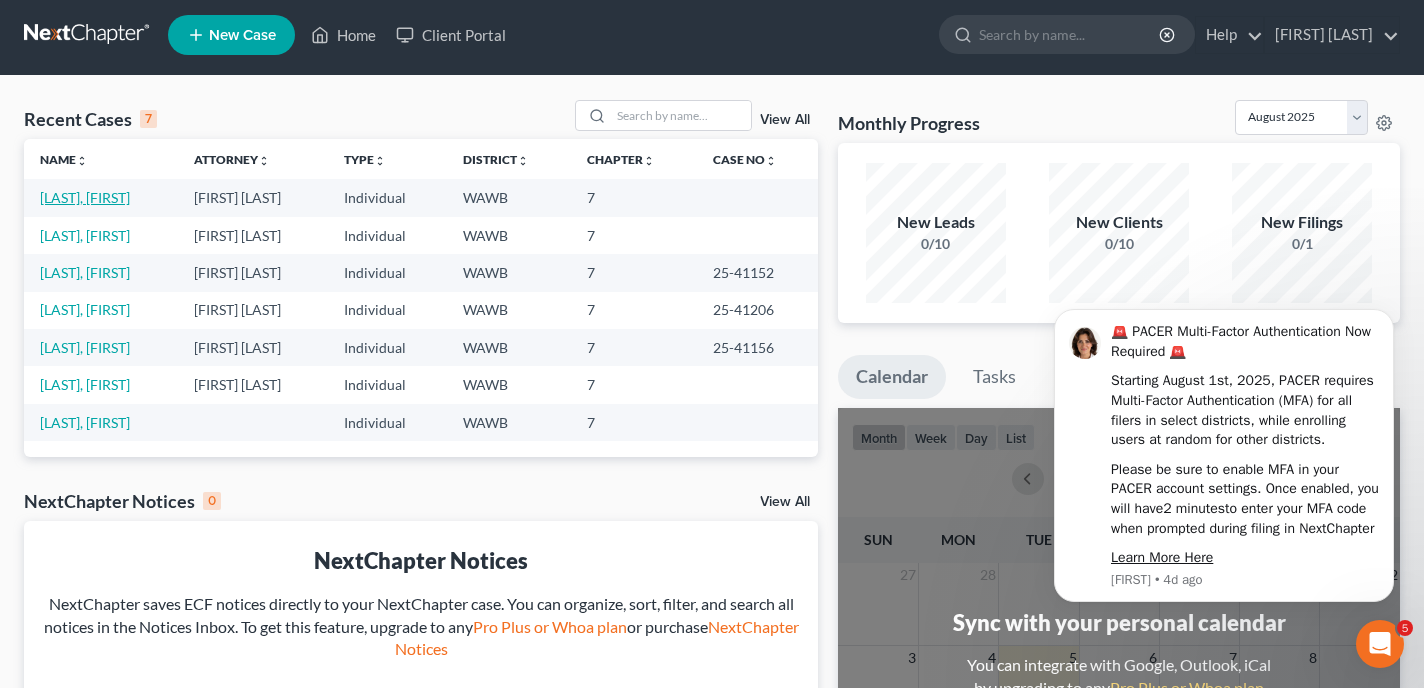 click on "[LAST], [FIRST]" at bounding box center (85, 197) 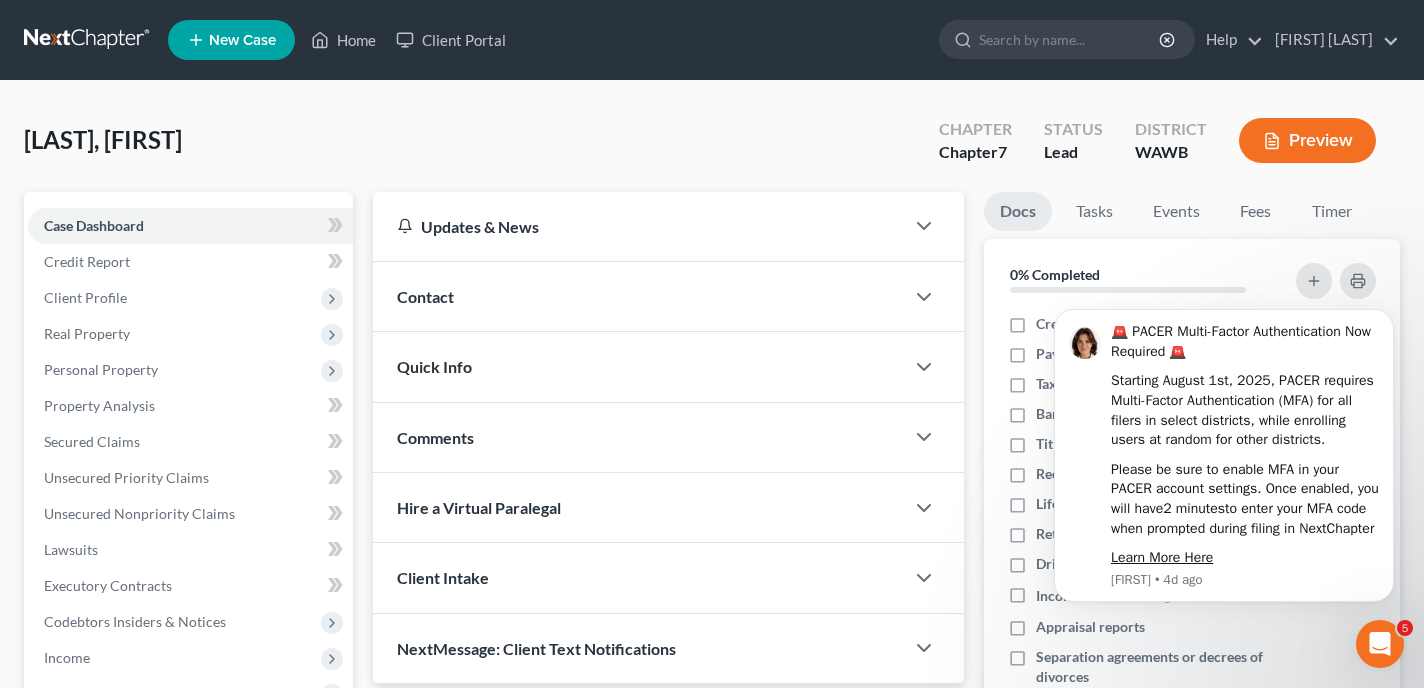 scroll, scrollTop: 0, scrollLeft: 0, axis: both 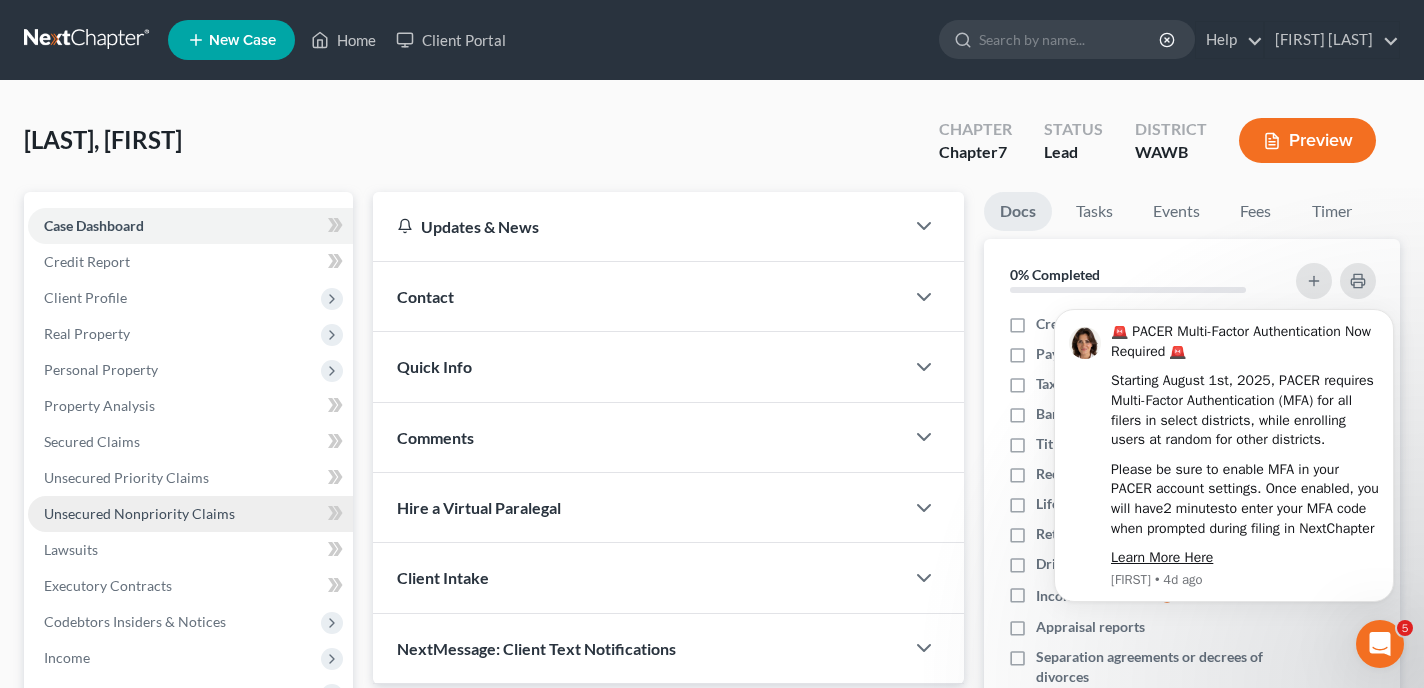 click on "Unsecured Nonpriority Claims" at bounding box center [139, 513] 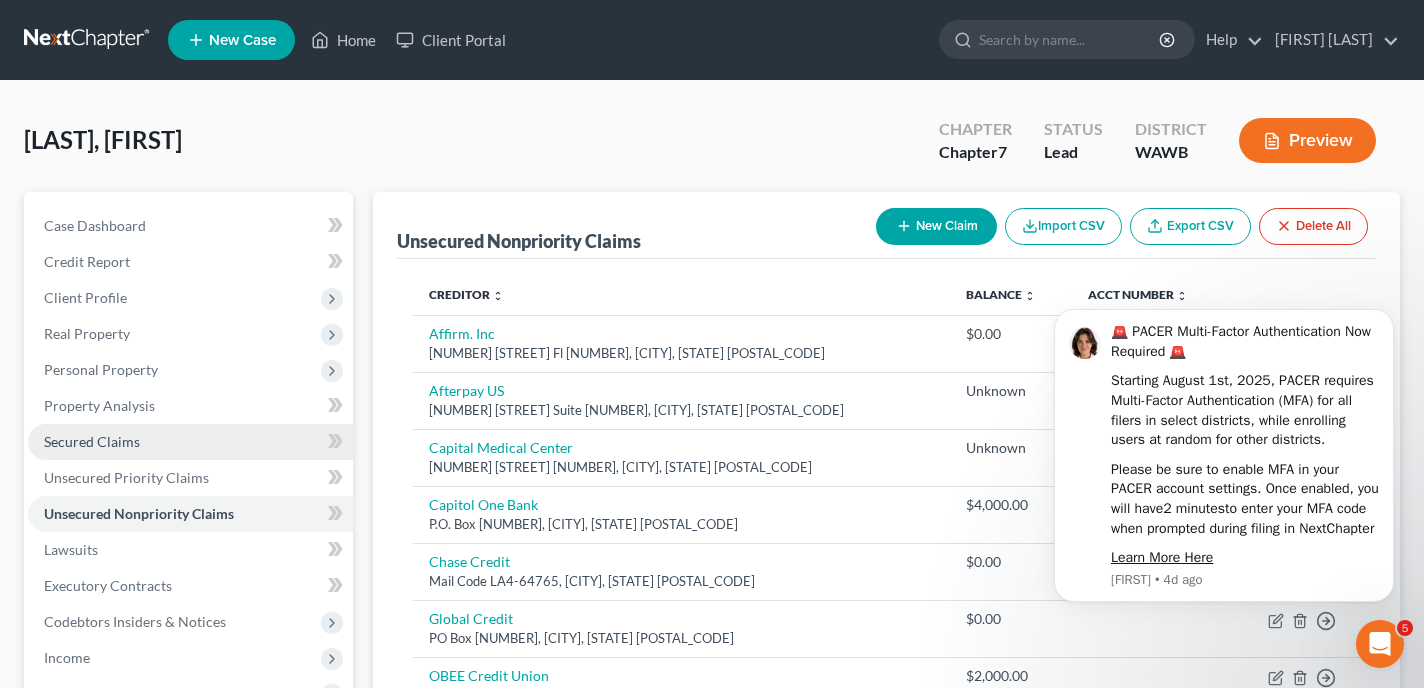 click on "Secured Claims" at bounding box center [190, 442] 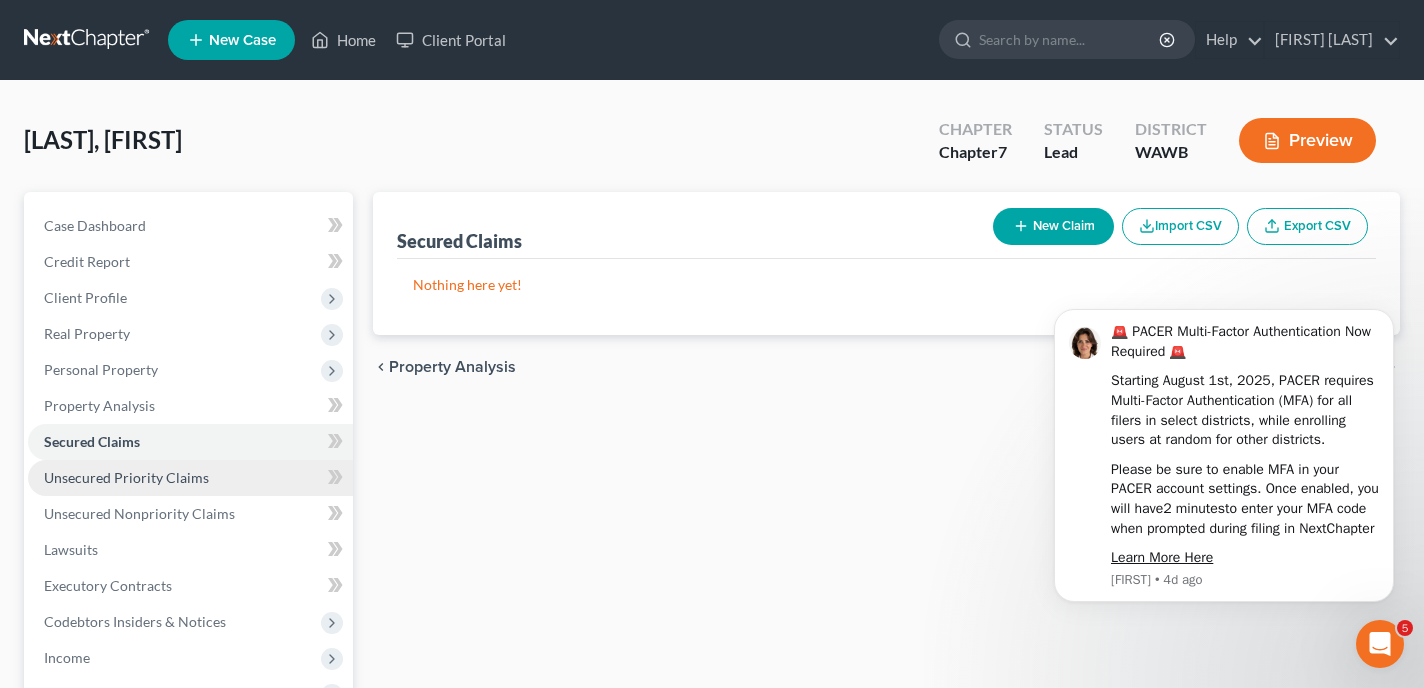 click on "Unsecured Priority Claims" at bounding box center [126, 477] 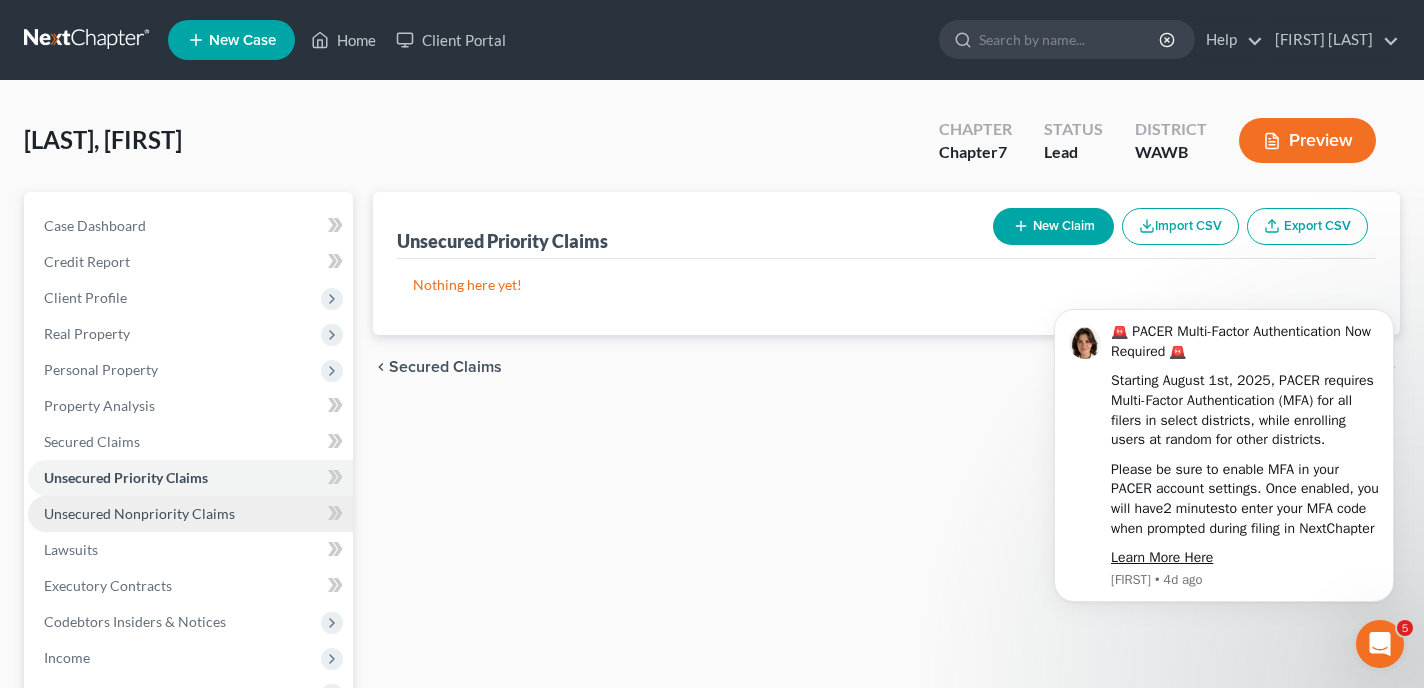 click on "Unsecured Nonpriority Claims" at bounding box center (190, 514) 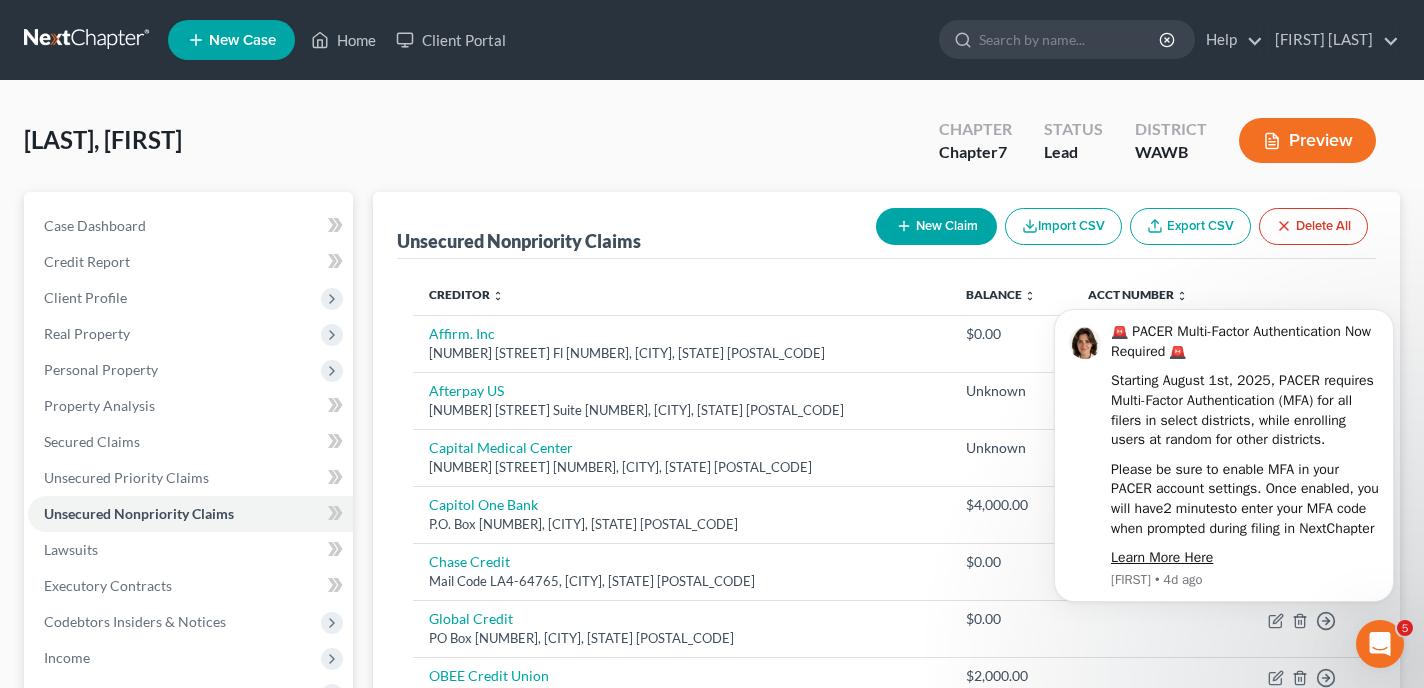 click on "New Claim" at bounding box center (936, 226) 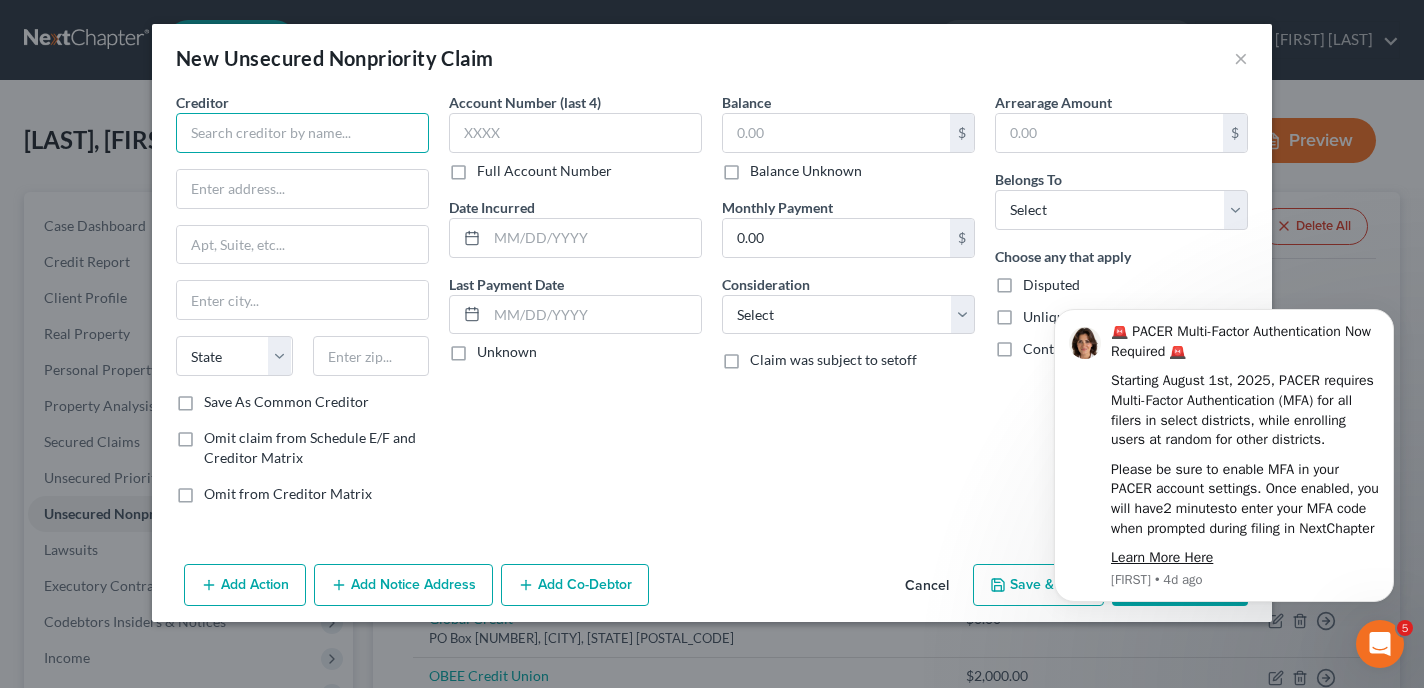 click at bounding box center [302, 133] 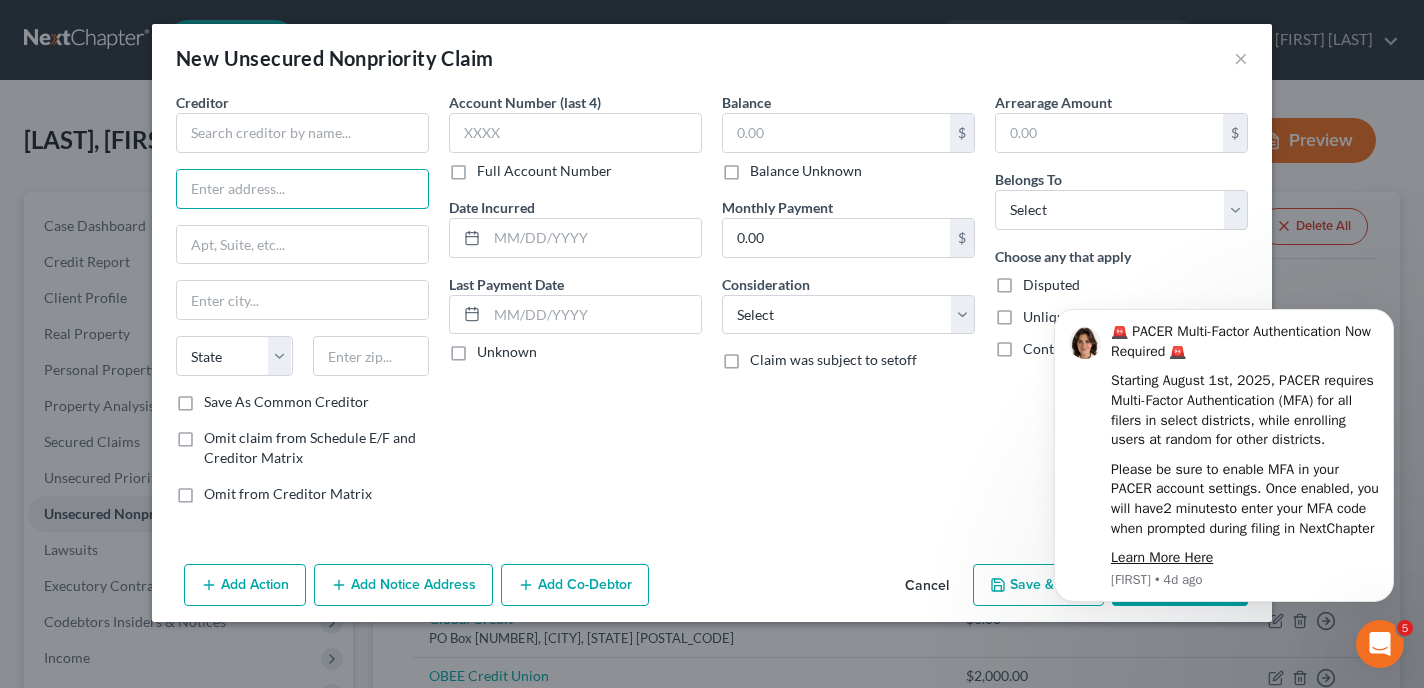 paste on "[NUMBER] [STREET], [CITY], [STATE] [POSTAL_CODE]. It's important to note that this is not a branch locat" 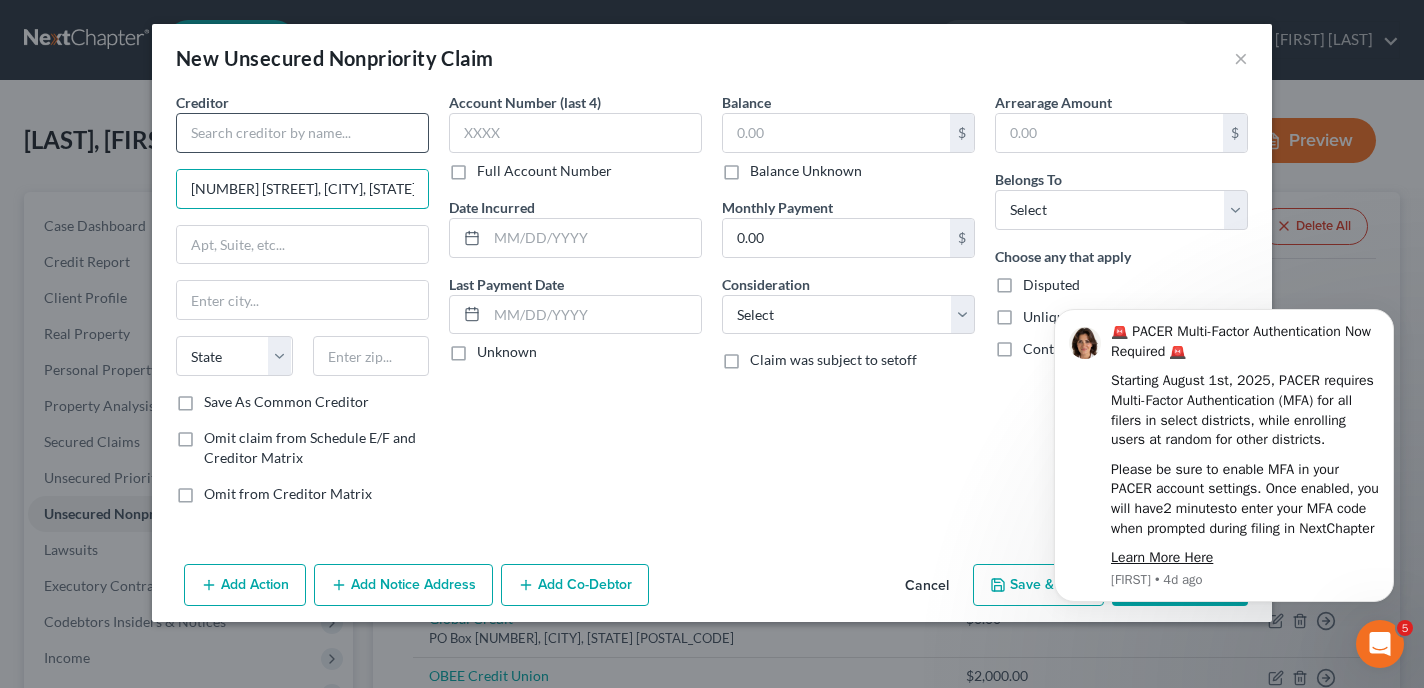 type on "[NUMBER] [STREET], [CITY], [STATE] [POSTAL_CODE]." 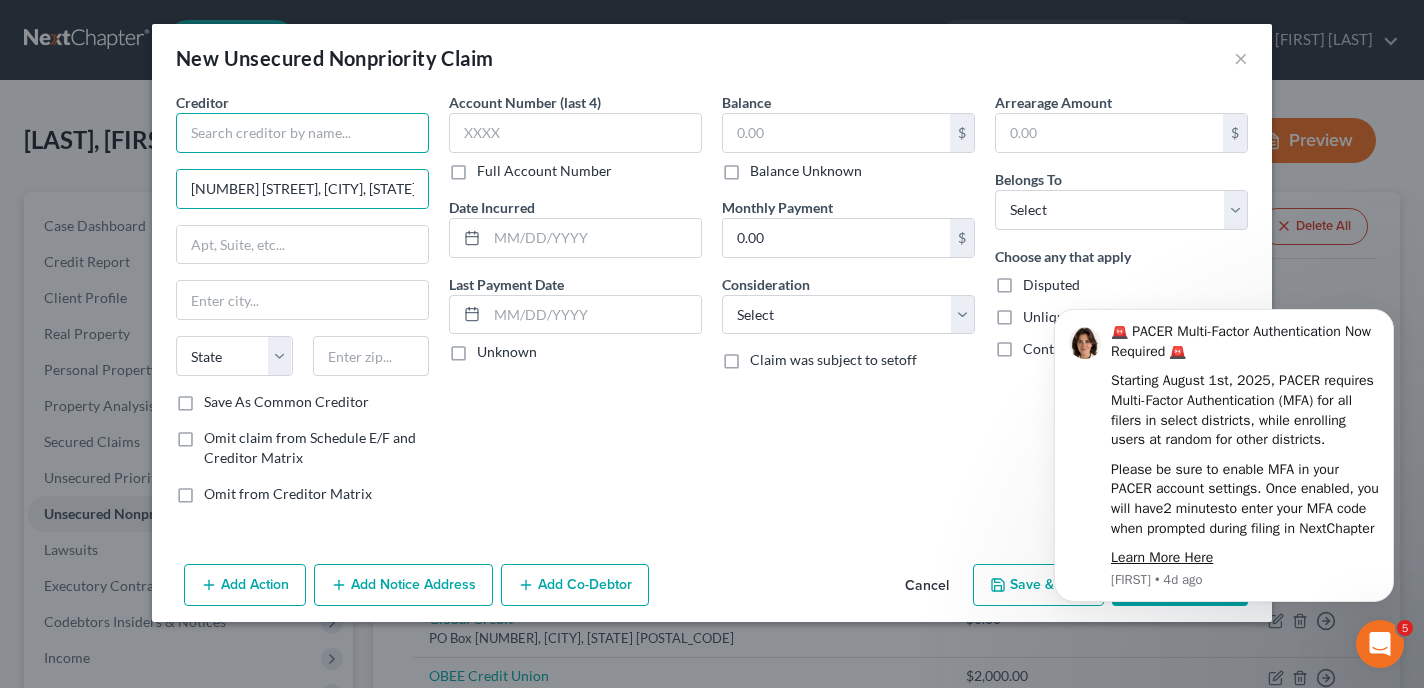 click at bounding box center [302, 133] 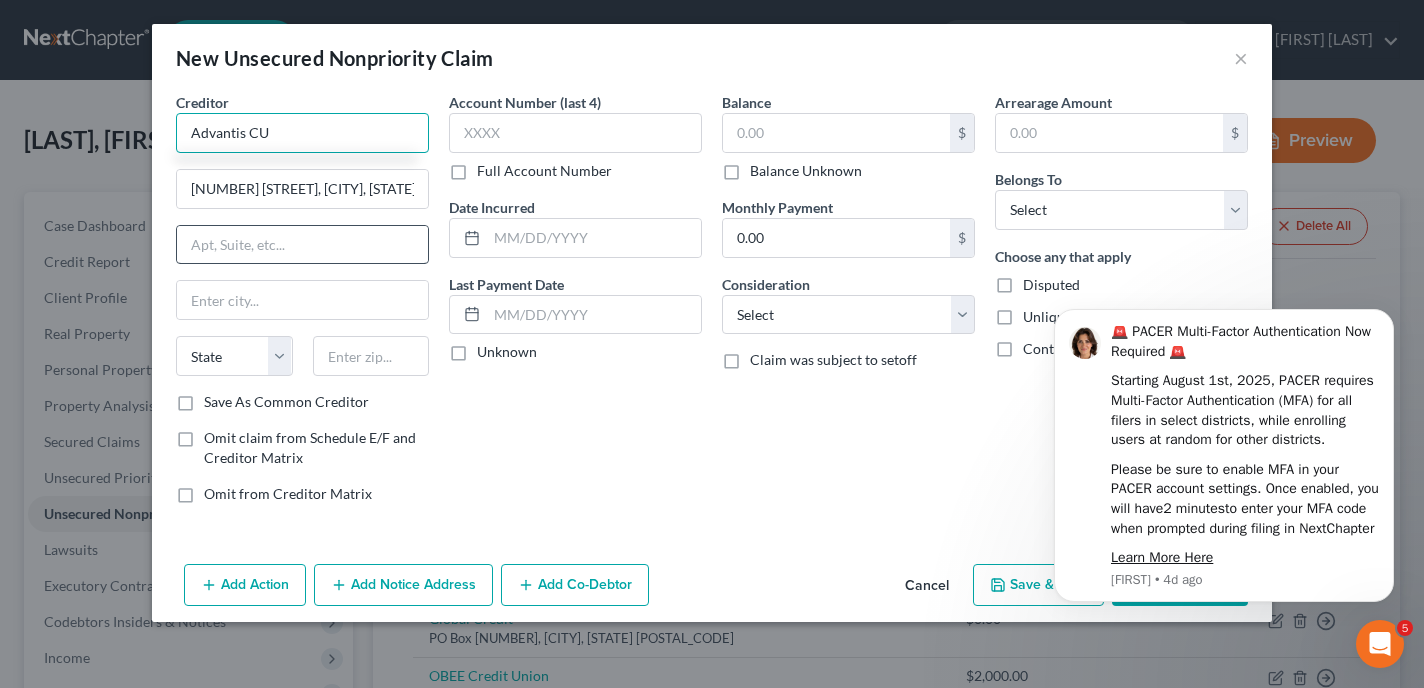 type on "Advantis CU" 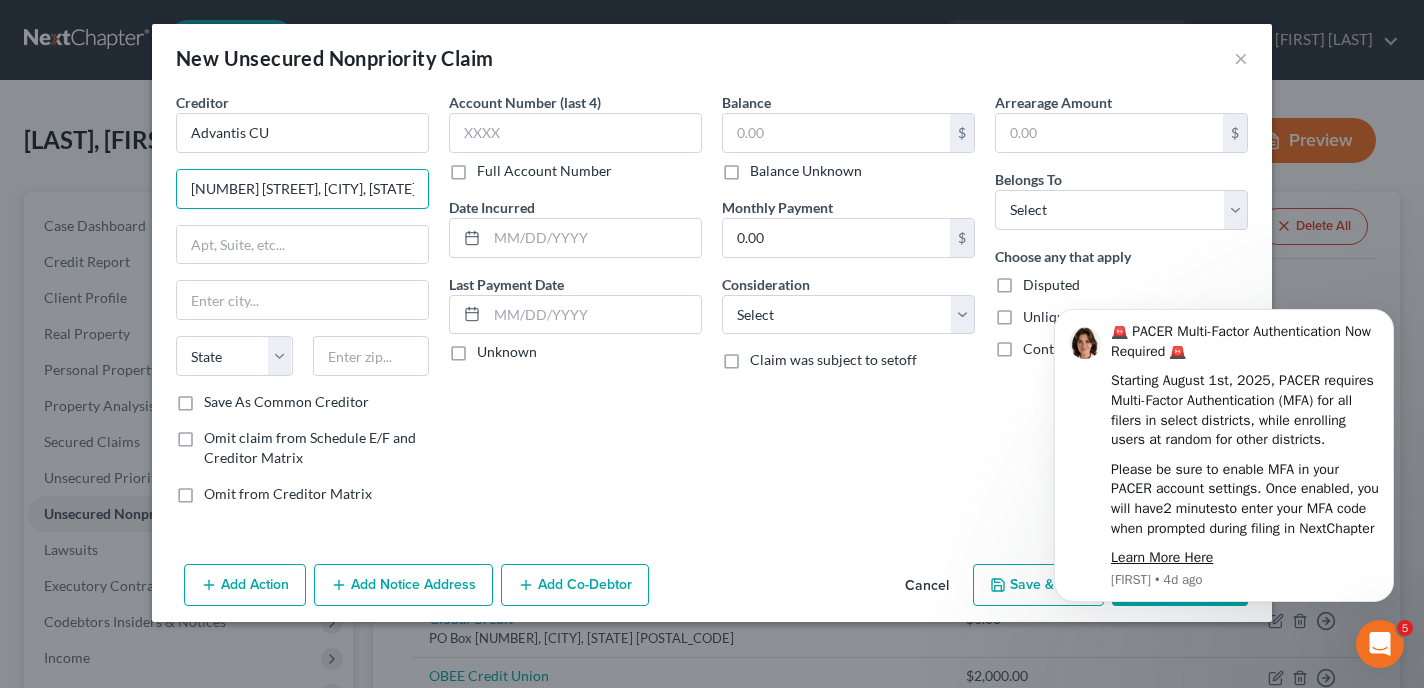 drag, startPoint x: 352, startPoint y: 189, endPoint x: 434, endPoint y: 190, distance: 82.006096 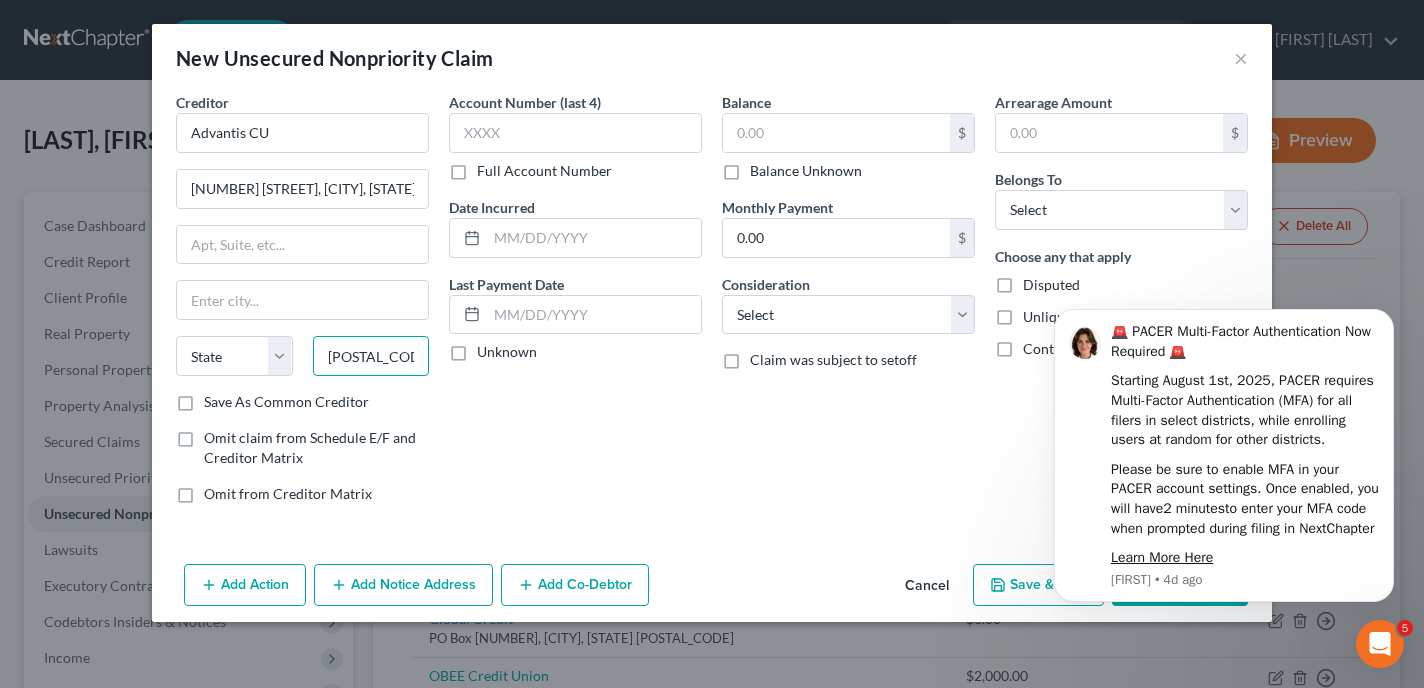 type on "[POSTAL_CODE]" 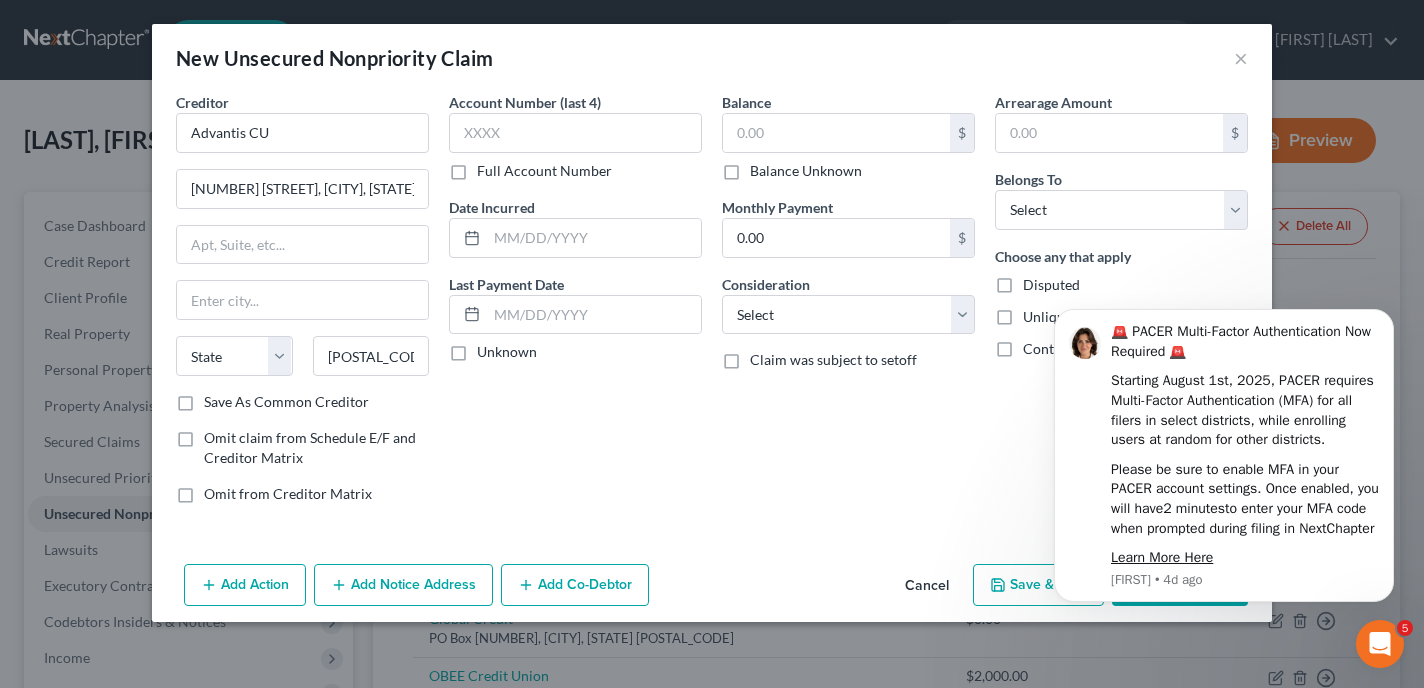click on "Account Number (last 4)
Full Account Number
Date Incurred         Last Payment Date         Unknown" at bounding box center [575, 306] 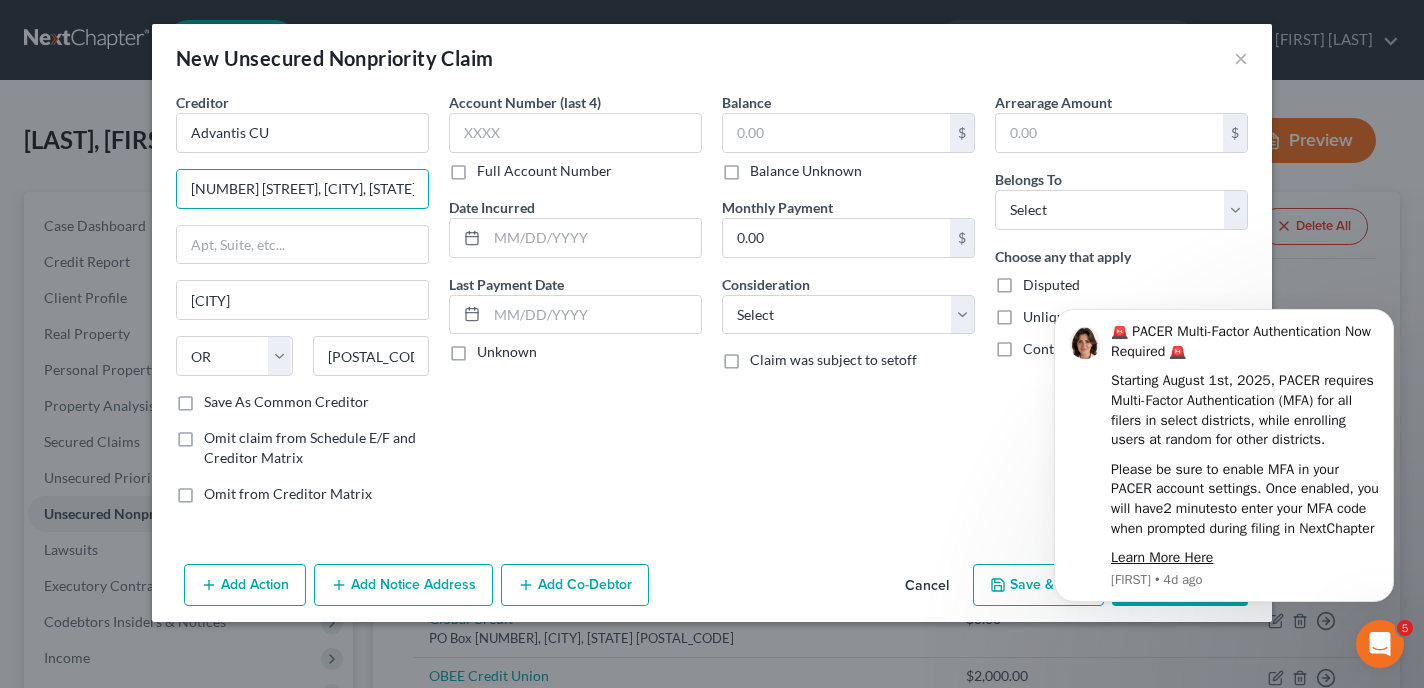 drag, startPoint x: 347, startPoint y: 191, endPoint x: 467, endPoint y: 193, distance: 120.01666 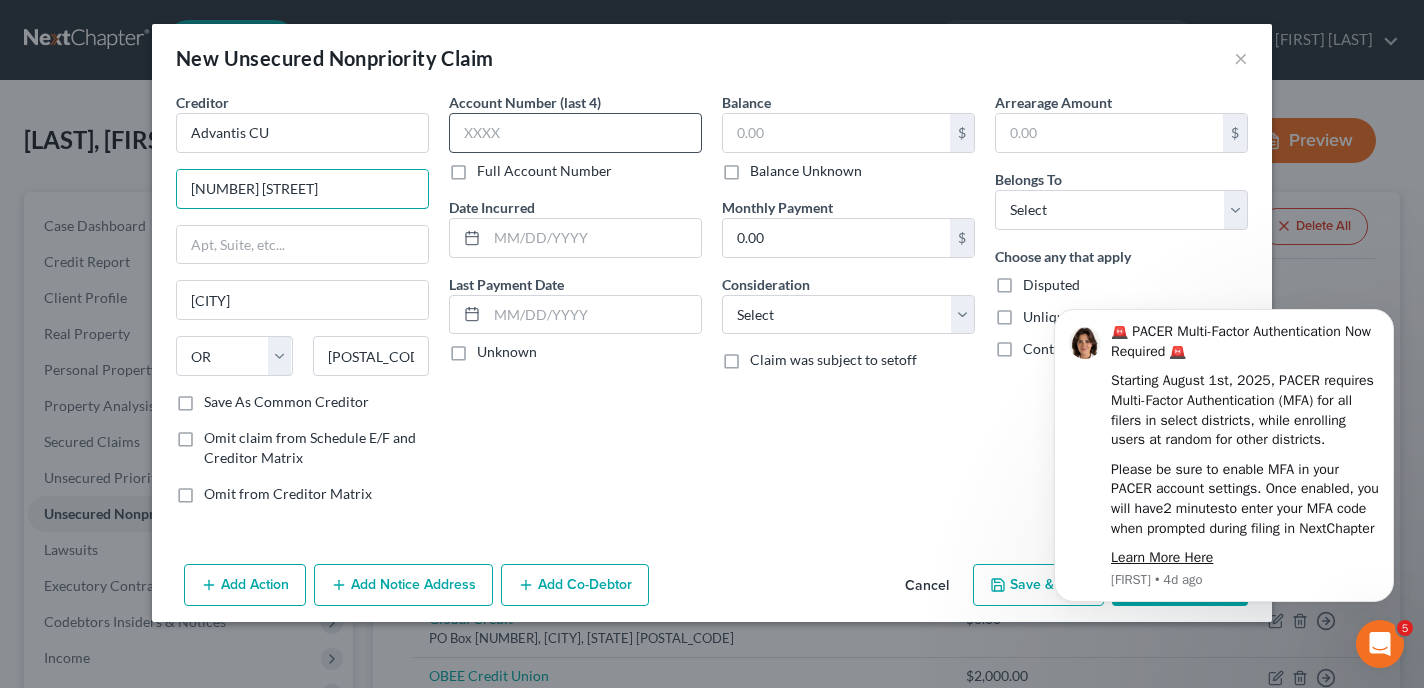 type on "[NUMBER] [STREET]" 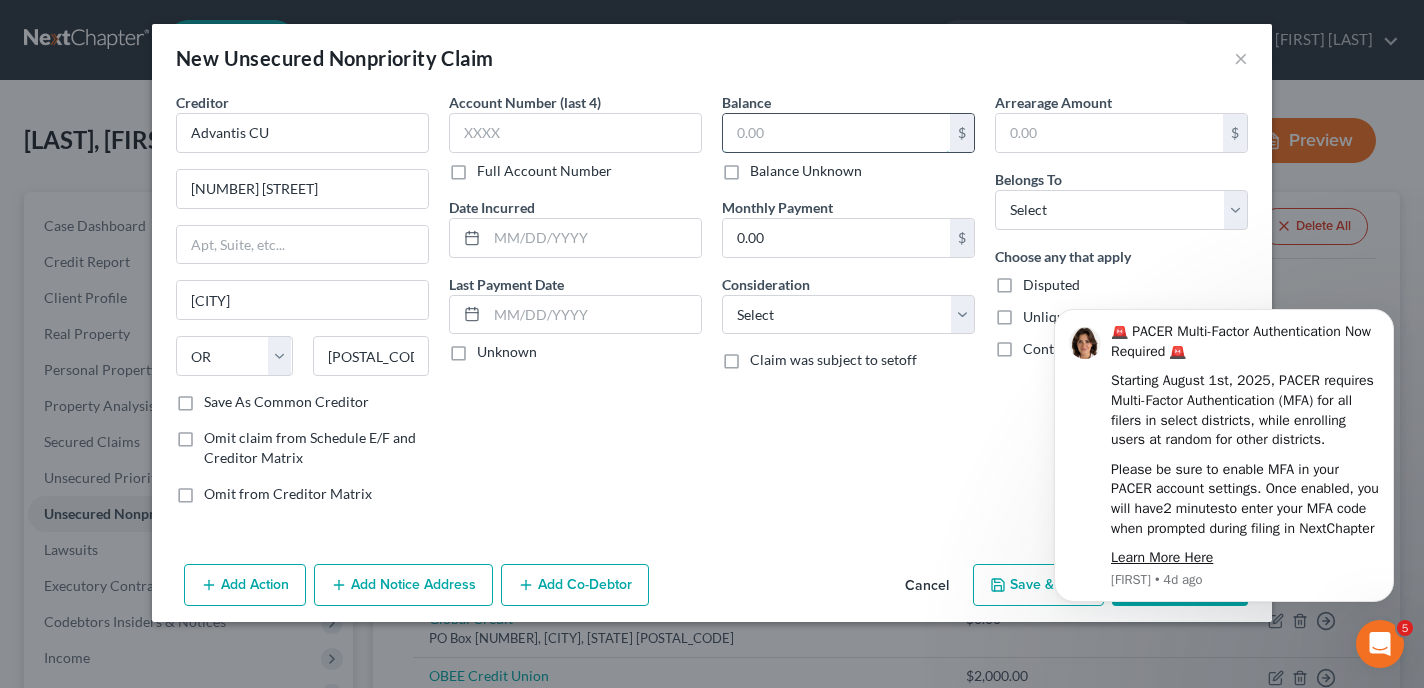 click at bounding box center (836, 133) 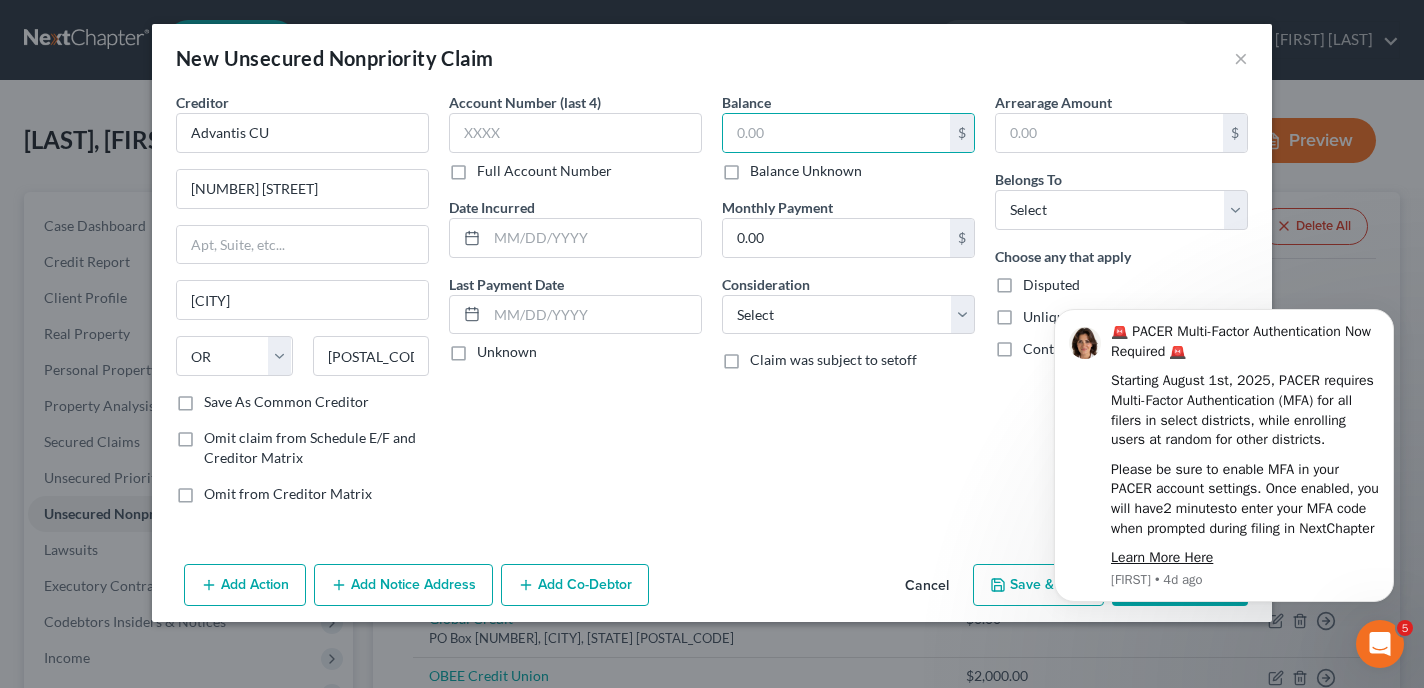 click on "Balance Unknown" at bounding box center [806, 171] 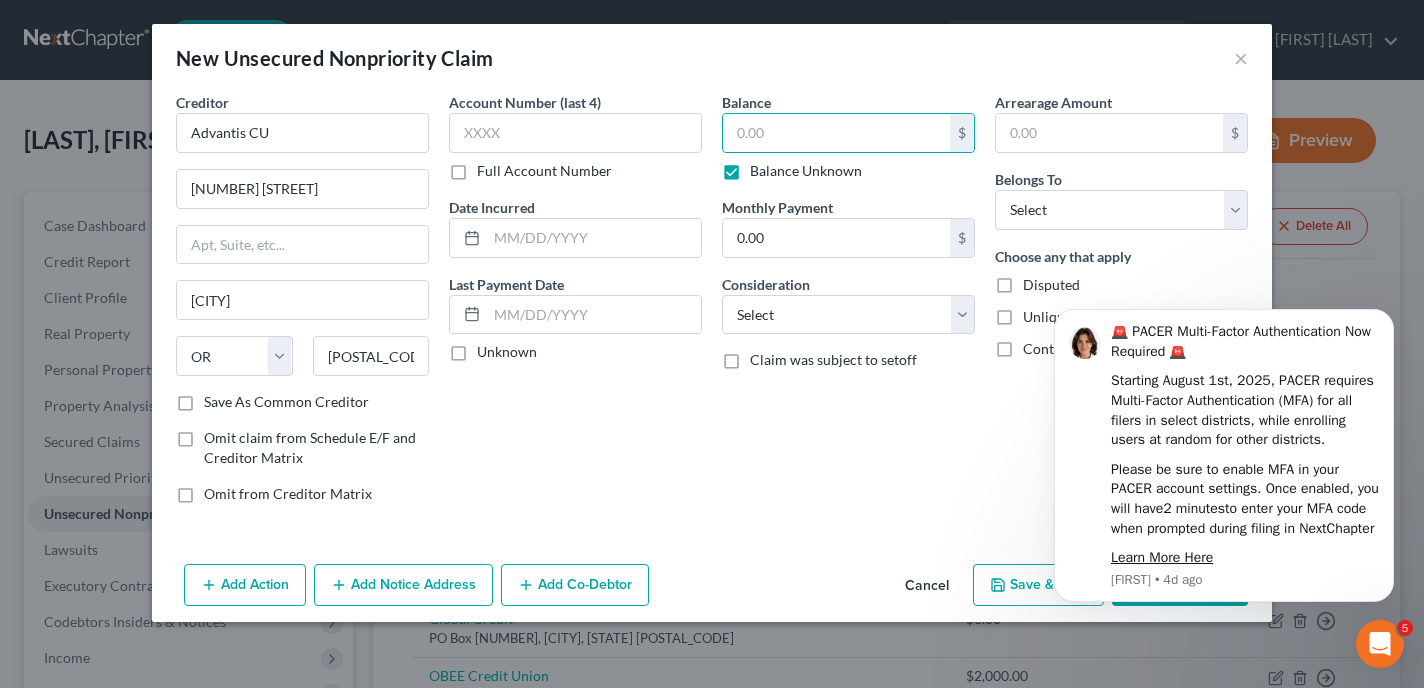 type on "0.00" 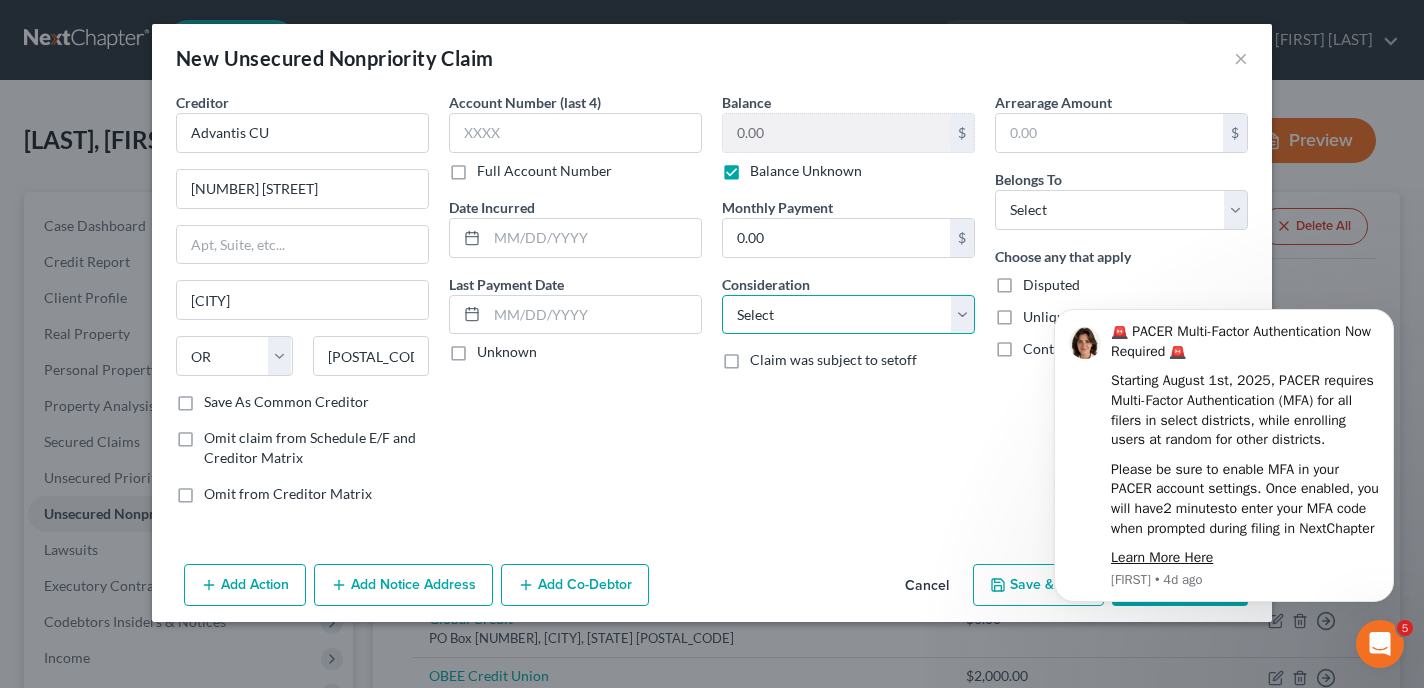 select on "14" 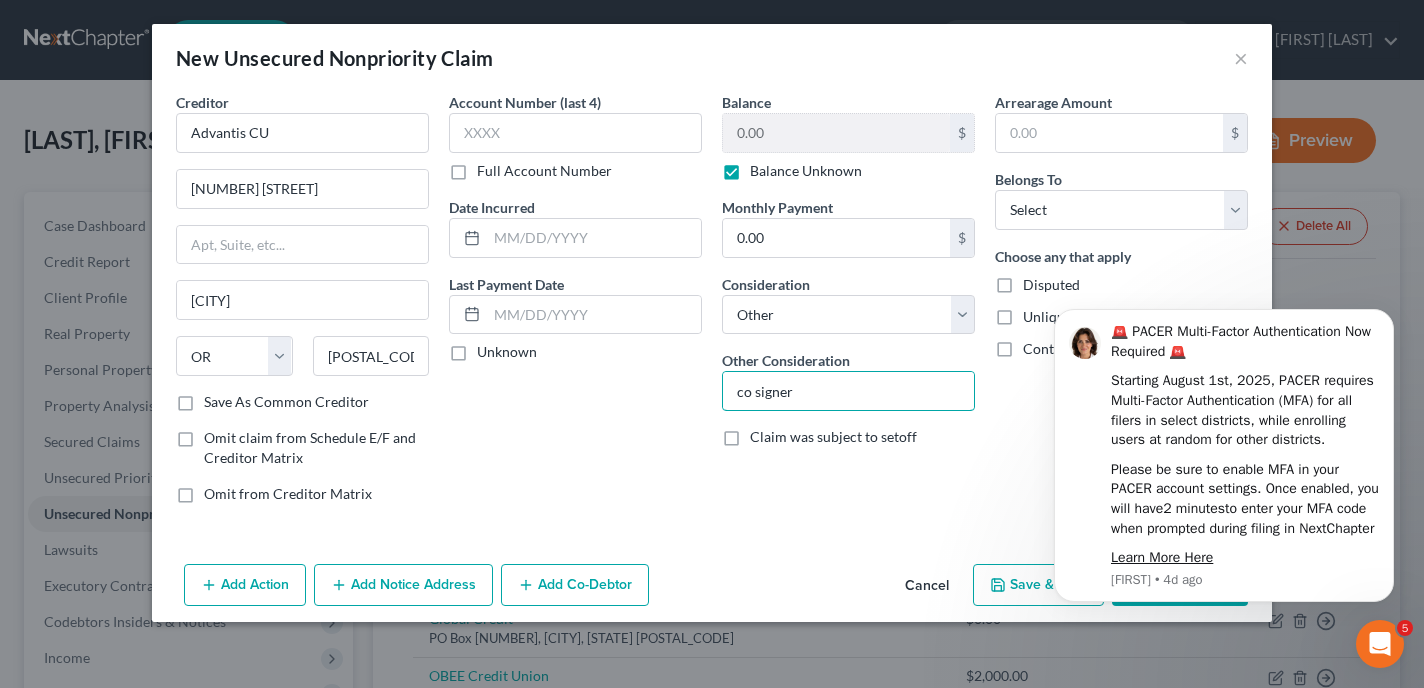 type on "co signer" 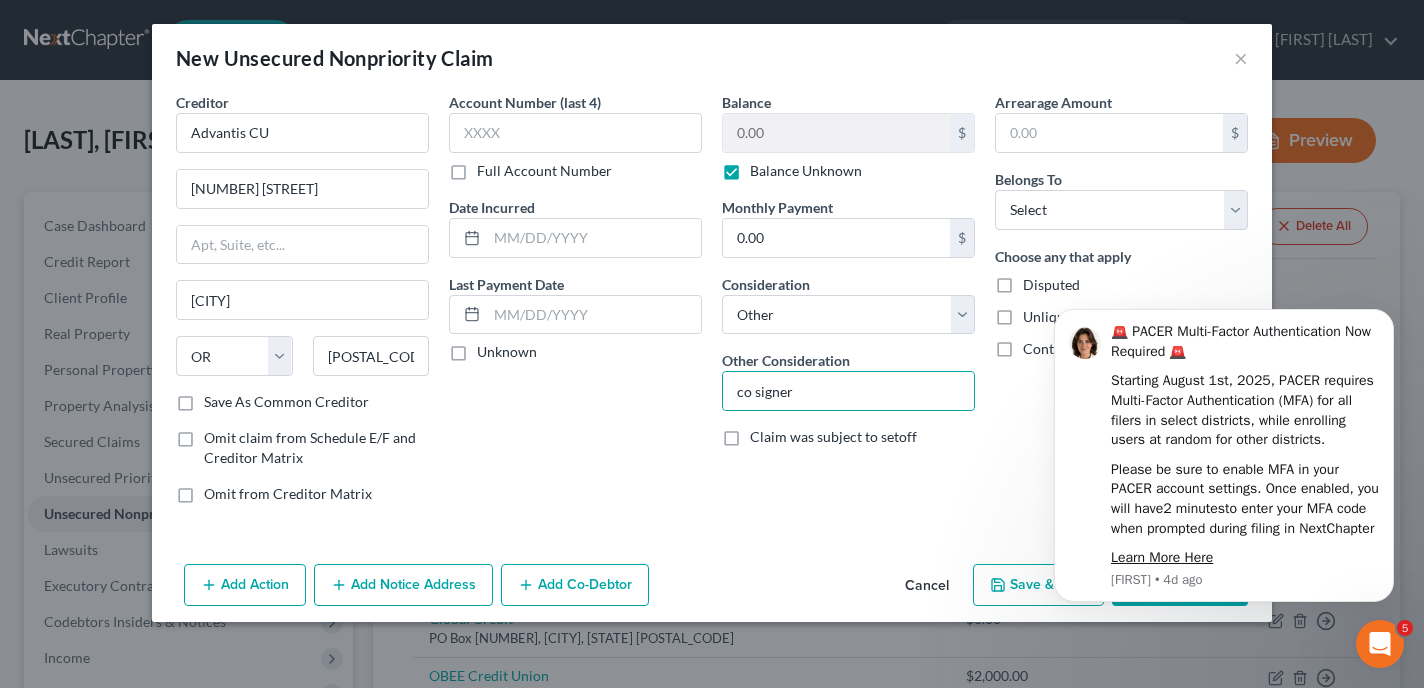 click on "Account Number (last 4)
Full Account Number
Date Incurred         Last Payment Date         Unknown" at bounding box center (575, 306) 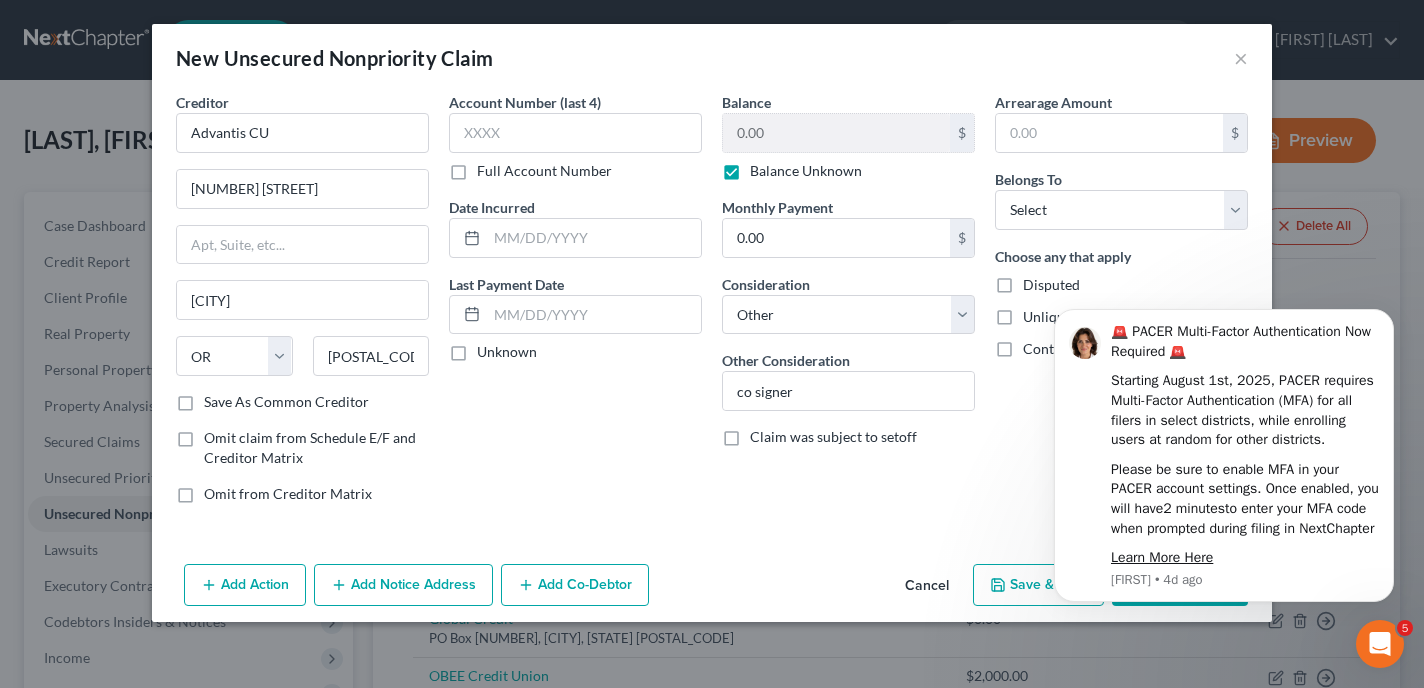 click on "Save As Common Creditor" at bounding box center [286, 402] 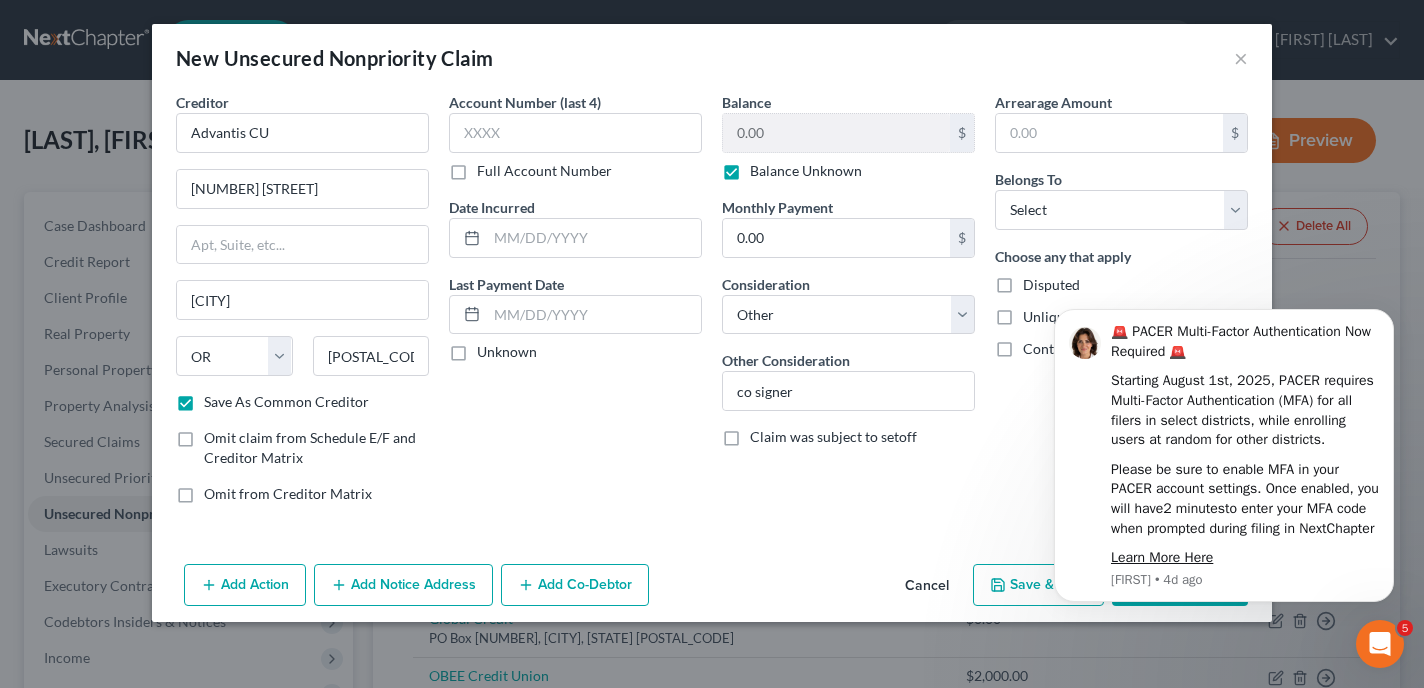 click on "Add Co-Debtor" at bounding box center [575, 585] 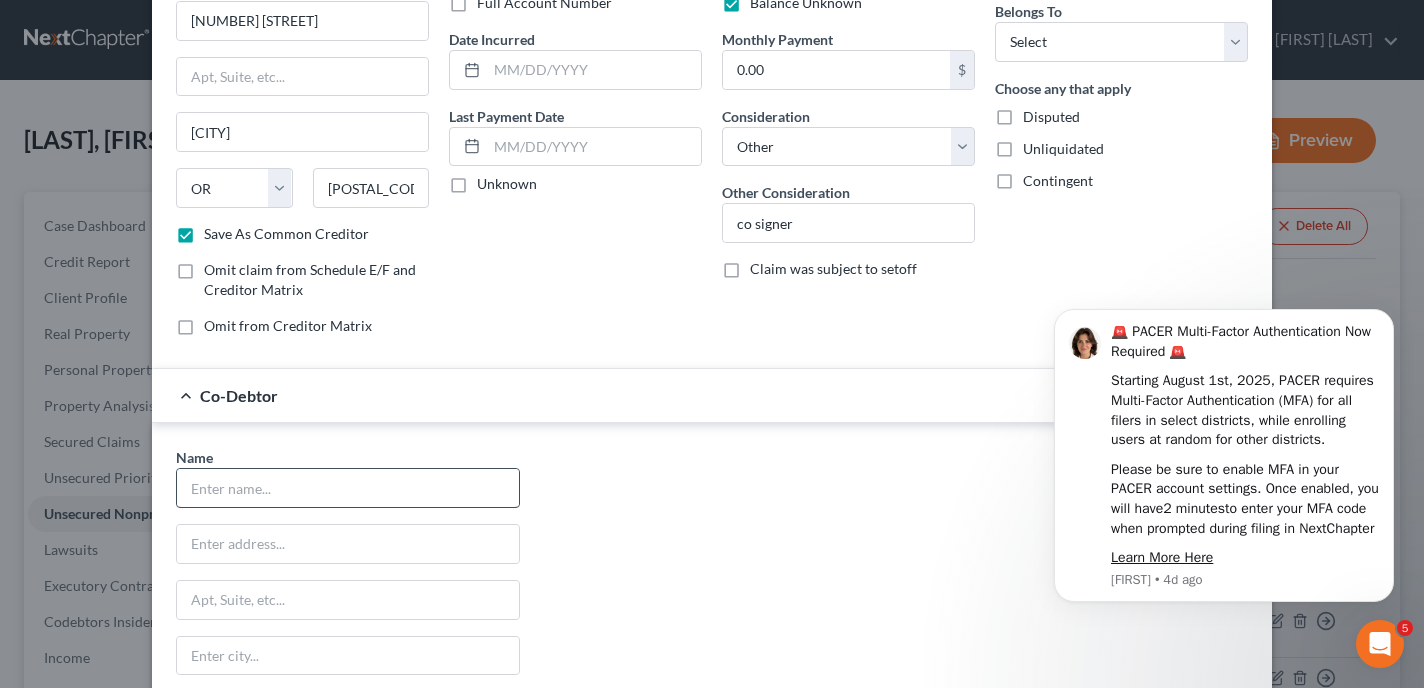 scroll, scrollTop: 244, scrollLeft: 0, axis: vertical 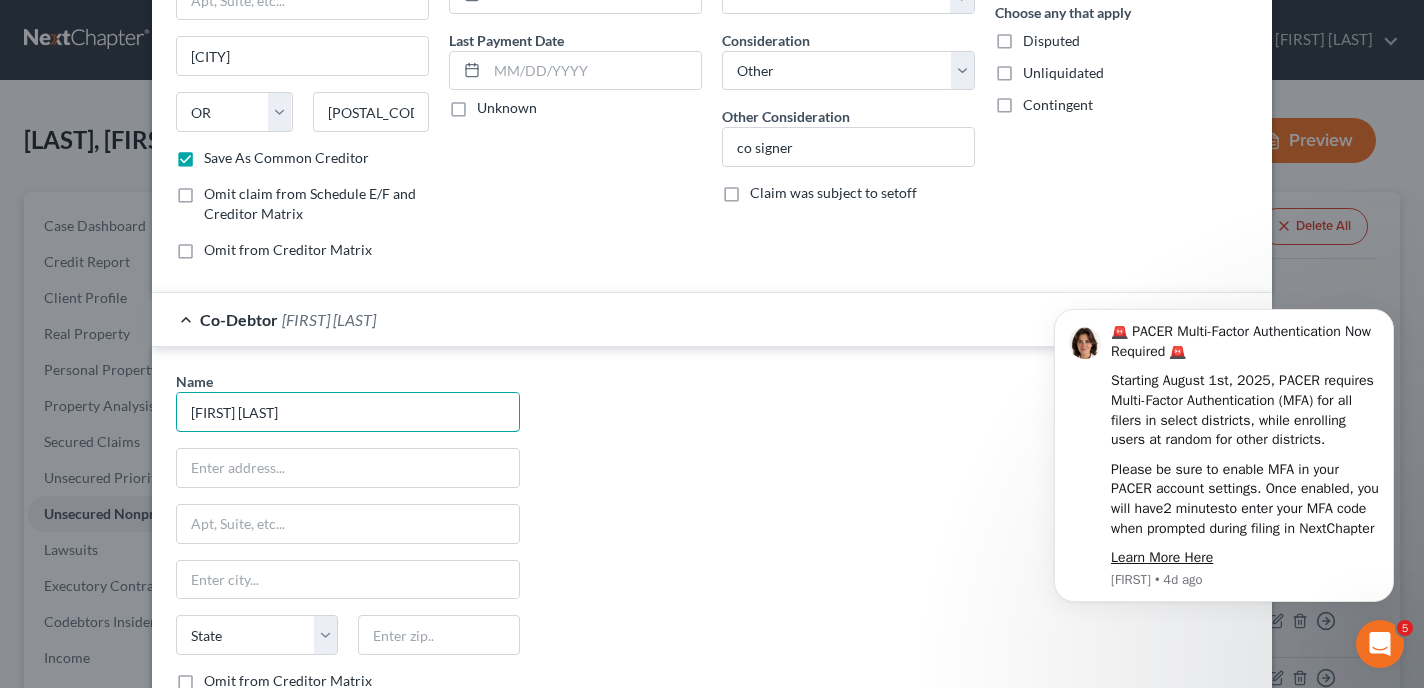 type on "[FIRST] [LAST]" 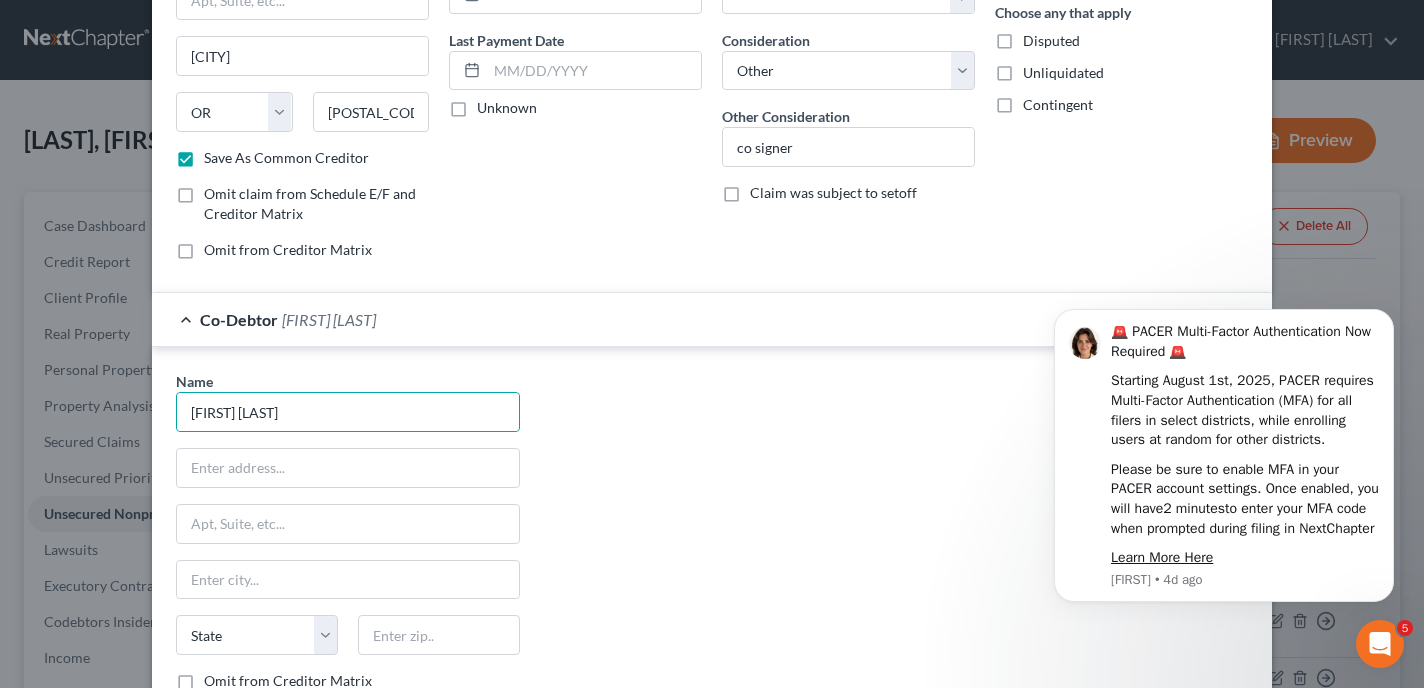 click on "Name
*
[FIRST] [LAST] State AL AK AR AZ CA CO CT DE DC FL GA GU HI ID IL IN IA KS KY LA ME MD MA MI MN MS MO MT NC ND NE NV NH NJ NM NY OH OK OR PA PR RI SC SD TN TX UT VI VA VT WA WV WI WY Omit from Creditor Matrix Save as Common Co-Debtor" at bounding box center (712, 557) 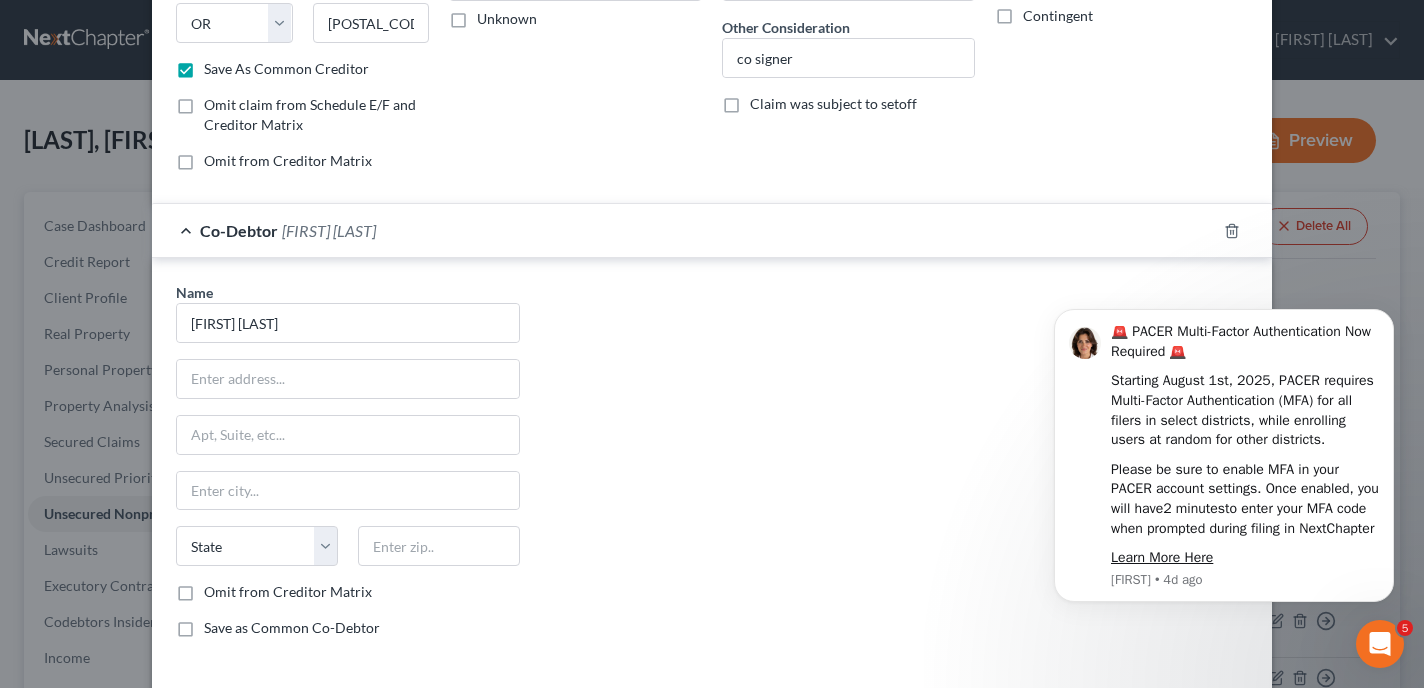 scroll, scrollTop: 344, scrollLeft: 0, axis: vertical 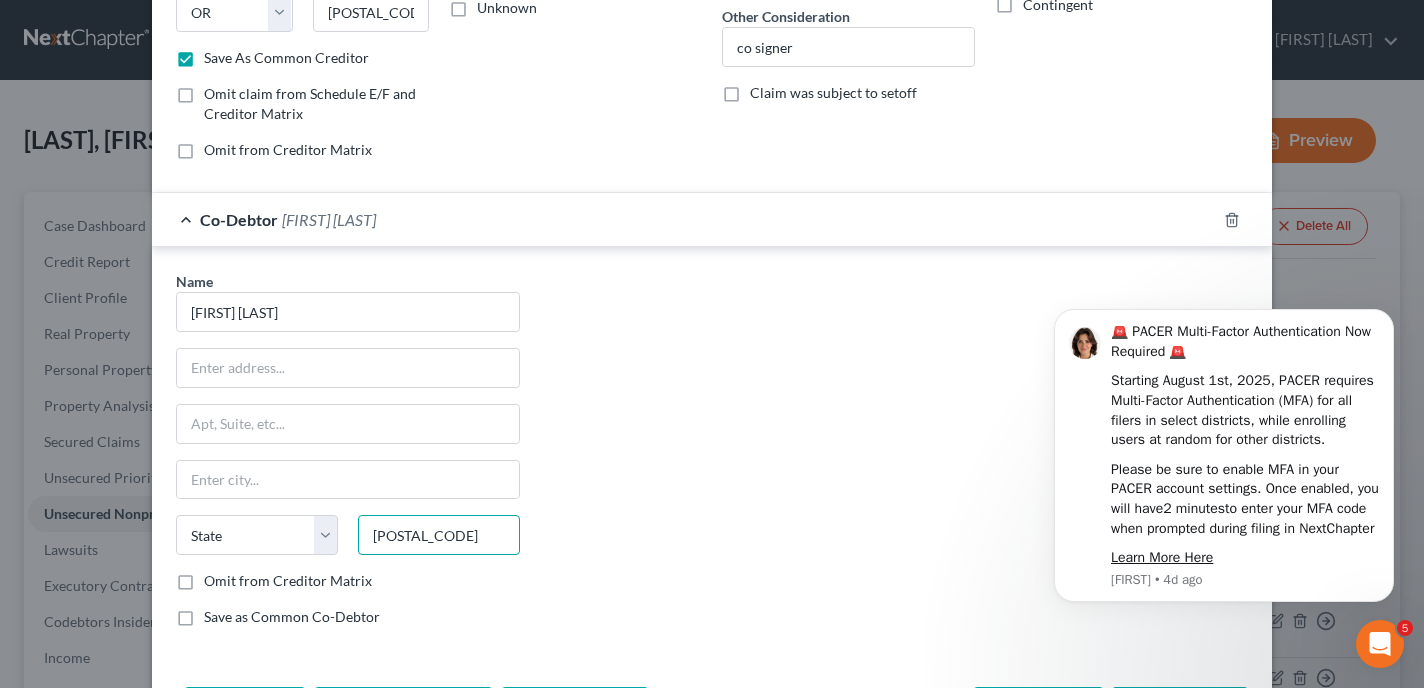 type on "[POSTAL_CODE]" 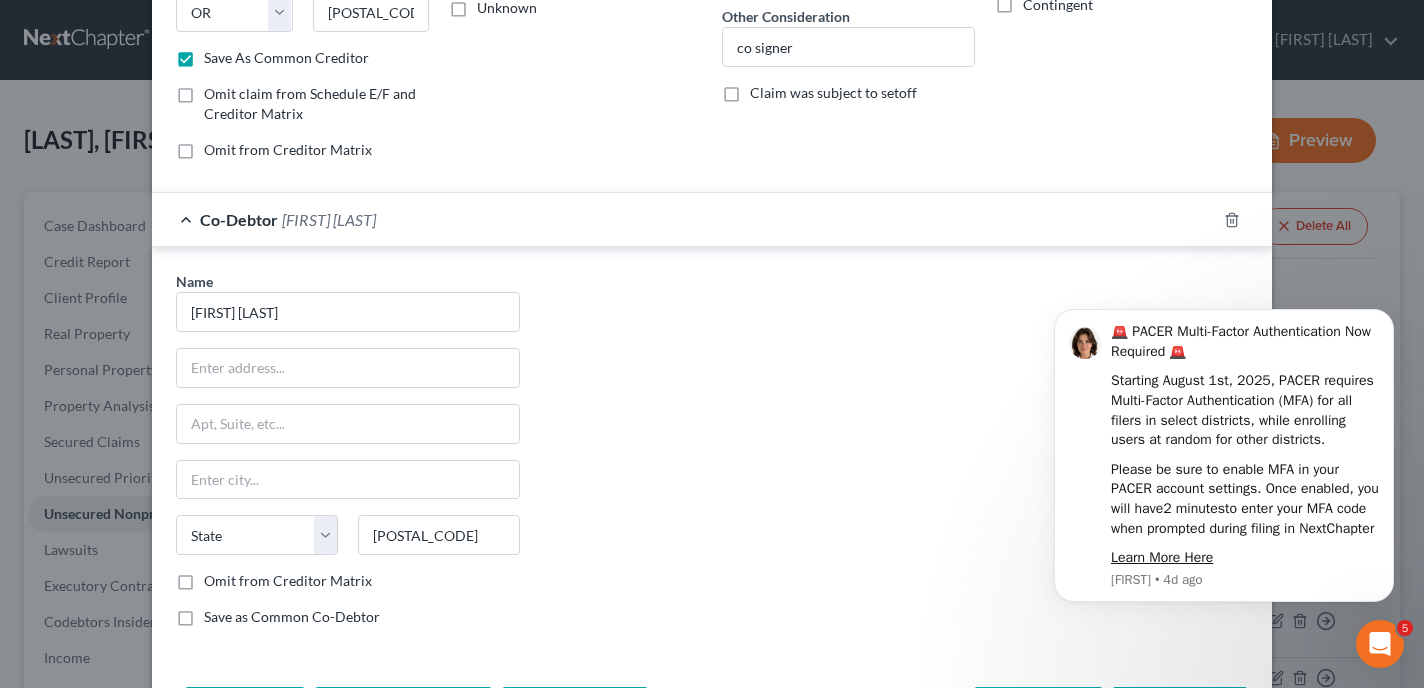 click on "Name
*
[FIRST] [LAST] [NUMBER] [STREET] [CITY] State AL AK AR AZ CA CO CT DE DC FL GA GU HI ID IL IN IA KS KY LA ME MD MA MI MN MS MO MT NC ND NE NV NH NJ NM NY OH OK OR PA PR RI SC SD TN TX UT VI VA VT WA WV WI WY [POSTAL_CODE] Omit from Creditor Matrix Save as Common Co-Debtor" at bounding box center [348, 457] 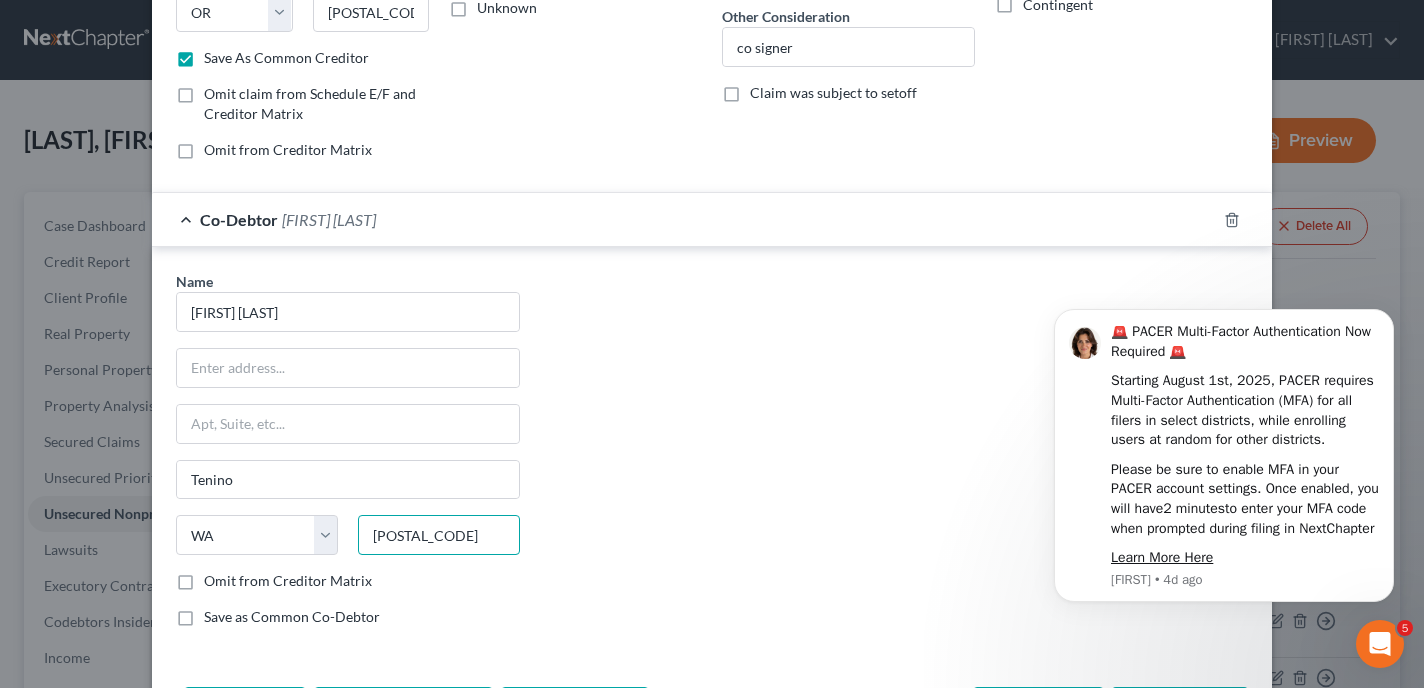 click on "[POSTAL_CODE]" at bounding box center [439, 535] 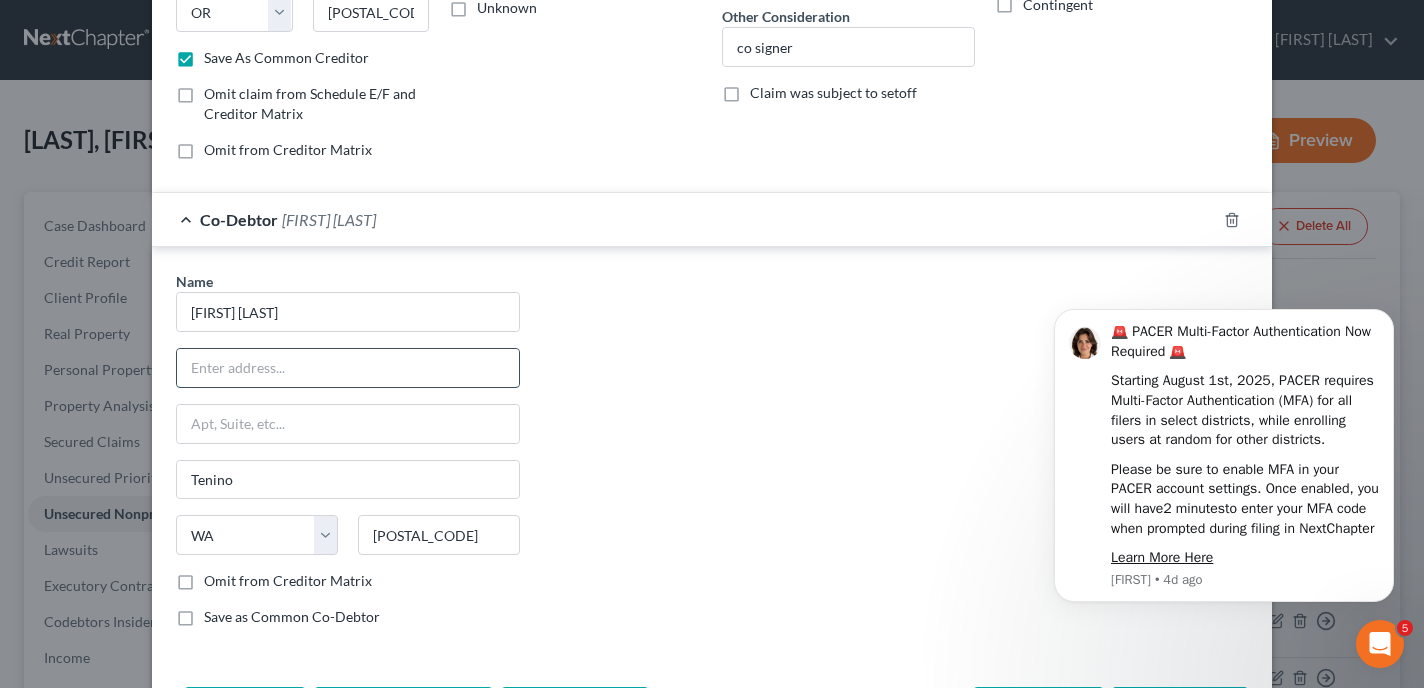 click at bounding box center (348, 368) 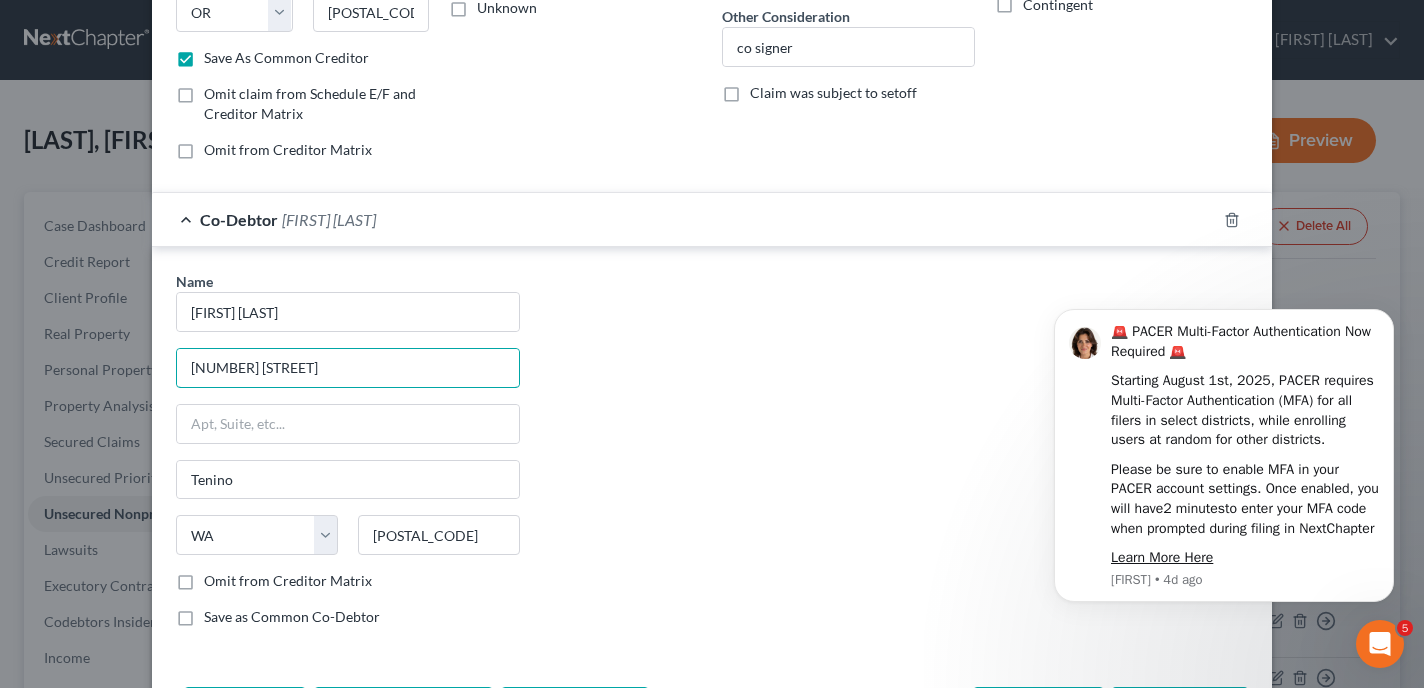 type on "[NUMBER] [STREET]" 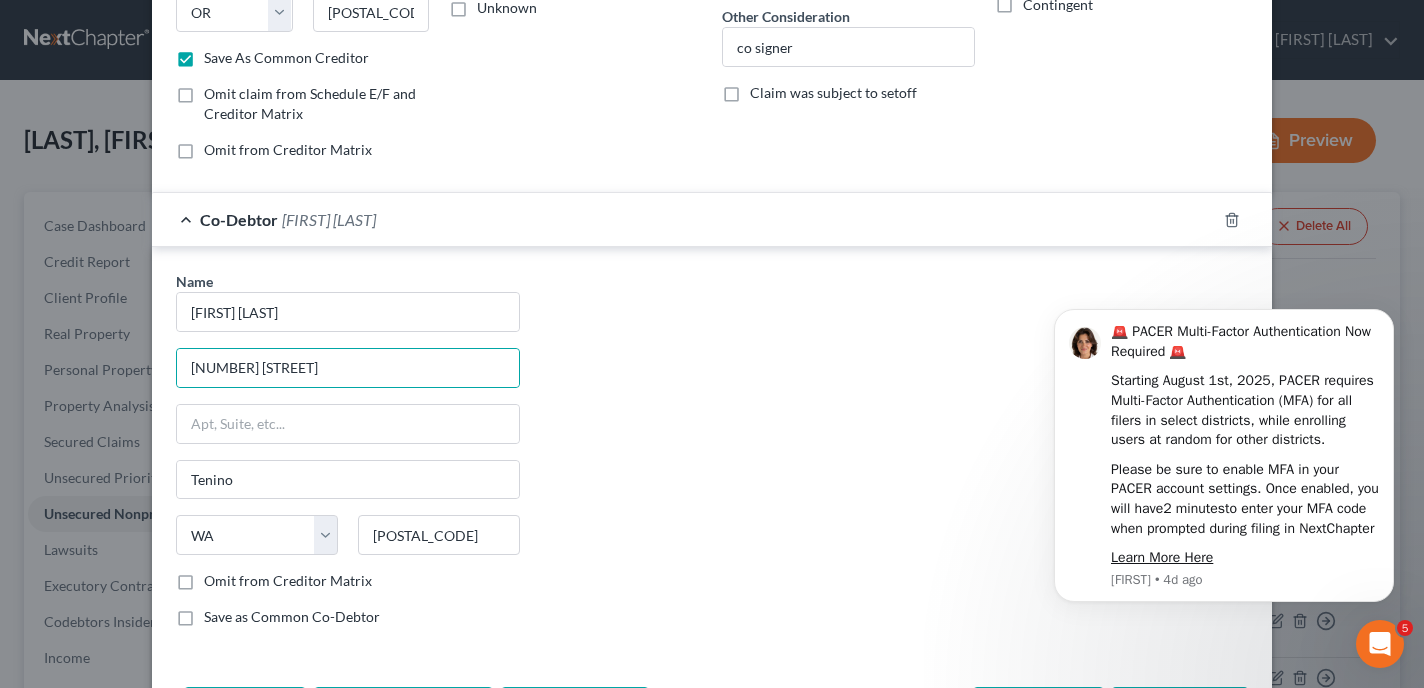 click on "State AL AK AR AZ CA CO CT DE DC FL GA GU HI ID IL IN IA KS KY LA ME MD MA MI MN MS MO MT NC ND NE NV NH NJ NM NY OH OK OR PA PR RI SC SD TN TX UT VI VA VT WA WV WI WY [POSTAL_CODE]" at bounding box center (348, 543) 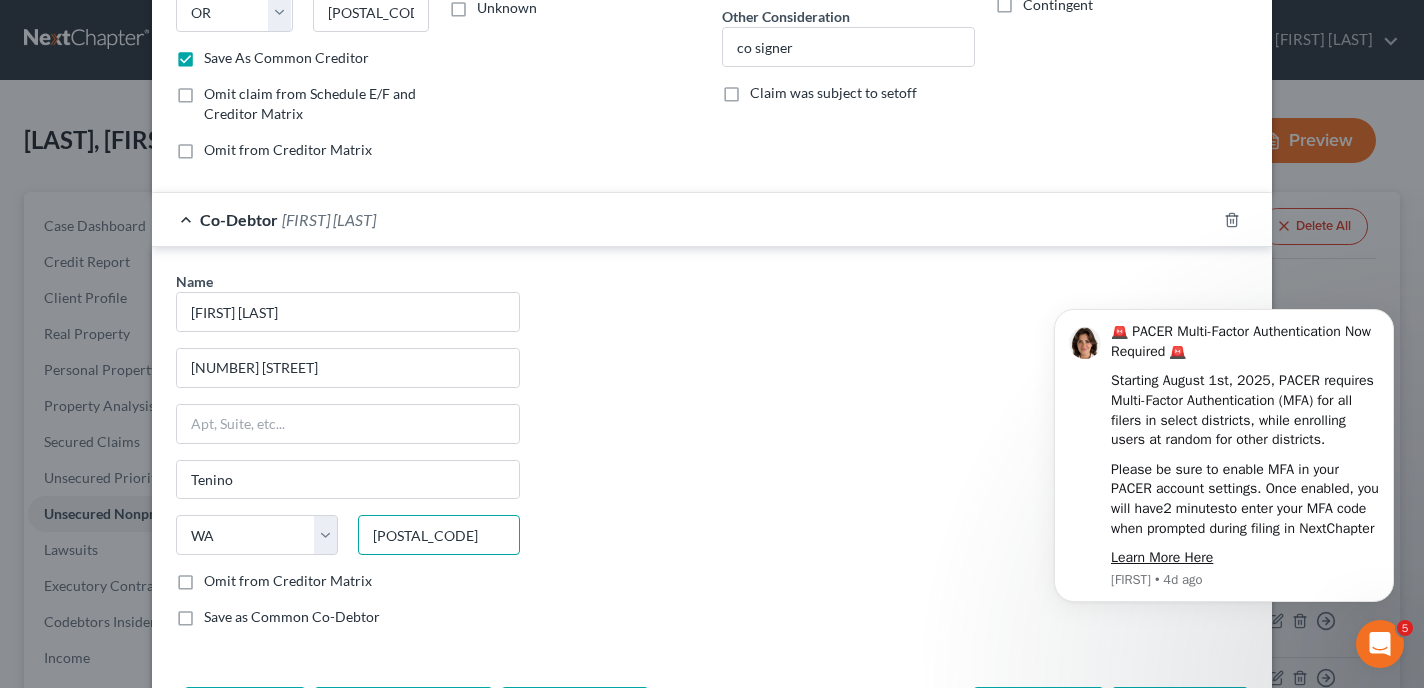click on "[POSTAL_CODE]" at bounding box center [439, 535] 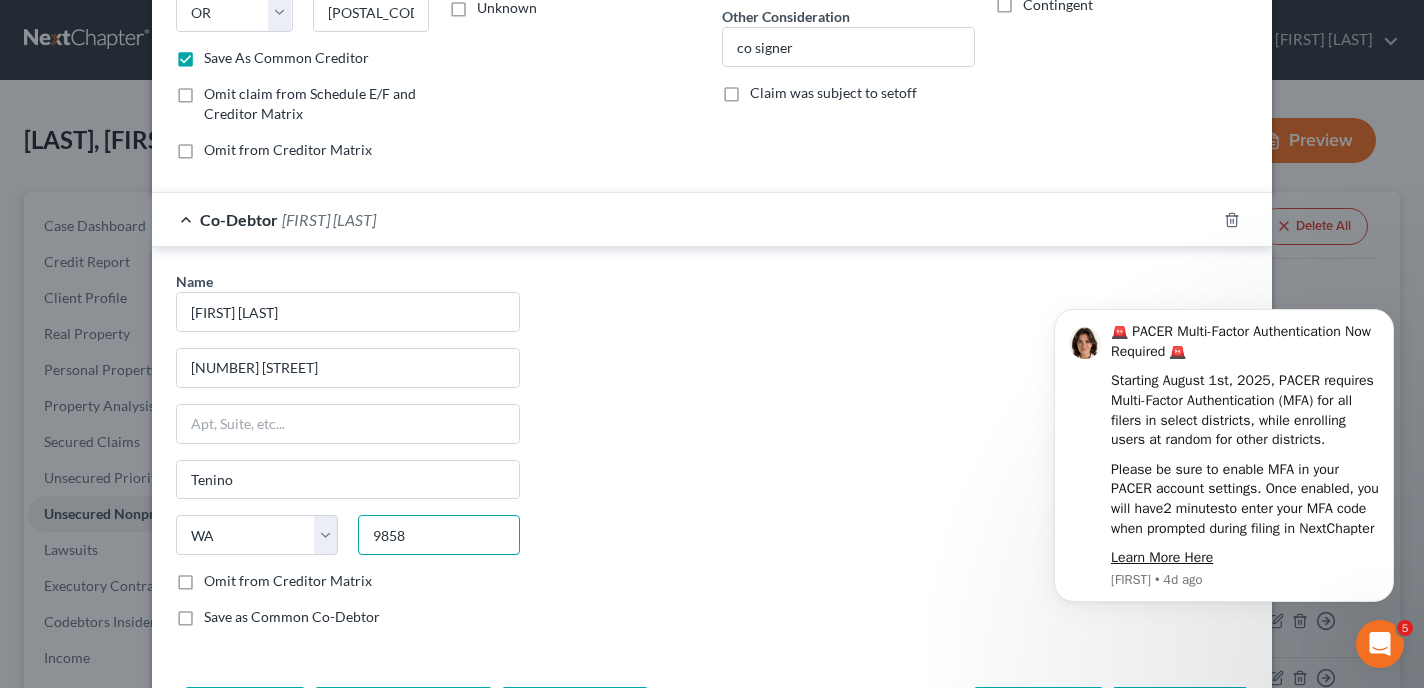 type on "[POSTAL_CODE]" 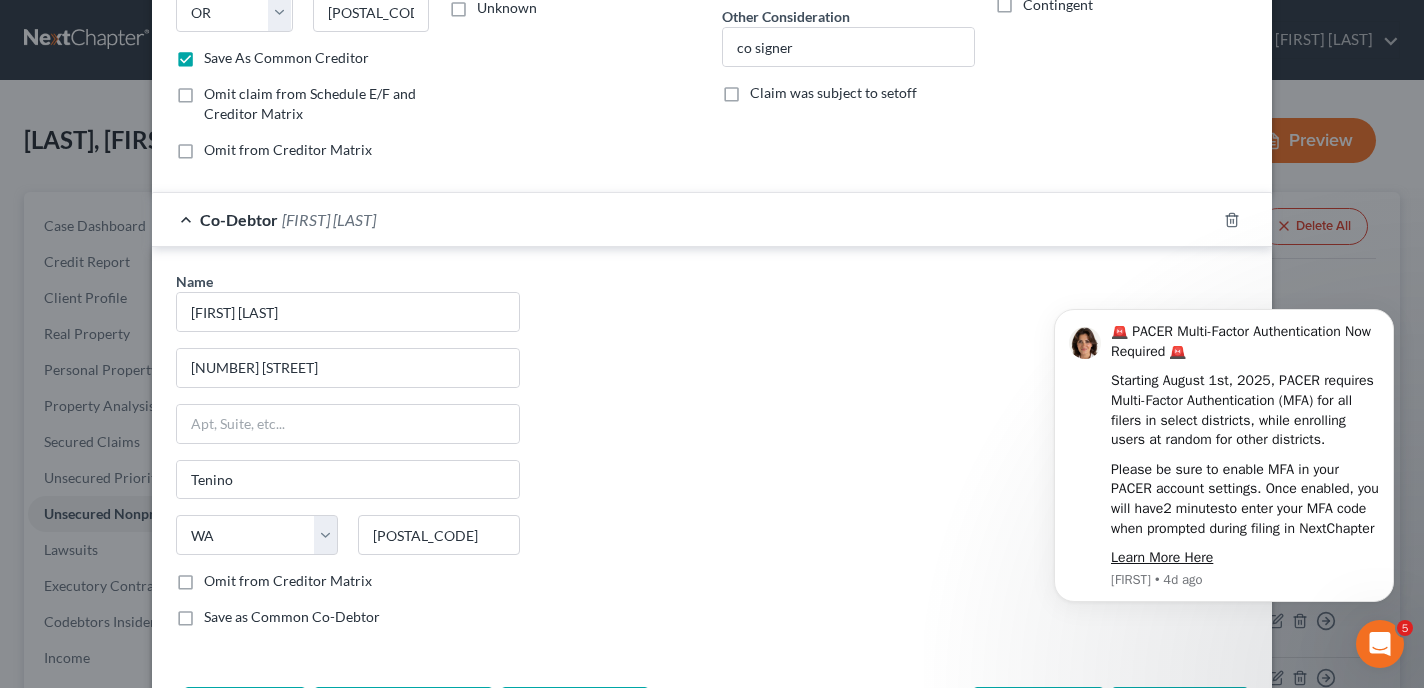 click on "Creditor *    Advantis CU                      [NUMBER] [CITY] State AL AK AR AZ CA CO CT DE DC FL GA GU HI ID IL IN IA KS KY LA ME MD MA MI MN MS MO MT NC ND NE NV NH NJ NM NY OH OK OR PA PR RI SC SD TN TX UT VI VA VT WA WV WI WY [POSTAL_CODE] Save As Common Creditor Omit claim from Schedule E/F and Creditor Matrix Omit from Creditor Matrix
Account Number (last 4)
Full Account Number
Date Incurred         Last Payment Date         Unknown Balance
0.00 $
Balance Unknown
Balance Undetermined
0.00 $
Balance Unknown
Monthly Payment 0.00 $ Consideration Select Cable / Satellite Services Collection Agency Credit Card Debt Debt Counseling / Attorneys Deficiency Balance Domestic Support Obligations Home / Car Repairs Income Taxes Judgment Liens Medical Services Monies Loaned / Advanced Mortgage Obligation From Divorce Or Separation Obligation To Pensions Other $" at bounding box center [712, 213] 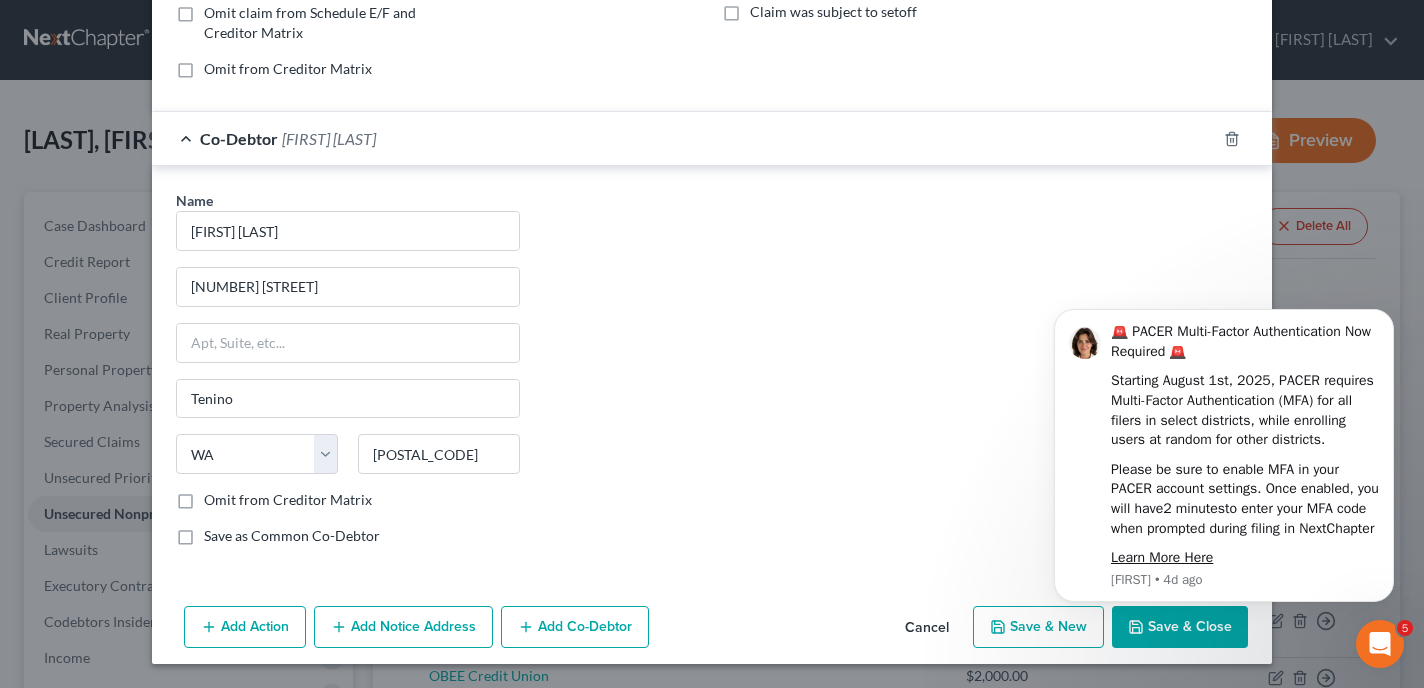 scroll, scrollTop: 424, scrollLeft: 0, axis: vertical 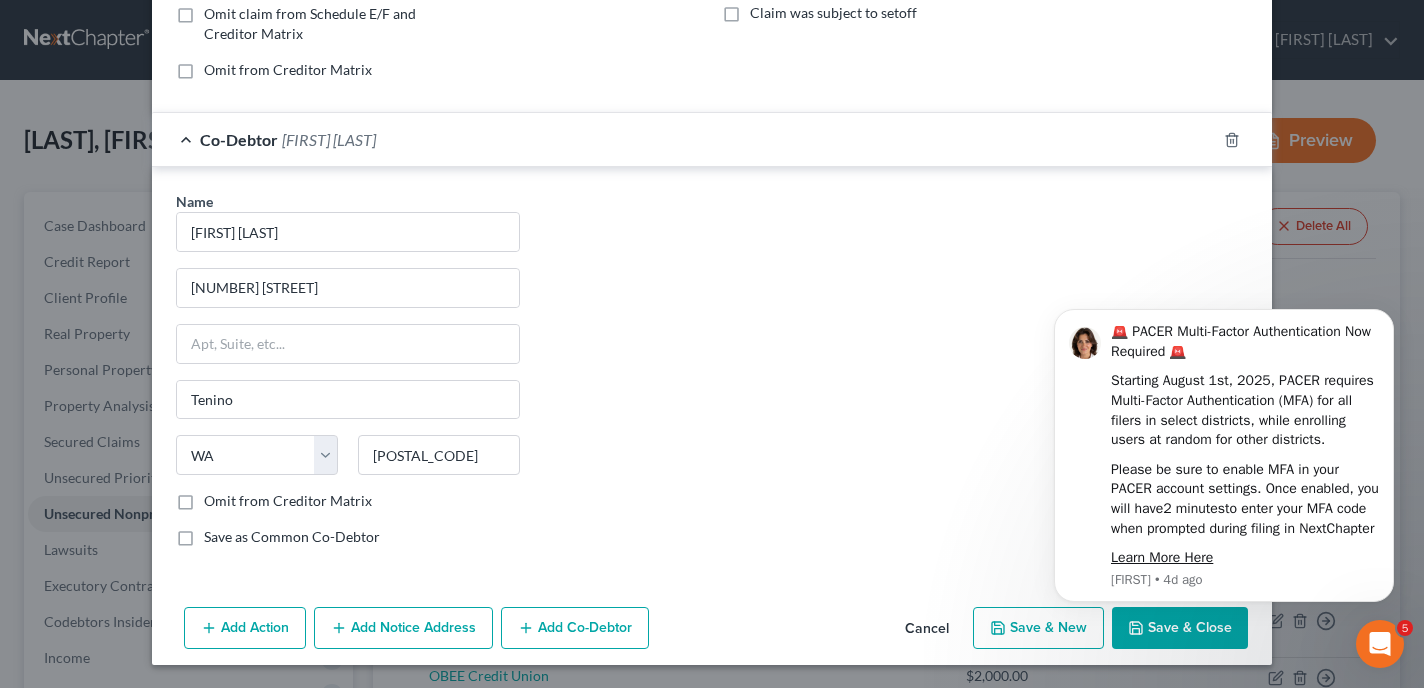 click on "Name
*
[FIRST] [LAST] [NUMBER] [STREET] [CITY] State AL AK AR AZ CA CO CT DE DC FL GA GU HI ID IL IN IA KS KY LA ME MD MA MI MN MS MO MT NC ND NE NV NH NJ NM NY OH OK OR PA PR RI SC SD TN TX UT VI VA VT WA WV WI WY [POSTAL_CODE] Omit from Creditor Matrix Save as Common Co-Debtor" at bounding box center [712, 377] 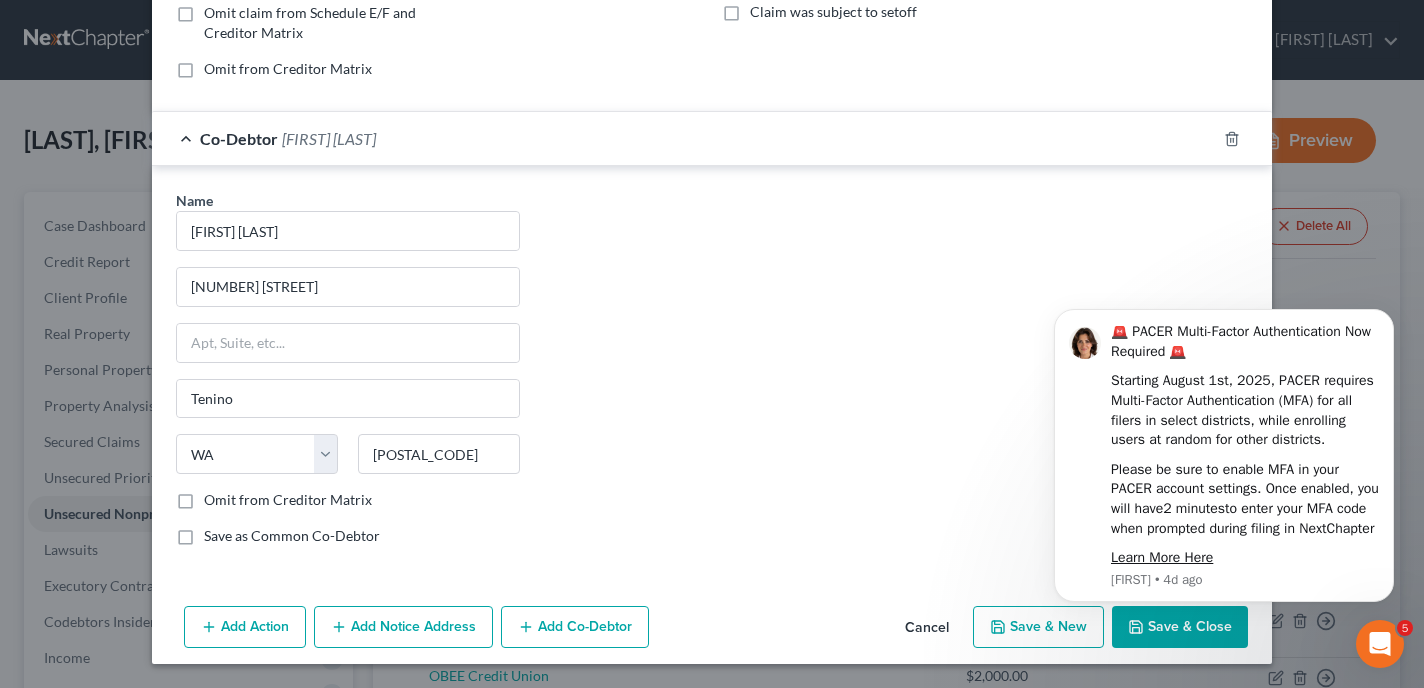 scroll, scrollTop: 424, scrollLeft: 0, axis: vertical 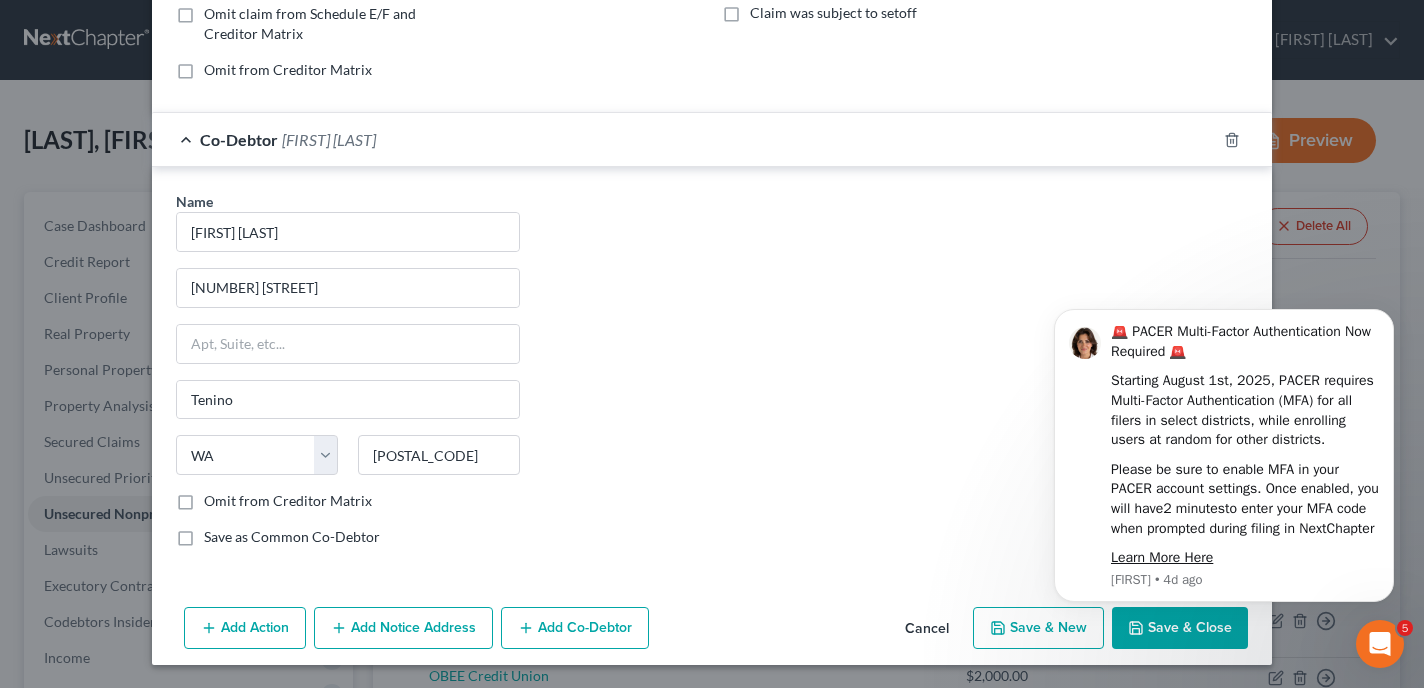 click on "🚨 PACER Multi-Factor Authentication Now Required 🚨   Starting August 1st, [YEAR], PACER requires Multi-Factor Authentication (MFA) for all filers in select districts, while enrolling users at random for other districts.   Please be sure to enable MFA in your PACER account settings. Once enabled, you will have  2 minutes  to enter your MFA code when prompted during filing in NextChapter   Learn More Here [FIRST] • 4d ago" at bounding box center [1224, 441] 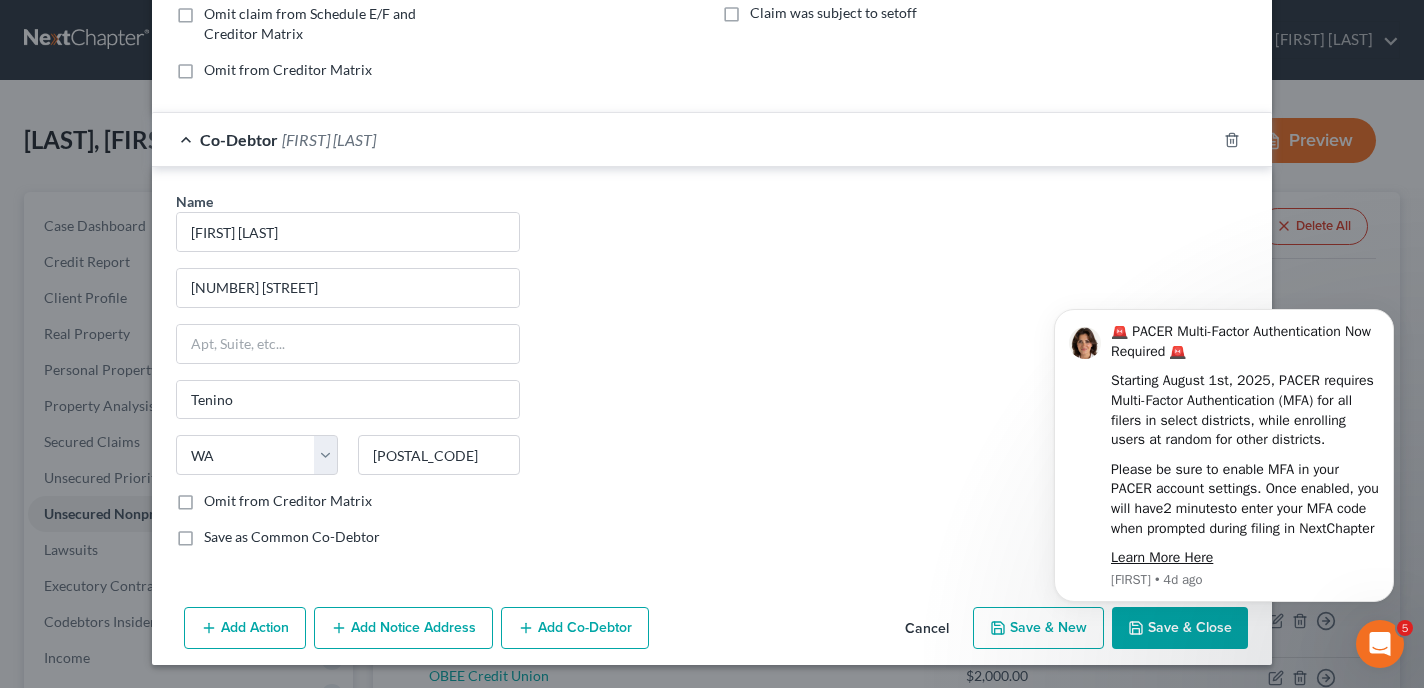 click on "🚨 PACER Multi-Factor Authentication Now Required 🚨   Starting August 1st, [YEAR], PACER requires Multi-Factor Authentication (MFA) for all filers in select districts, while enrolling users at random for other districts.   Please be sure to enable MFA in your PACER account settings. Once enabled, you will have  2 minutes  to enter your MFA code when prompted during filing in NextChapter   Learn More Here [FIRST] • 4d ago" 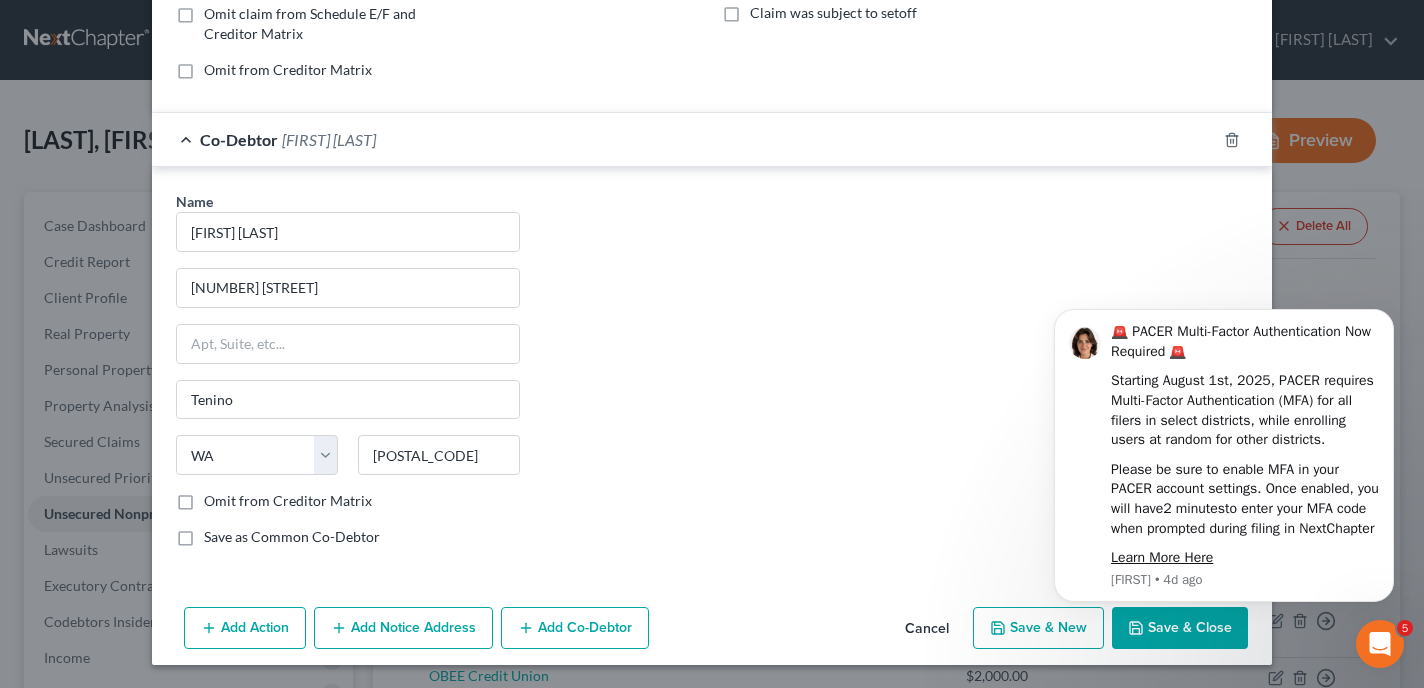 click on "Name
*
[FIRST] [LAST] [NUMBER] [STREET] [CITY] State AL AK AR AZ CA CO CT DE DC FL GA GU HI ID IL IN IA KS KY LA ME MD MA MI MN MS MO MT NC ND NE NV NH NJ NM NY OH OK OR PA PR RI SC SD TN TX UT VI VA VT WA WV WI WY [POSTAL_CODE] Omit from Creditor Matrix Save as Common Co-Debtor" at bounding box center (712, 377) 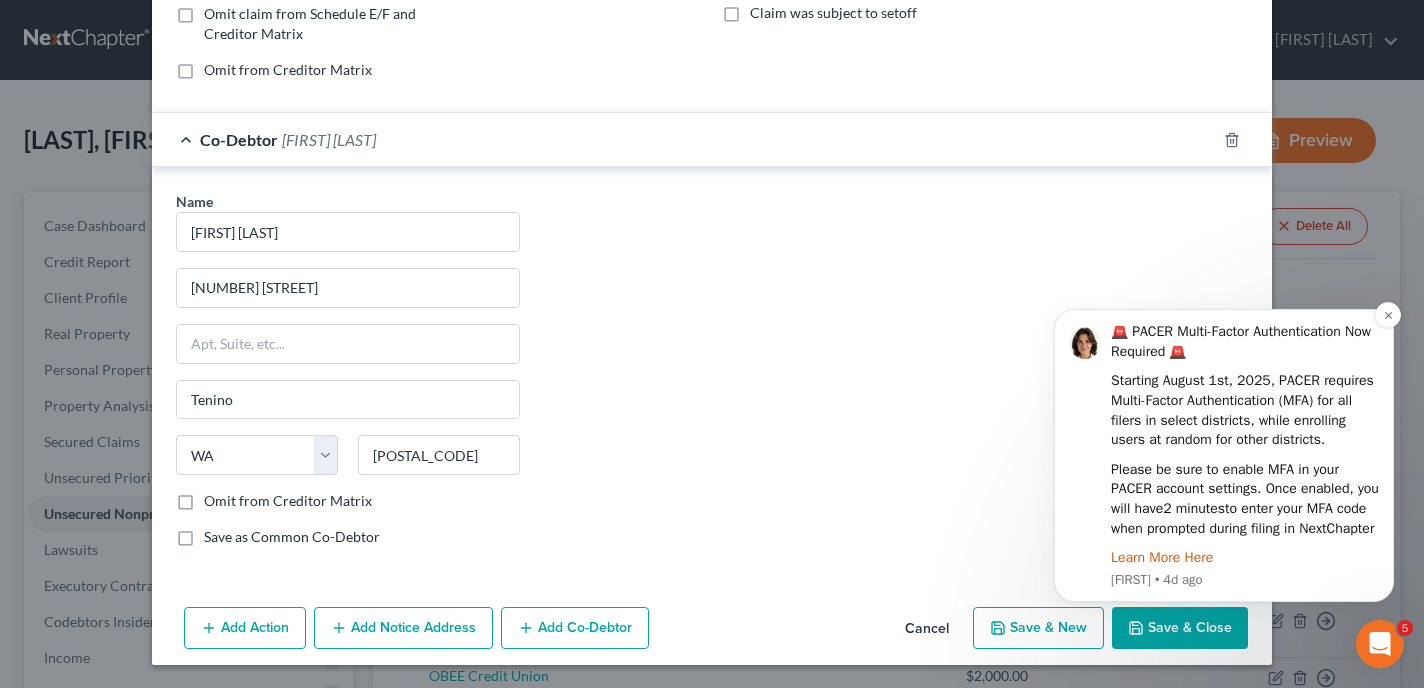 click on "Learn More Here" at bounding box center (1162, 557) 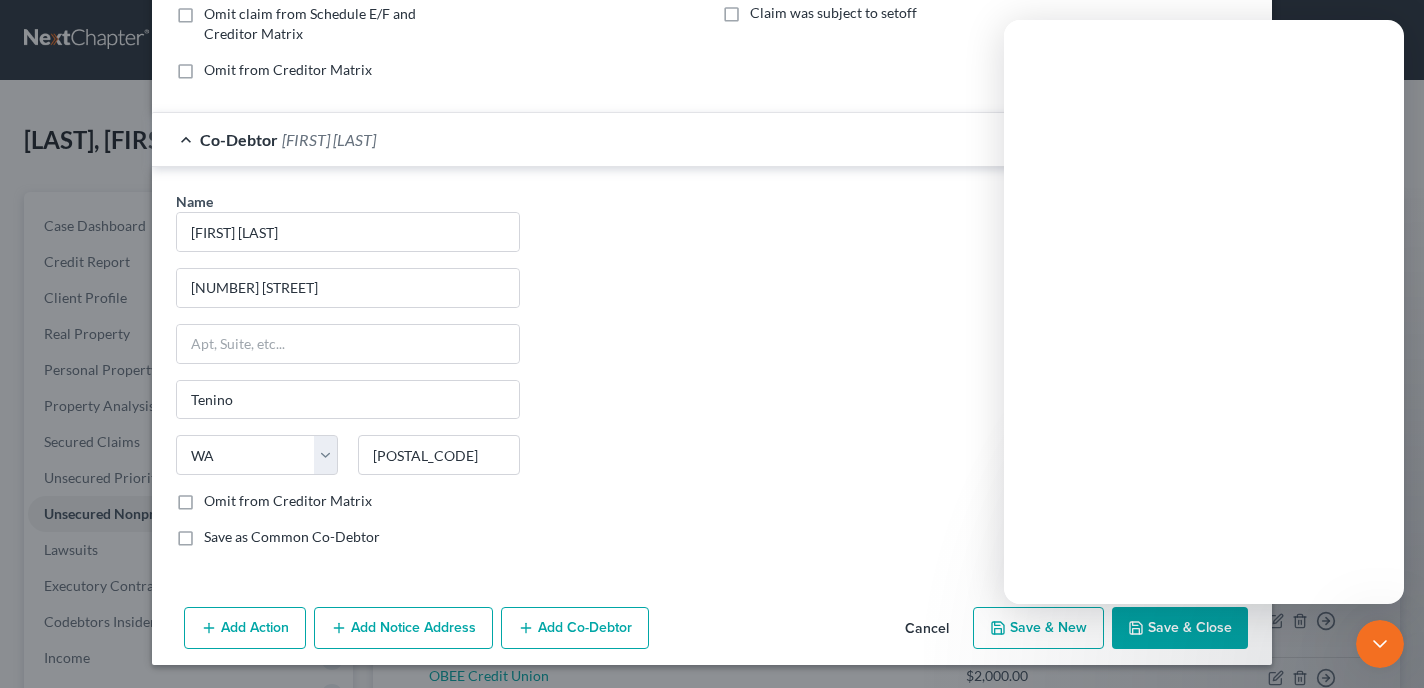 scroll, scrollTop: 0, scrollLeft: 0, axis: both 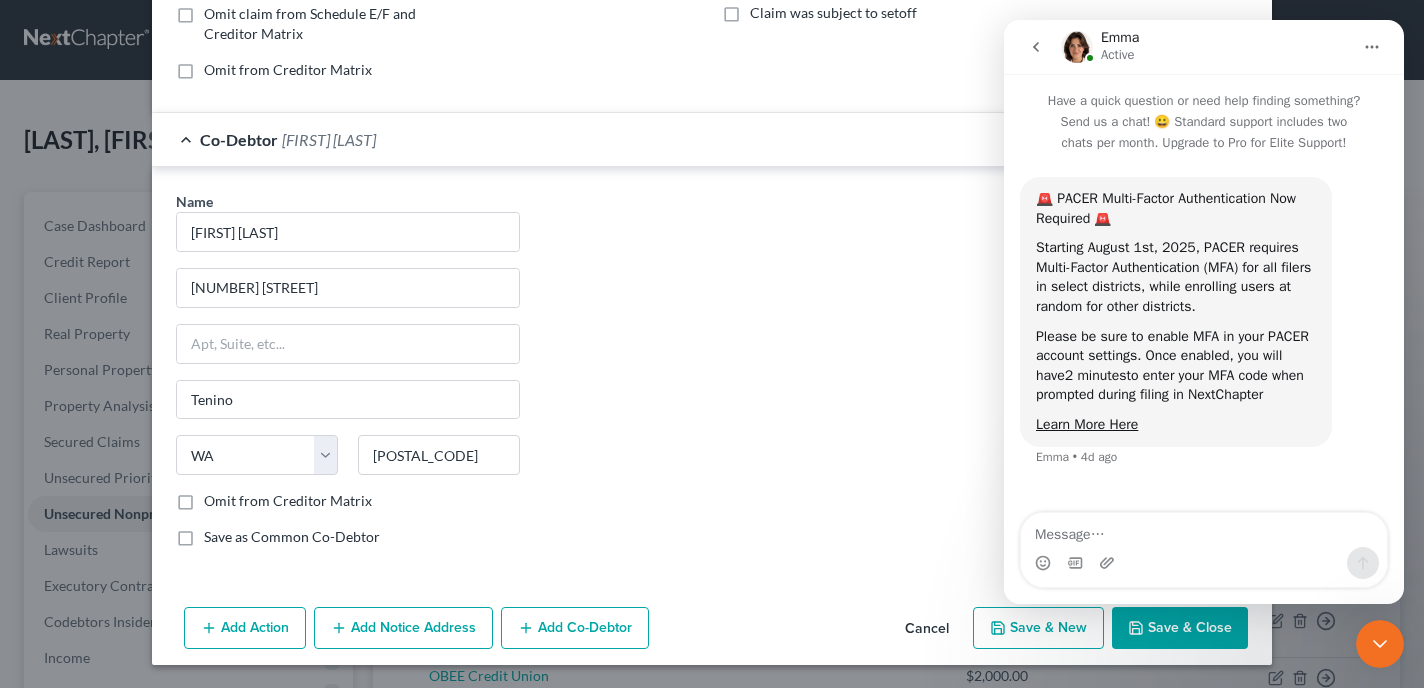 click on "Save & Close" at bounding box center [1180, 628] 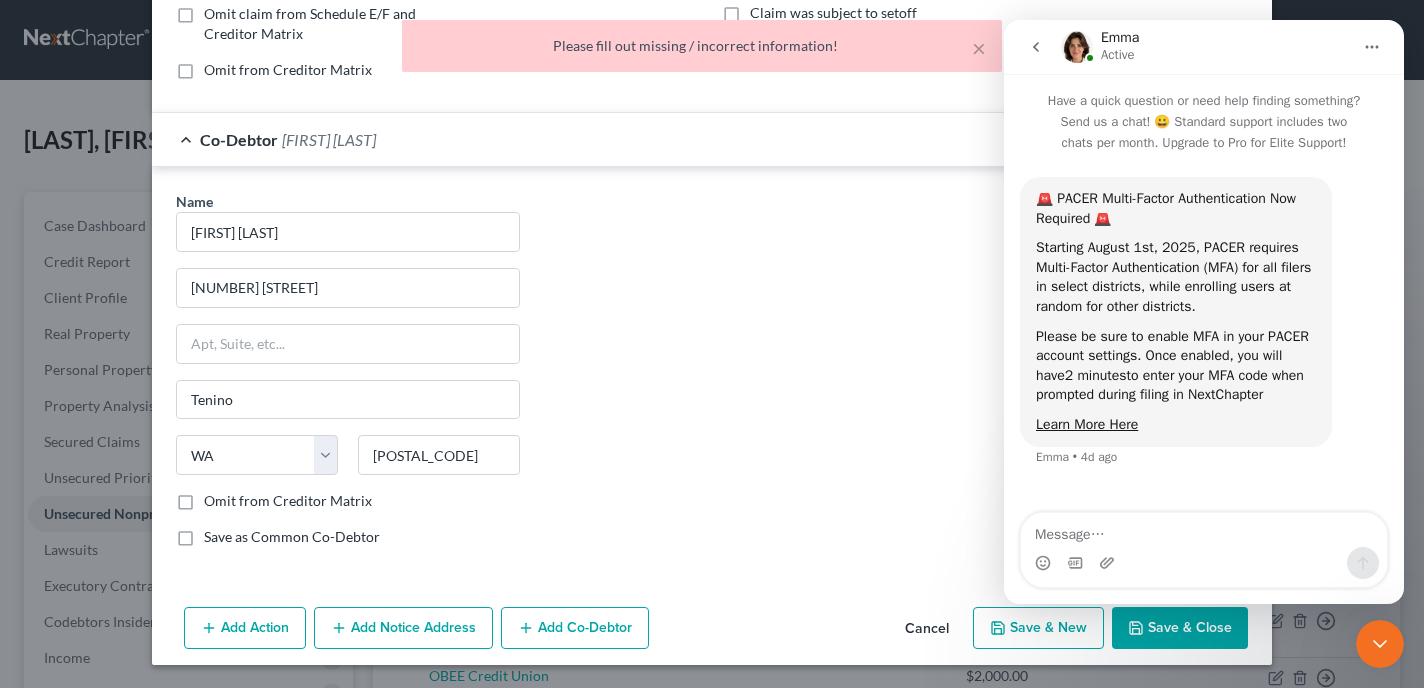 click on "Name
*
[FIRST] [LAST] [NUMBER] [STREET] [CITY] State AL AK AR AZ CA CO CT DE DC FL GA GU HI ID IL IN IA KS KY LA ME MD MA MI MN MS MO MT NC ND NE NV NH NJ NM NY OH OK OR PA PR RI SC SD TN TX UT VI VA VT WA WV WI WY [POSTAL_CODE] Omit from Creditor Matrix Save as Common Co-Debtor" at bounding box center (712, 377) 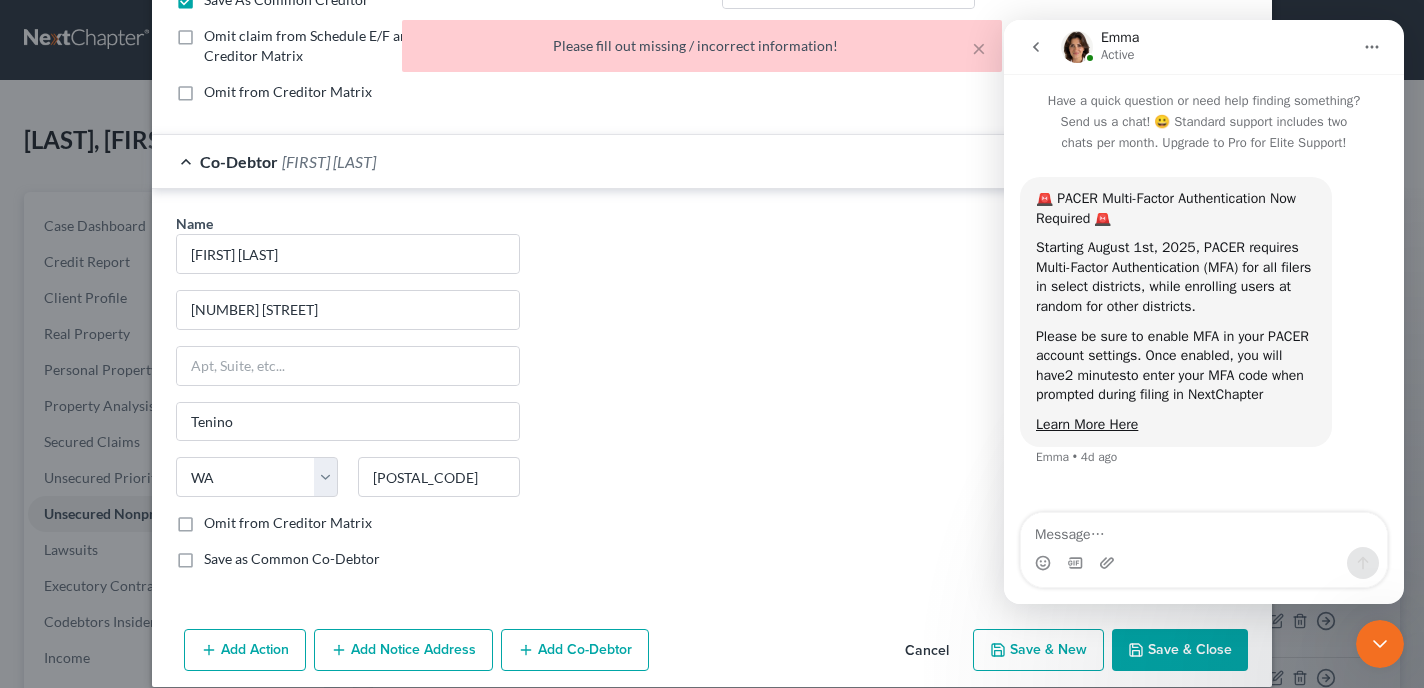 scroll, scrollTop: 383, scrollLeft: 0, axis: vertical 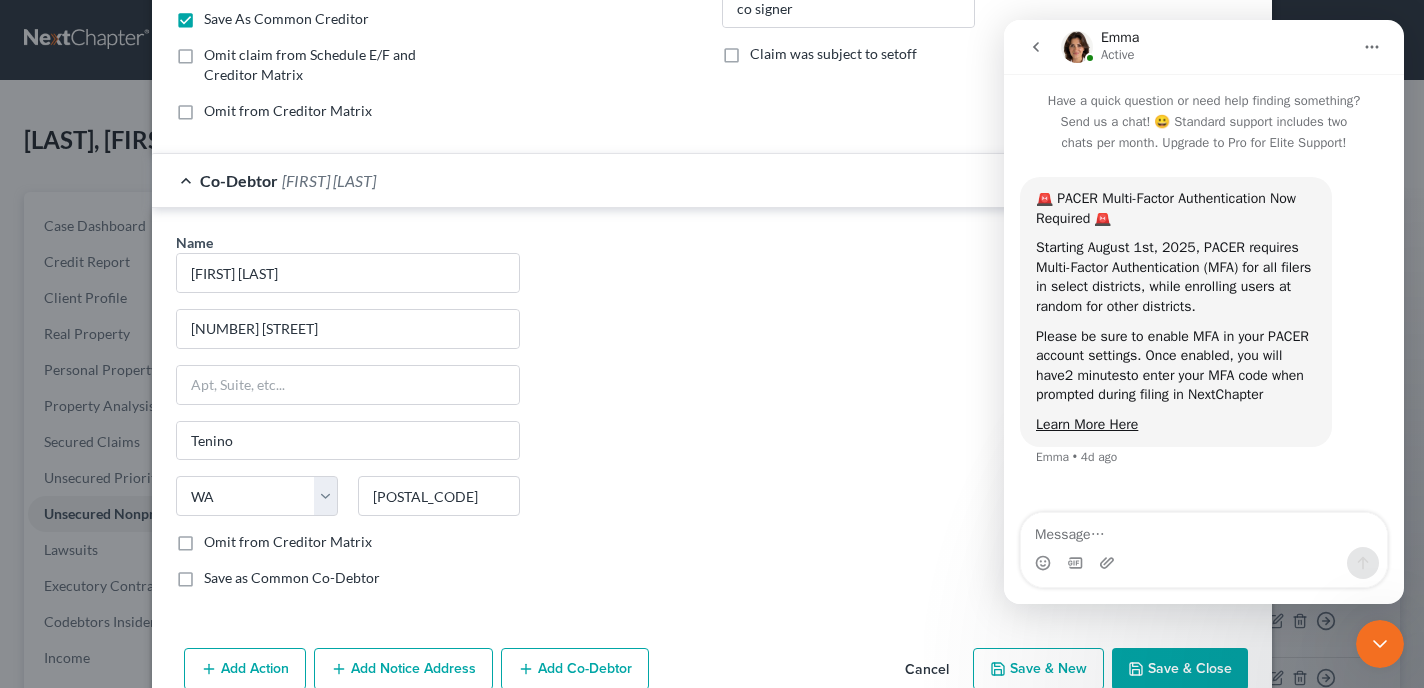 click on "[FIRST] Active" at bounding box center [1206, 47] 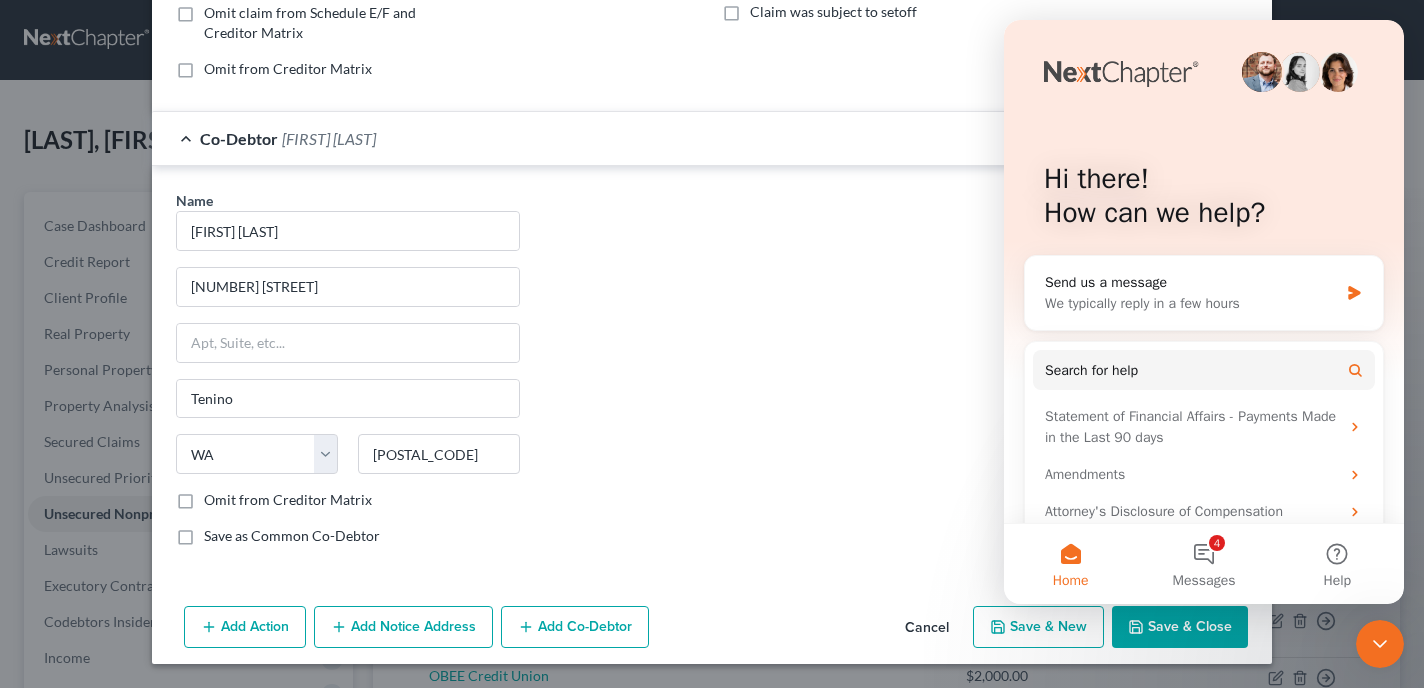 scroll, scrollTop: 424, scrollLeft: 0, axis: vertical 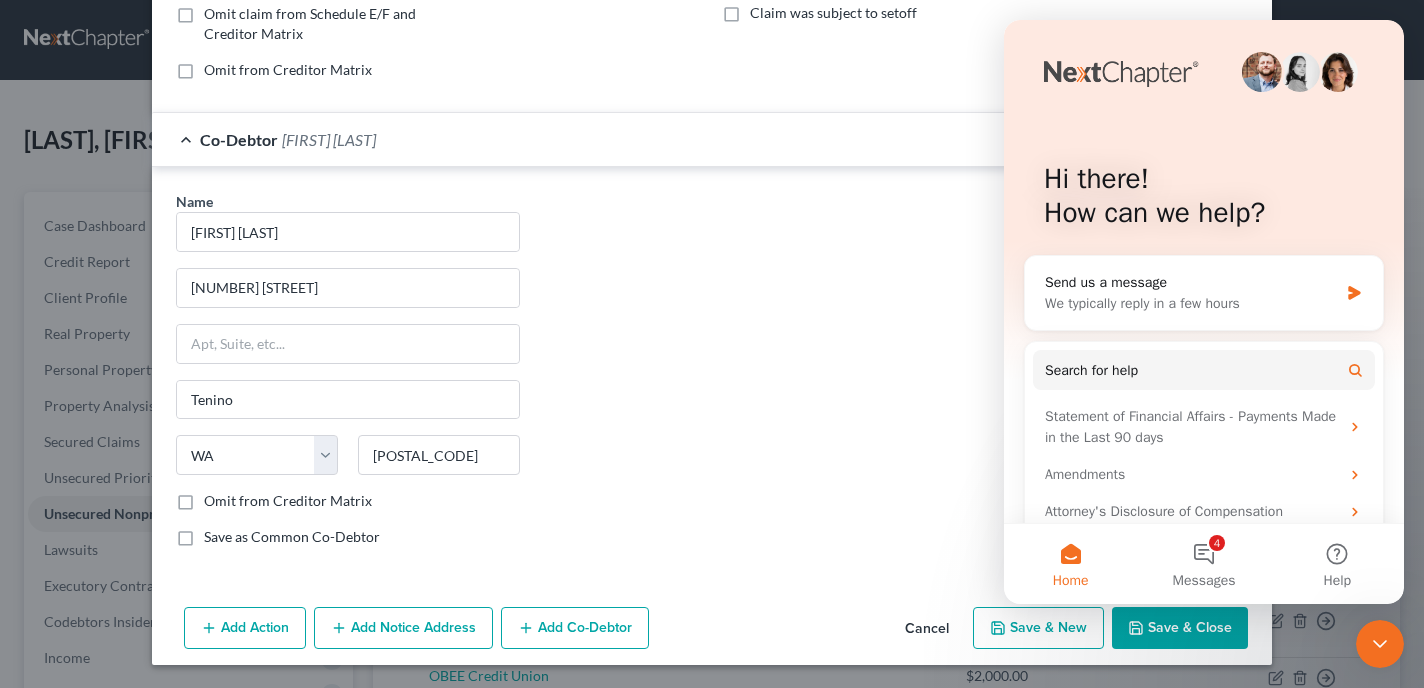 click 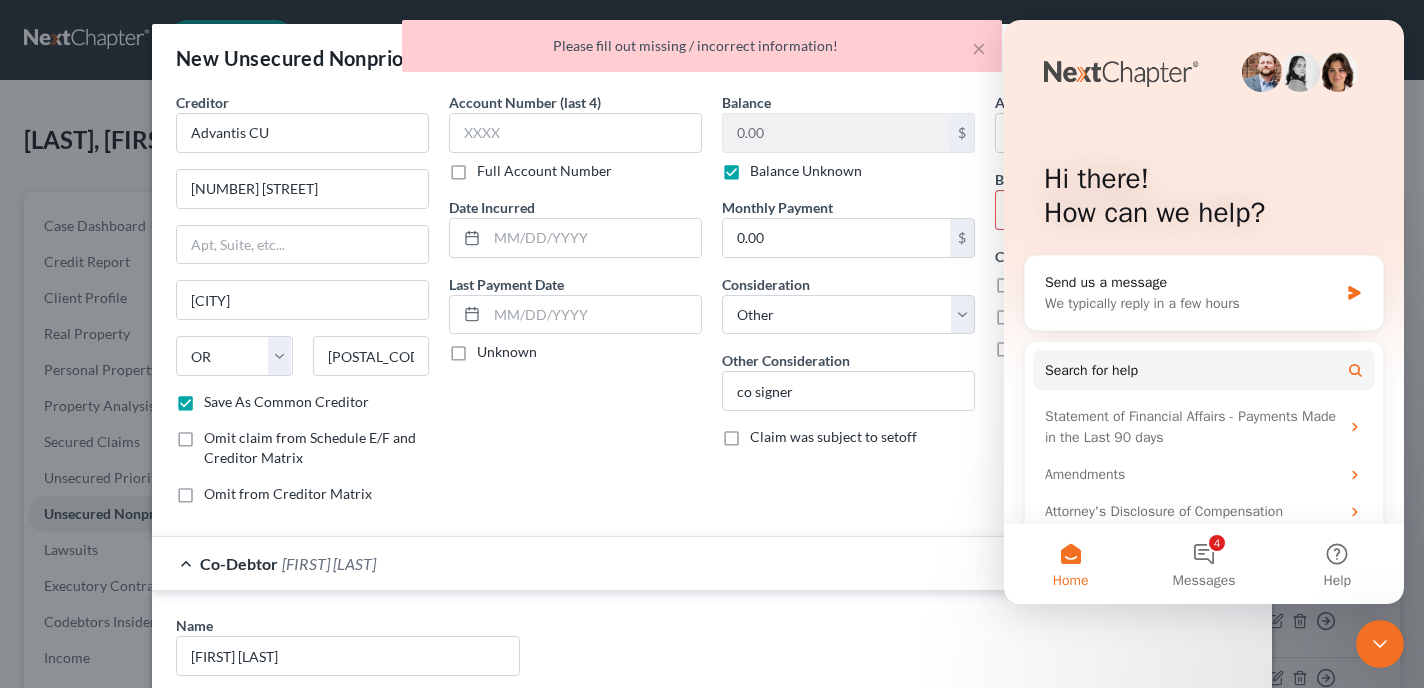scroll, scrollTop: 0, scrollLeft: 0, axis: both 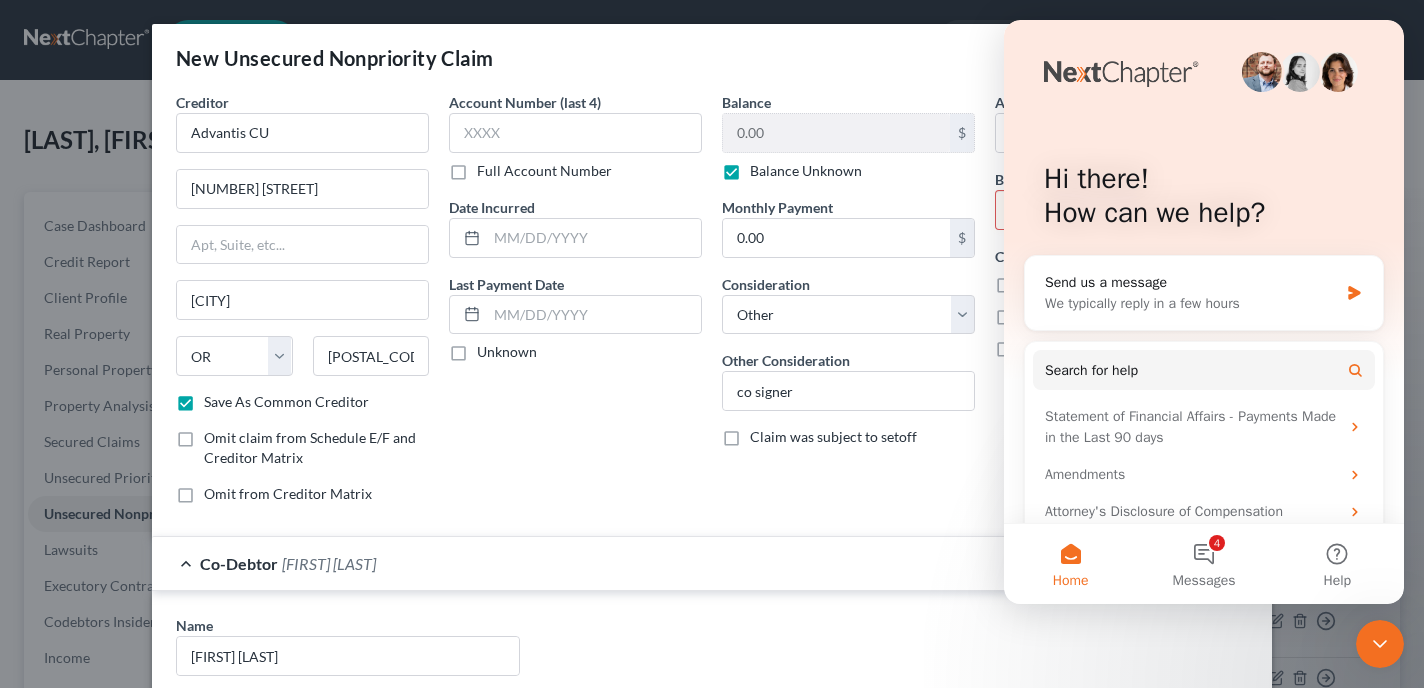 click on "Unknown" at bounding box center [507, 352] 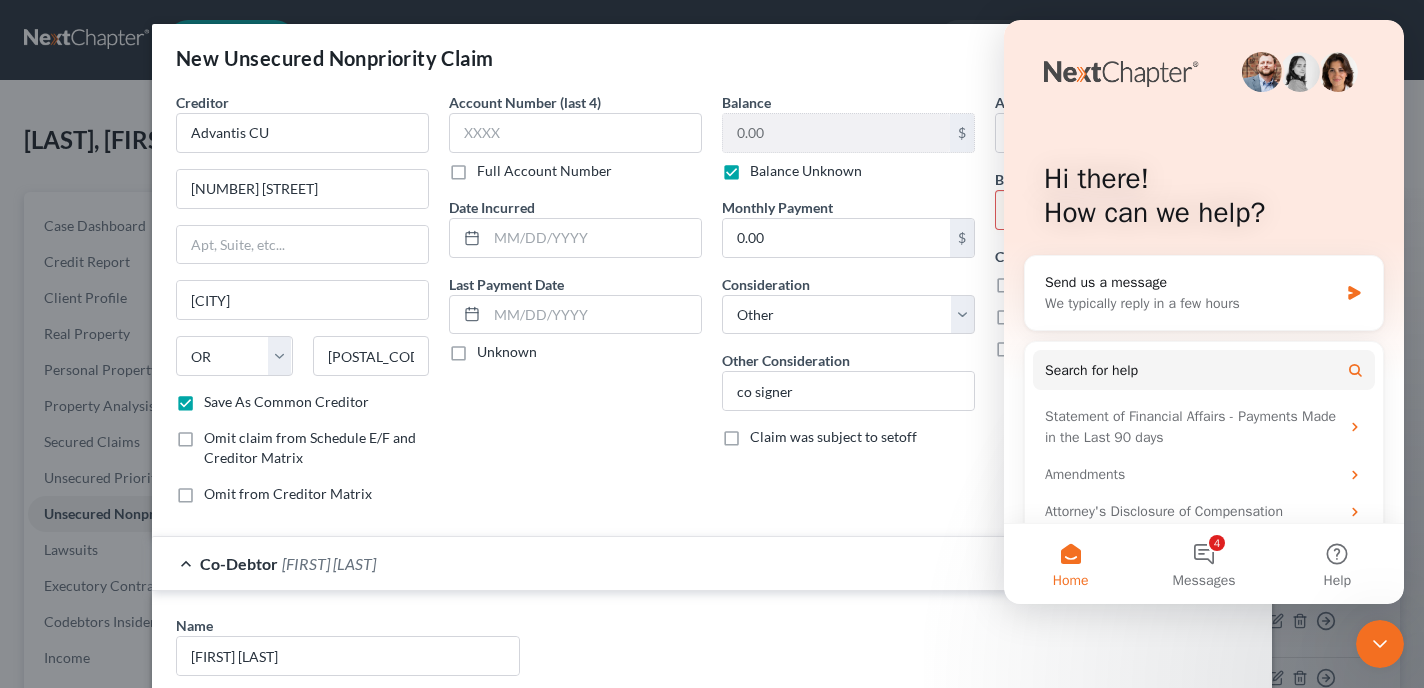 click on "Unknown" at bounding box center (491, 348) 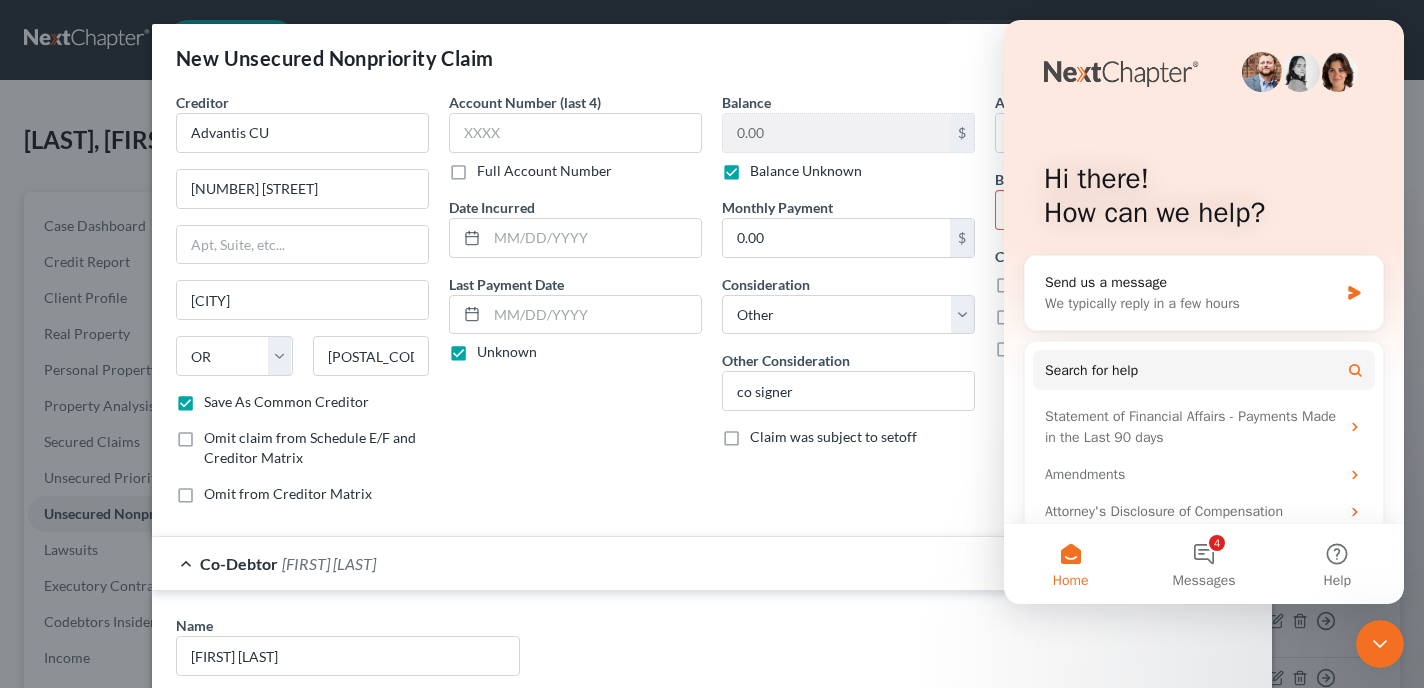 click on "Full Account Number" at bounding box center (544, 171) 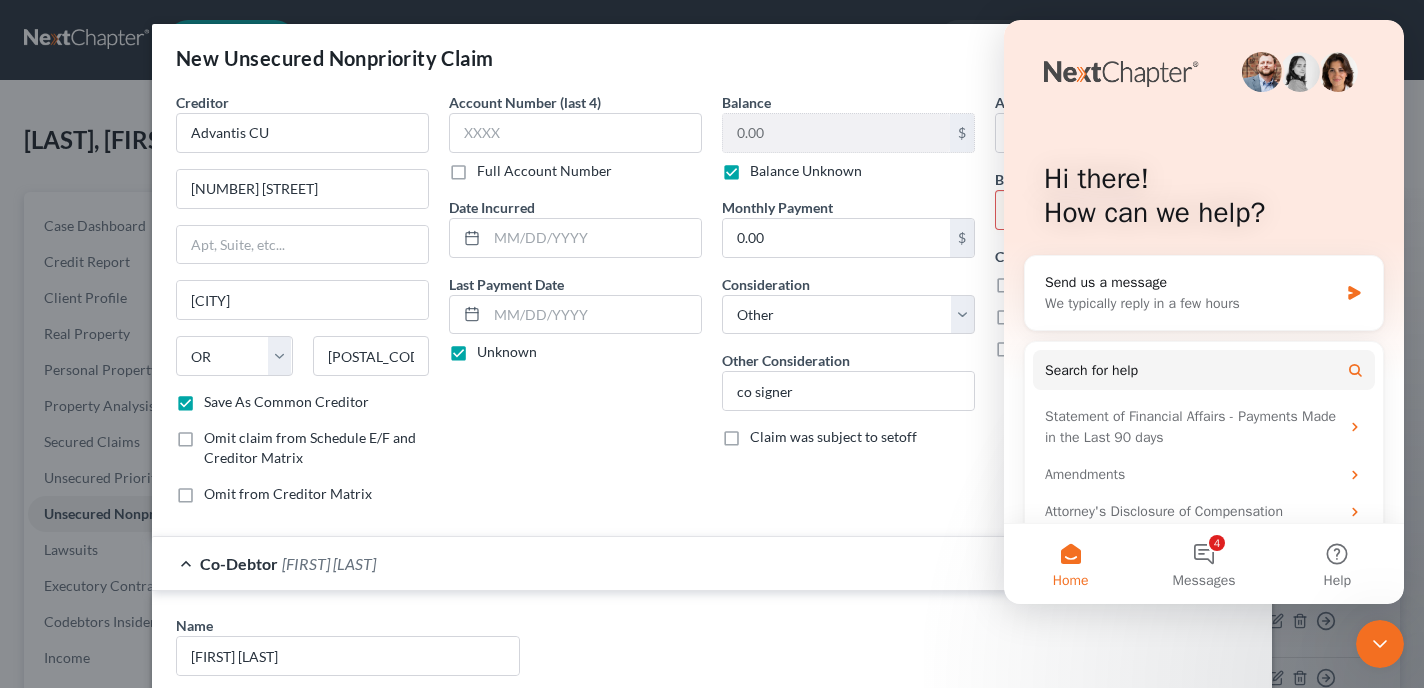 click on "Full Account Number" at bounding box center [491, 167] 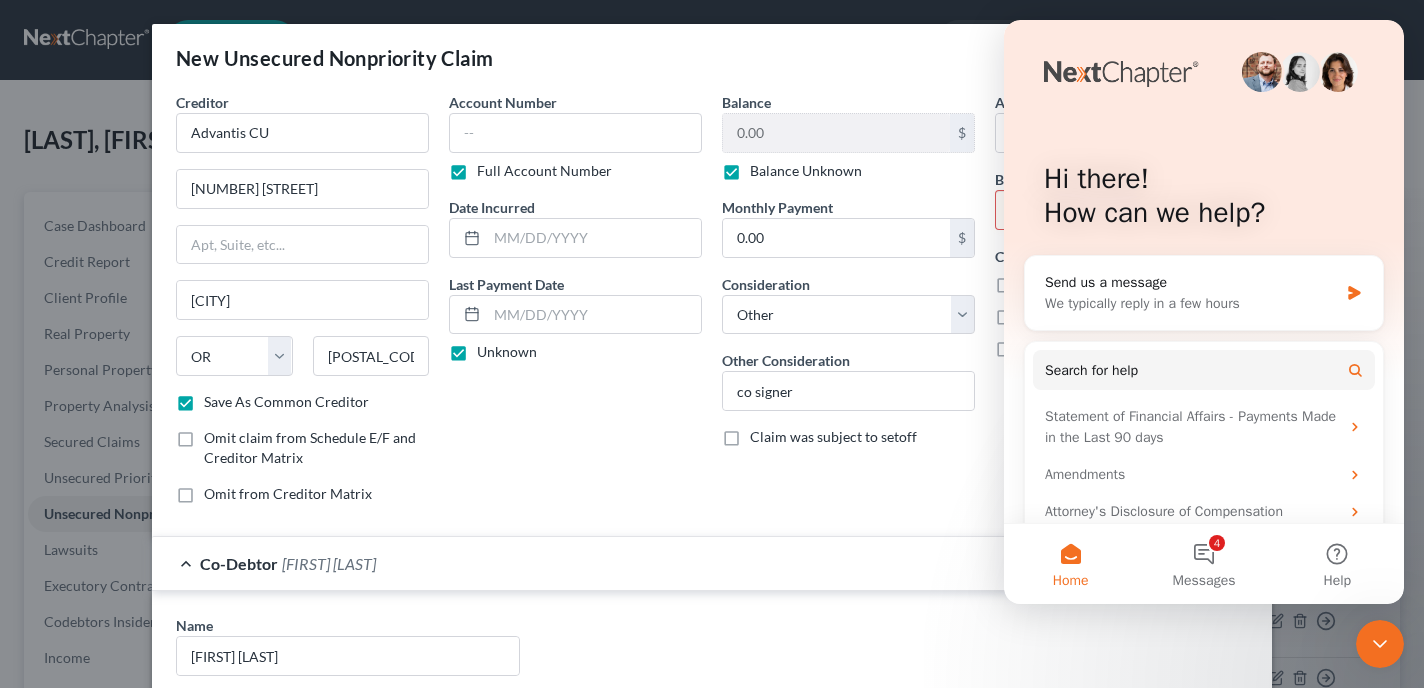 click on "Balance
0.00 $
Balance Unknown
Balance Undetermined
0.00 $
Balance Unknown
Monthly Payment 0.00 $ Consideration Select Cable / Satellite Services Collection Agency Credit Card Debt Debt Counseling / Attorneys Deficiency Balance Domestic Support Obligations Home / Car Repairs Income Taxes Judgment Liens Medical Services Monies Loaned / Advanced Mortgage Obligation From Divorce Or Separation Obligation To Pensions Other Overdrawn Bank Account Promised To Help Pay Creditors Student Loans Suppliers And Vendors Telephone / Internet Services Utility Services Other Consideration co signer Claim was subject to setoff" at bounding box center [848, 306] 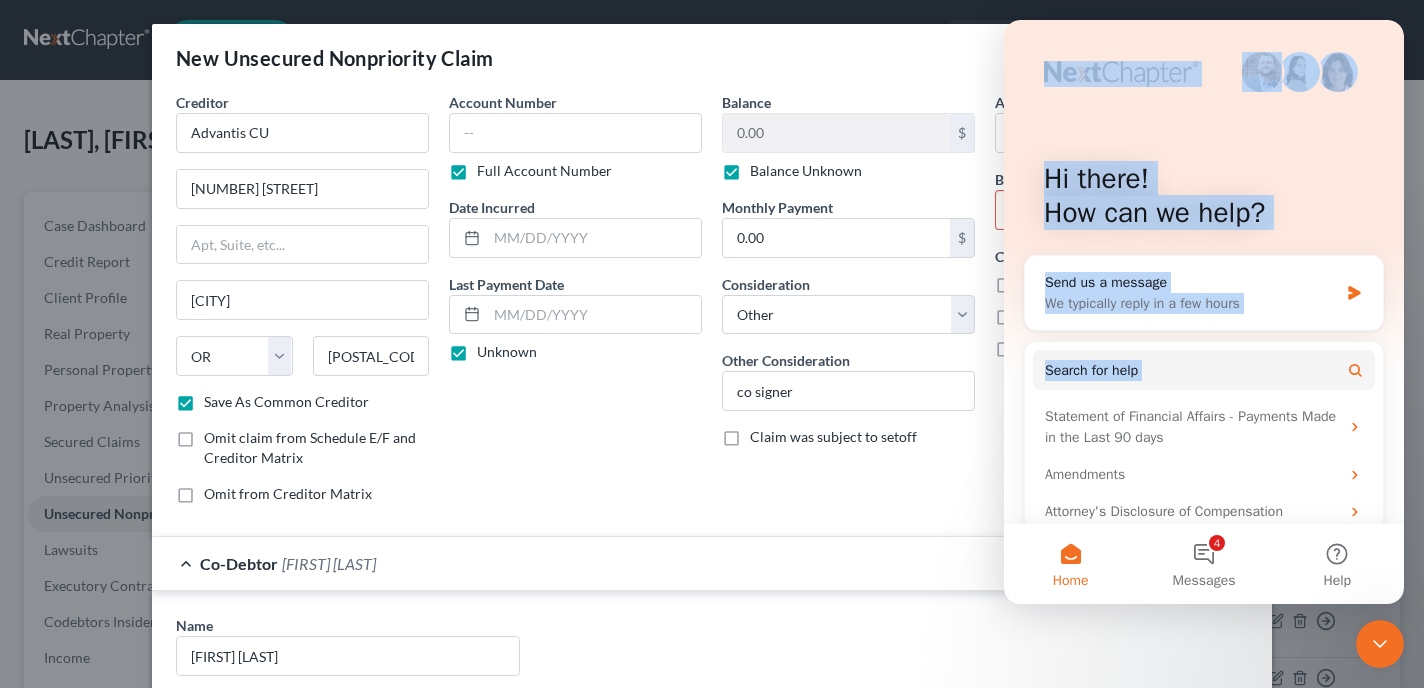 drag, startPoint x: 1187, startPoint y: 36, endPoint x: 1253, endPoint y: 394, distance: 364.03296 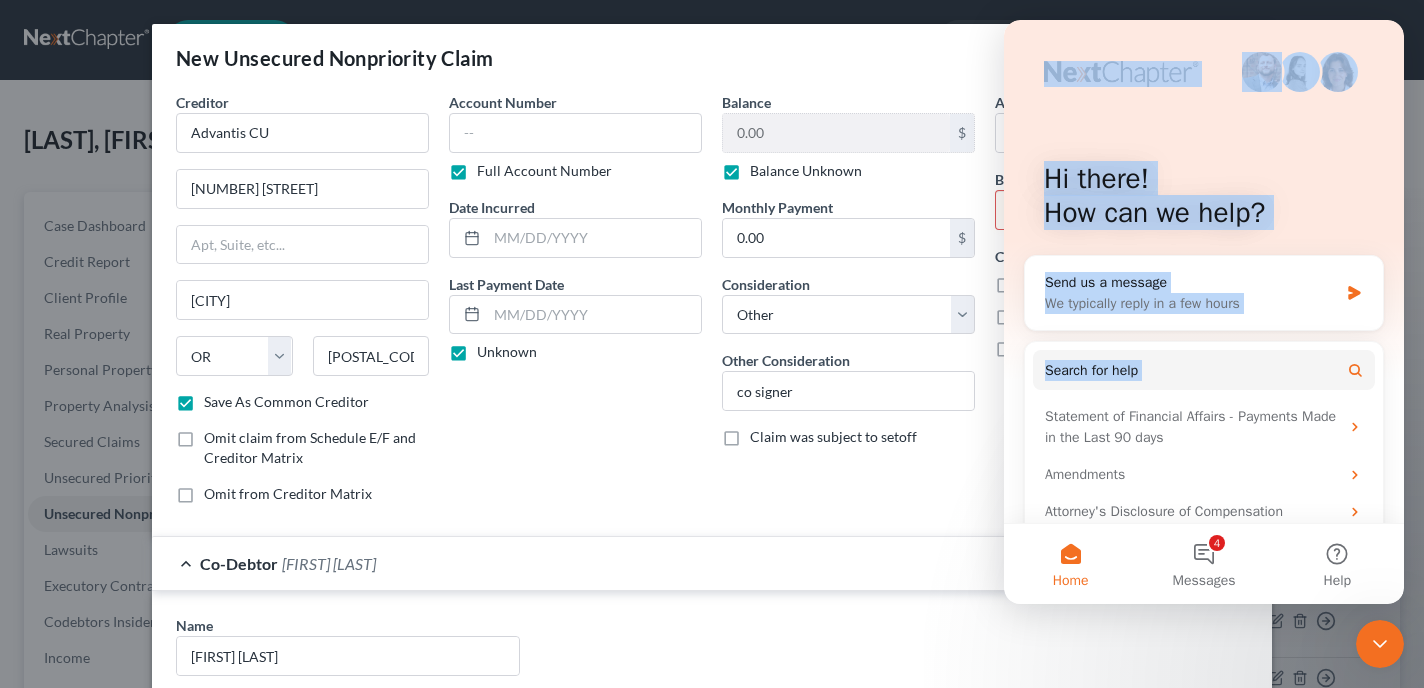 click on "Hi there! How can we help? Send us a message We typically reply in a few hours Search for help Statement of Financial Affairs - Payments Made in the Last 90 days Amendments Attorney's Disclosure of Compensation Form Preview Helper" at bounding box center (1204, 303) 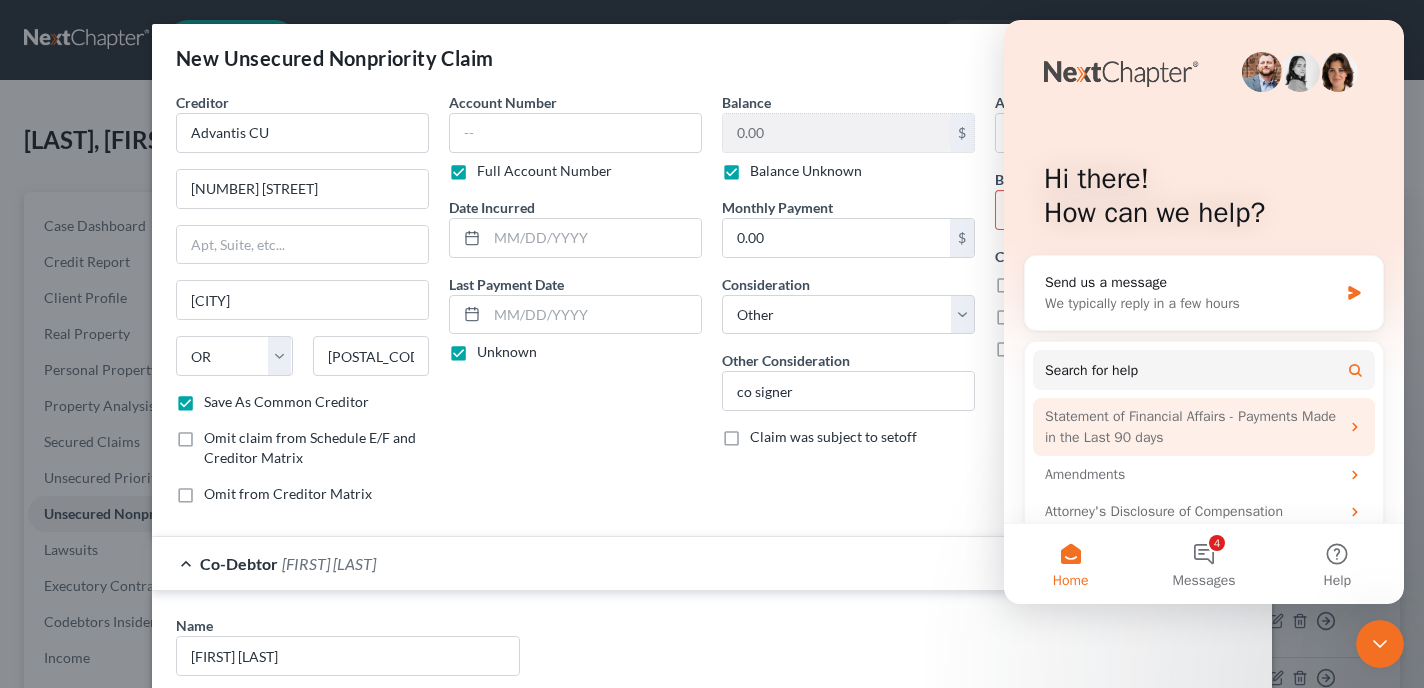click on "Statement of Financial Affairs - Payments Made in the Last 90 days" at bounding box center (1204, 427) 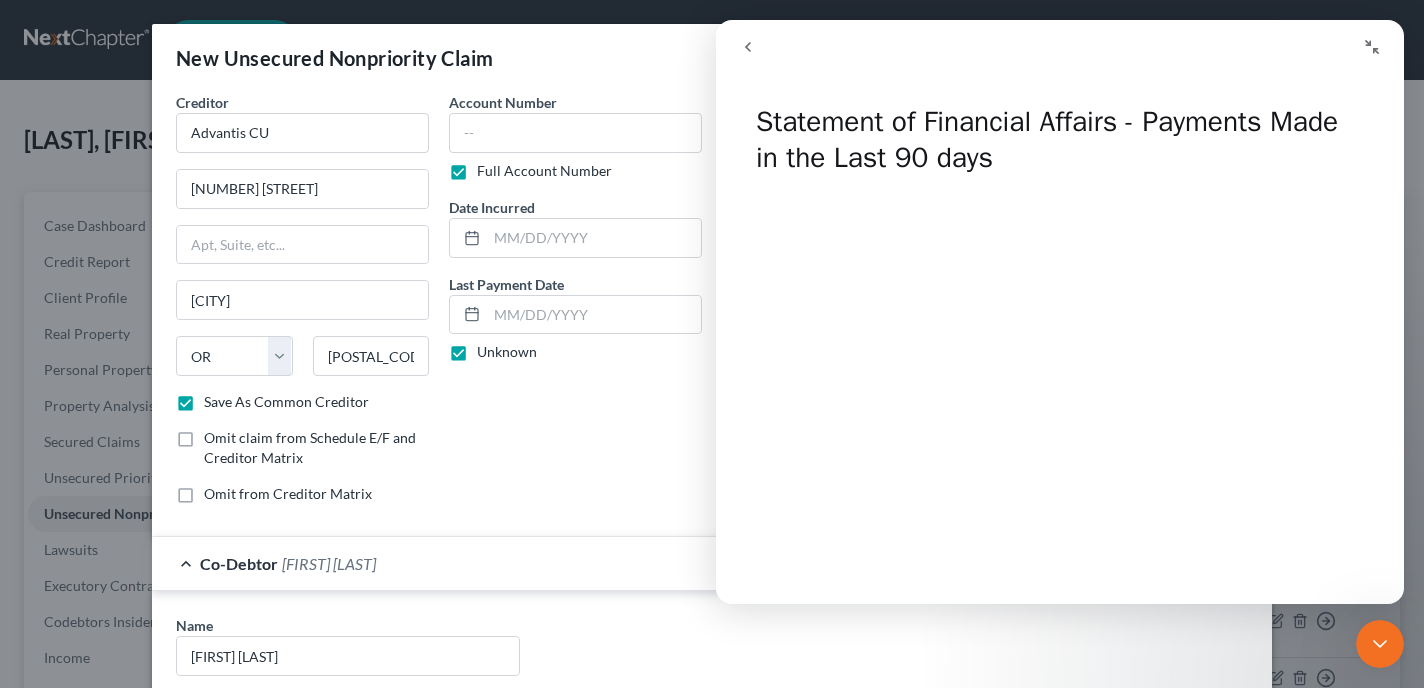 click 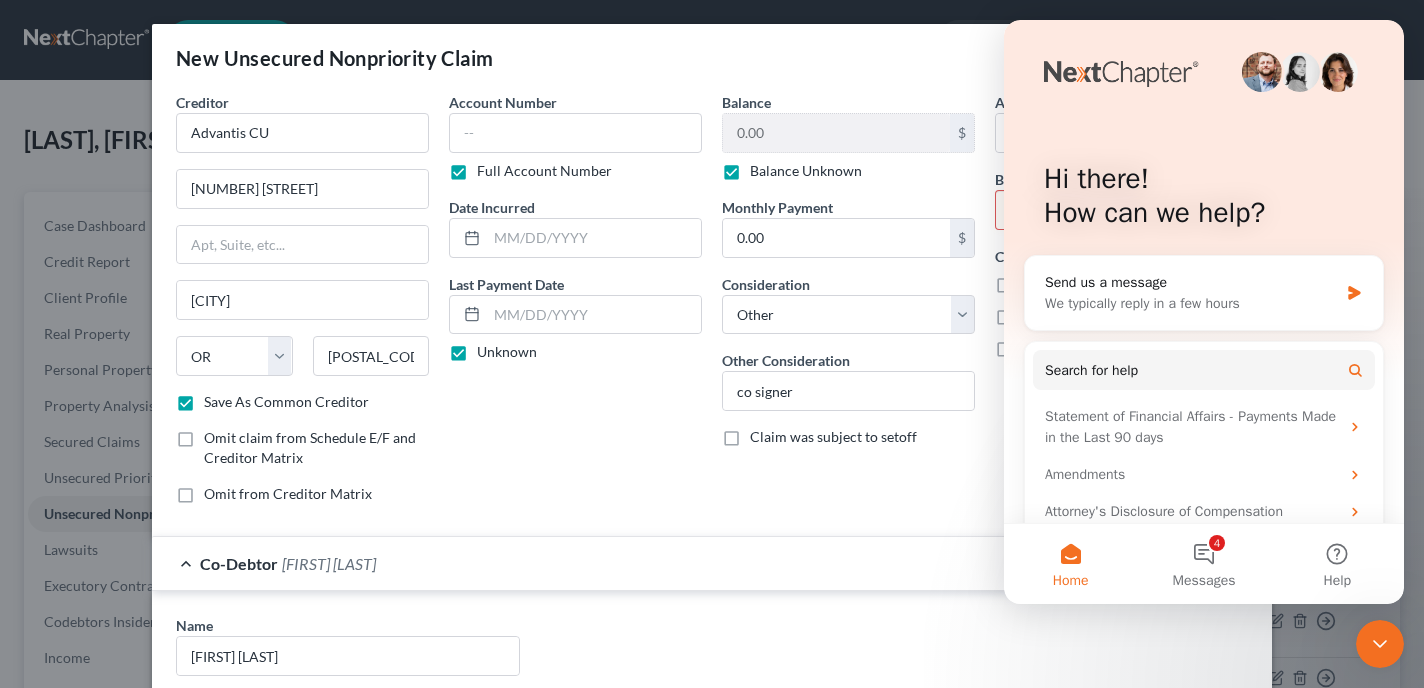 click on "New Unsecured Nonpriority Claim  ×" at bounding box center (712, 58) 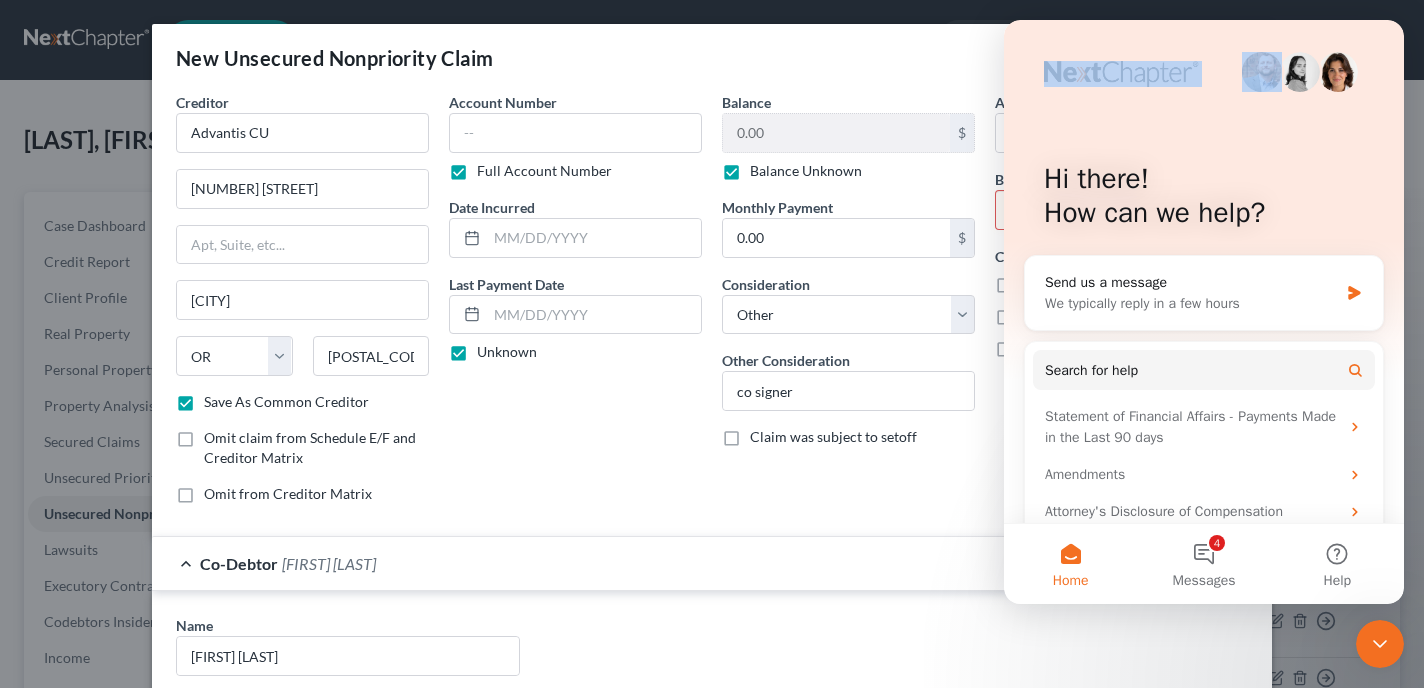 drag, startPoint x: 1224, startPoint y: 28, endPoint x: 1547, endPoint y: 17, distance: 323.18726 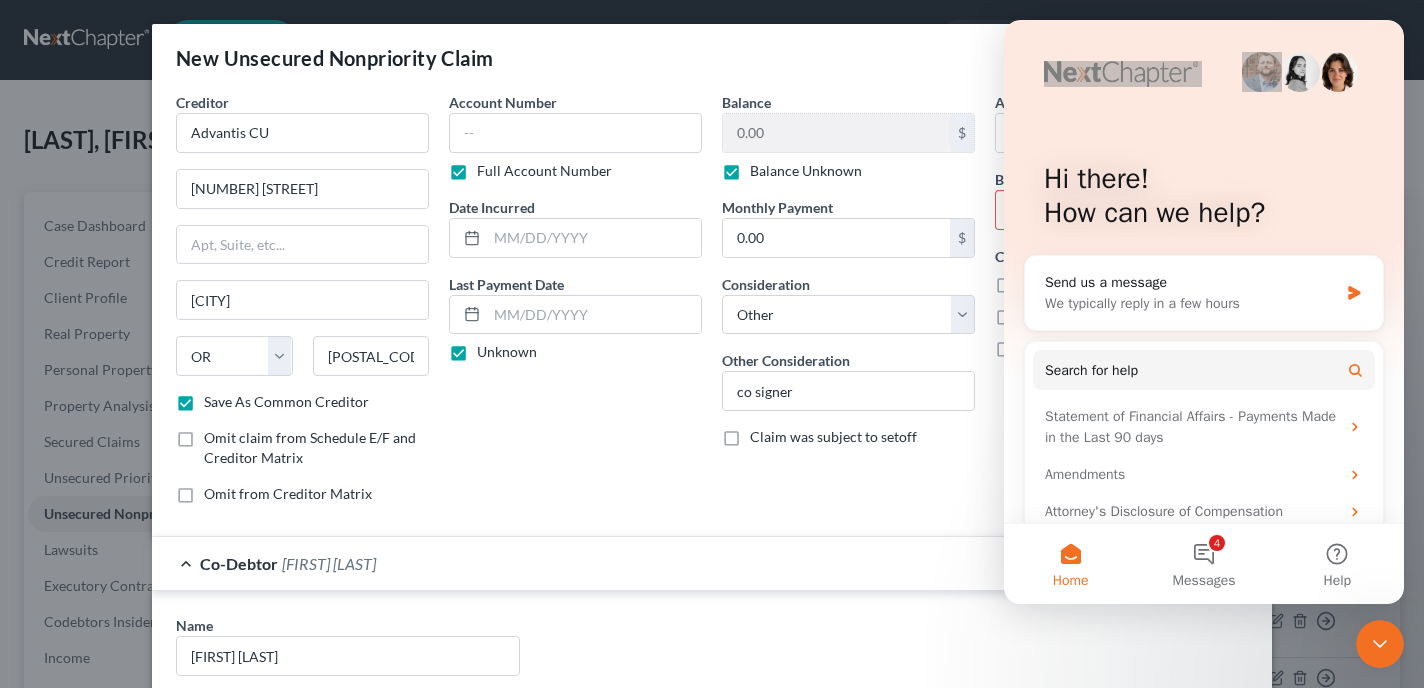 click on "Balance
0.00 $
Balance Unknown
Balance Undetermined
0.00 $
Balance Unknown
Monthly Payment 0.00 $ Consideration Select Cable / Satellite Services Collection Agency Credit Card Debt Debt Counseling / Attorneys Deficiency Balance Domestic Support Obligations Home / Car Repairs Income Taxes Judgment Liens Medical Services Monies Loaned / Advanced Mortgage Obligation From Divorce Or Separation Obligation To Pensions Other Overdrawn Bank Account Promised To Help Pay Creditors Student Loans Suppliers And Vendors Telephone / Internet Services Utility Services Other Consideration co signer Claim was subject to setoff" at bounding box center (848, 306) 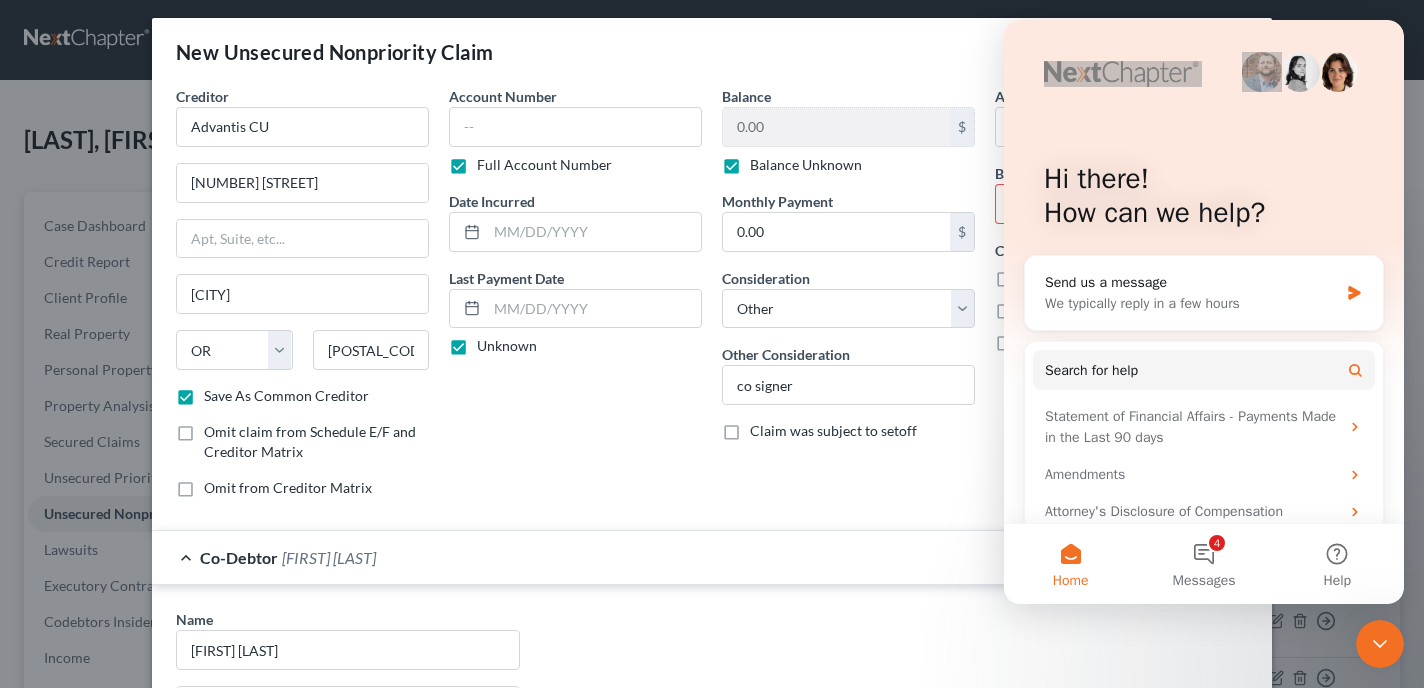 click on "Co-Debtor [FIRST] [LAST]" at bounding box center (684, 557) 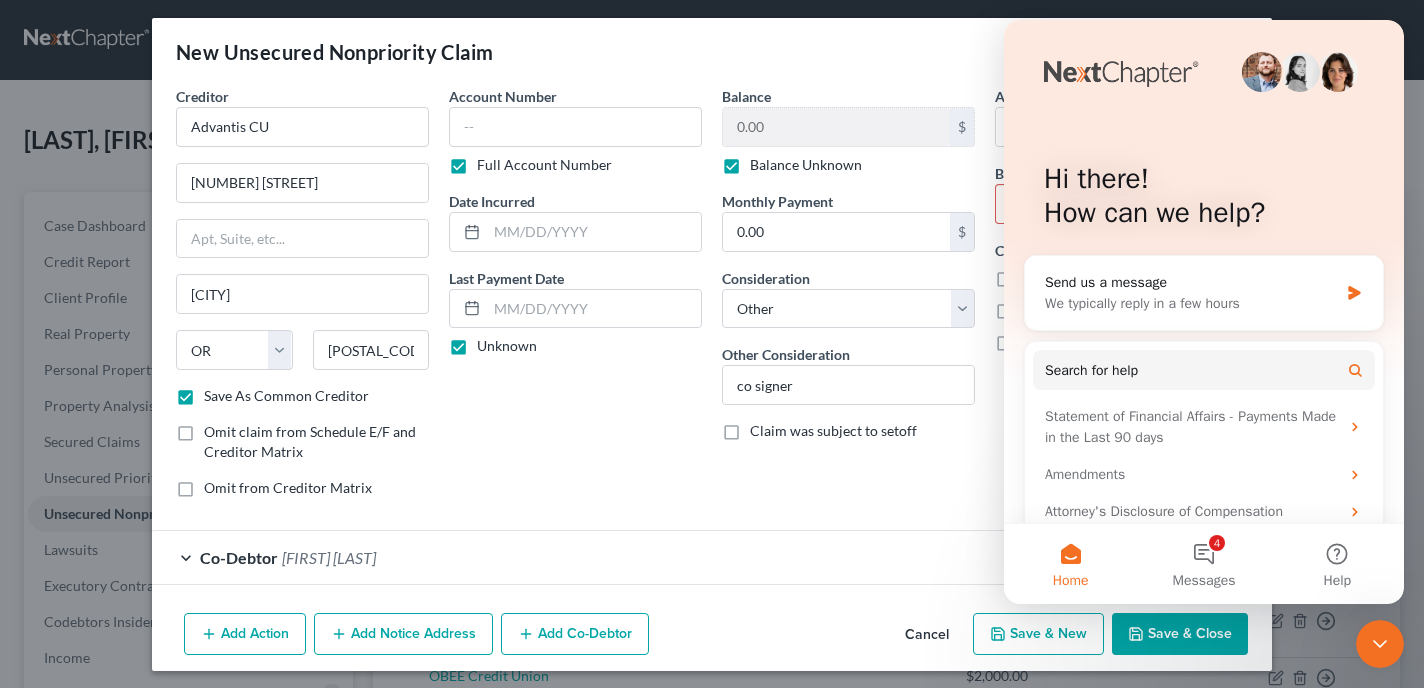 click on "Hi there! How can we help?" at bounding box center (1204, 200) 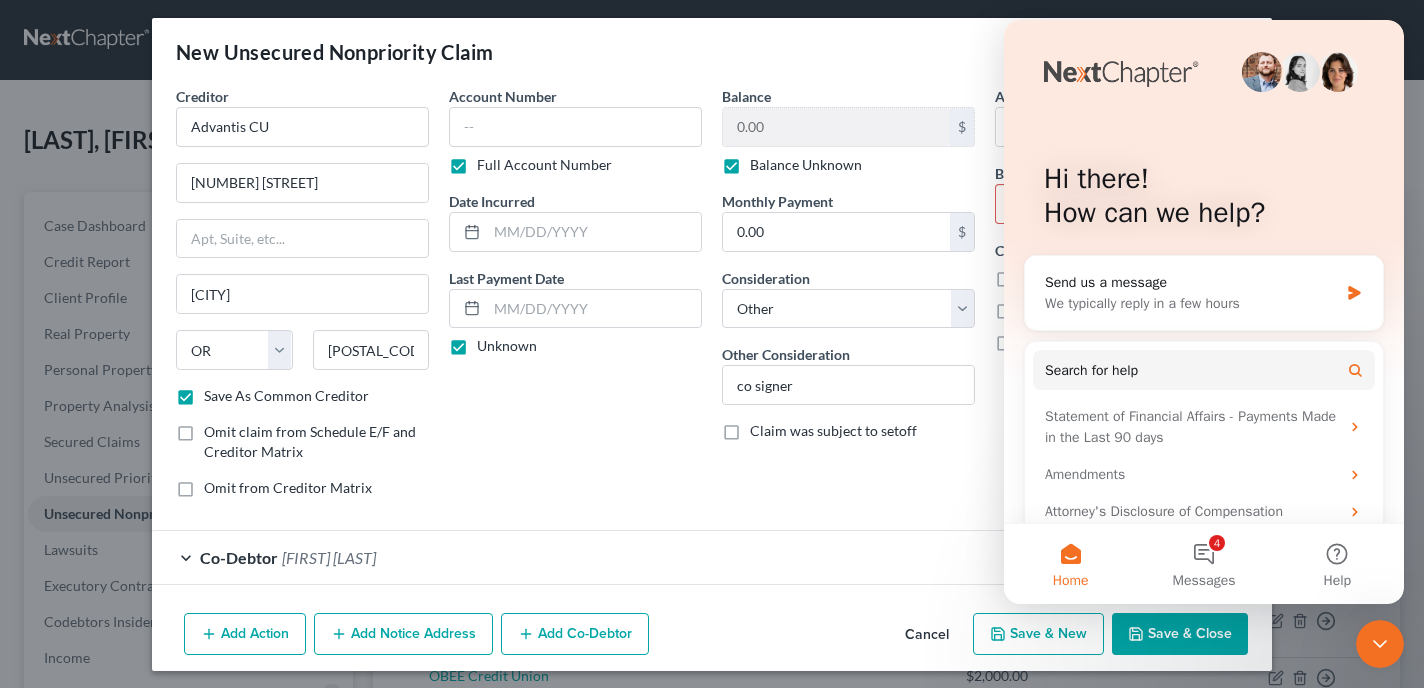 click on "Co-Debtor [FIRST] [LAST]" at bounding box center [684, 557] 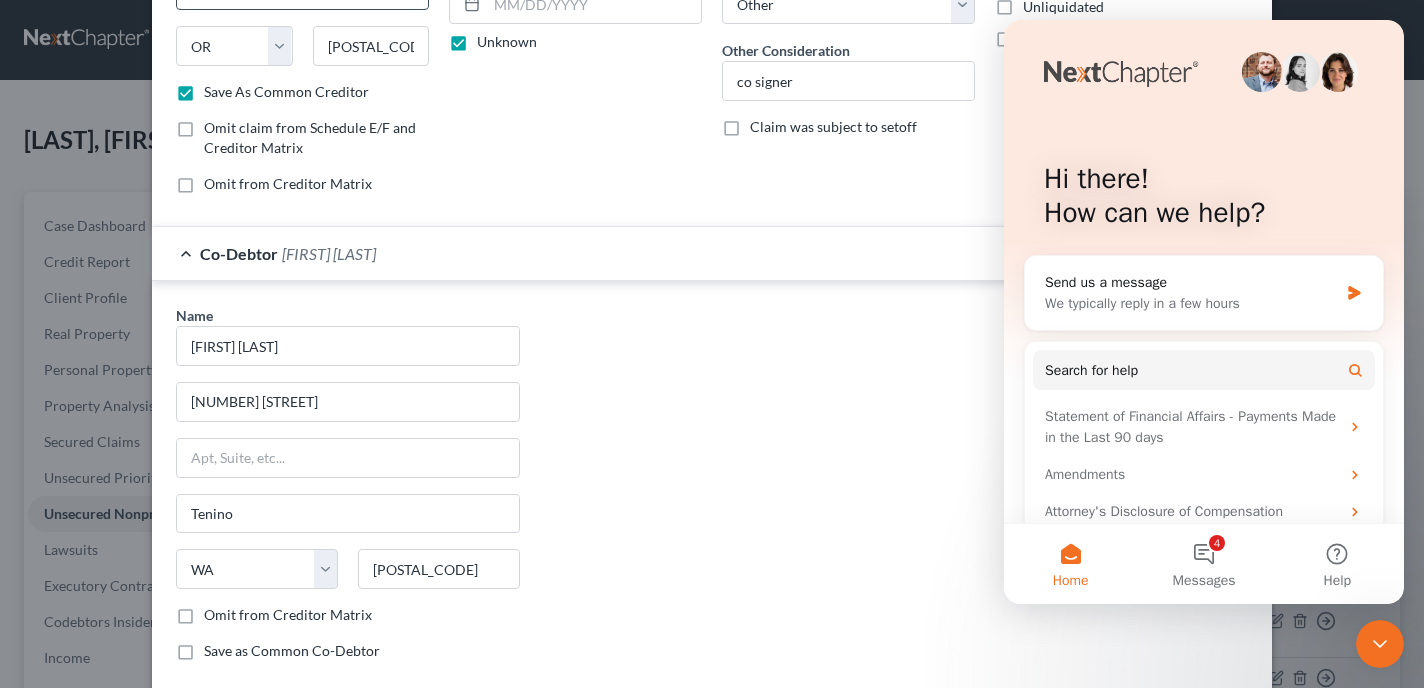 scroll, scrollTop: 242, scrollLeft: 0, axis: vertical 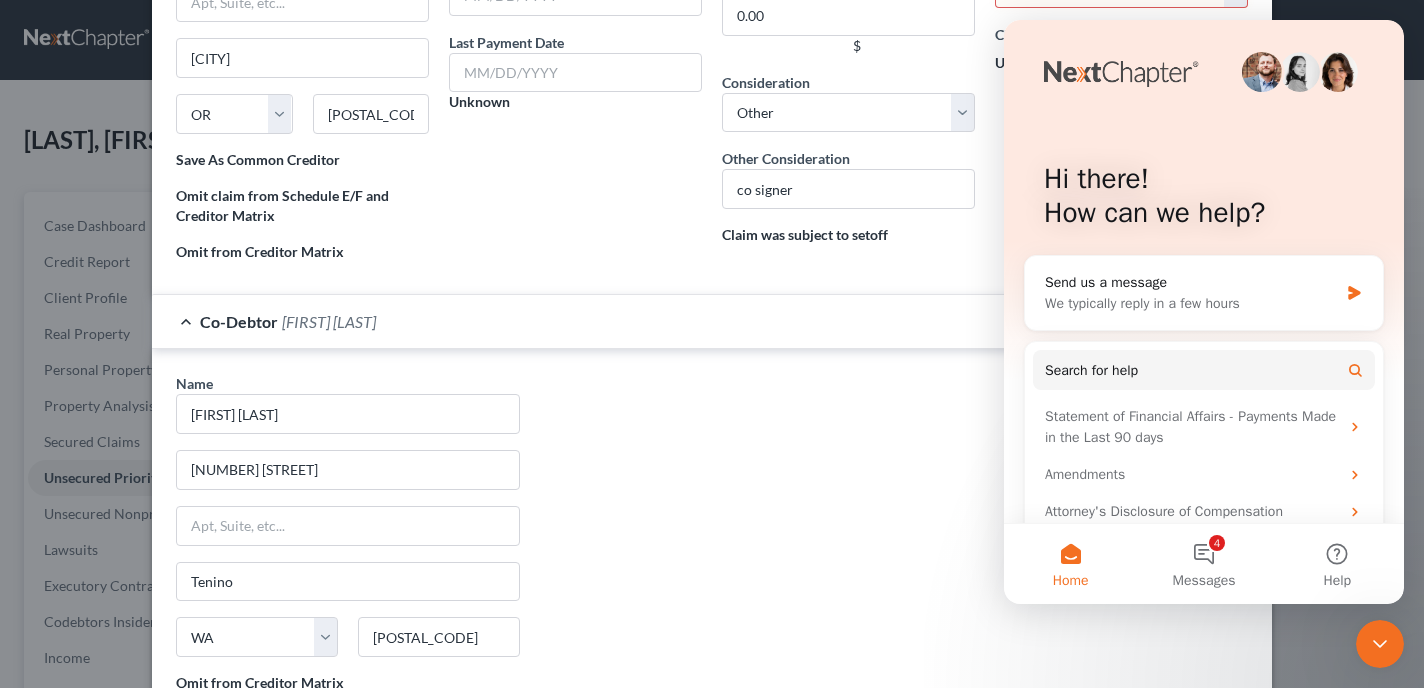 click on "Account Number
Full Account Number
Date Incurred Last Payment Date Unknown" at bounding box center (575, 64) 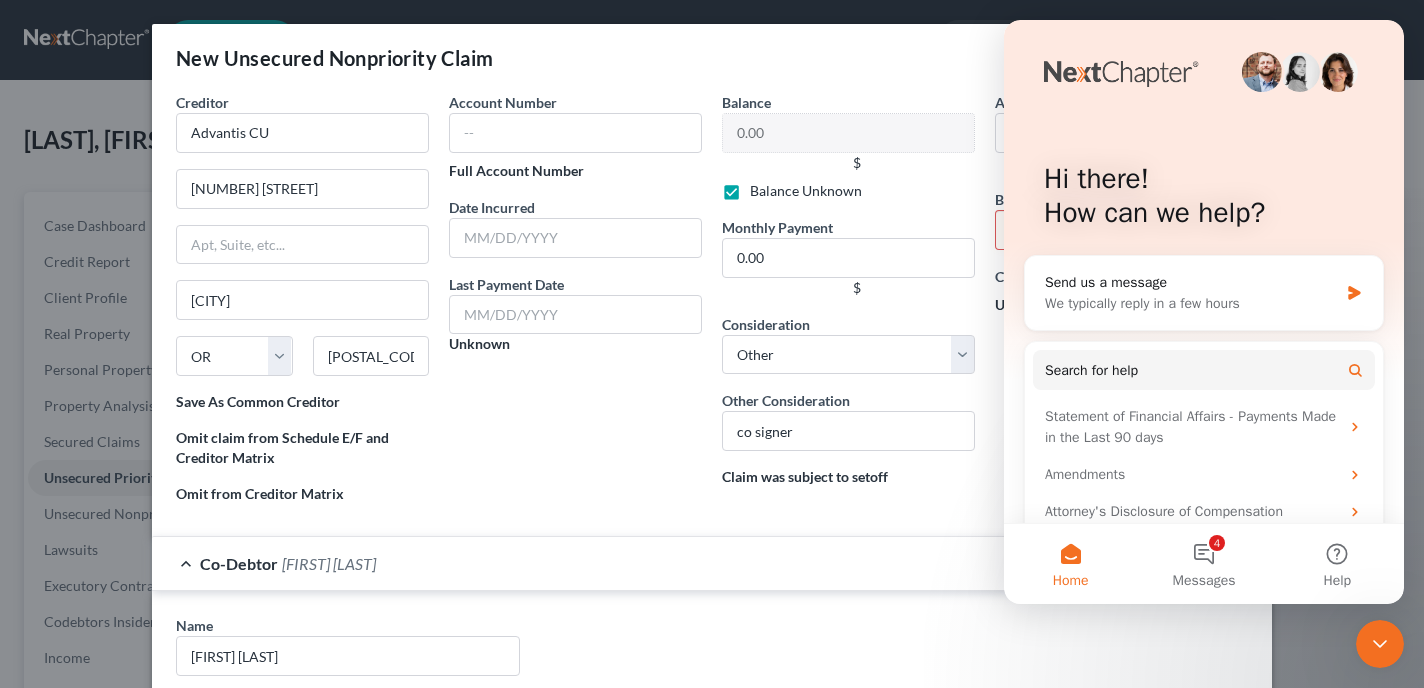 scroll, scrollTop: 0, scrollLeft: 0, axis: both 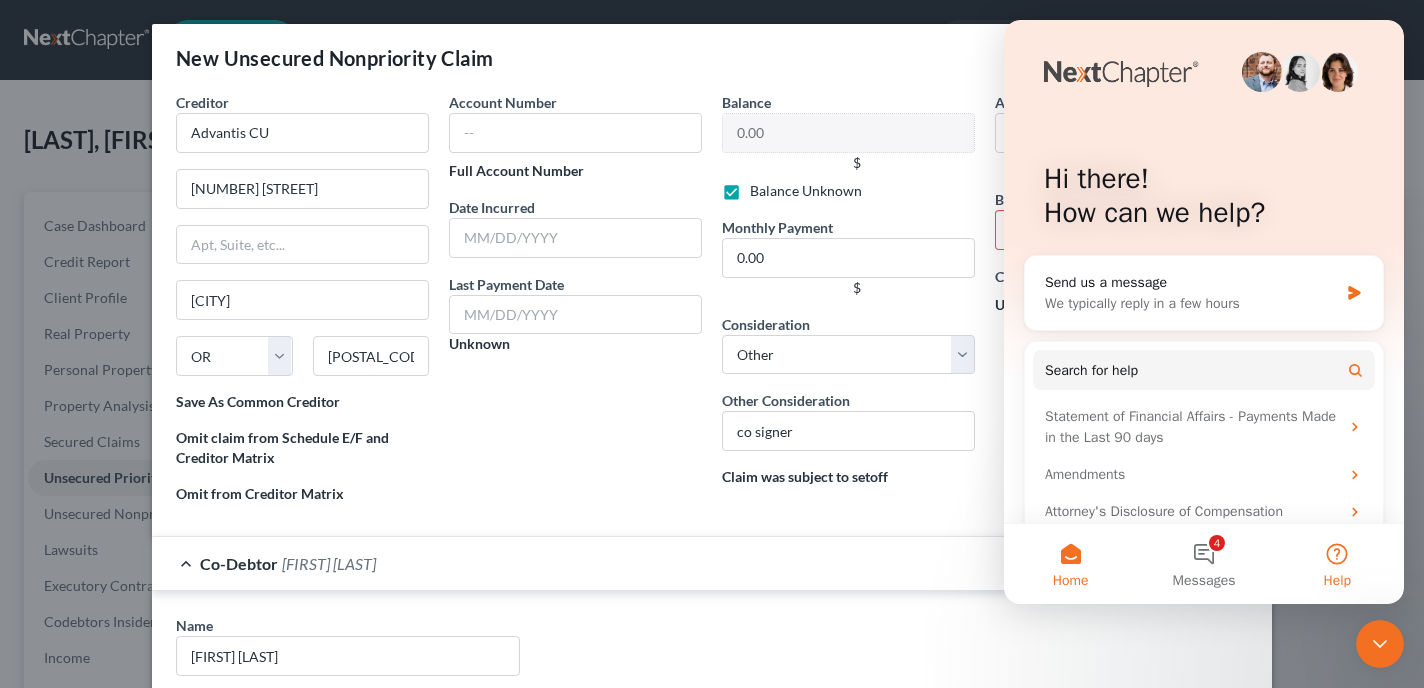 click on "Help" at bounding box center [1337, 564] 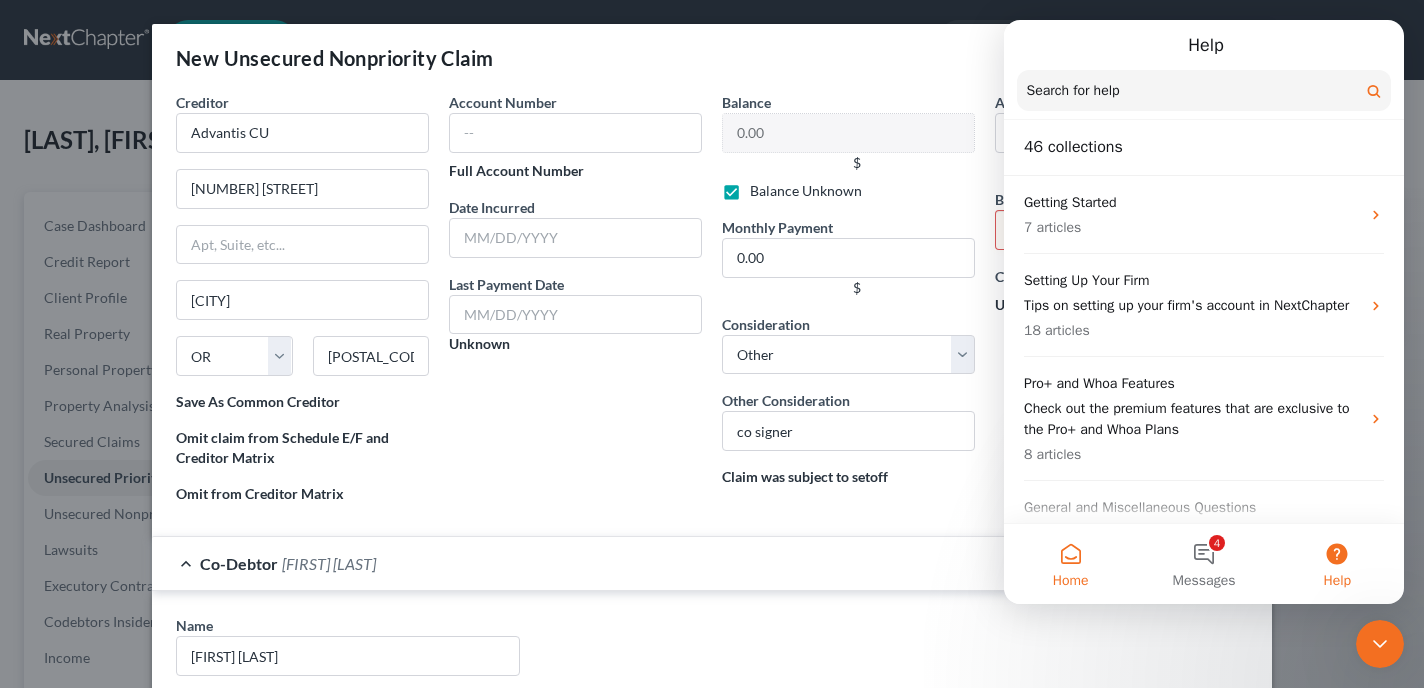 click on "Home" at bounding box center [1070, 564] 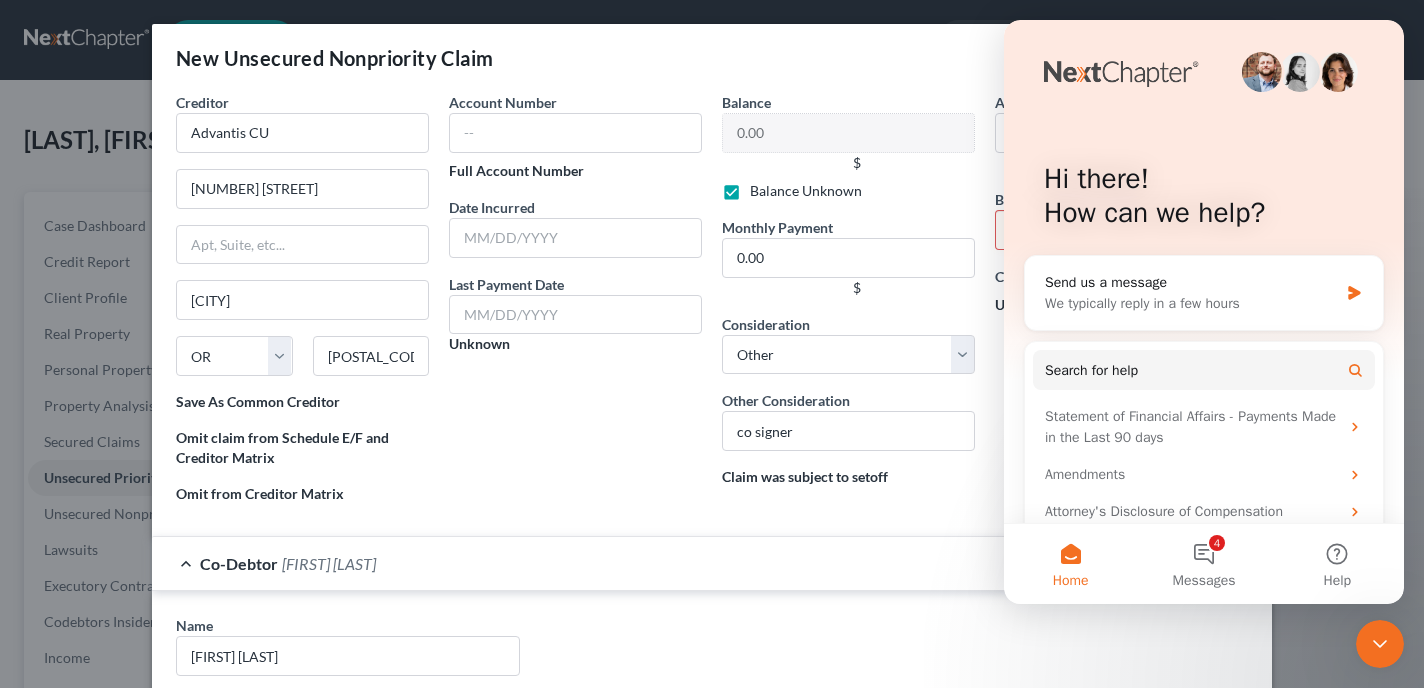 click on "Co-Debtor [FIRST] [LAST]" at bounding box center (684, 563) 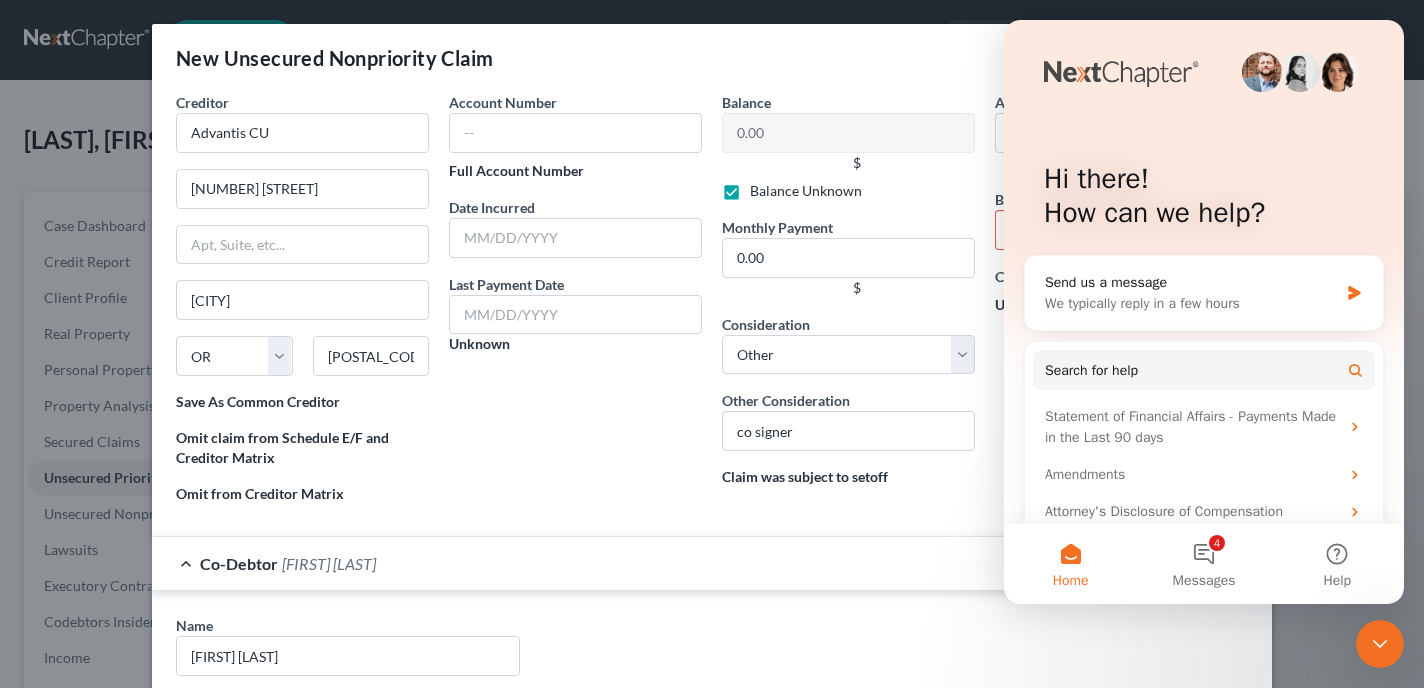 click on "Home" at bounding box center (1070, 564) 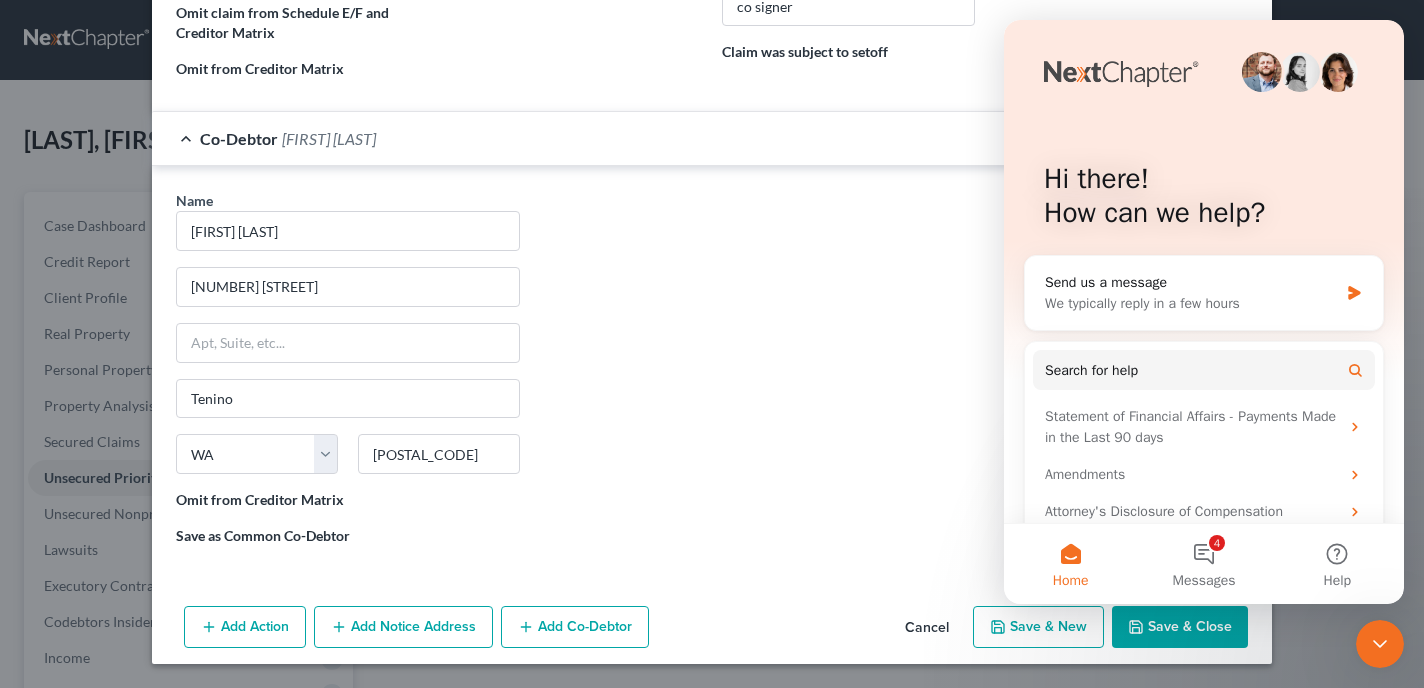 scroll, scrollTop: 424, scrollLeft: 0, axis: vertical 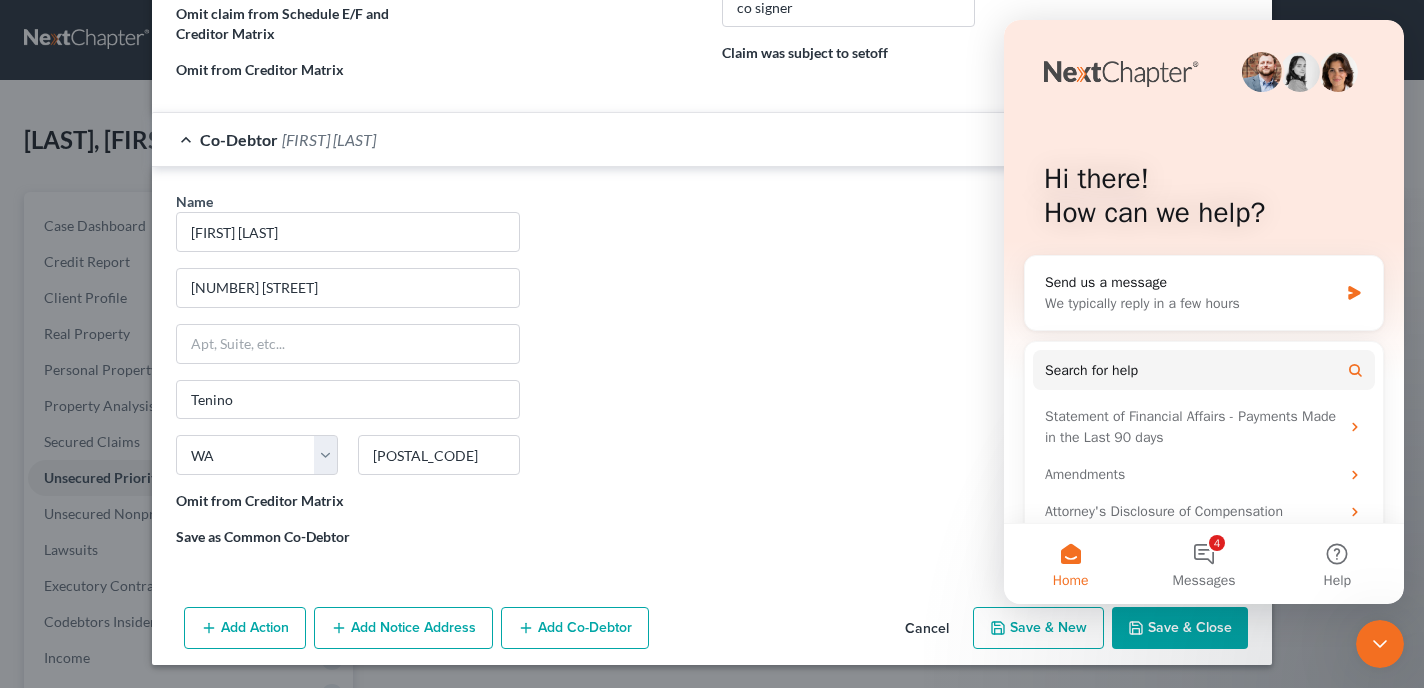 click 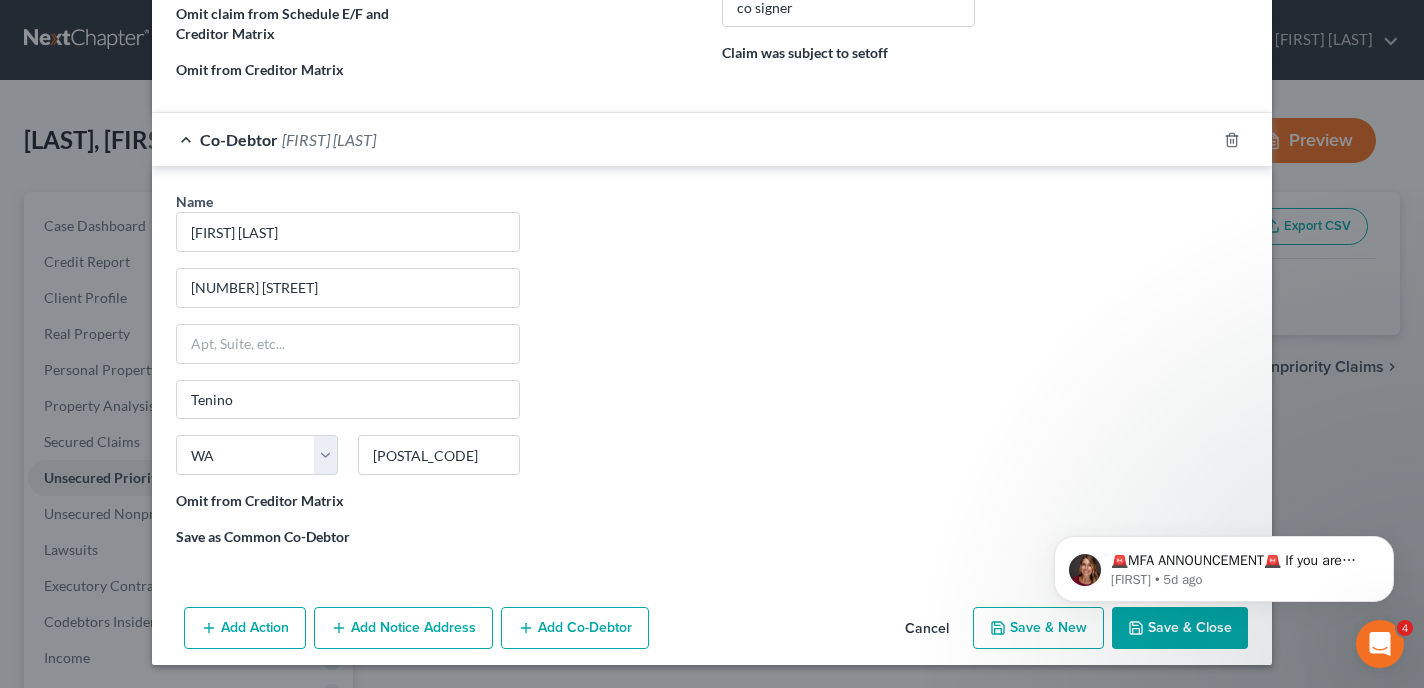 scroll, scrollTop: 0, scrollLeft: 0, axis: both 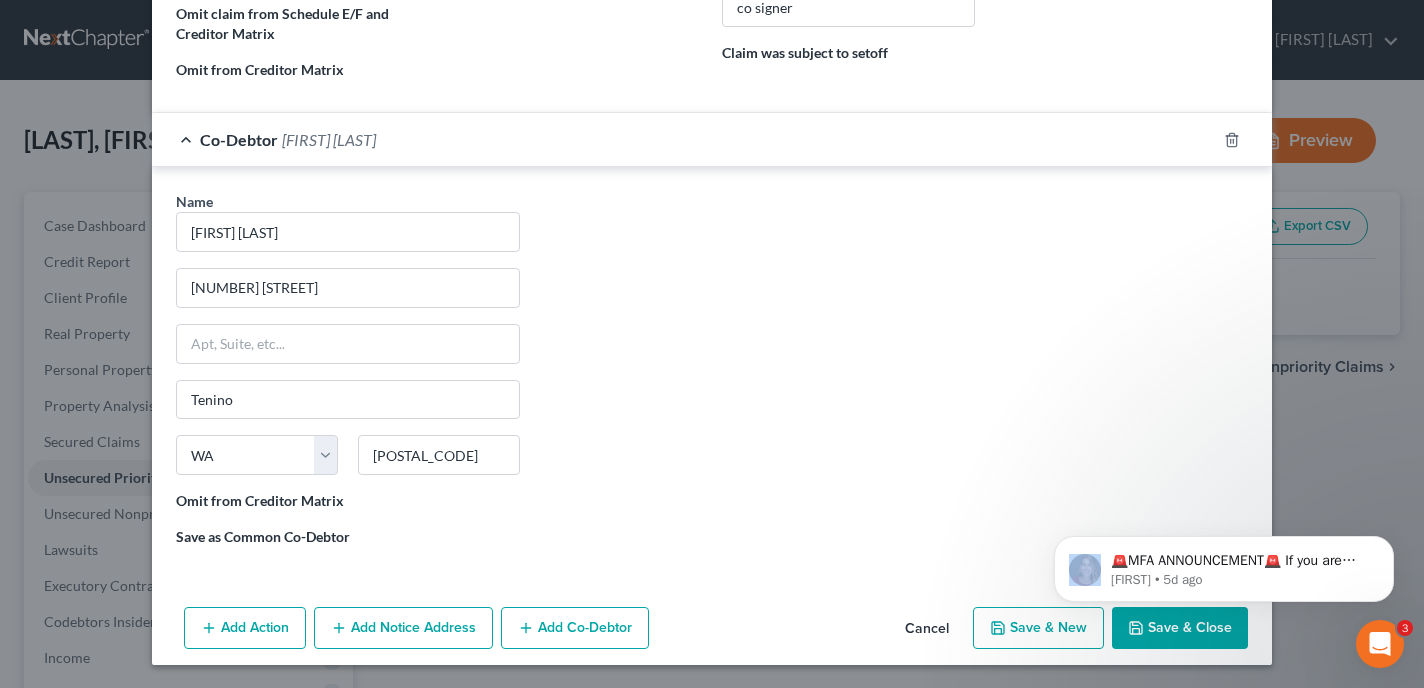 drag, startPoint x: 1196, startPoint y: 630, endPoint x: 1297, endPoint y: 662, distance: 105.9481 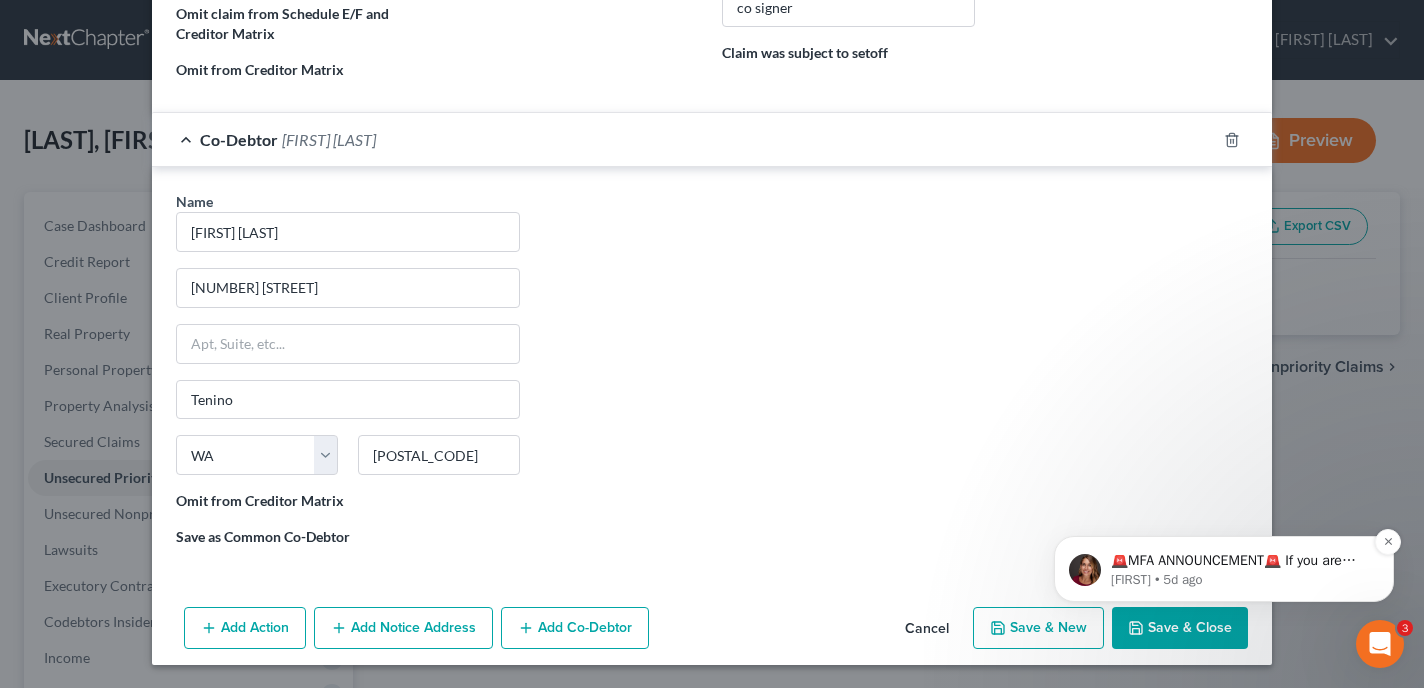click on "🚨MFA ANNOUNCEMENT🚨   If you are filing today in Idaho or Colorado, you need to have MFA enabled on your PACER account.   Effective tomorrow, August 1, all users filing with NextChapter's software will be required to enable MFA on their PACER accounts.   Varying districts are enrolling users at random starting tomorrow and some districts are requiring it for all filers tomorrow.   Additional instructions will come tomorrow, but we wanted to notify our users. [FIRST] • 5d ago" at bounding box center (1224, 569) 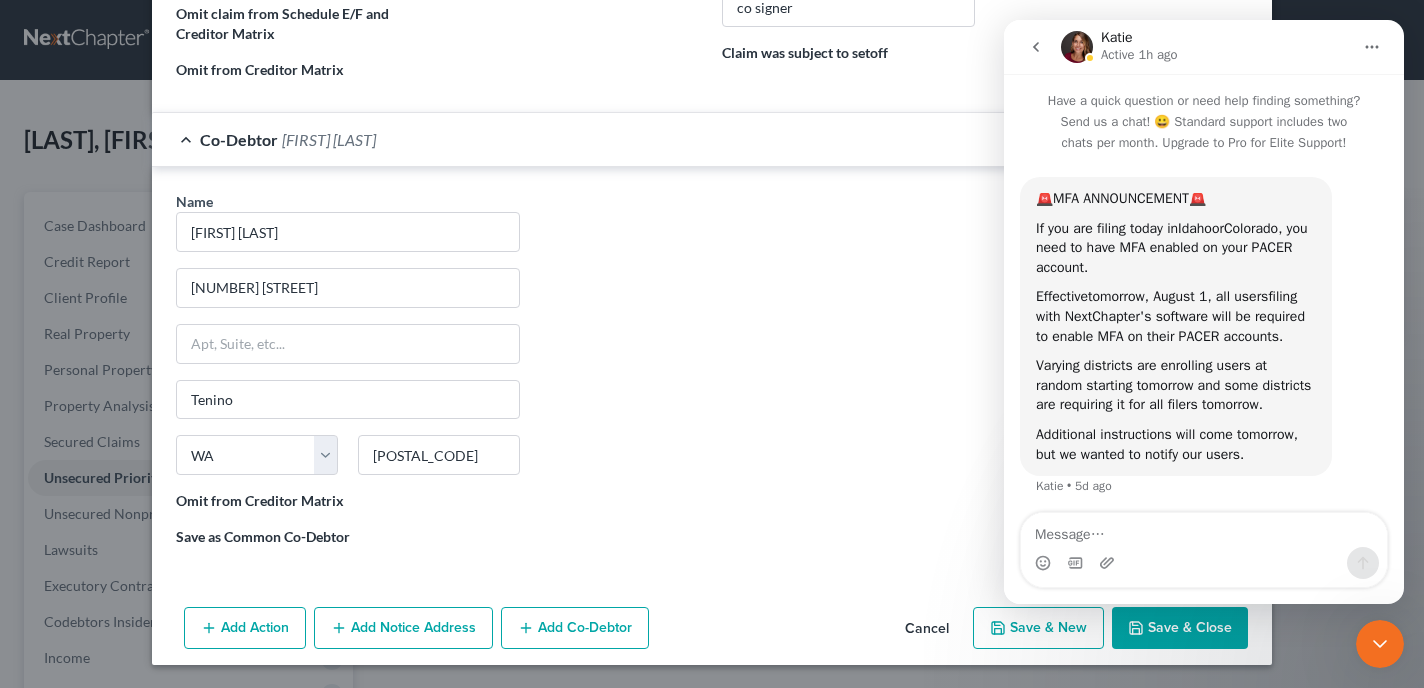 scroll, scrollTop: 36, scrollLeft: 0, axis: vertical 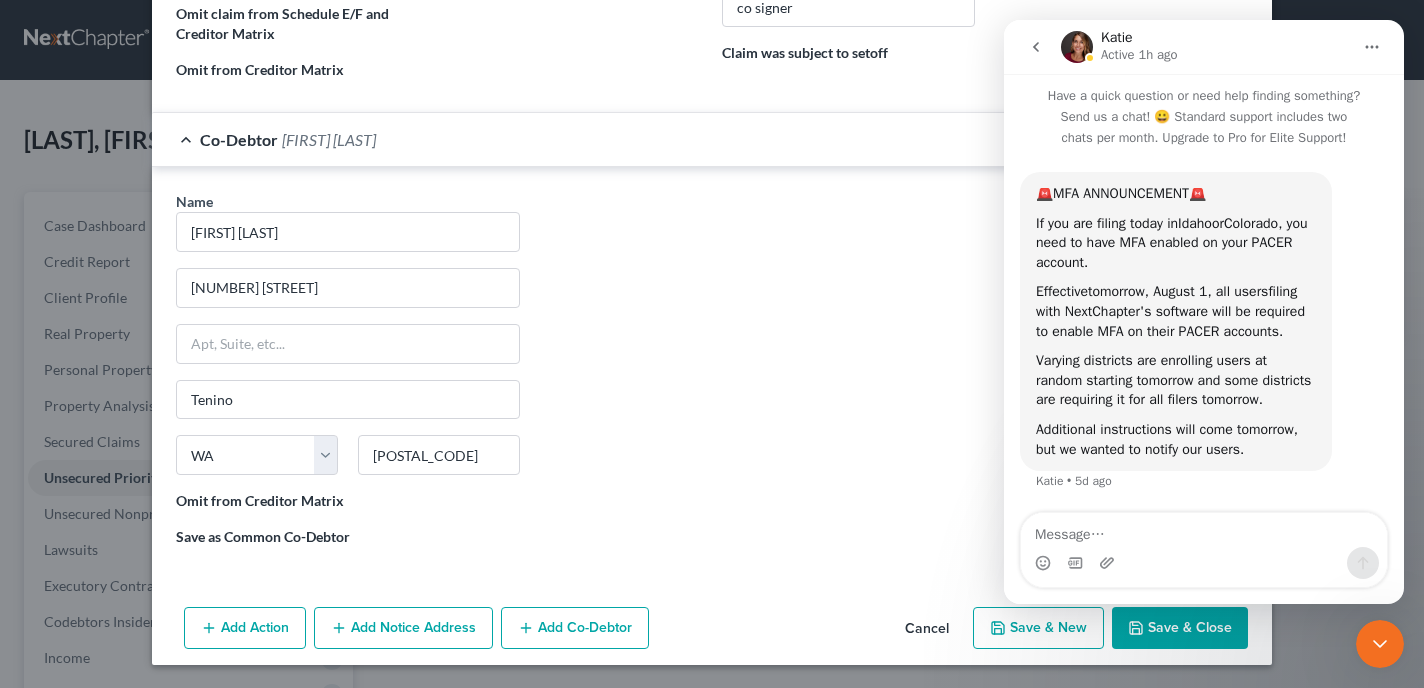 click 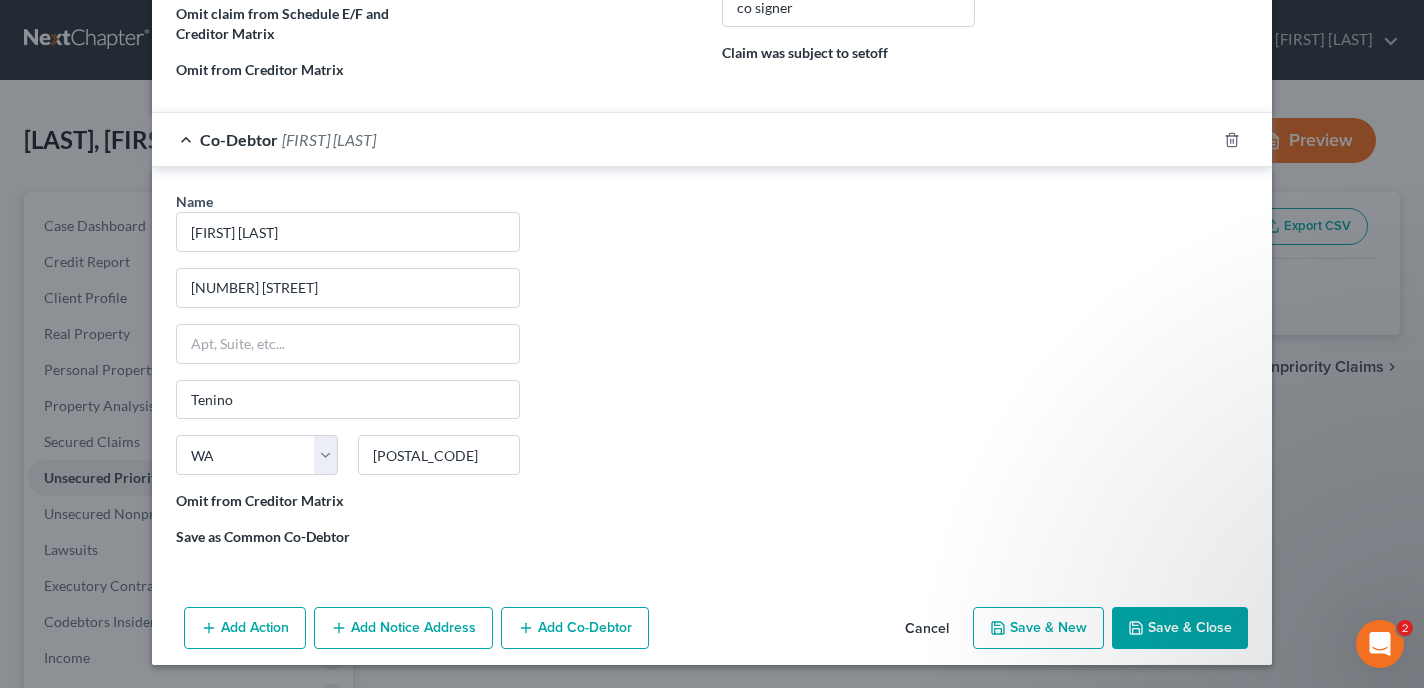 scroll, scrollTop: 0, scrollLeft: 0, axis: both 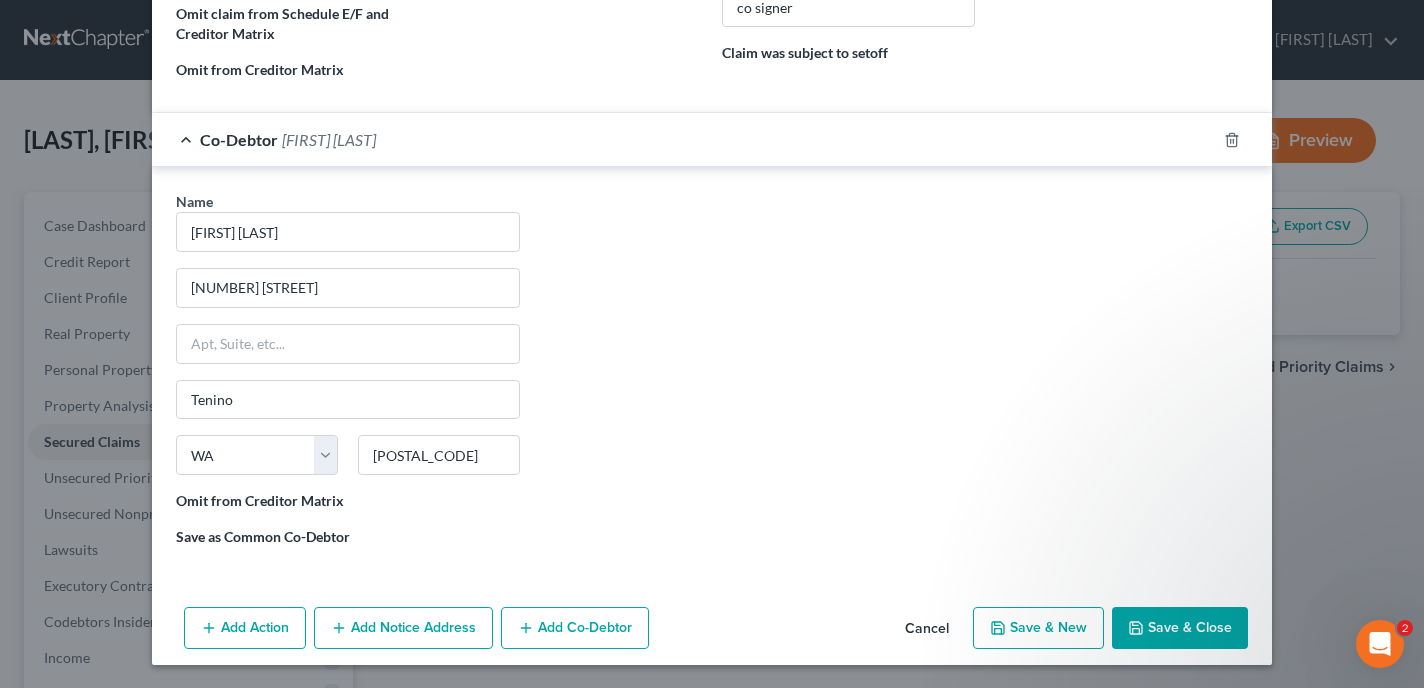 click 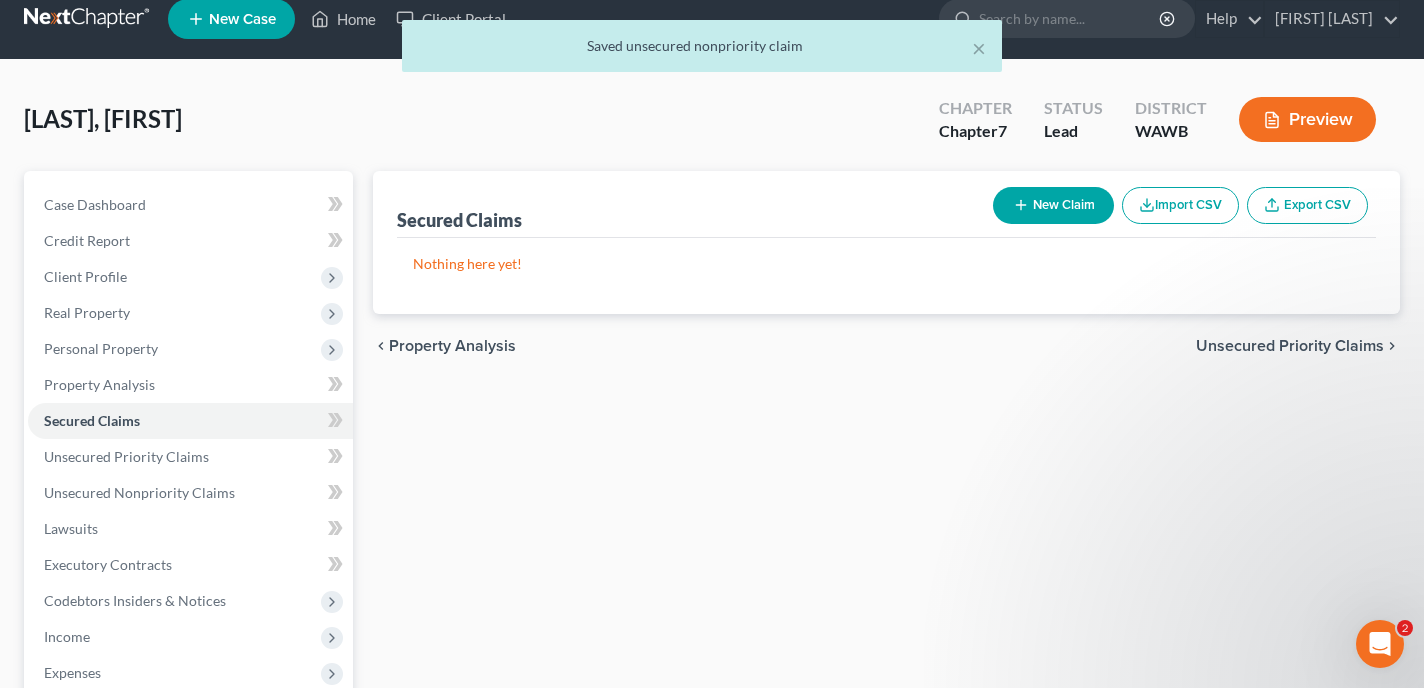 scroll, scrollTop: 23, scrollLeft: 0, axis: vertical 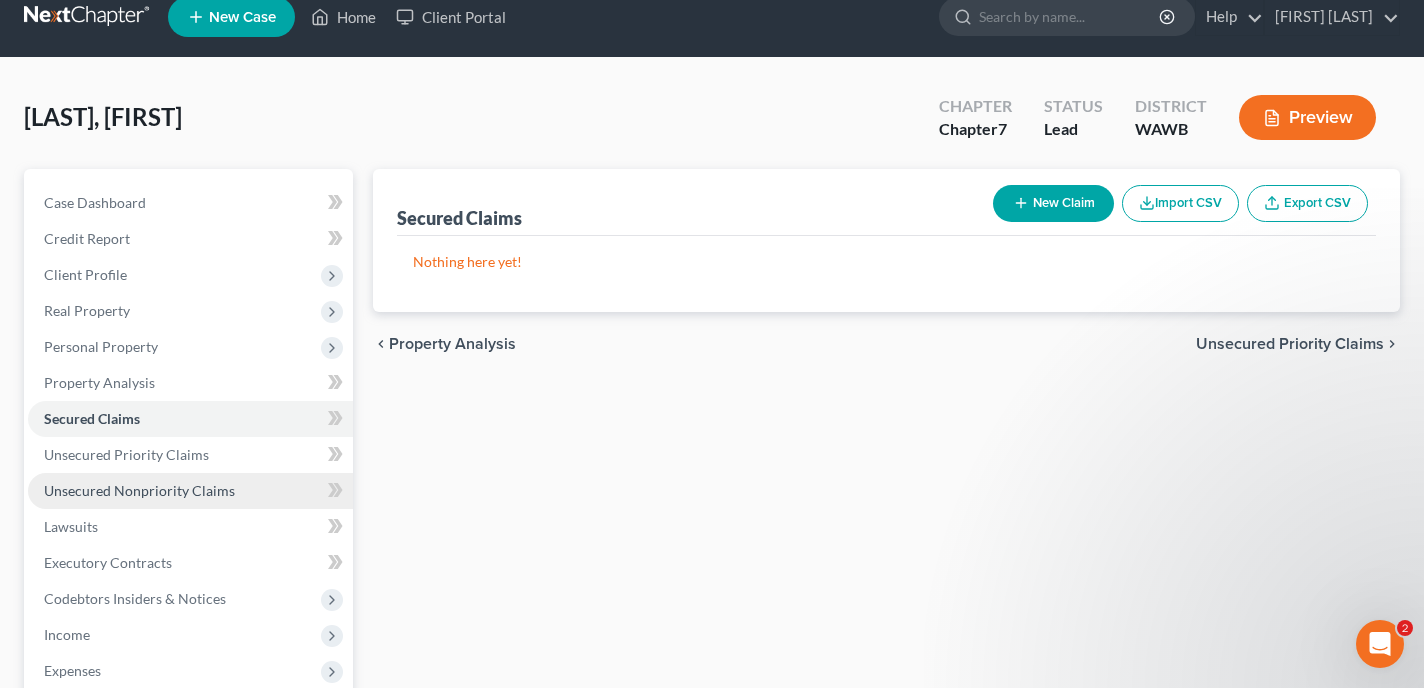 click on "Unsecured Nonpriority Claims" at bounding box center [139, 490] 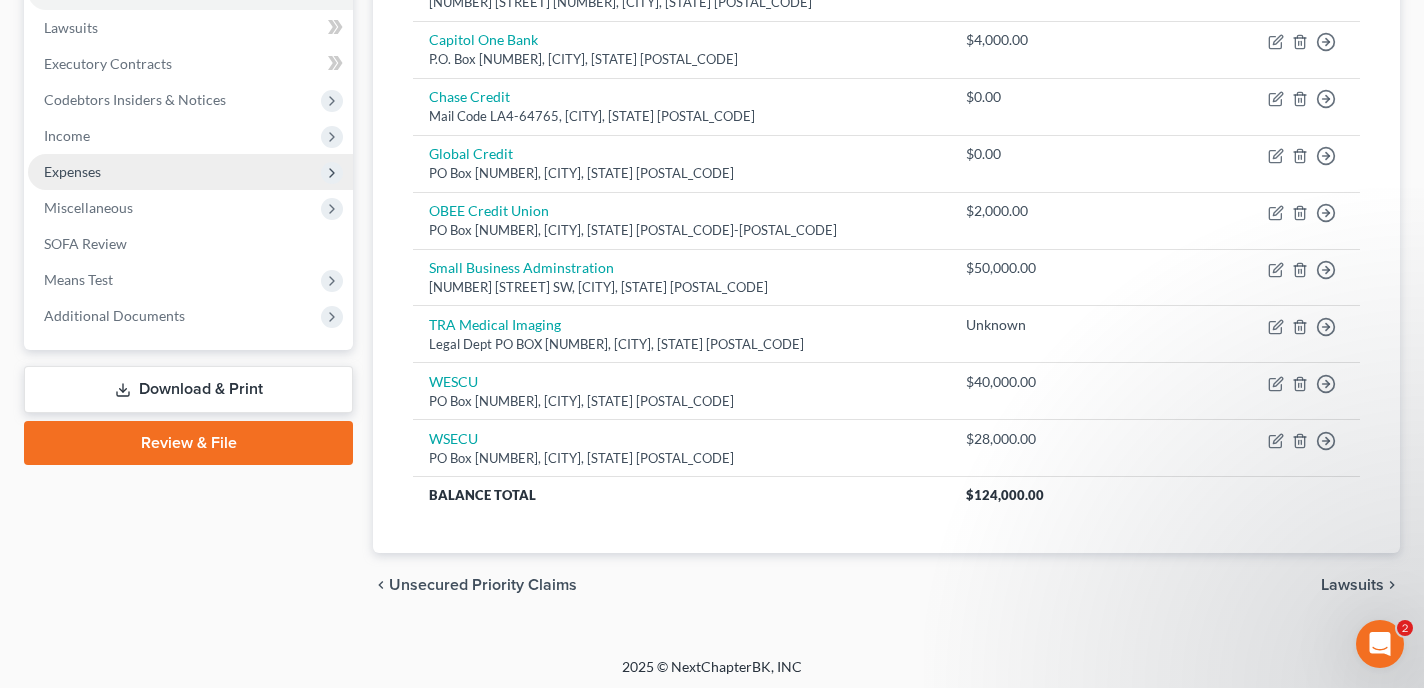 scroll, scrollTop: 520, scrollLeft: 0, axis: vertical 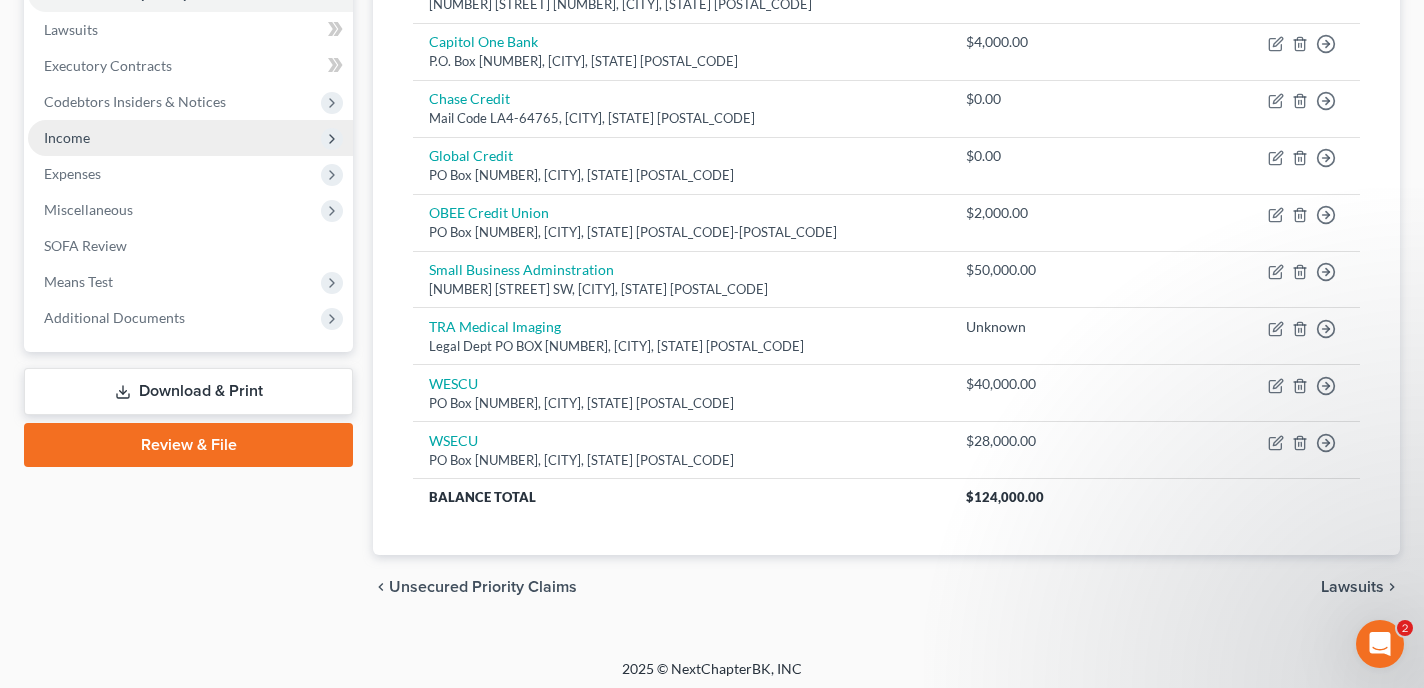 click on "Income" at bounding box center (190, 138) 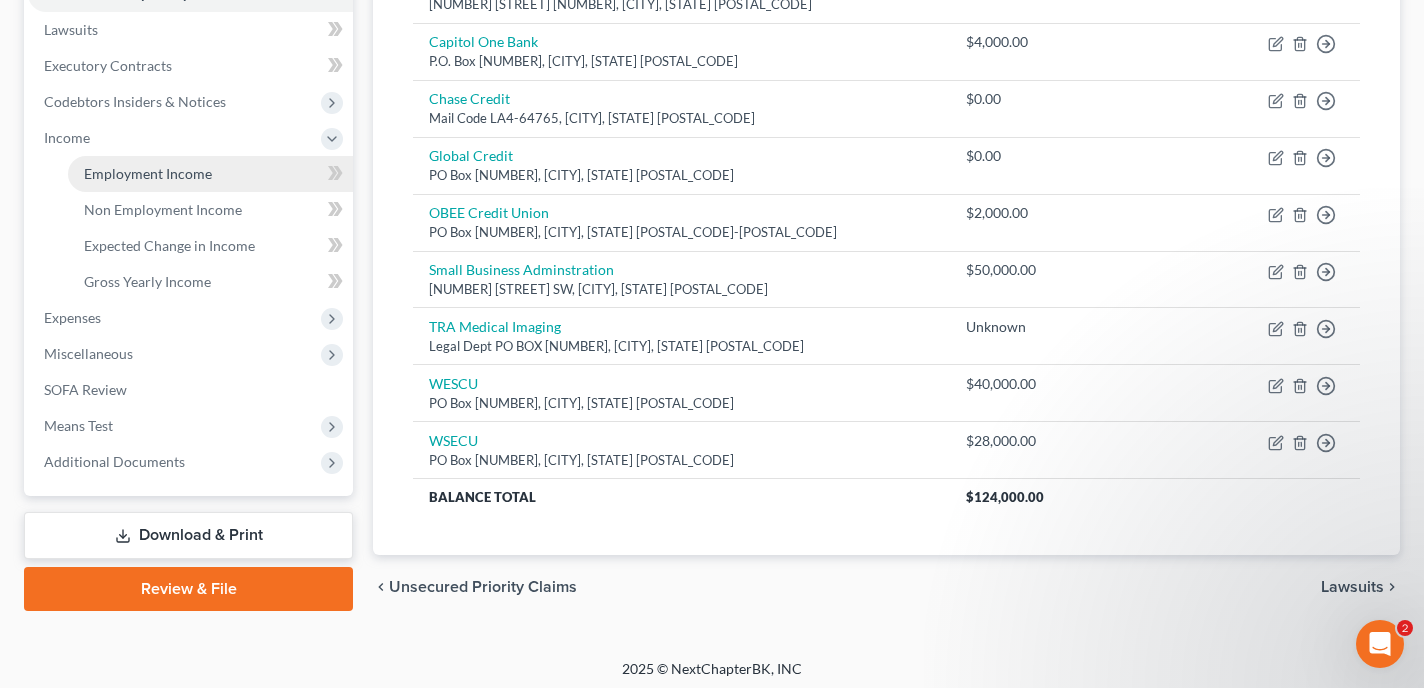 click on "Employment Income" at bounding box center (148, 173) 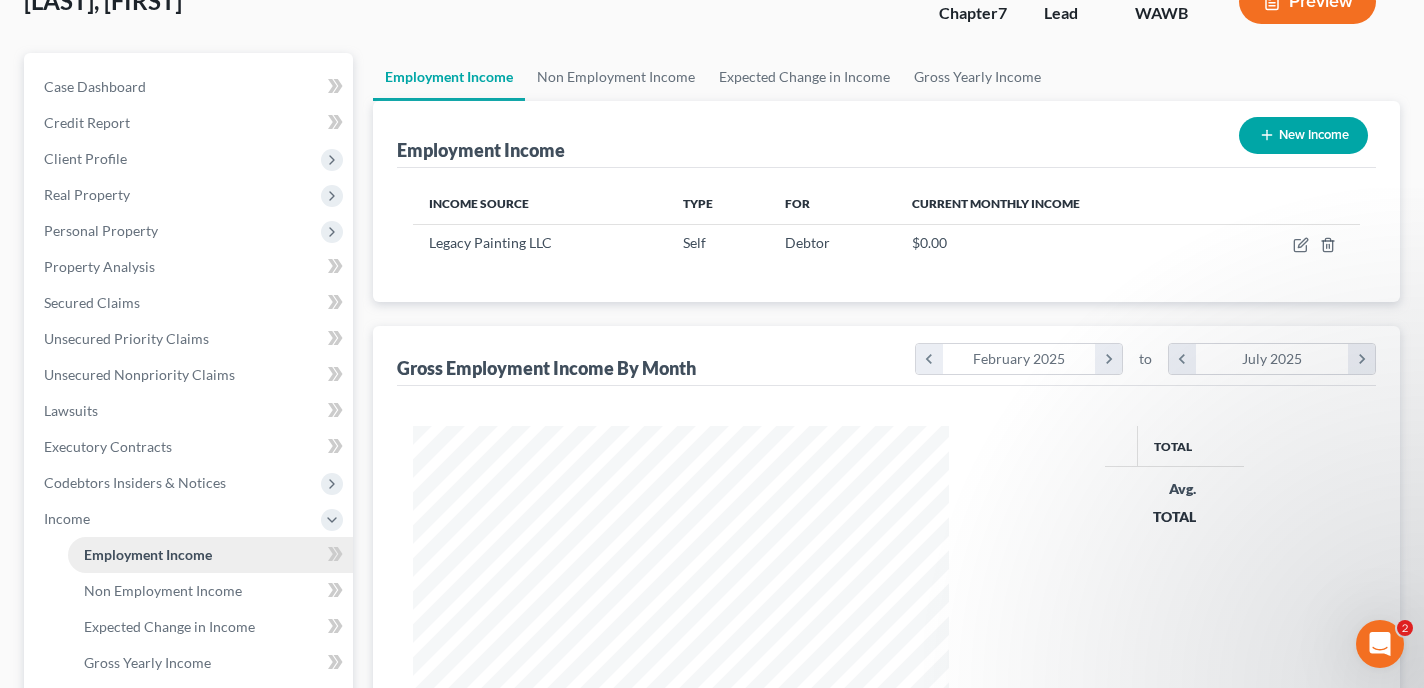 scroll, scrollTop: 0, scrollLeft: 0, axis: both 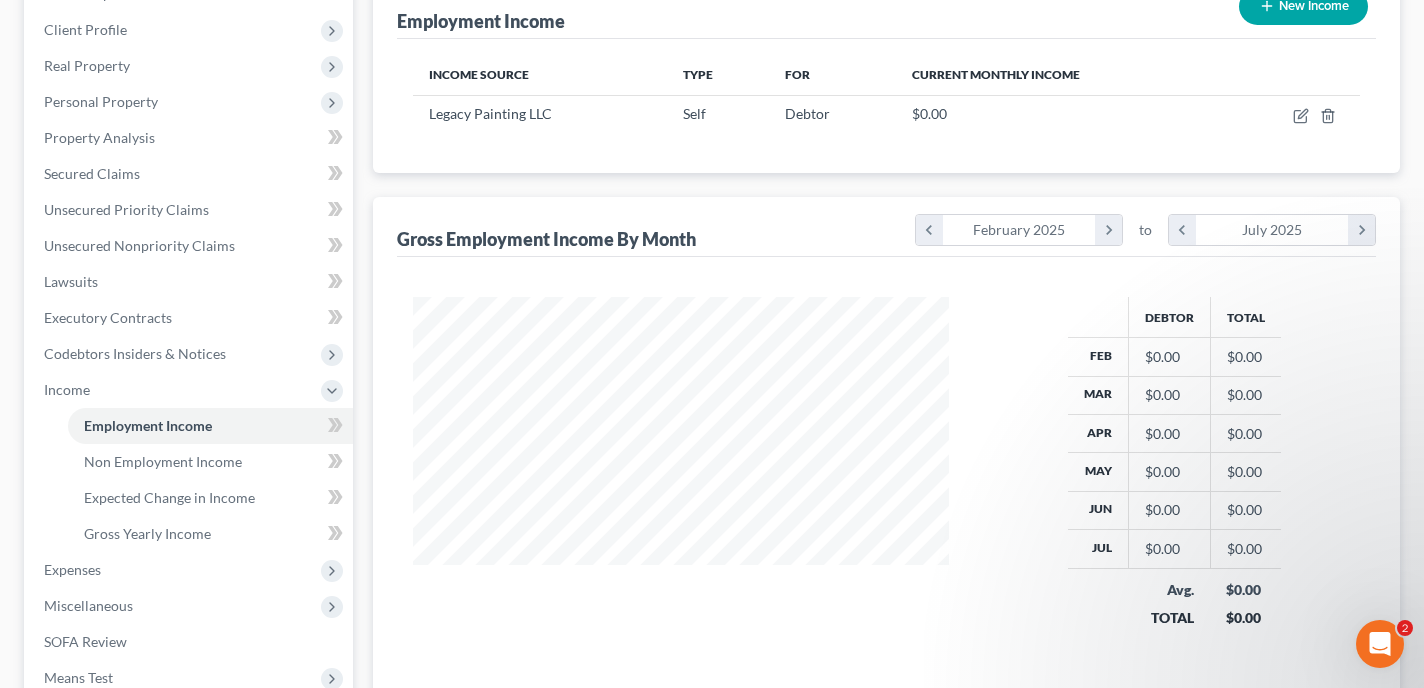 click on "$0.00" at bounding box center (1169, 357) 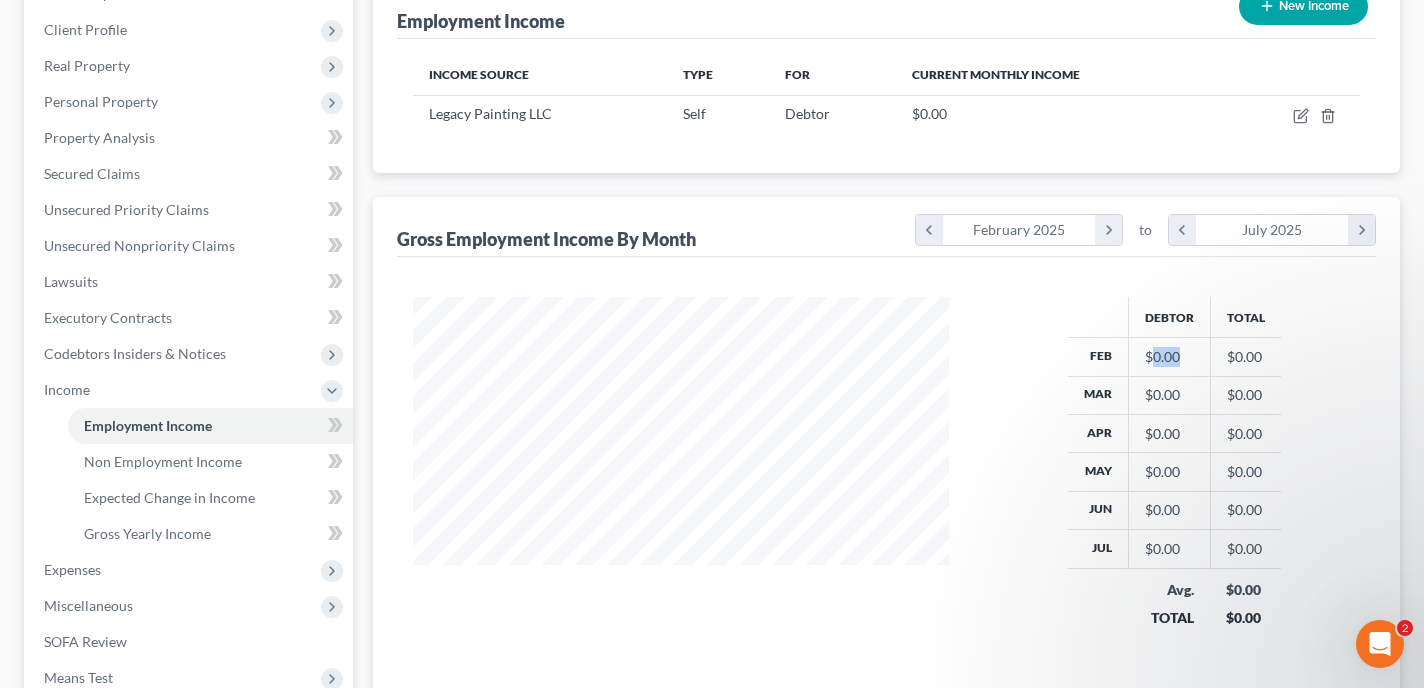 click on "$0.00" at bounding box center [1169, 357] 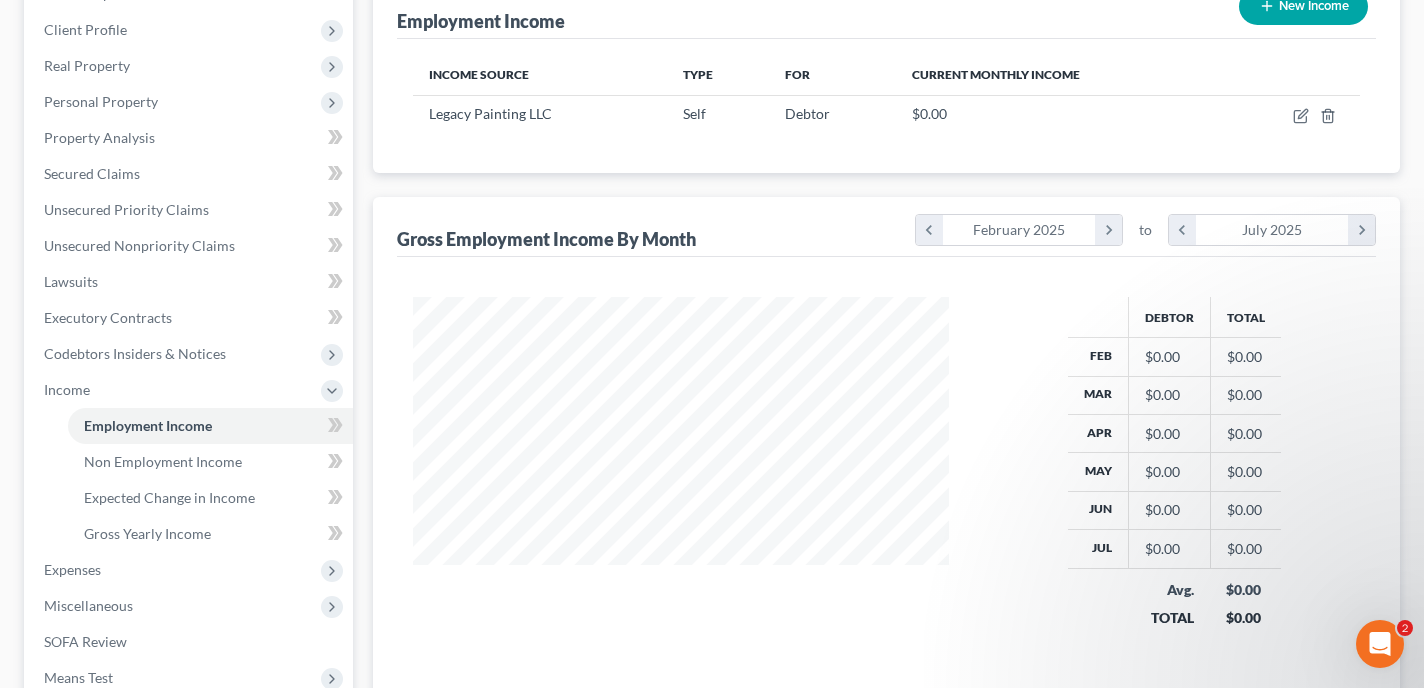 click on "$0.00" at bounding box center [1169, 395] 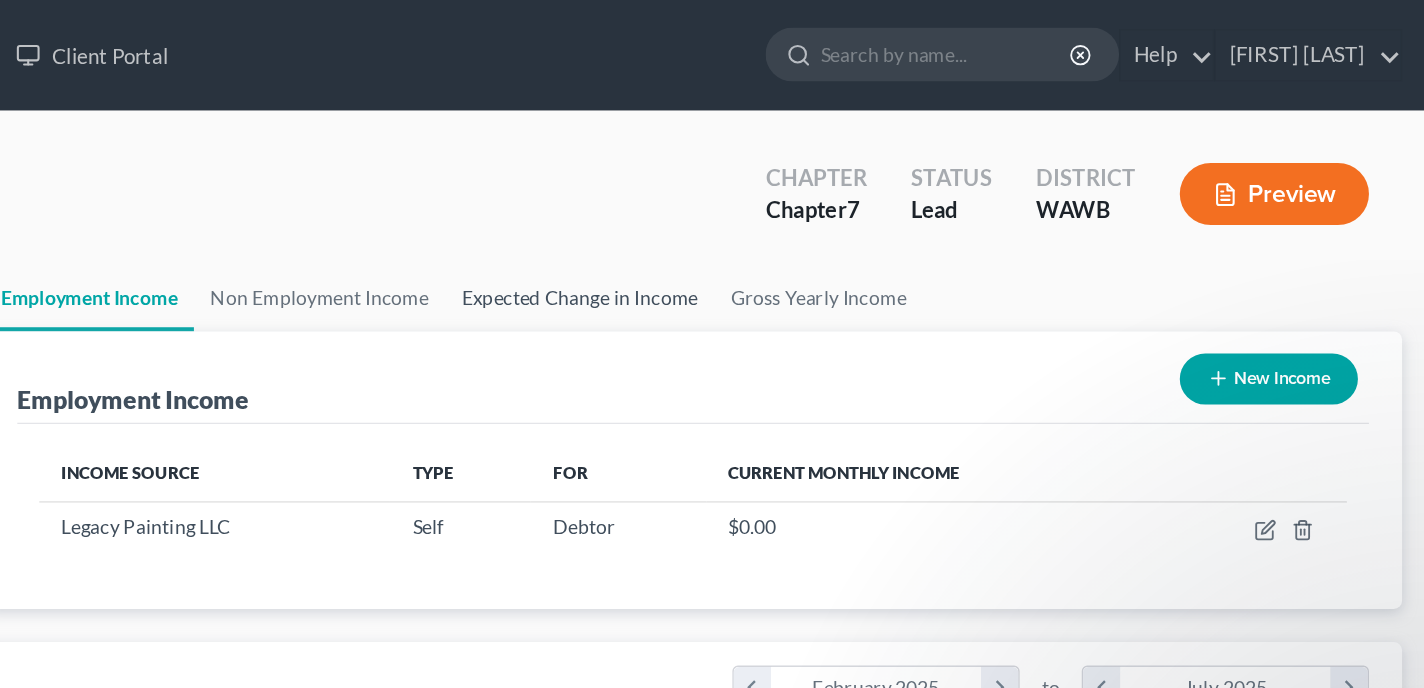 scroll, scrollTop: 0, scrollLeft: 0, axis: both 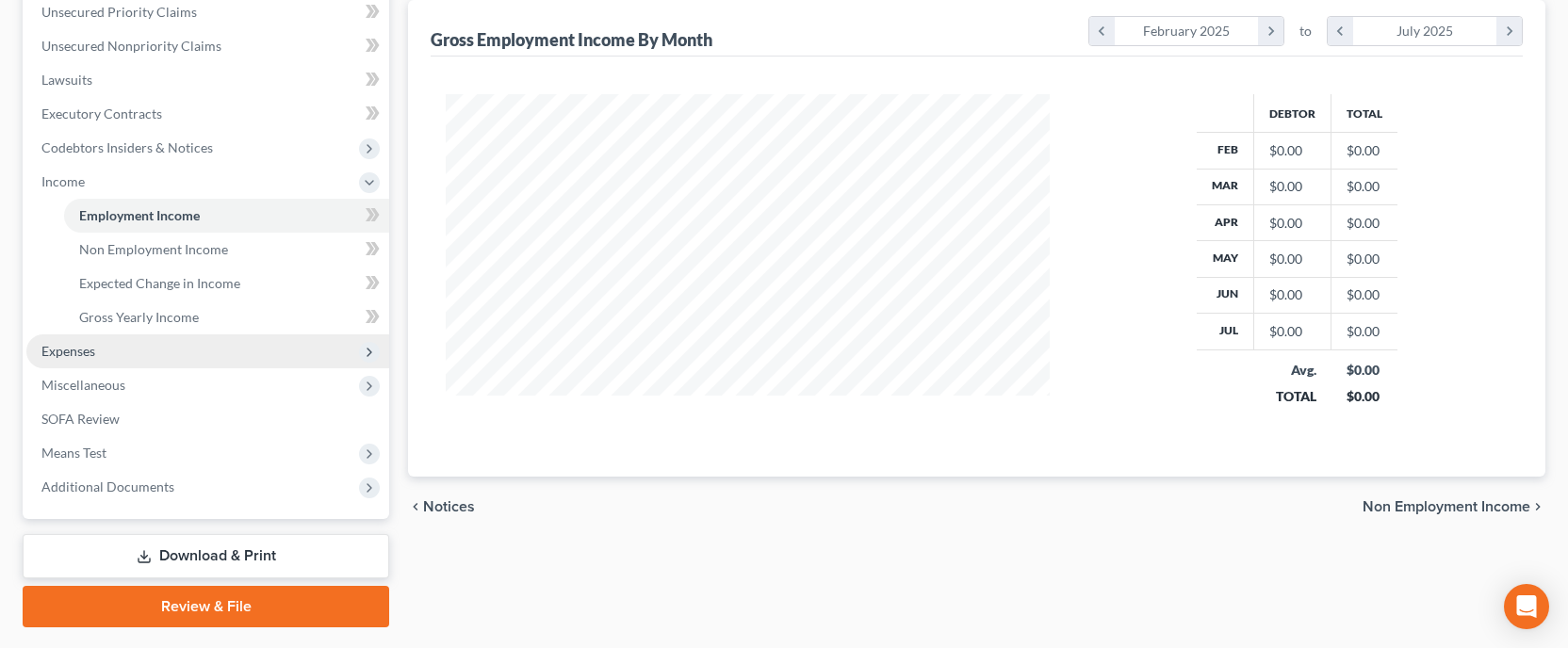 click on "Expenses" at bounding box center [207, 351] 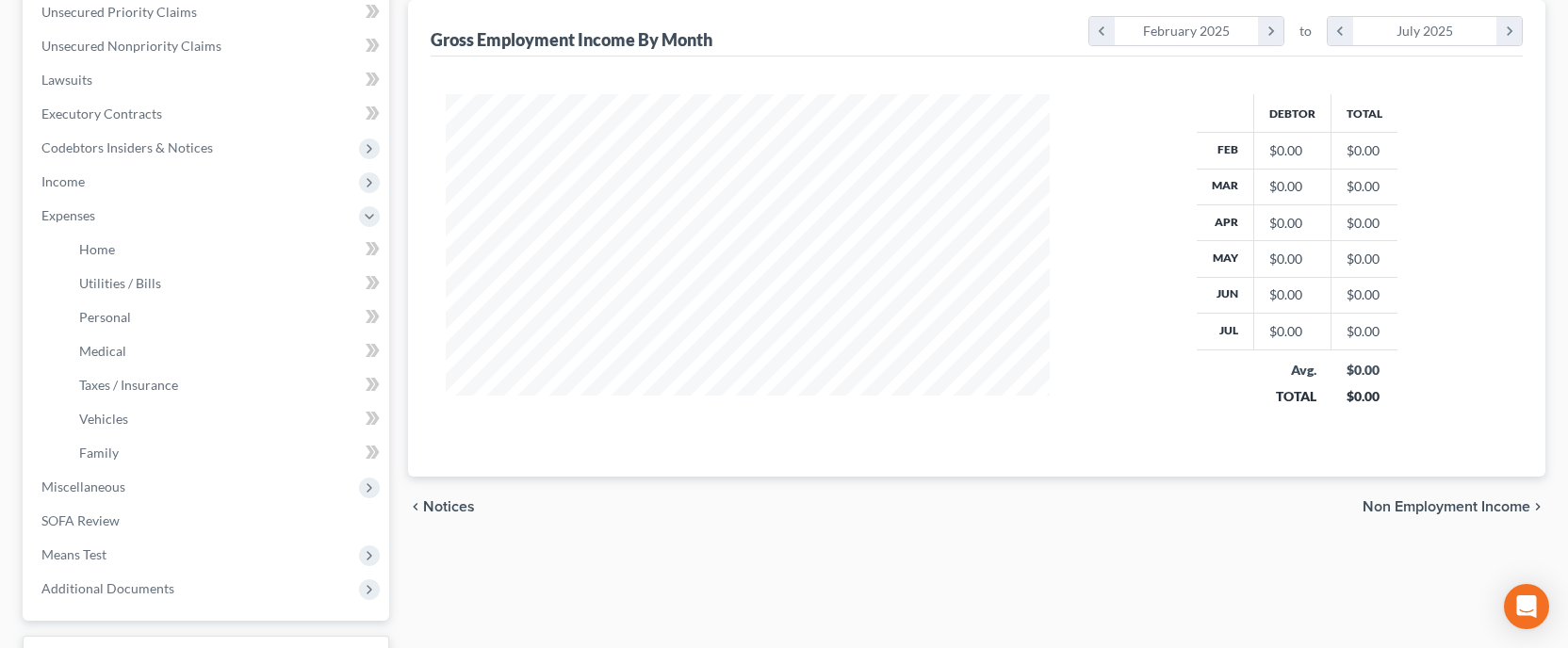 scroll, scrollTop: 453, scrollLeft: 0, axis: vertical 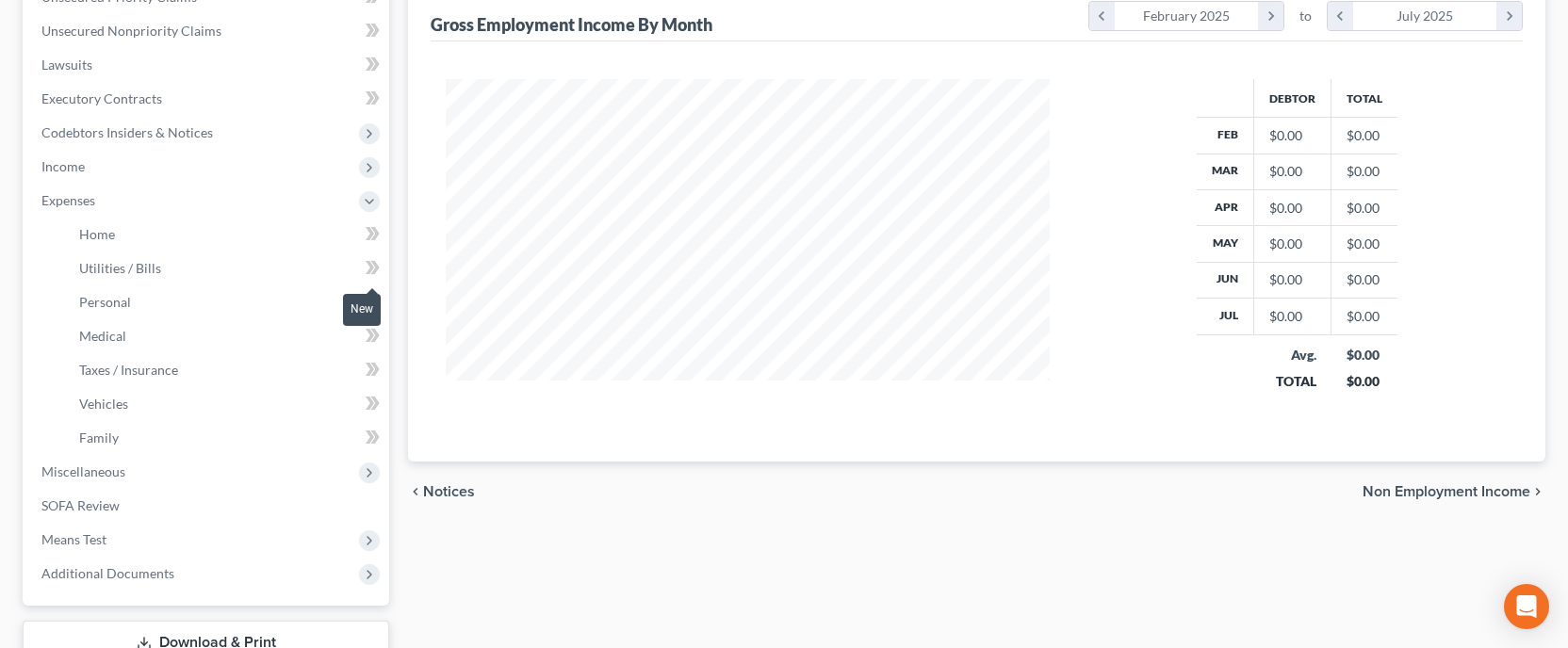 click 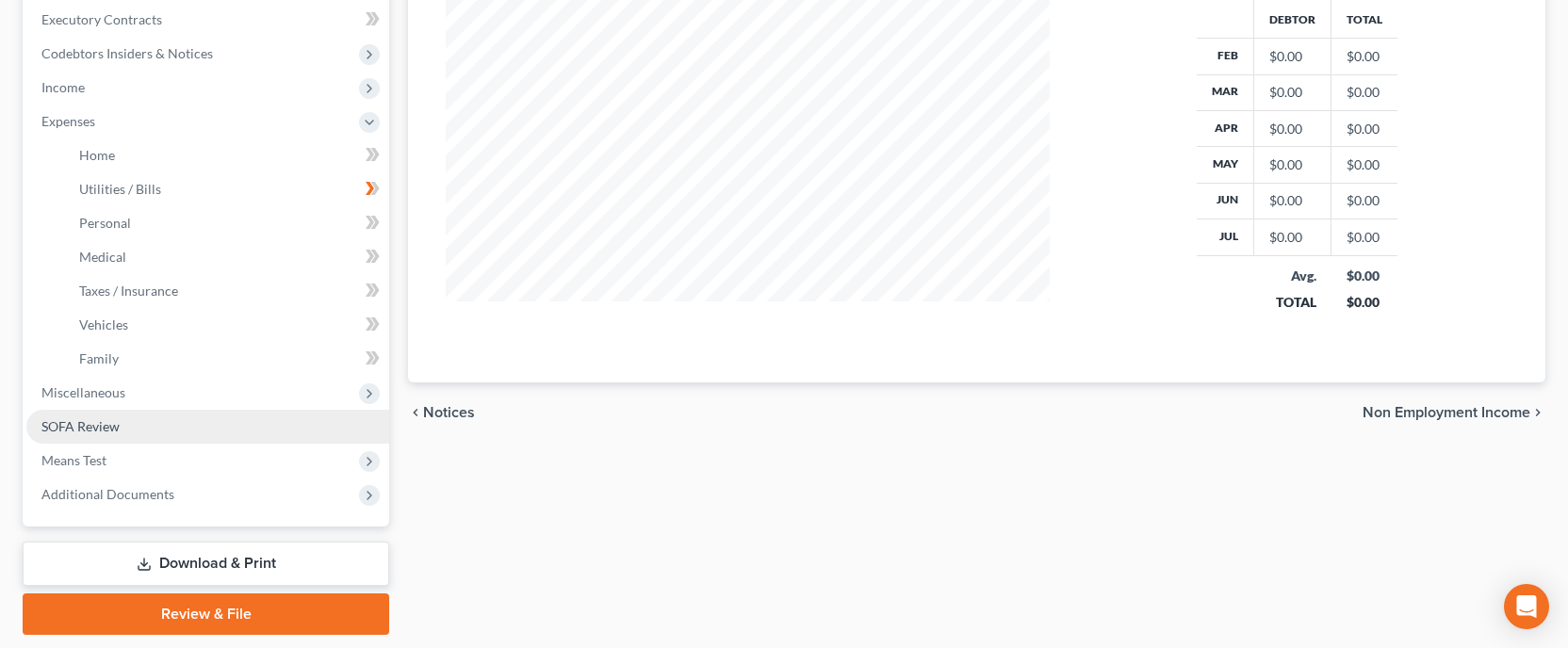 click on "SOFA Review" at bounding box center (80, 426) 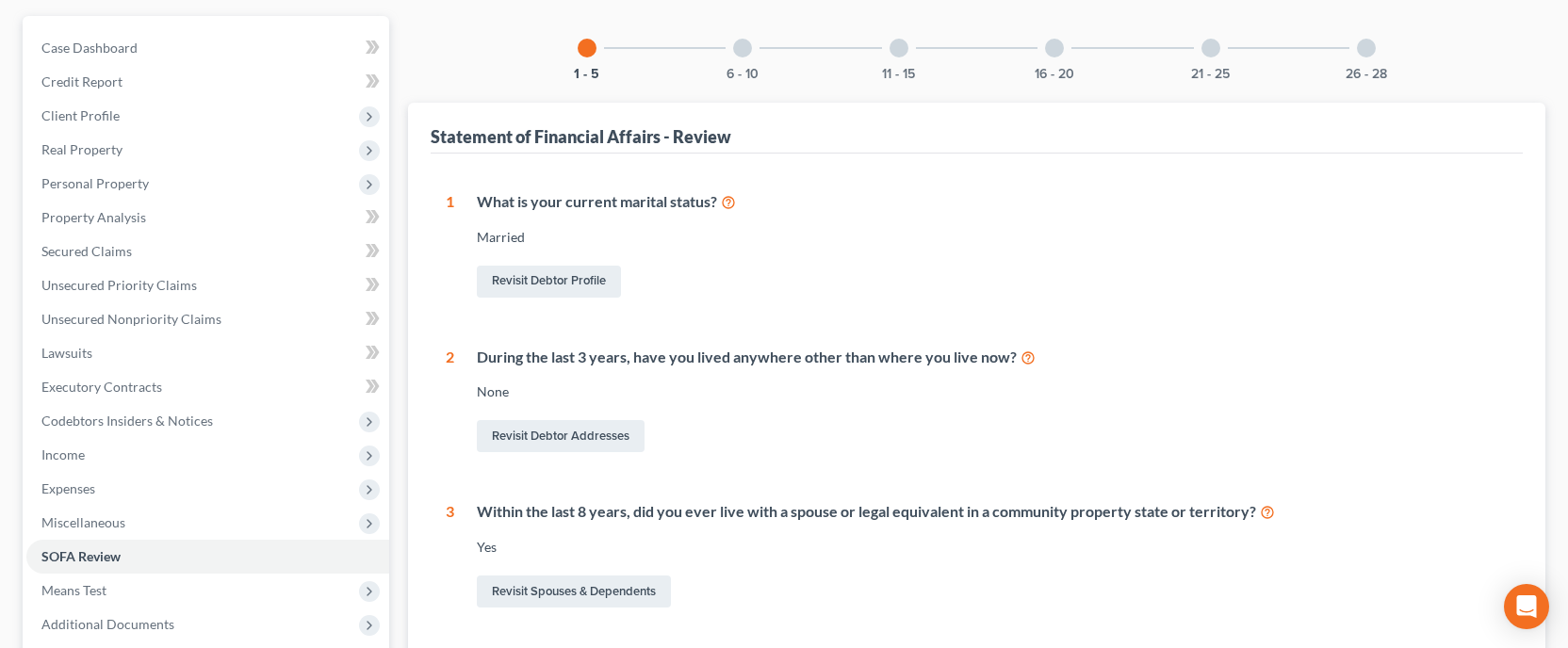 scroll, scrollTop: 180, scrollLeft: 0, axis: vertical 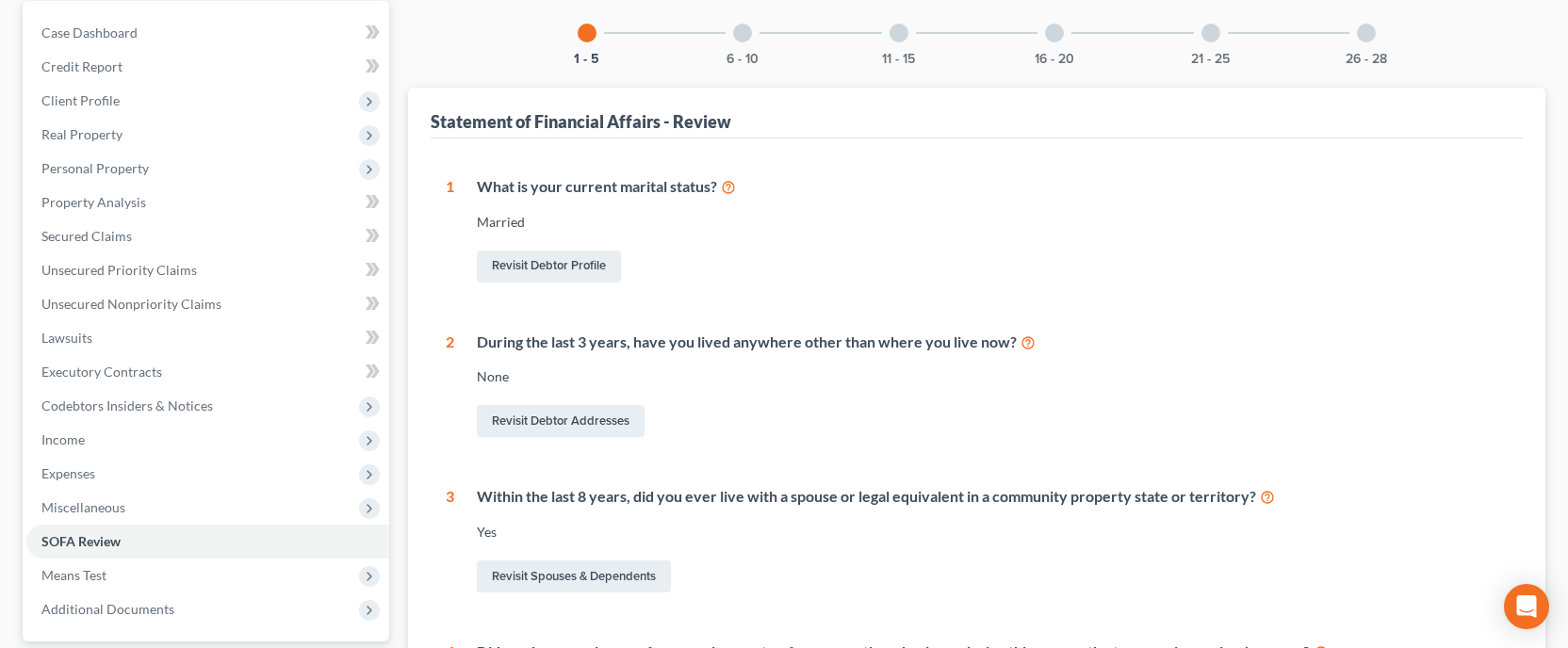 click on "What is your current marital status? Married Revisit Debtor Profile" at bounding box center (981, 231) 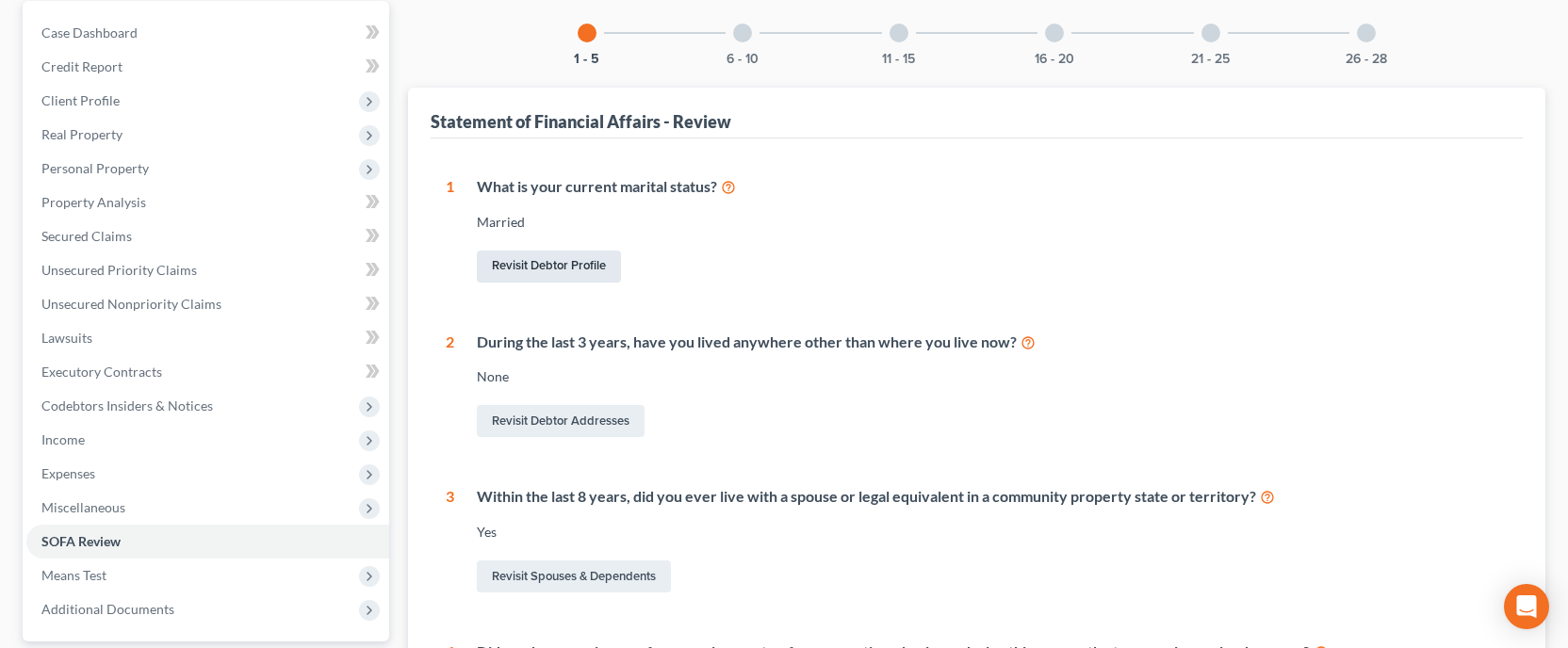 click on "Revisit Debtor Profile" at bounding box center (548, 267) 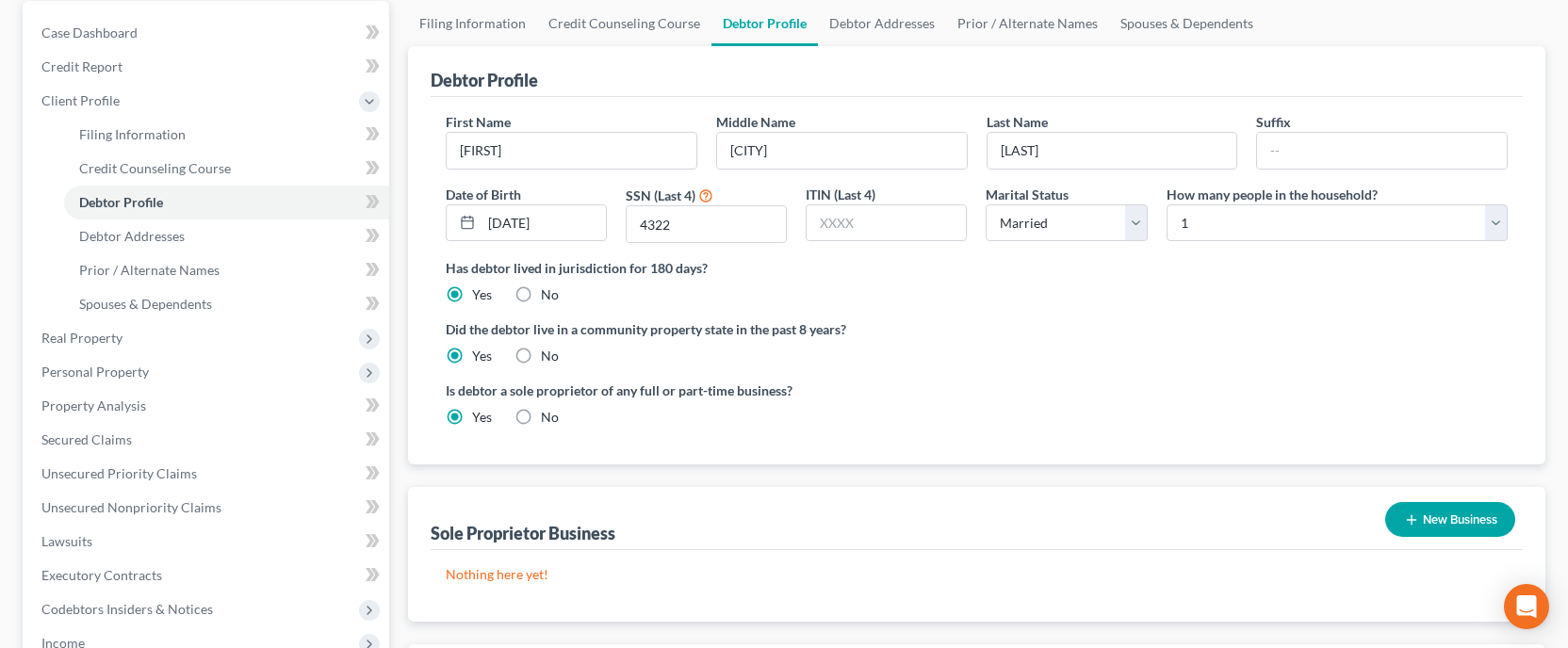 scroll, scrollTop: 0, scrollLeft: 0, axis: both 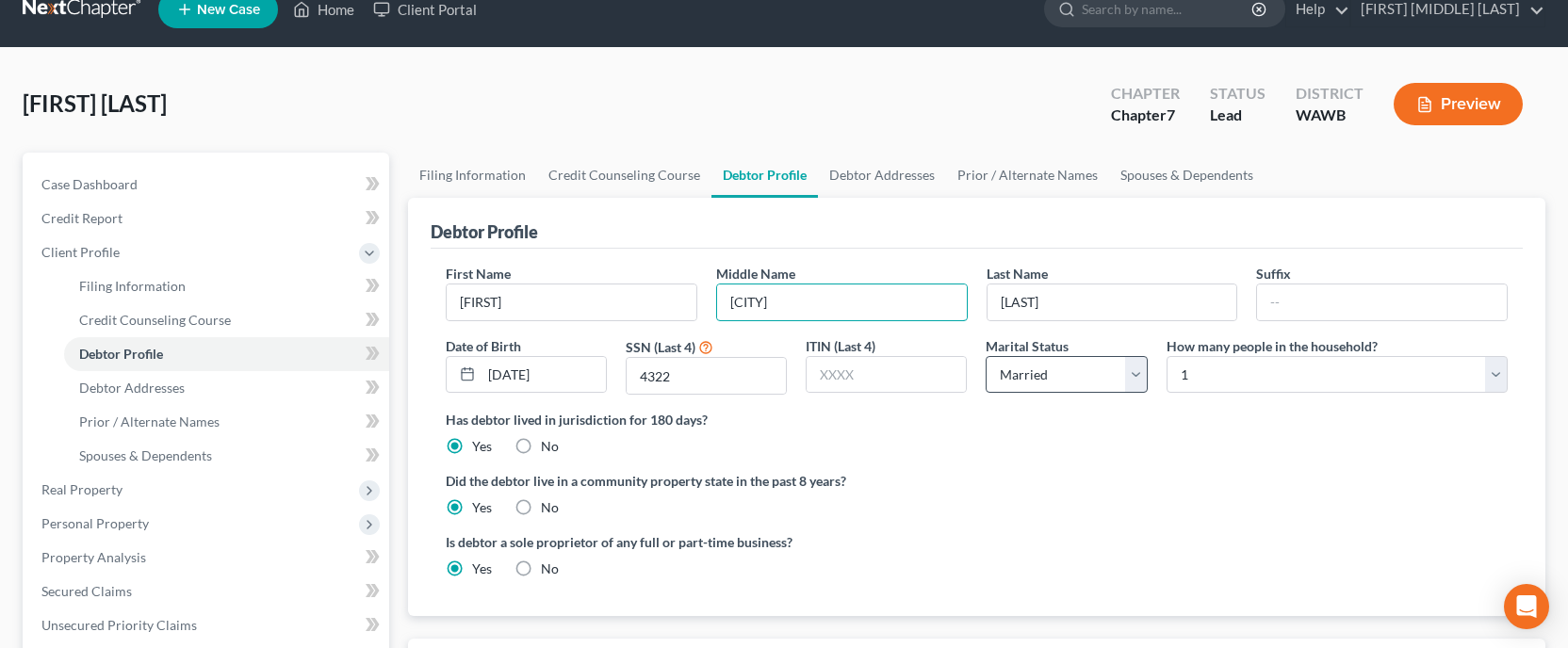 type on "Johndale" 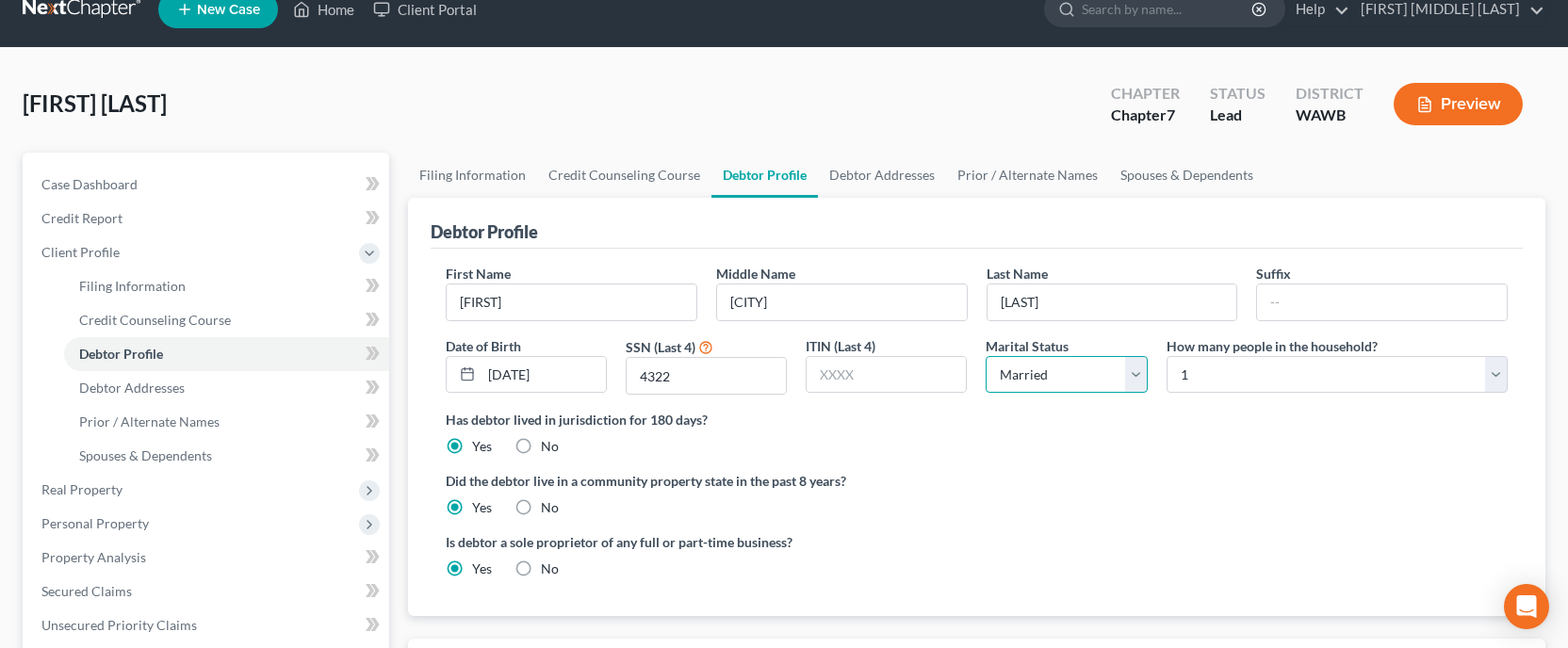 select on "2" 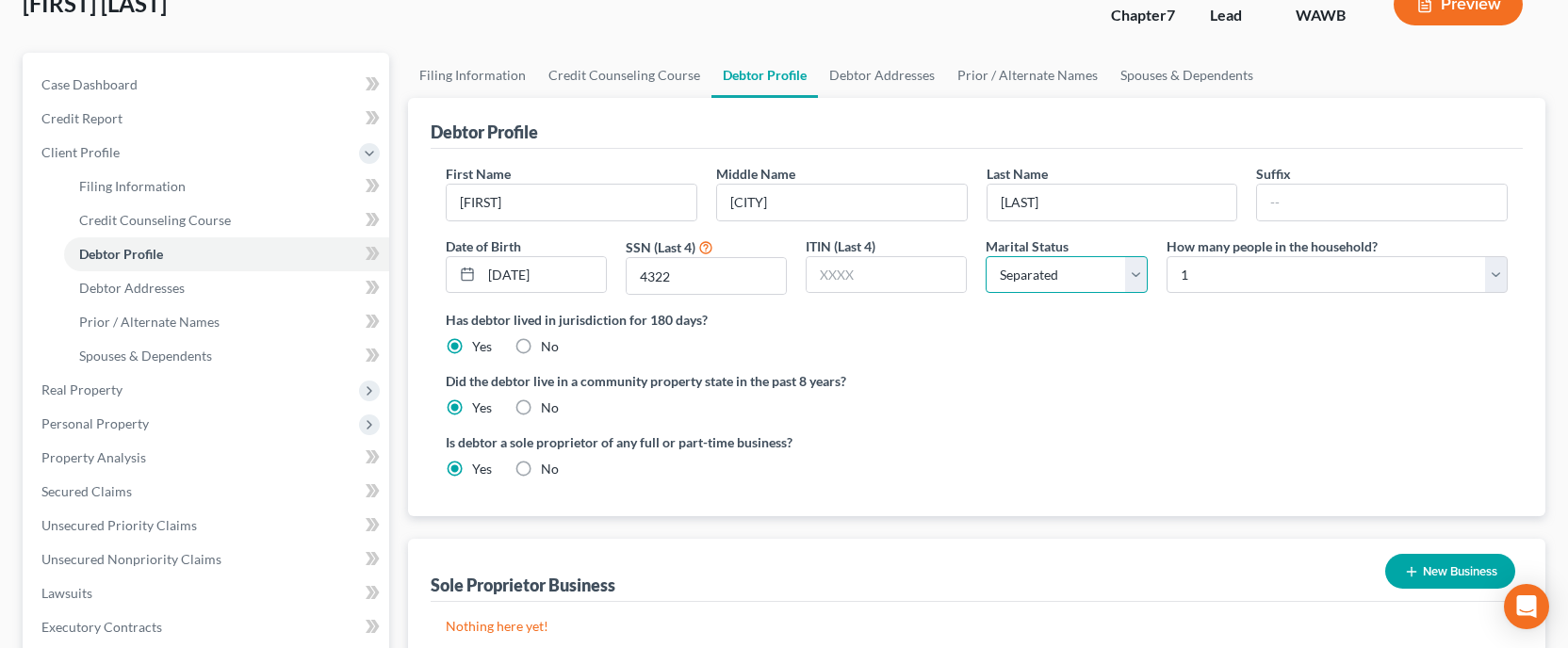 scroll, scrollTop: 108, scrollLeft: 0, axis: vertical 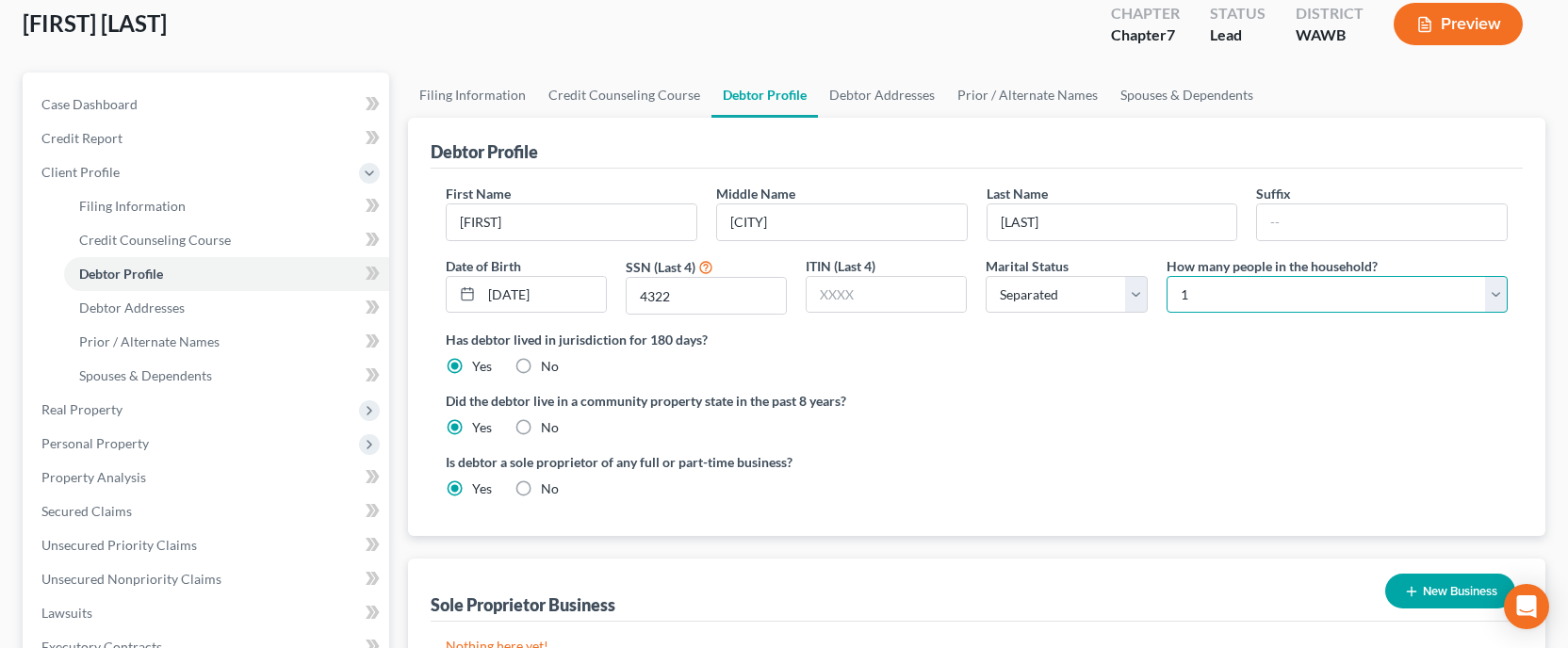select on "1" 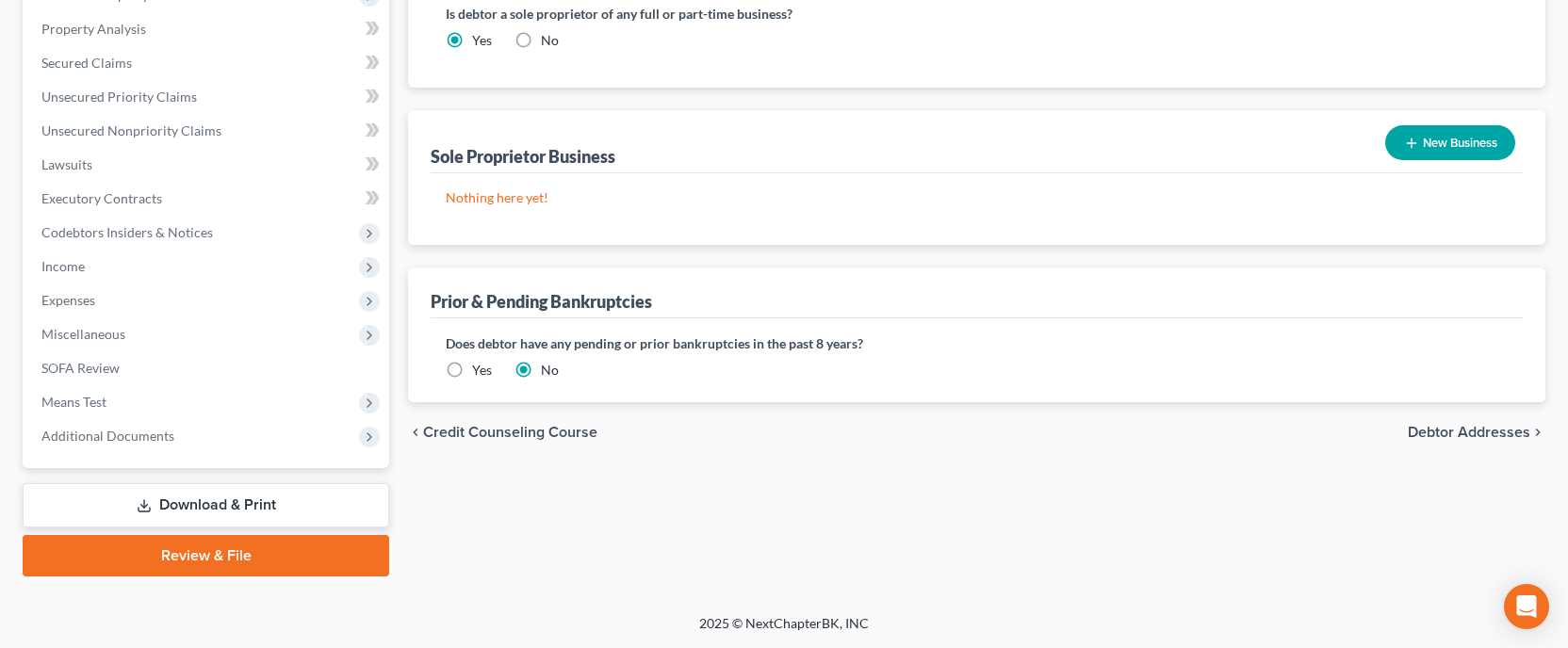 scroll, scrollTop: 557, scrollLeft: 0, axis: vertical 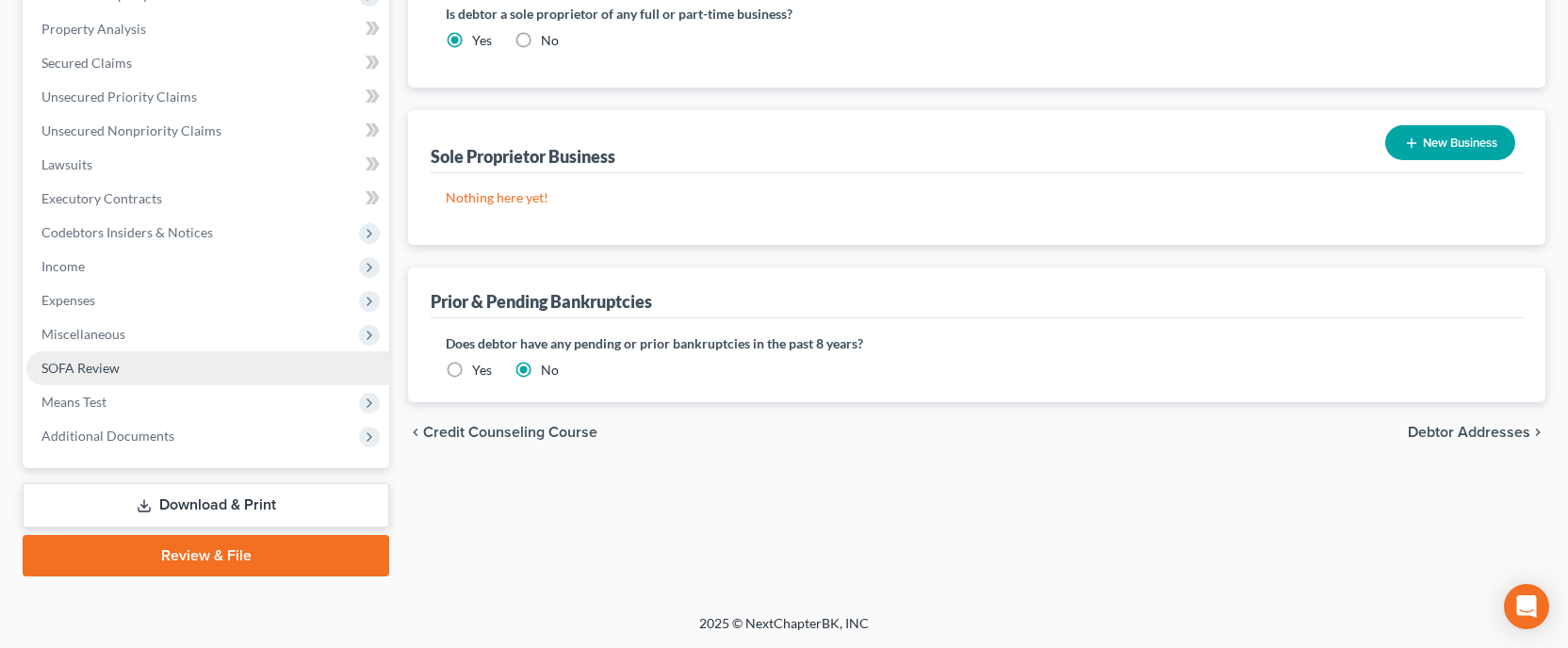 click on "SOFA Review" at bounding box center (207, 368) 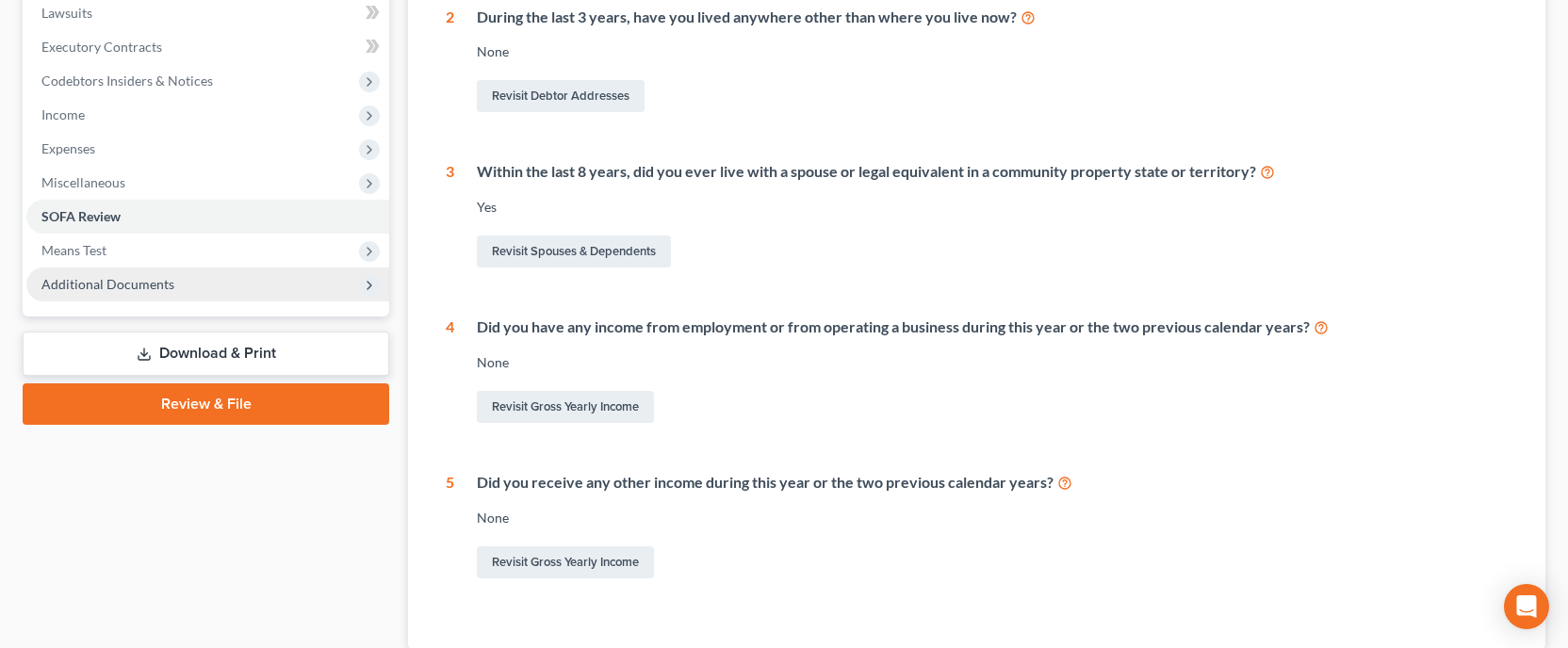 scroll, scrollTop: 514, scrollLeft: 0, axis: vertical 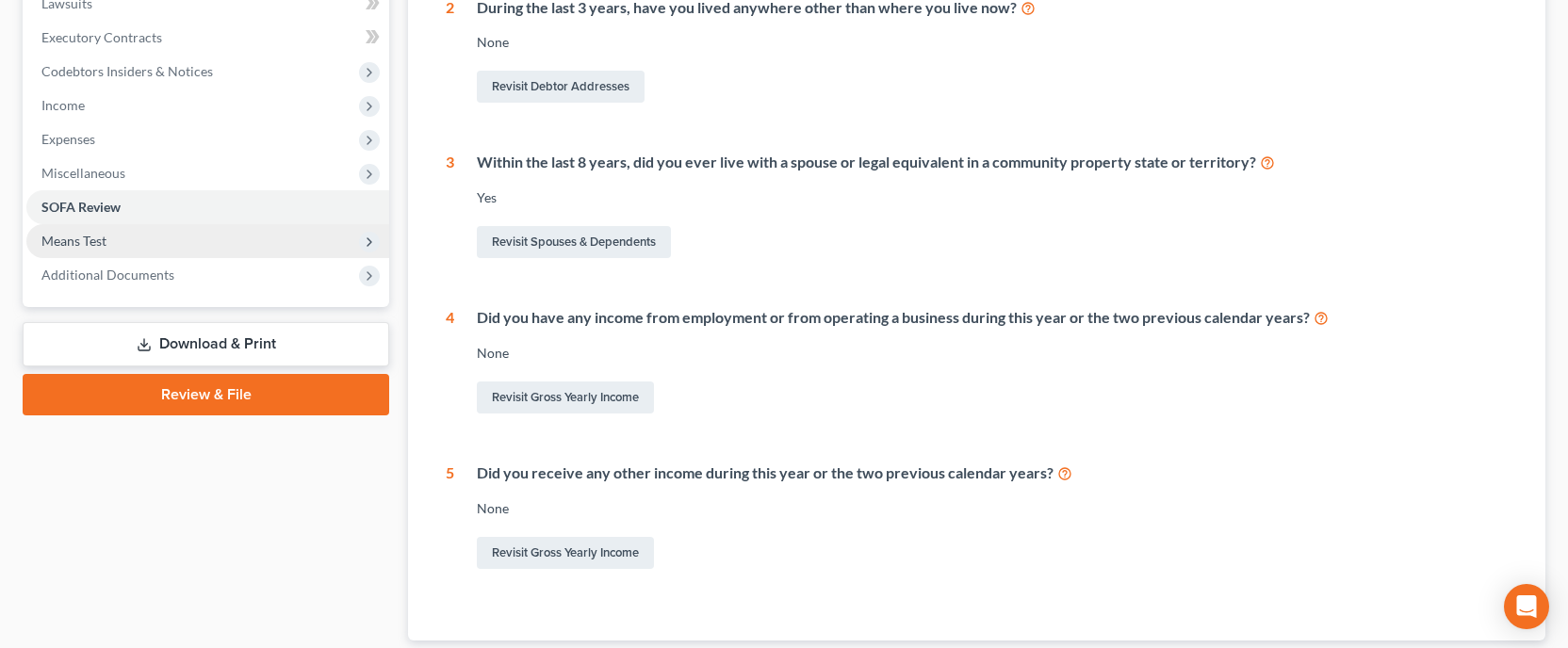 click on "Means Test" at bounding box center [74, 240] 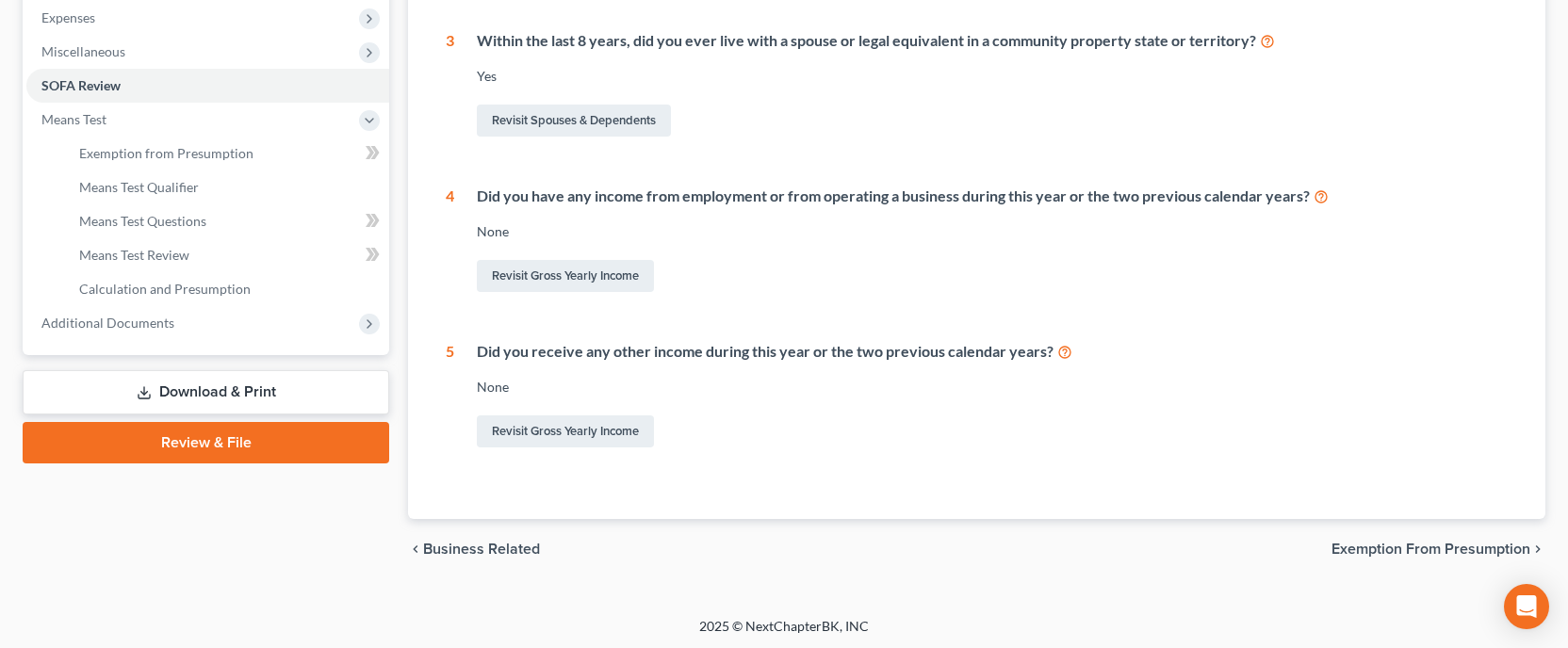 scroll, scrollTop: 635, scrollLeft: 0, axis: vertical 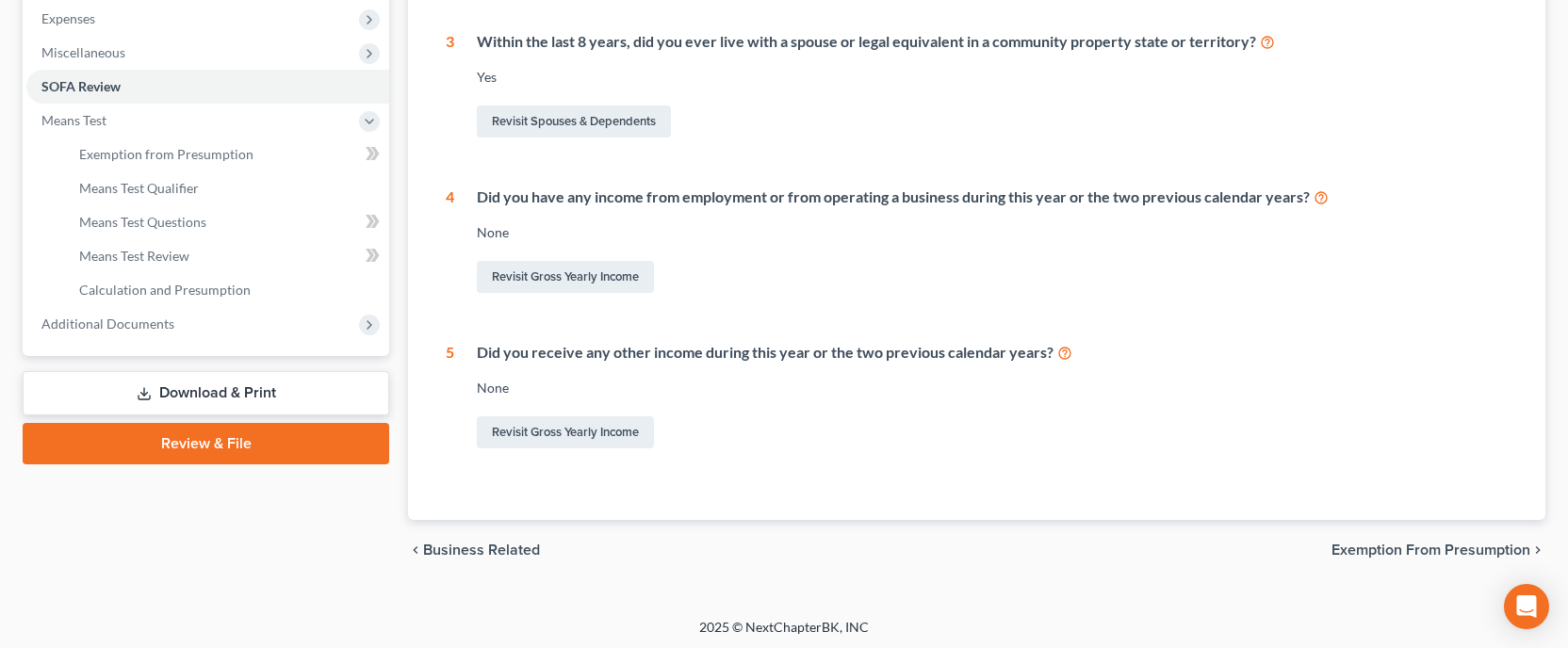 click on "Download & Print" at bounding box center [205, 393] 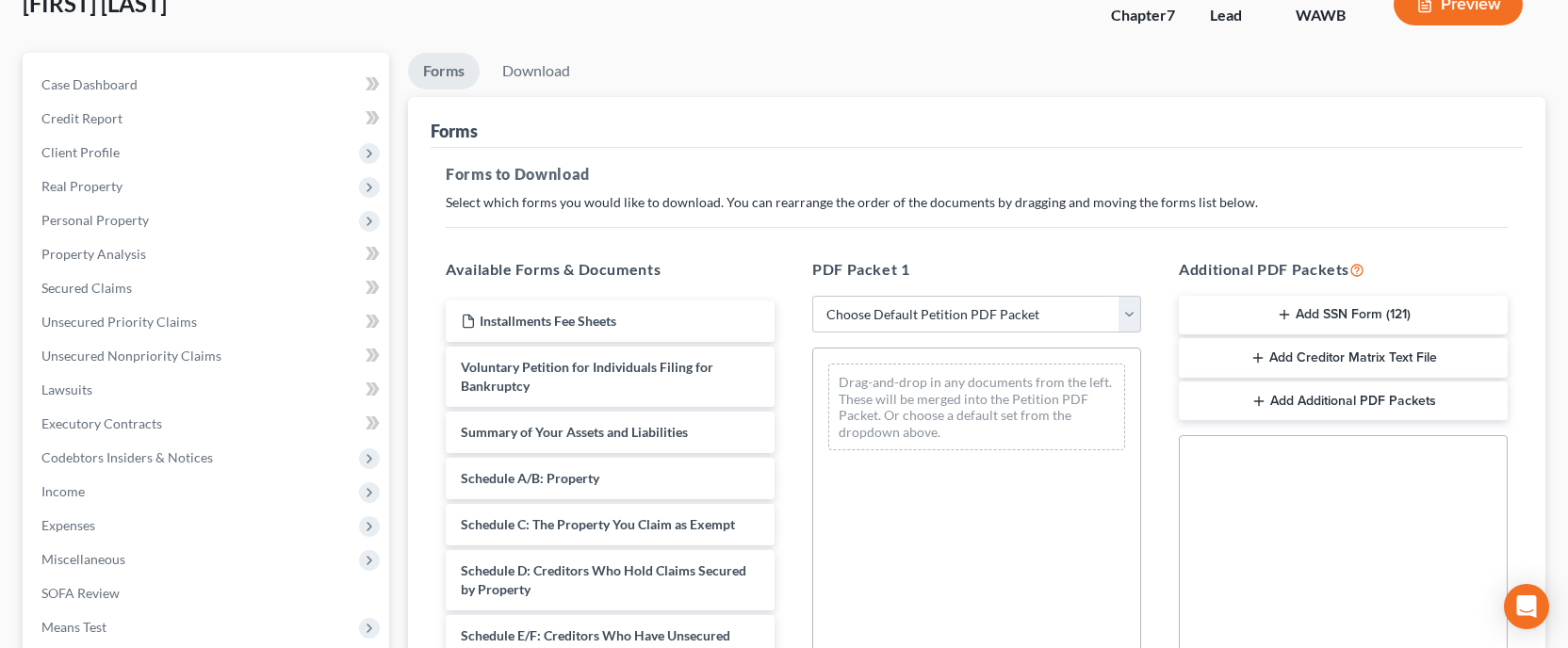 scroll, scrollTop: 261, scrollLeft: 0, axis: vertical 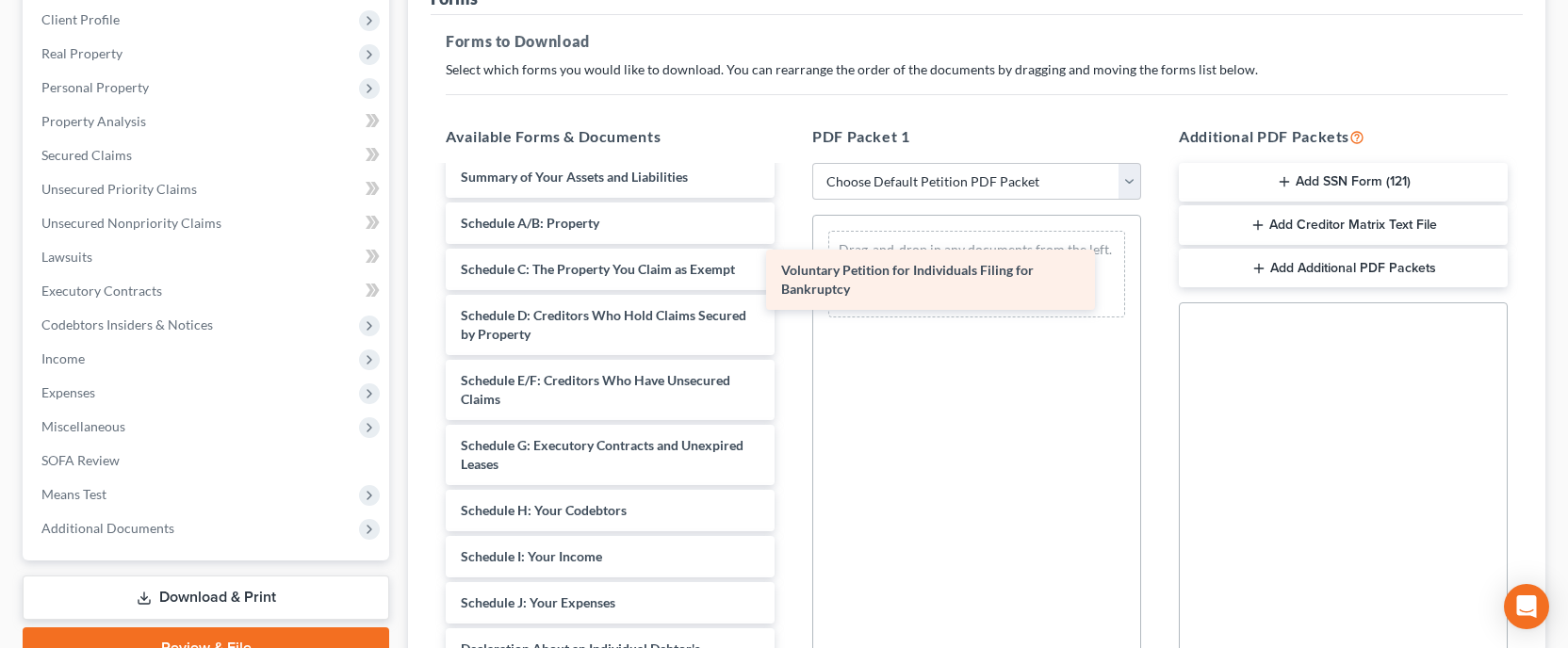 drag, startPoint x: 674, startPoint y: 193, endPoint x: 998, endPoint y: 279, distance: 335.21933 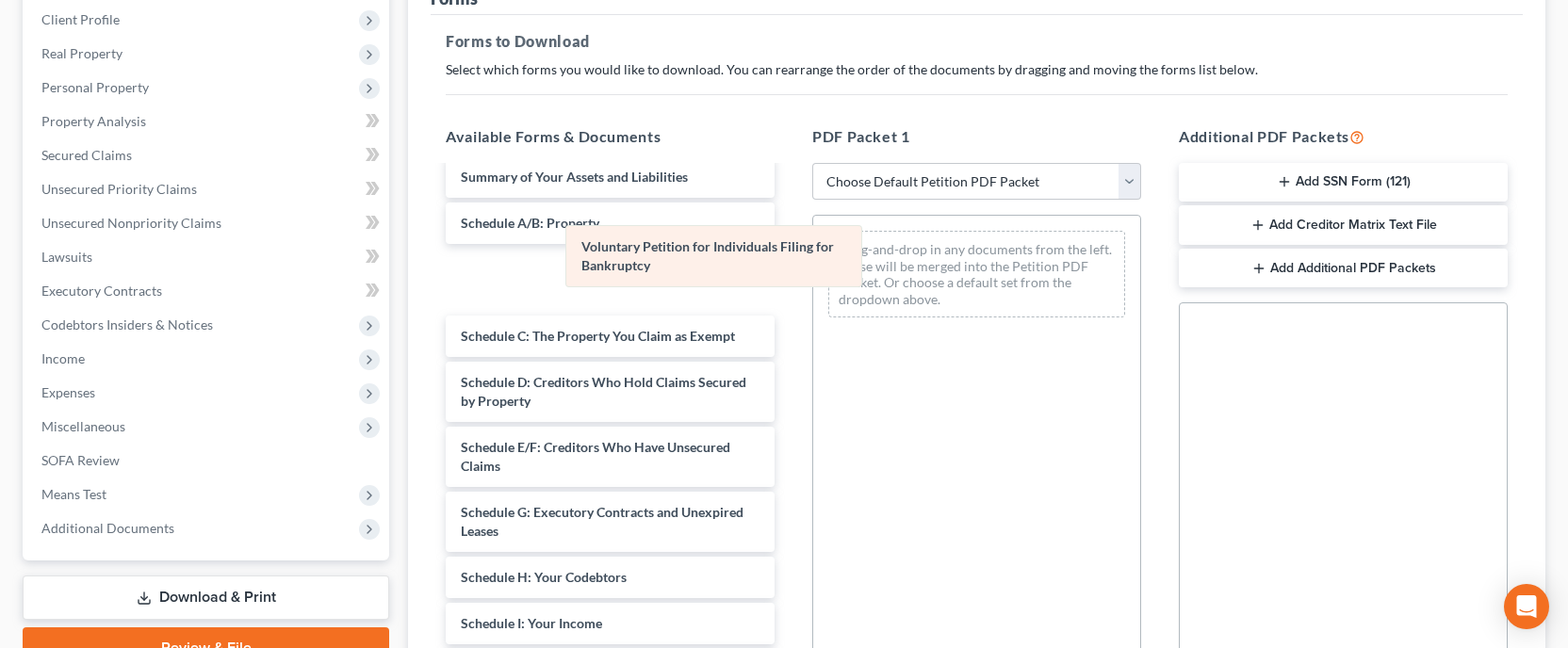 drag, startPoint x: 928, startPoint y: 258, endPoint x: 649, endPoint y: 251, distance: 279.0878 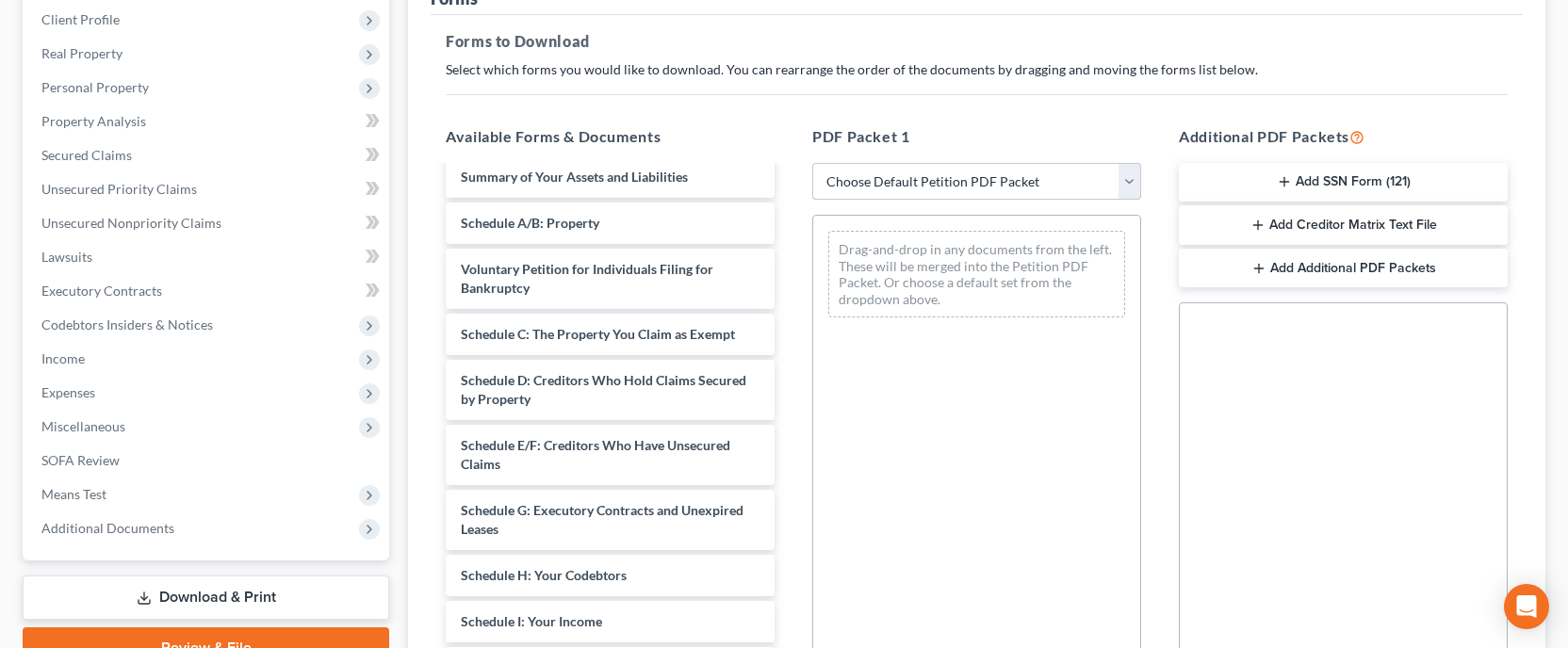 select on "0" 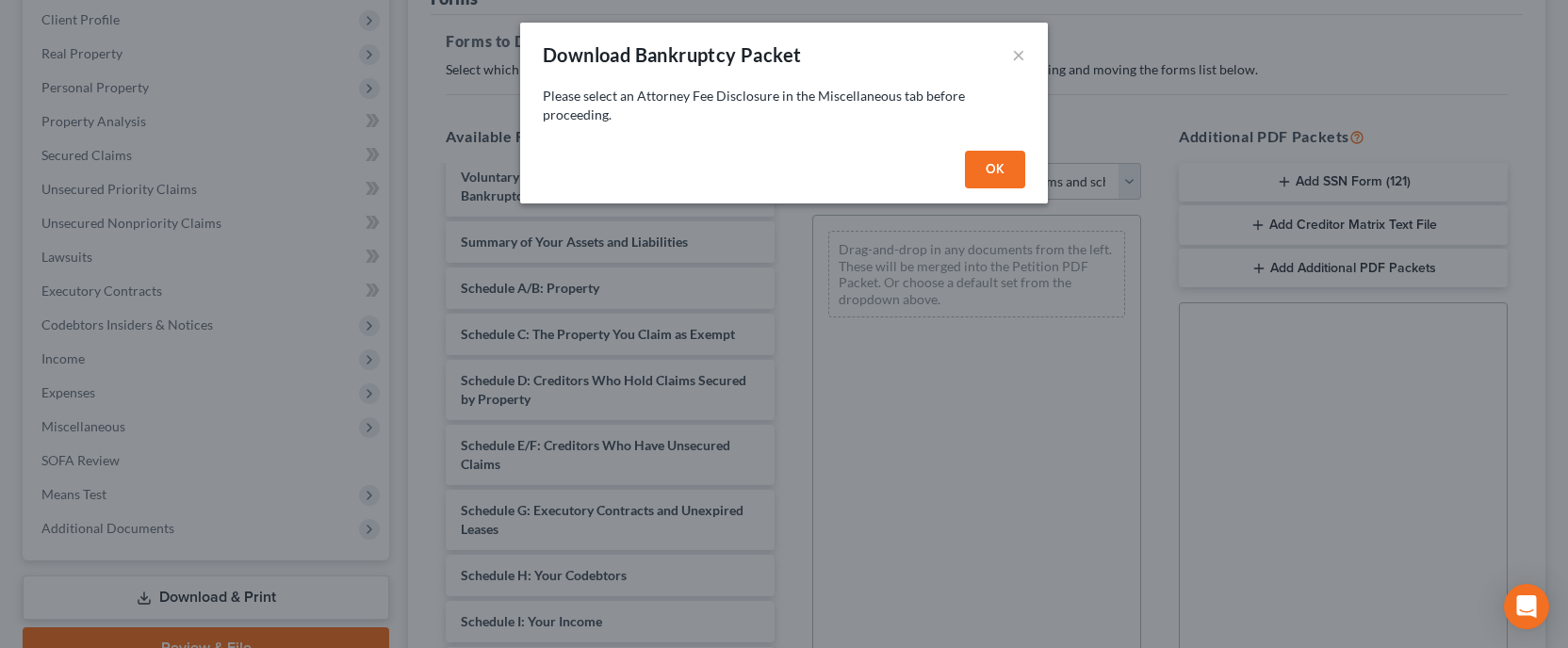 click on "OK" at bounding box center [995, 170] 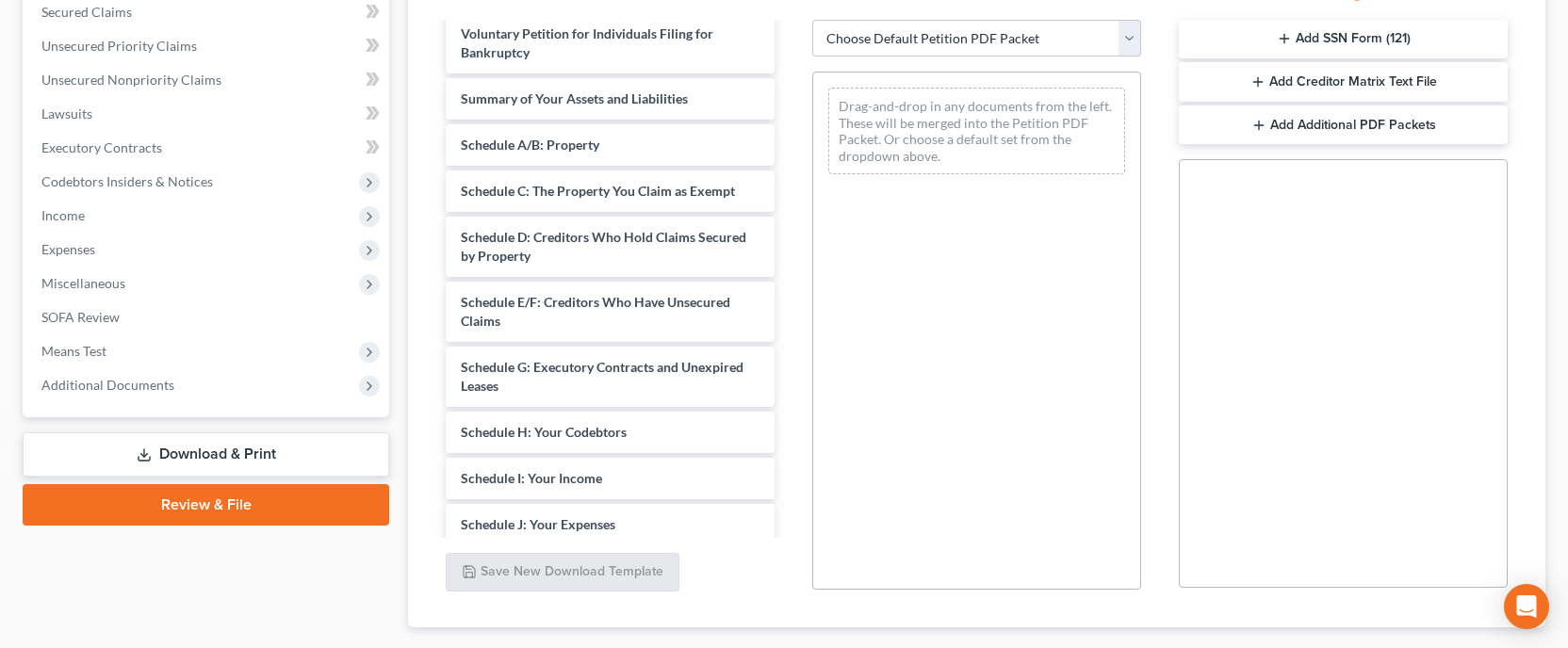 scroll, scrollTop: 403, scrollLeft: 0, axis: vertical 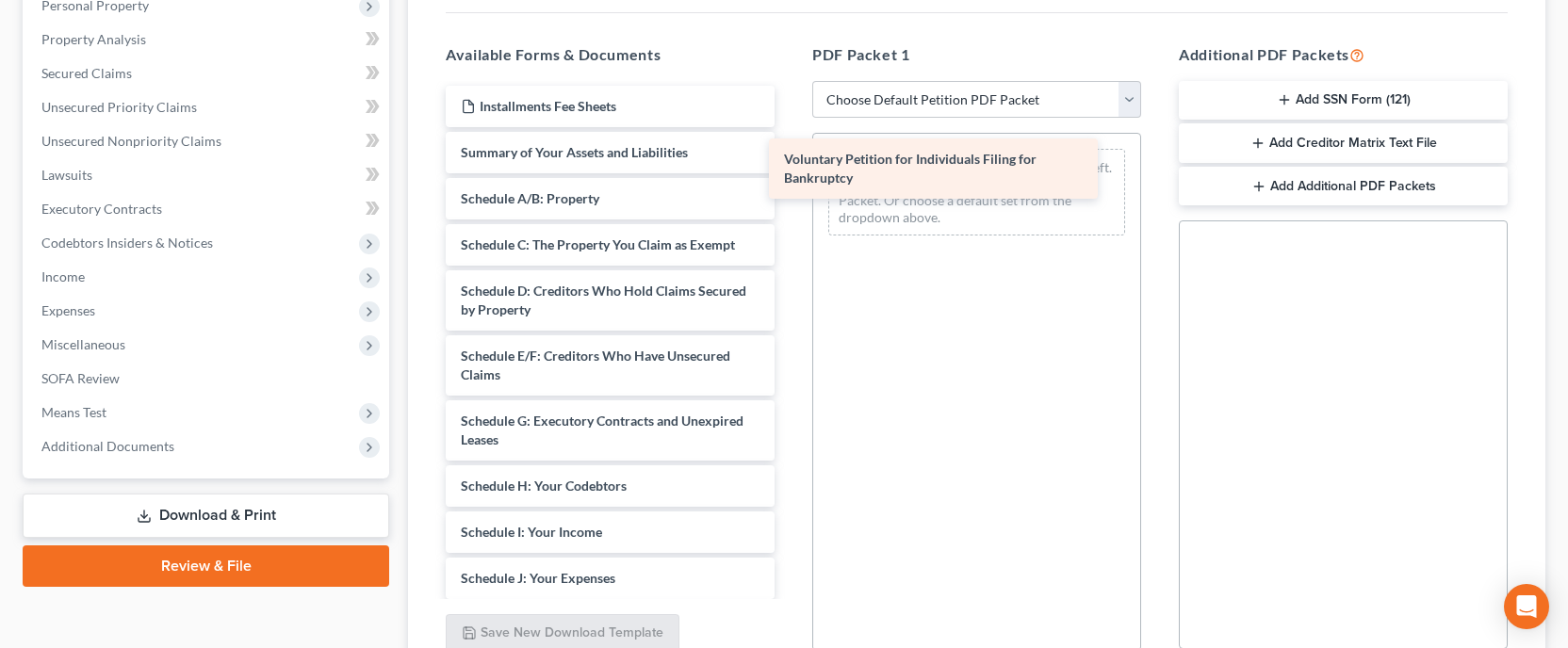 drag, startPoint x: 629, startPoint y: 140, endPoint x: 953, endPoint y: 146, distance: 324.05555 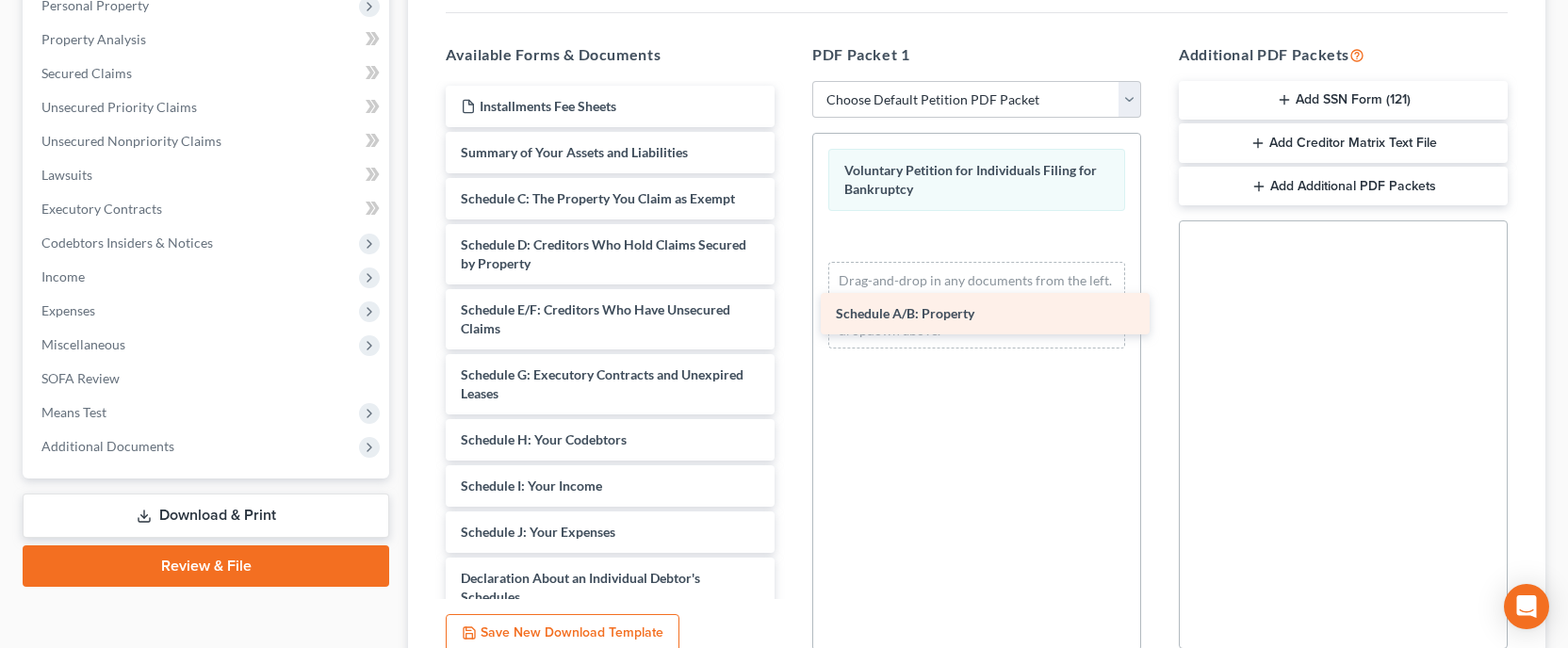 drag, startPoint x: 636, startPoint y: 206, endPoint x: 1011, endPoint y: 322, distance: 392.53153 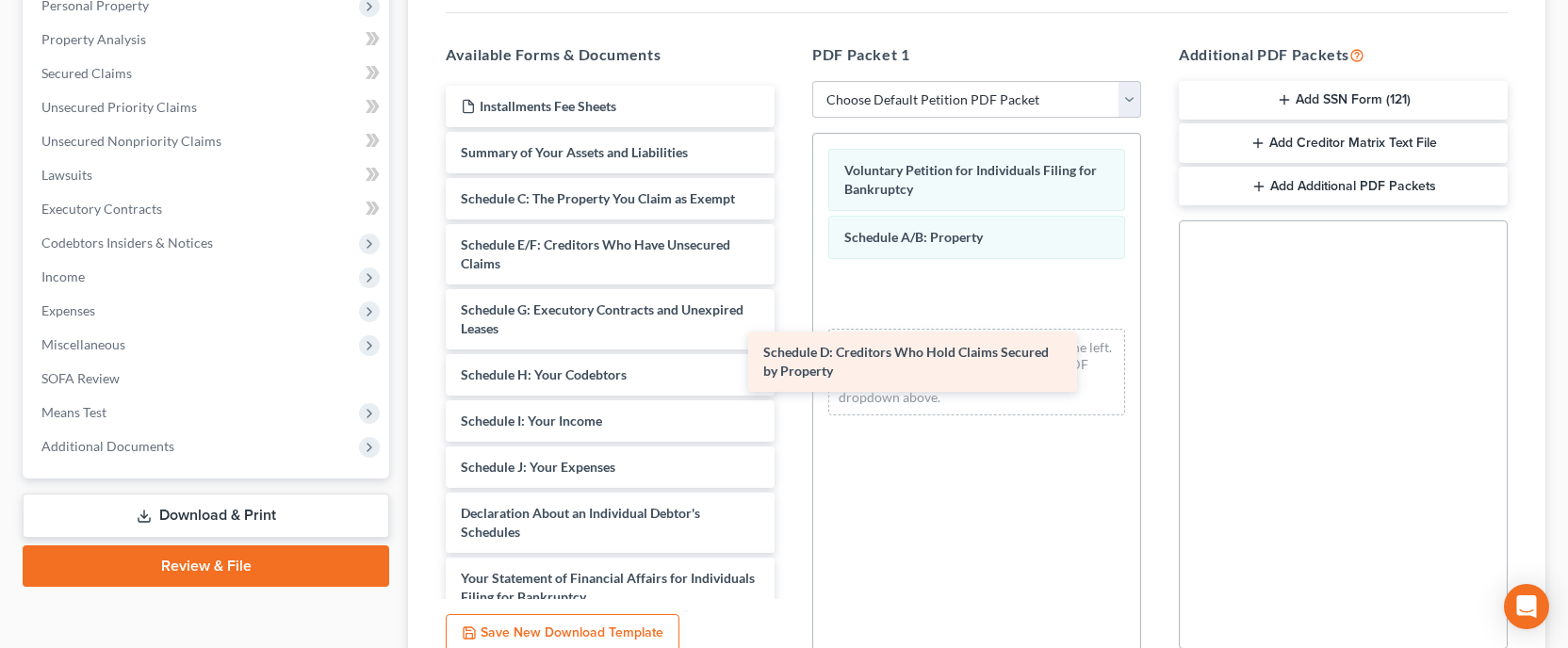 drag, startPoint x: 654, startPoint y: 241, endPoint x: 982, endPoint y: 348, distance: 345.01159 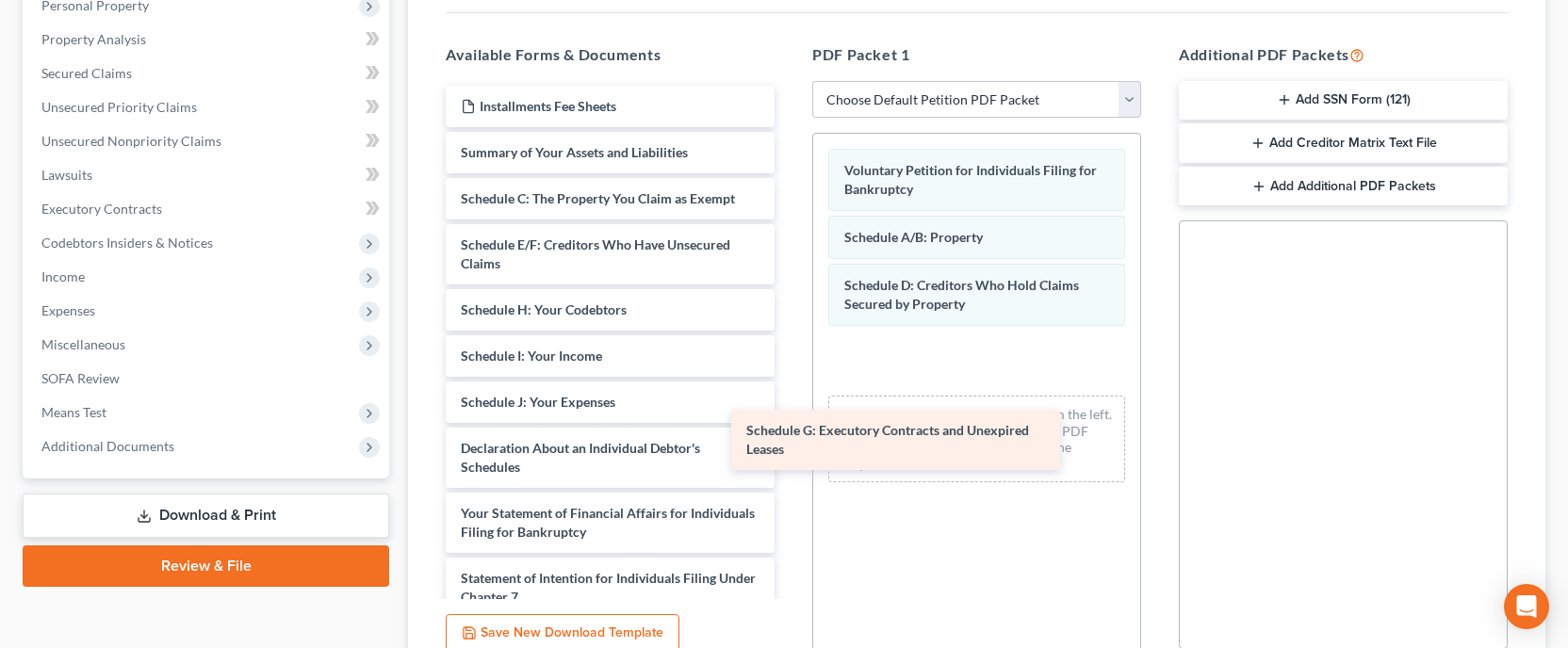 drag, startPoint x: 716, startPoint y: 313, endPoint x: 1031, endPoint y: 403, distance: 327.60495 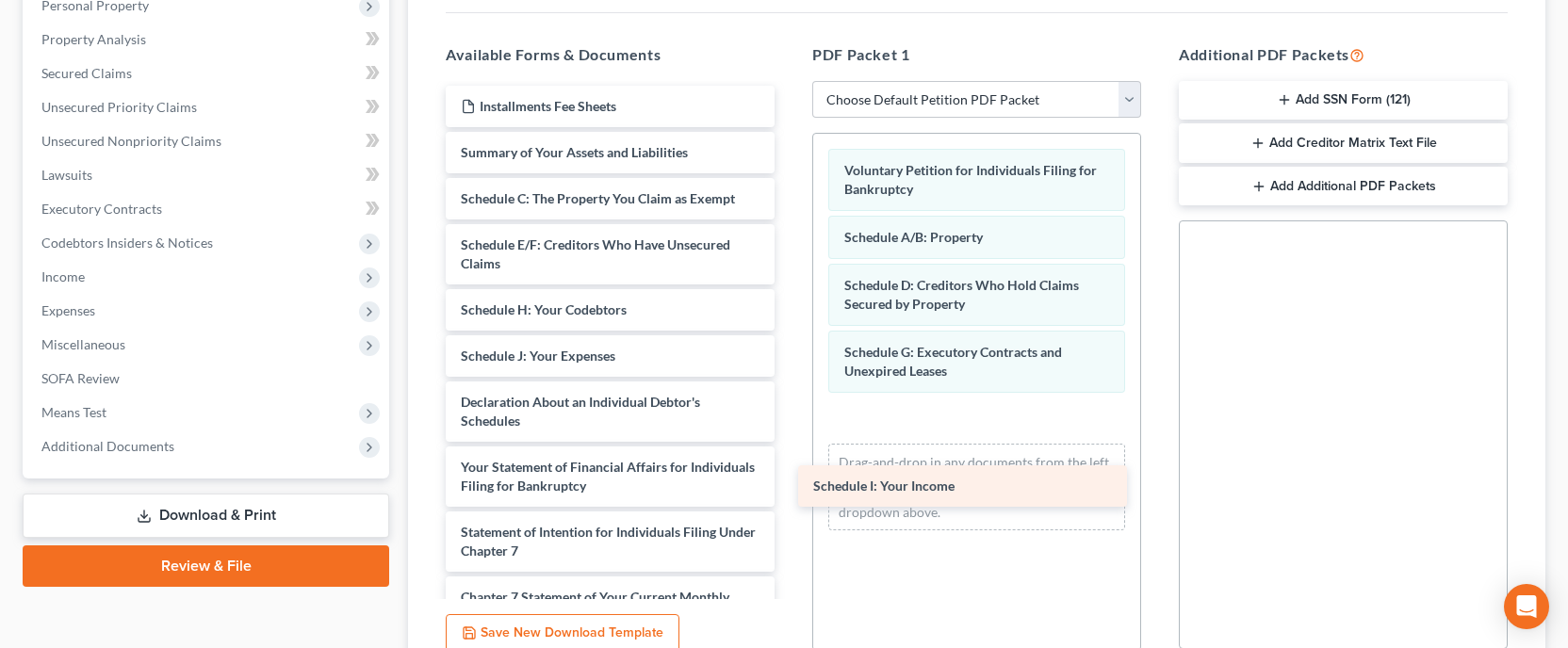 drag, startPoint x: 693, startPoint y: 365, endPoint x: 1046, endPoint y: 480, distance: 371.26002 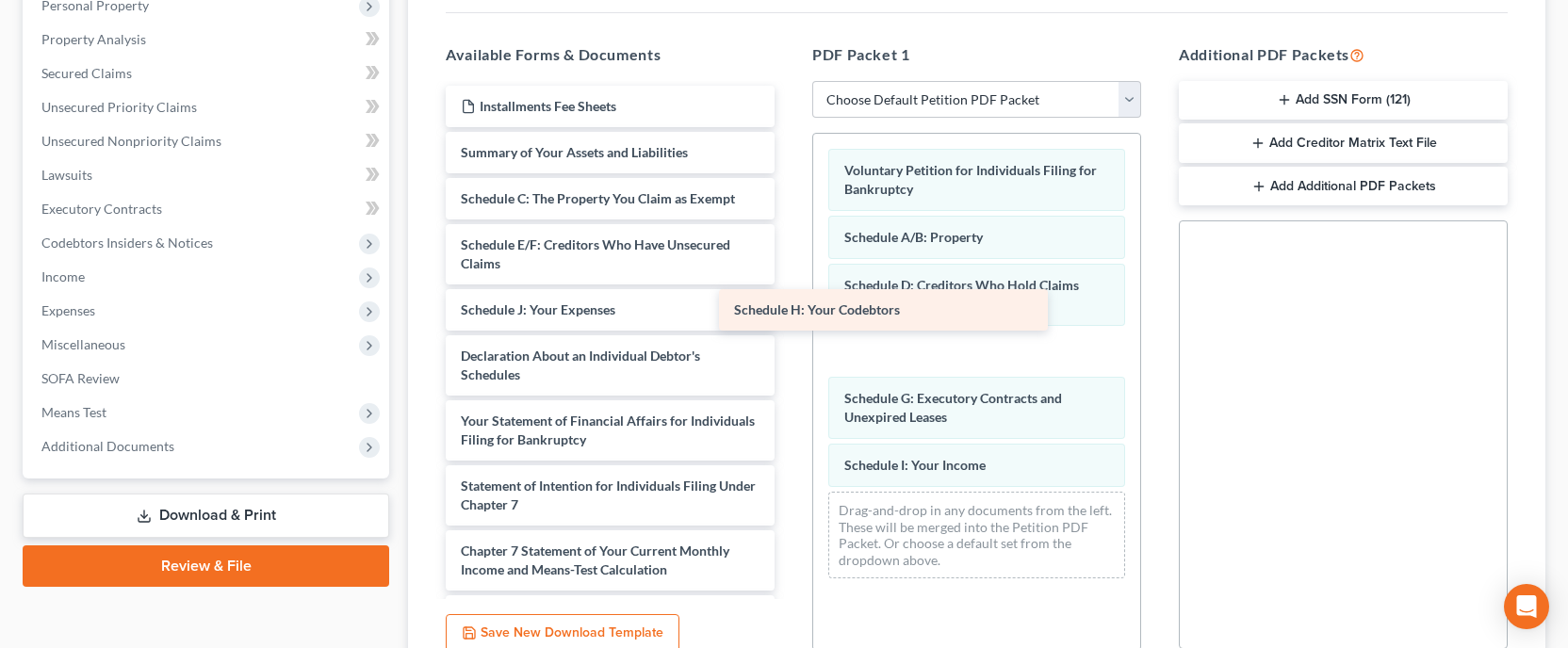 drag, startPoint x: 679, startPoint y: 323, endPoint x: 968, endPoint y: 320, distance: 289.0156 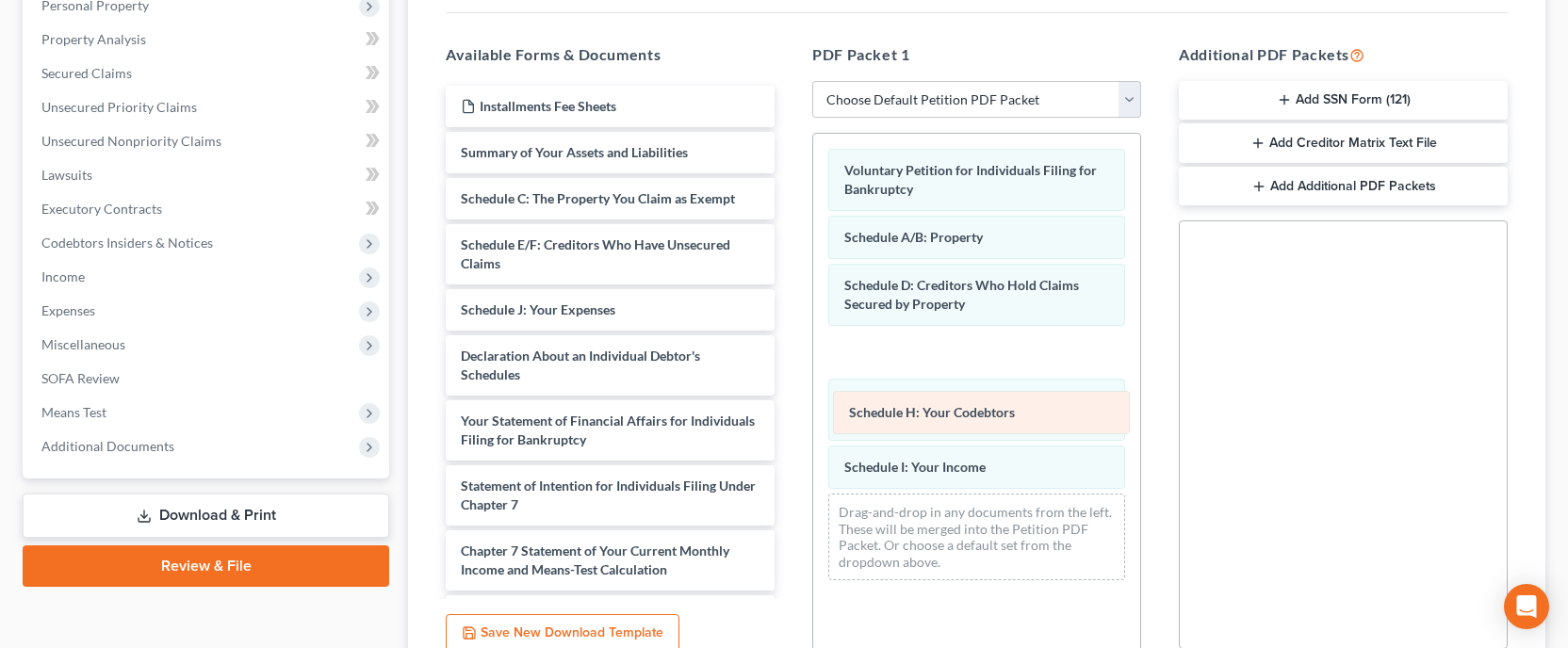 drag, startPoint x: 917, startPoint y: 339, endPoint x: 928, endPoint y: 413, distance: 74.8131 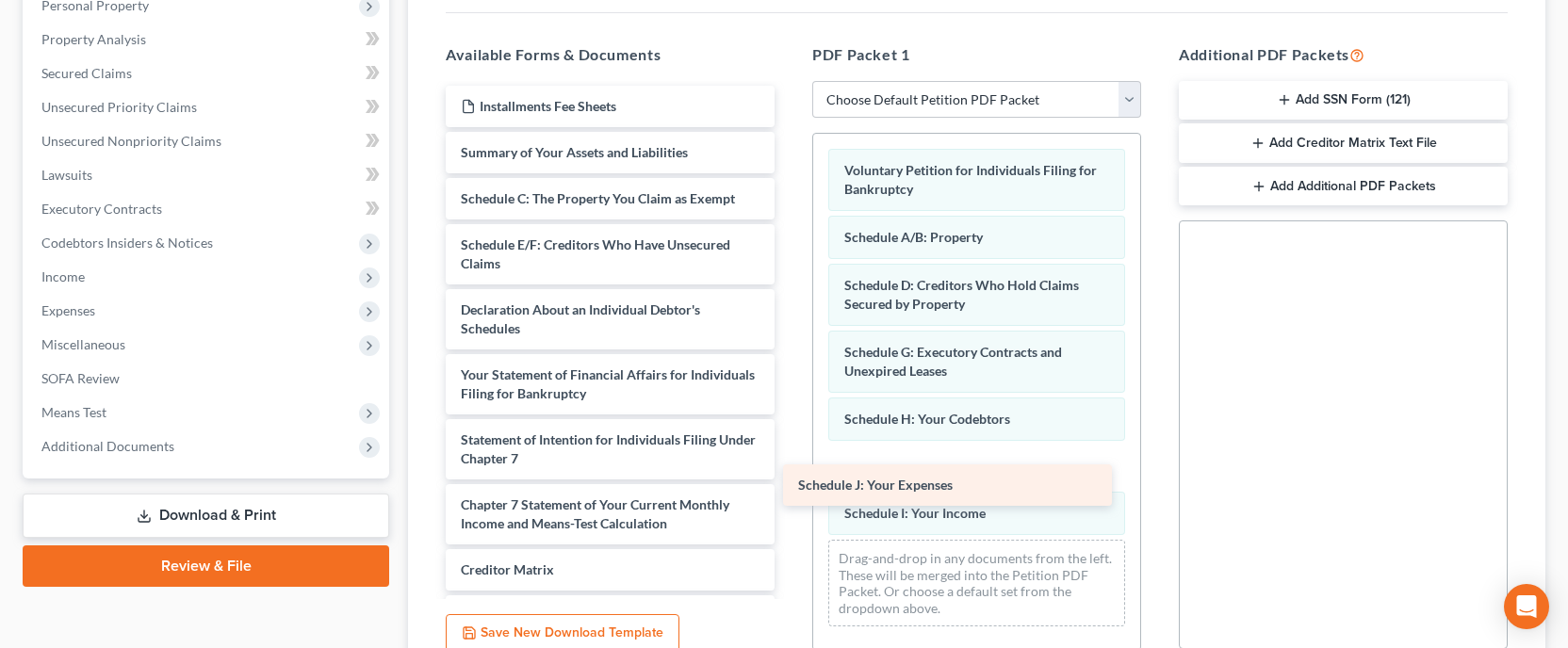 drag, startPoint x: 620, startPoint y: 309, endPoint x: 959, endPoint y: 485, distance: 381.96466 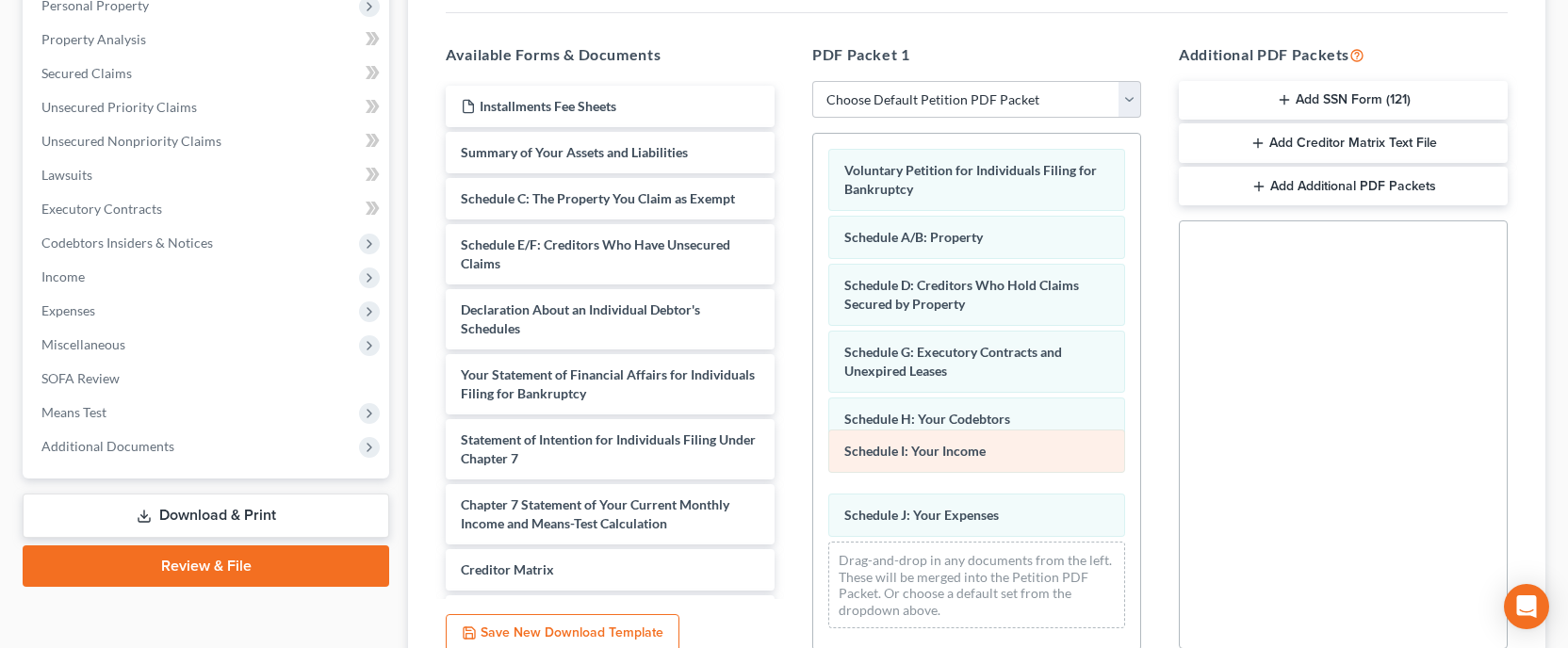 drag, startPoint x: 924, startPoint y: 526, endPoint x: 924, endPoint y: 456, distance: 70 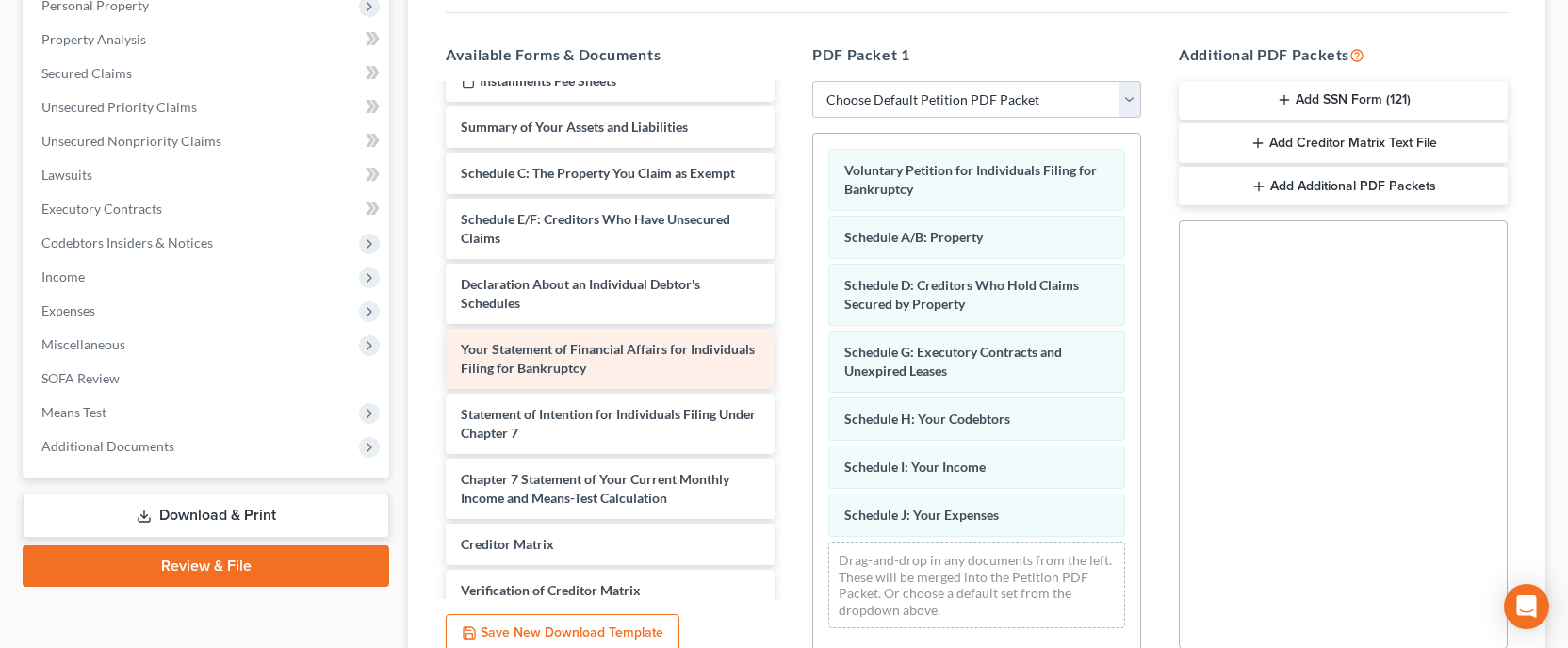 scroll, scrollTop: 24, scrollLeft: 0, axis: vertical 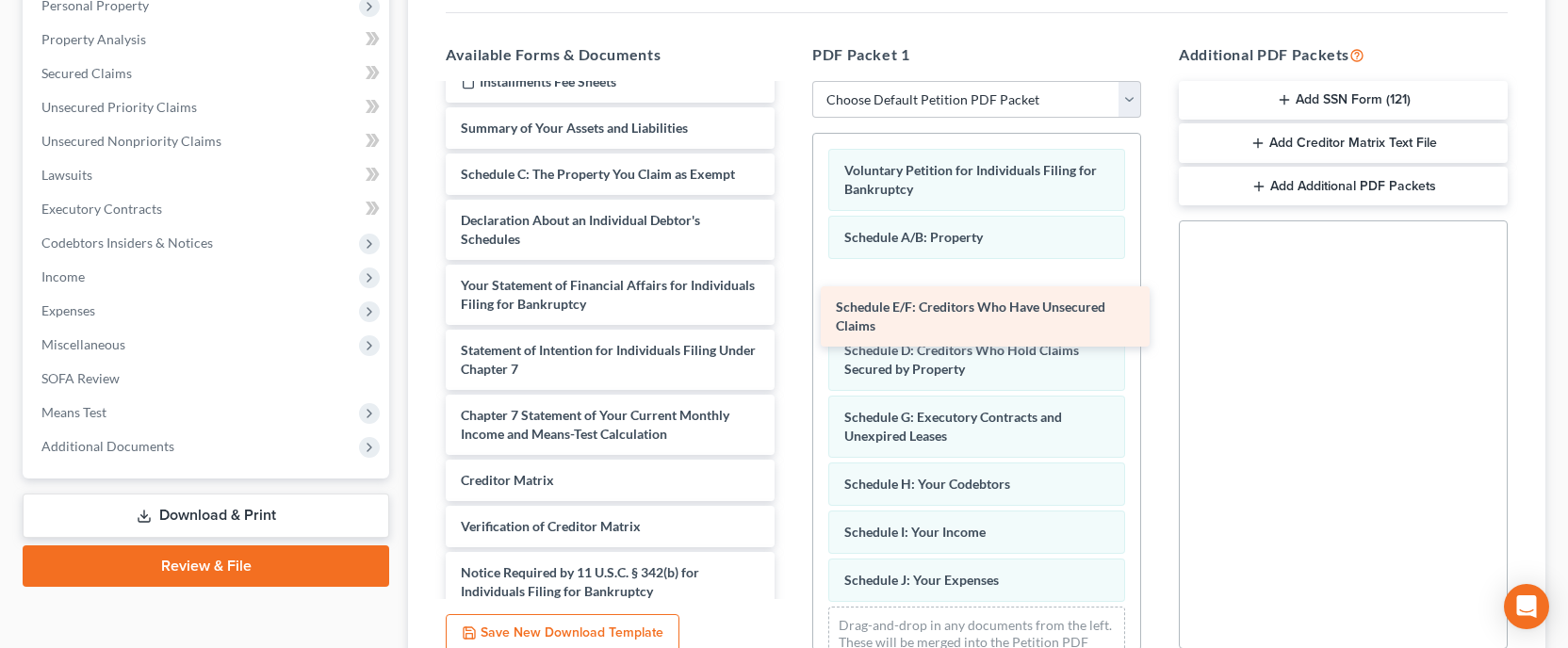 drag, startPoint x: 606, startPoint y: 226, endPoint x: 980, endPoint y: 315, distance: 384.4438 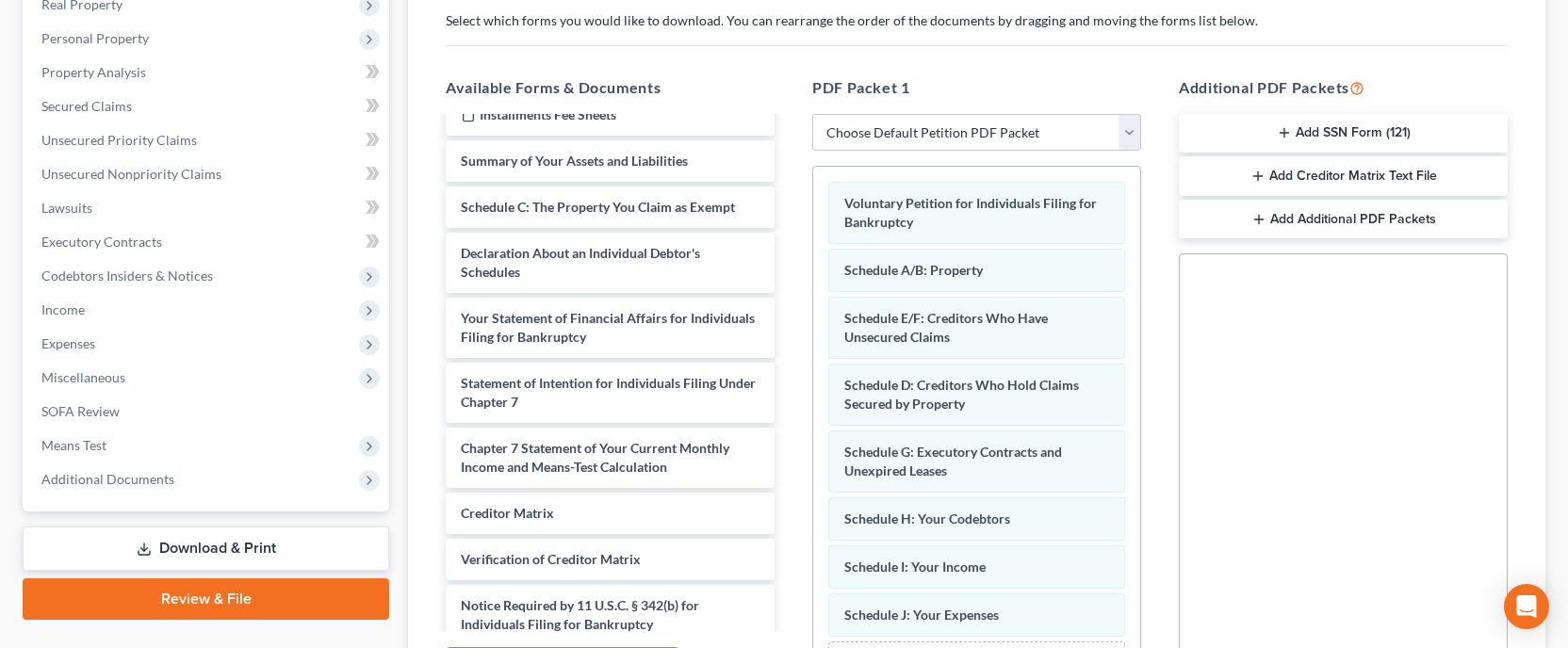scroll, scrollTop: 284, scrollLeft: 0, axis: vertical 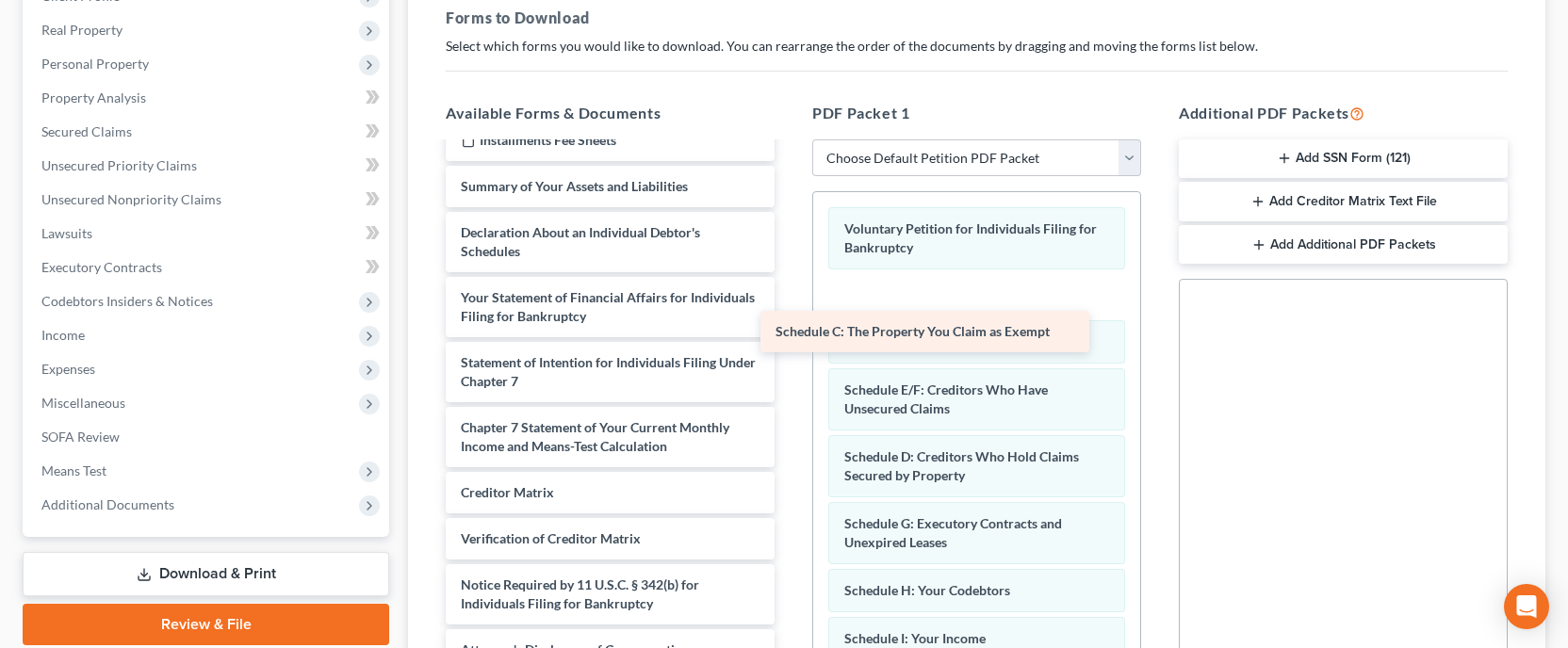 drag, startPoint x: 696, startPoint y: 231, endPoint x: 1015, endPoint y: 329, distance: 333.71395 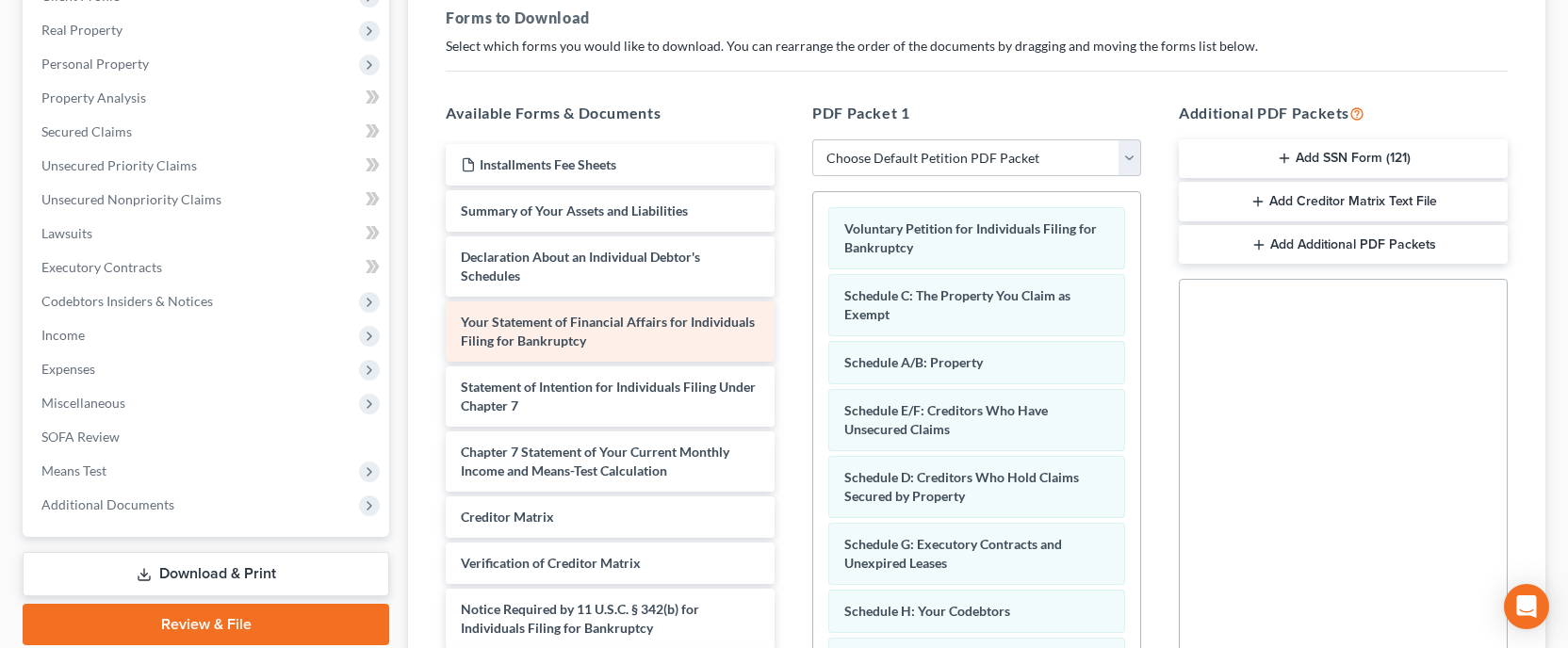 scroll, scrollTop: 0, scrollLeft: 0, axis: both 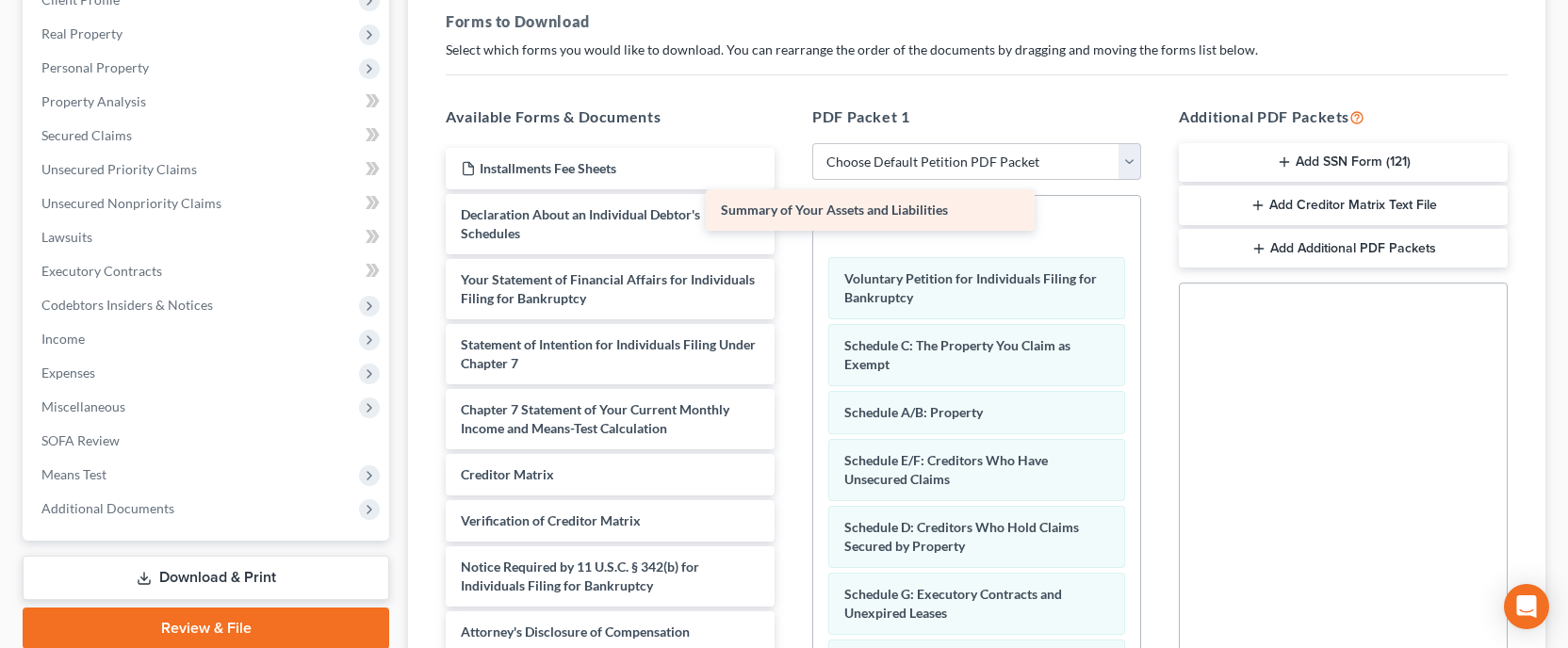drag, startPoint x: 670, startPoint y: 215, endPoint x: 970, endPoint y: 205, distance: 300.1666 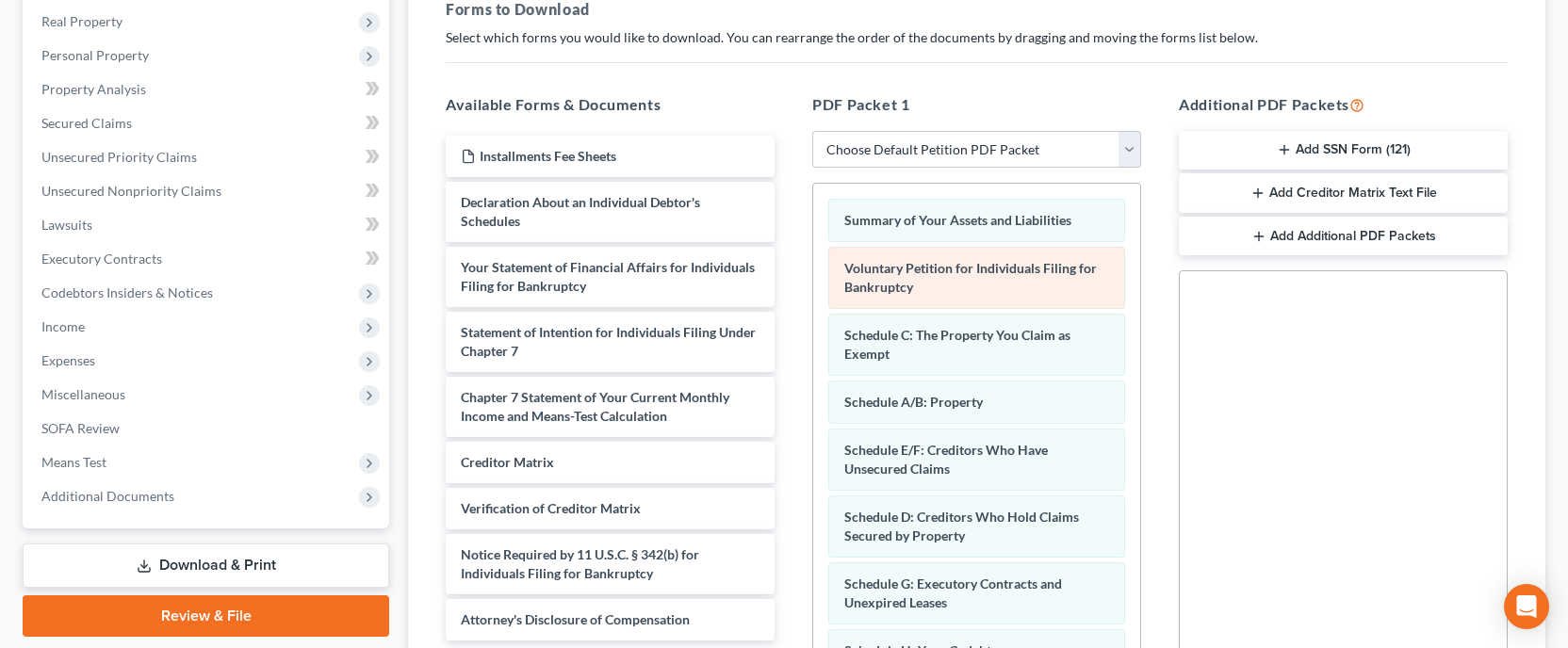 scroll, scrollTop: 300, scrollLeft: 0, axis: vertical 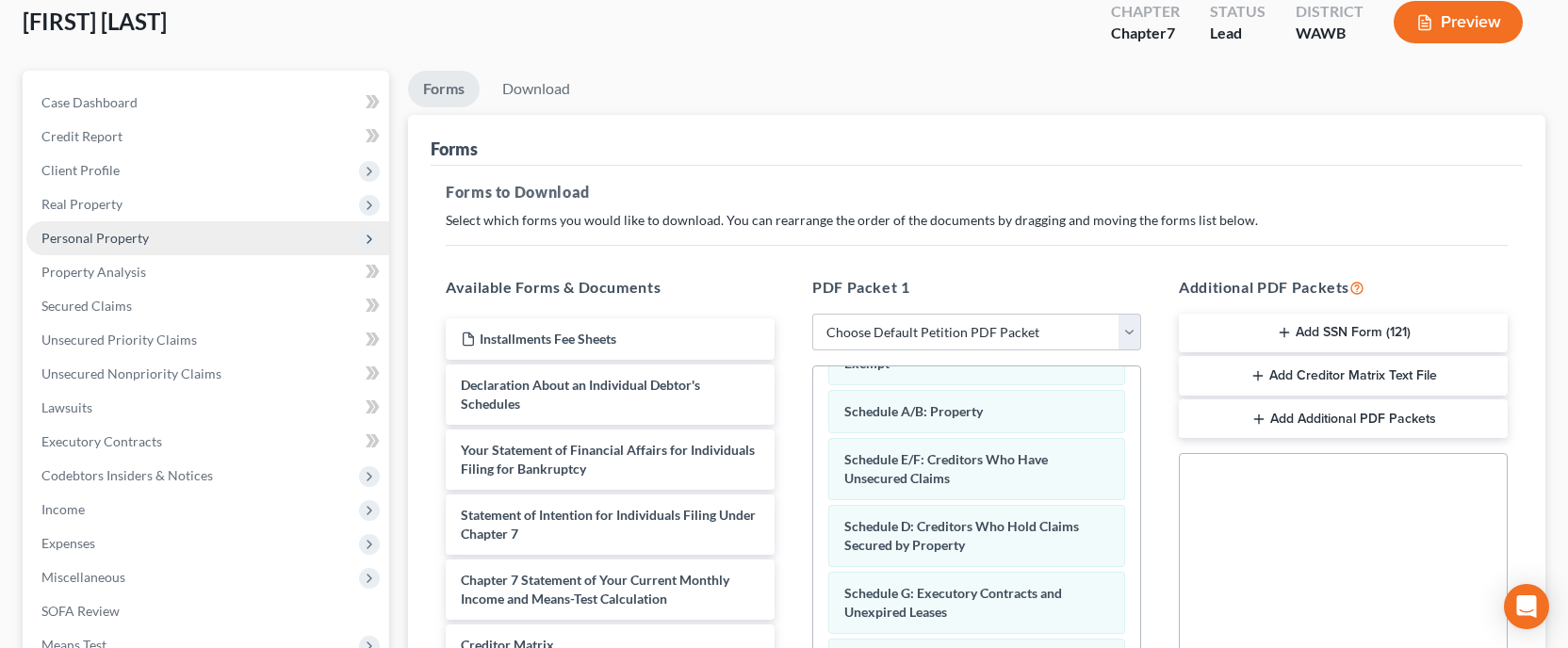 click on "Personal Property" at bounding box center (95, 237) 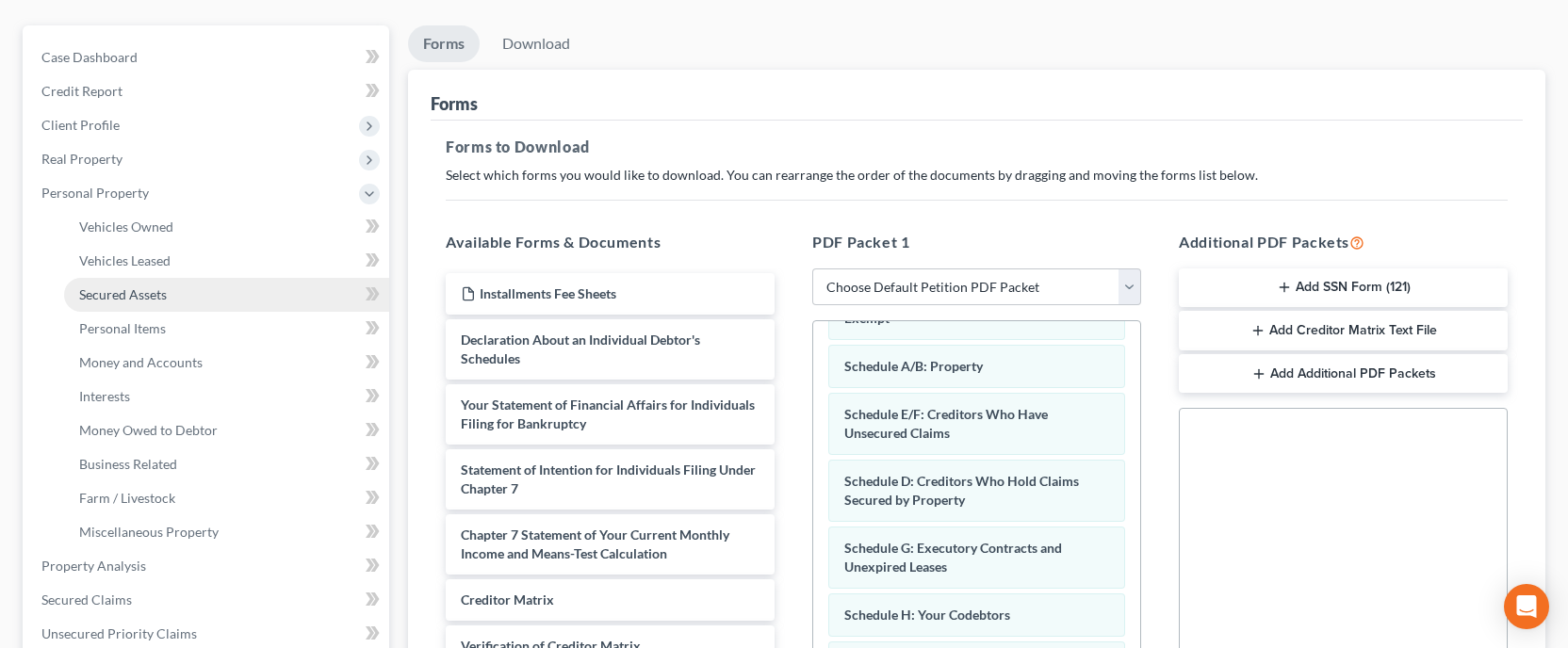scroll, scrollTop: 169, scrollLeft: 0, axis: vertical 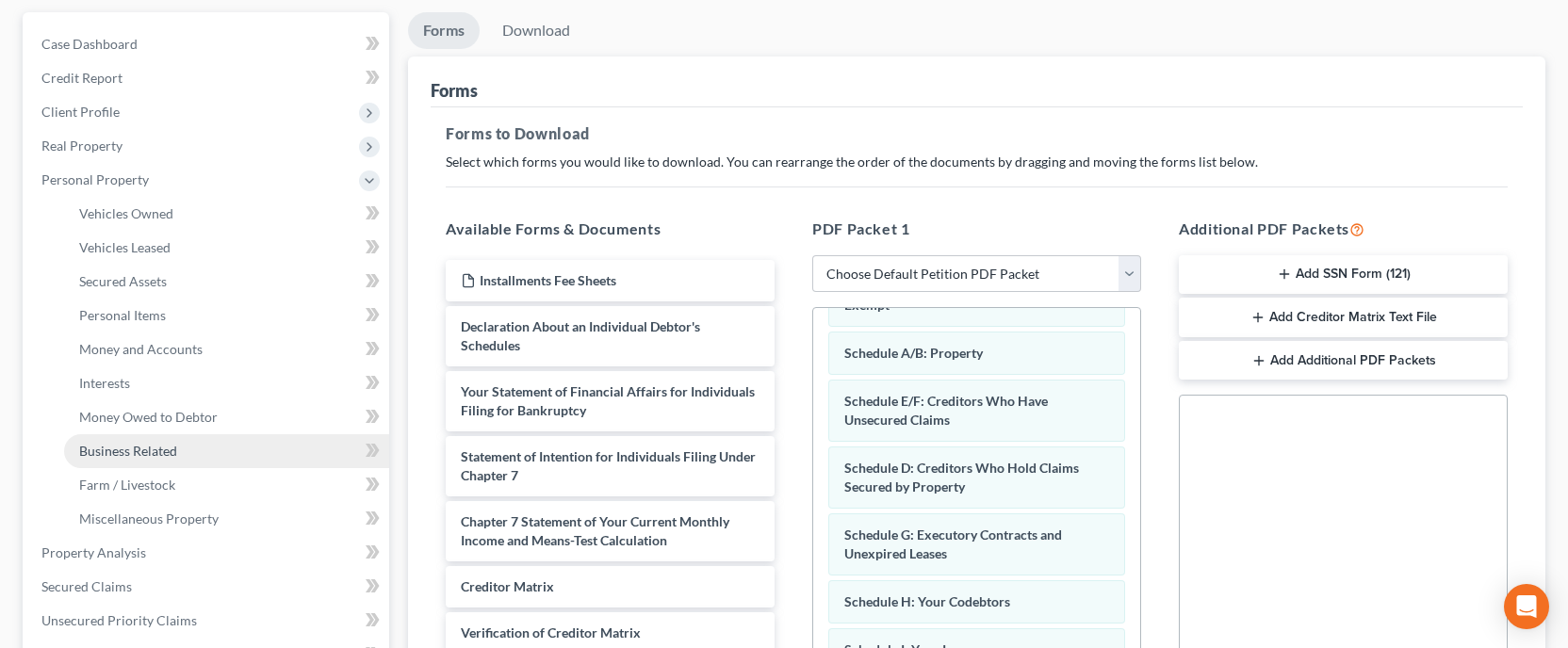 click on "Business Related" at bounding box center [128, 450] 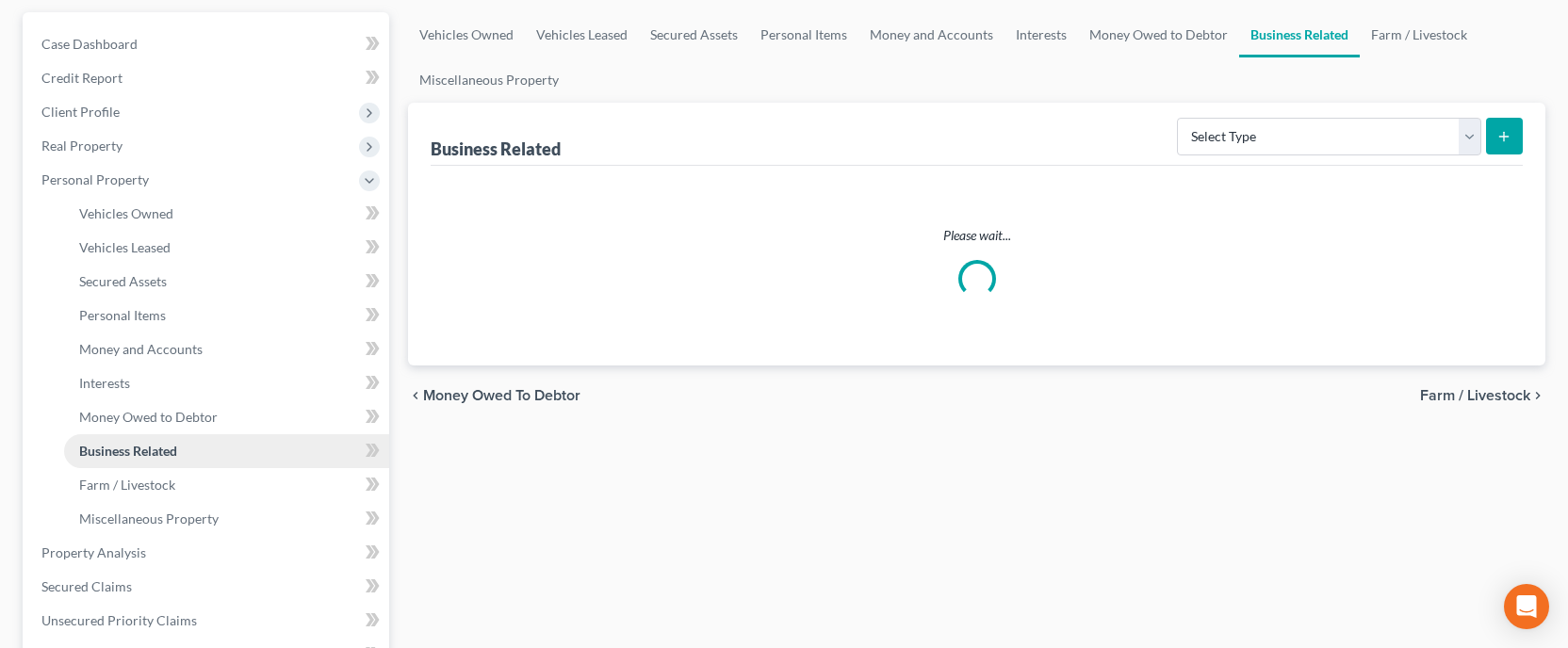scroll, scrollTop: 0, scrollLeft: 0, axis: both 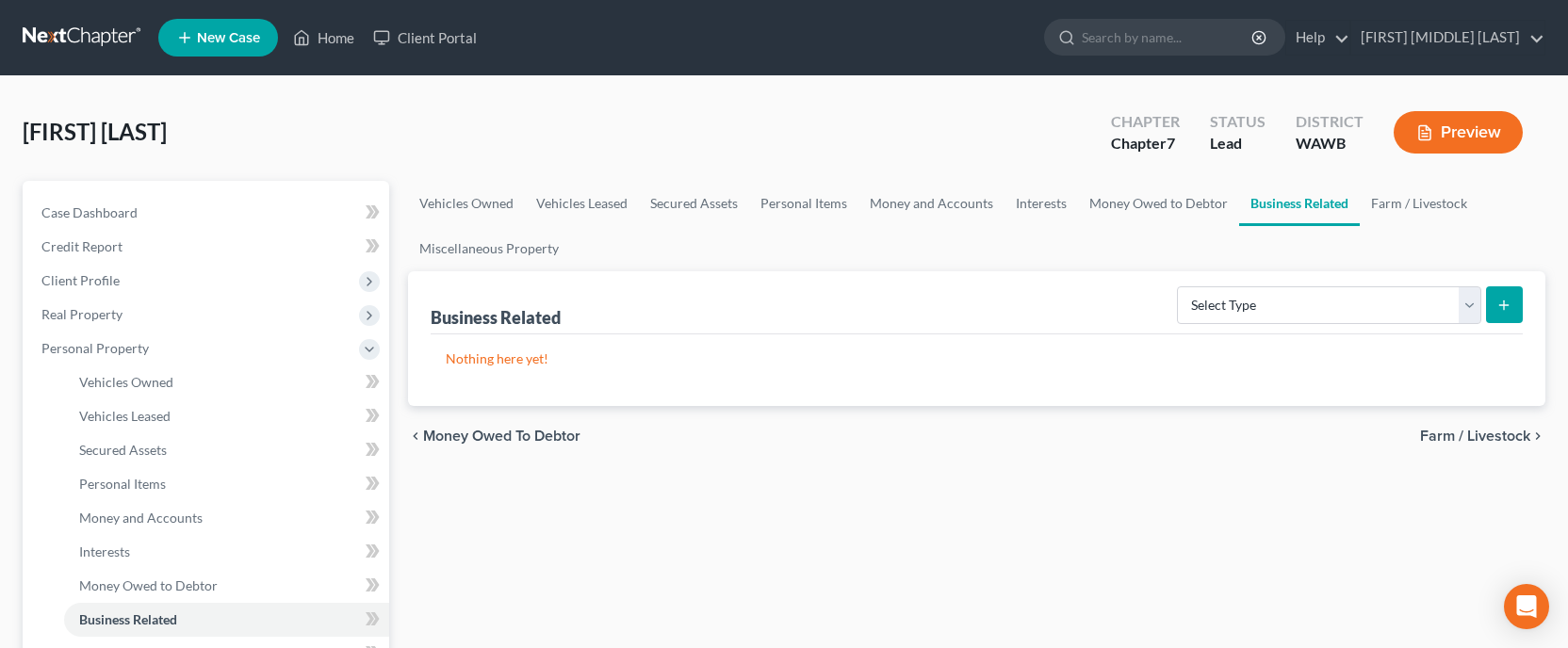 click on "Nothing here yet!" at bounding box center (976, 370) 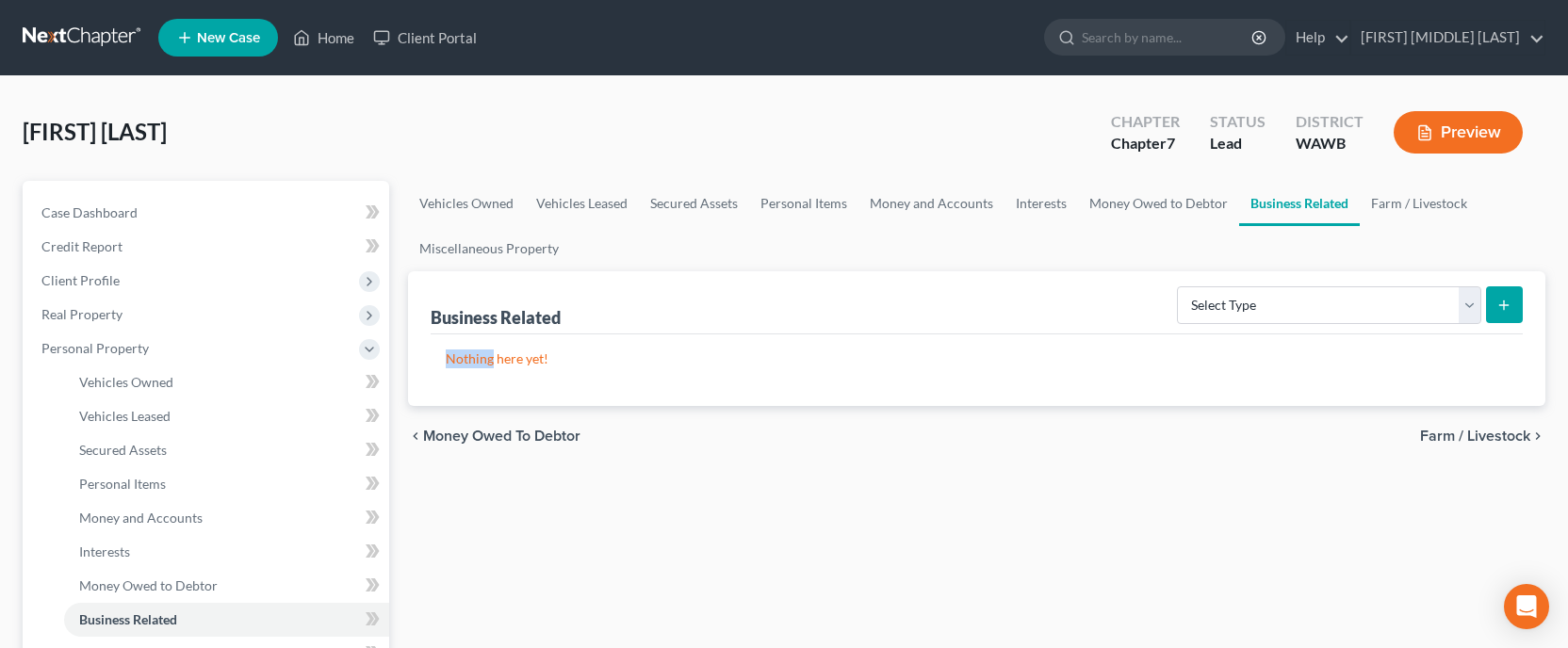 click on "Nothing here yet!" at bounding box center (976, 359) 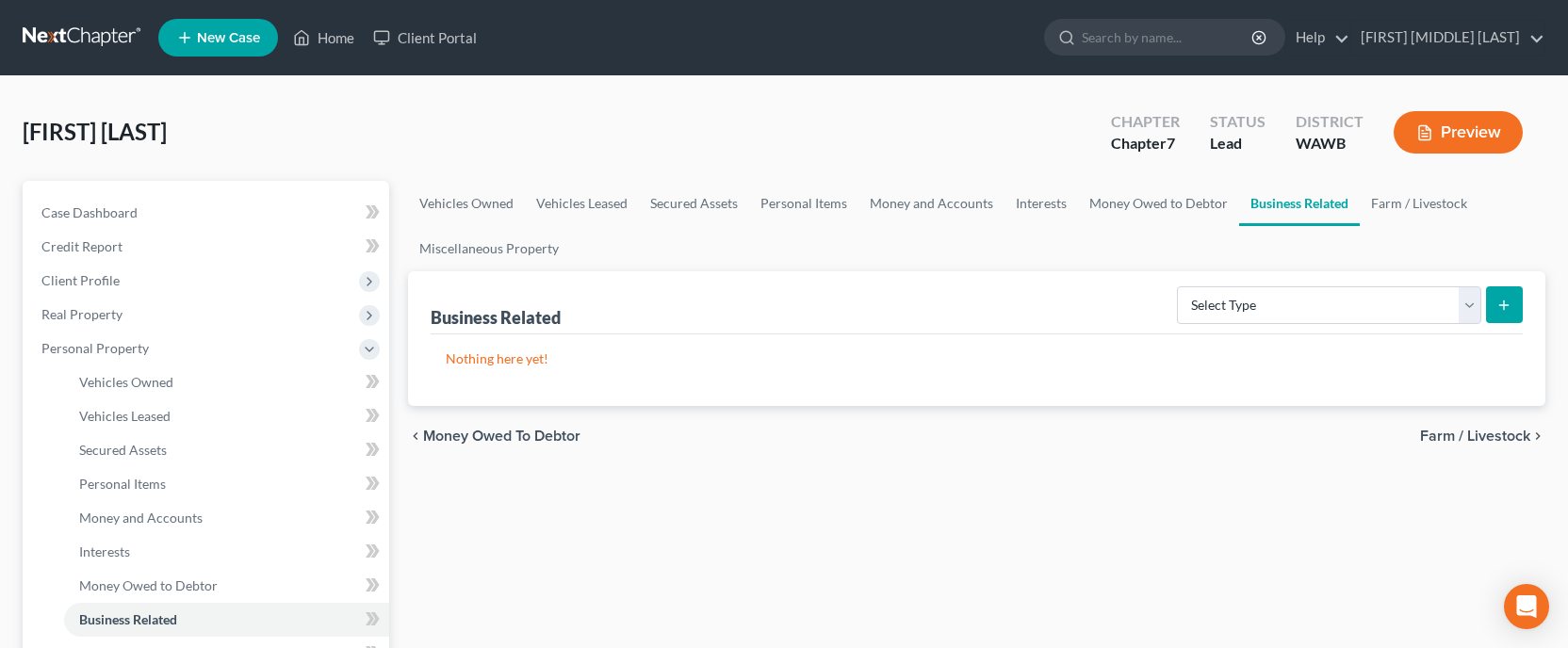 click on "Vehicles Owned
Vehicles Leased
Secured Assets
Personal Items
Money and Accounts
Interests
Money Owed to Debtor
Business Related
Farm / Livestock
Miscellaneous Property
Business Related Select Type Customer Lists Franchises Inventory Licenses Machinery Office Equipment, Furnishings, Supplies Other Business Related Property Not Listed Patents, Copyrights, Intellectual Property
Nothing here yet!
chevron_left
Money Owed to Debtor
Farm / Livestock
chevron_right" at bounding box center [976, 724] 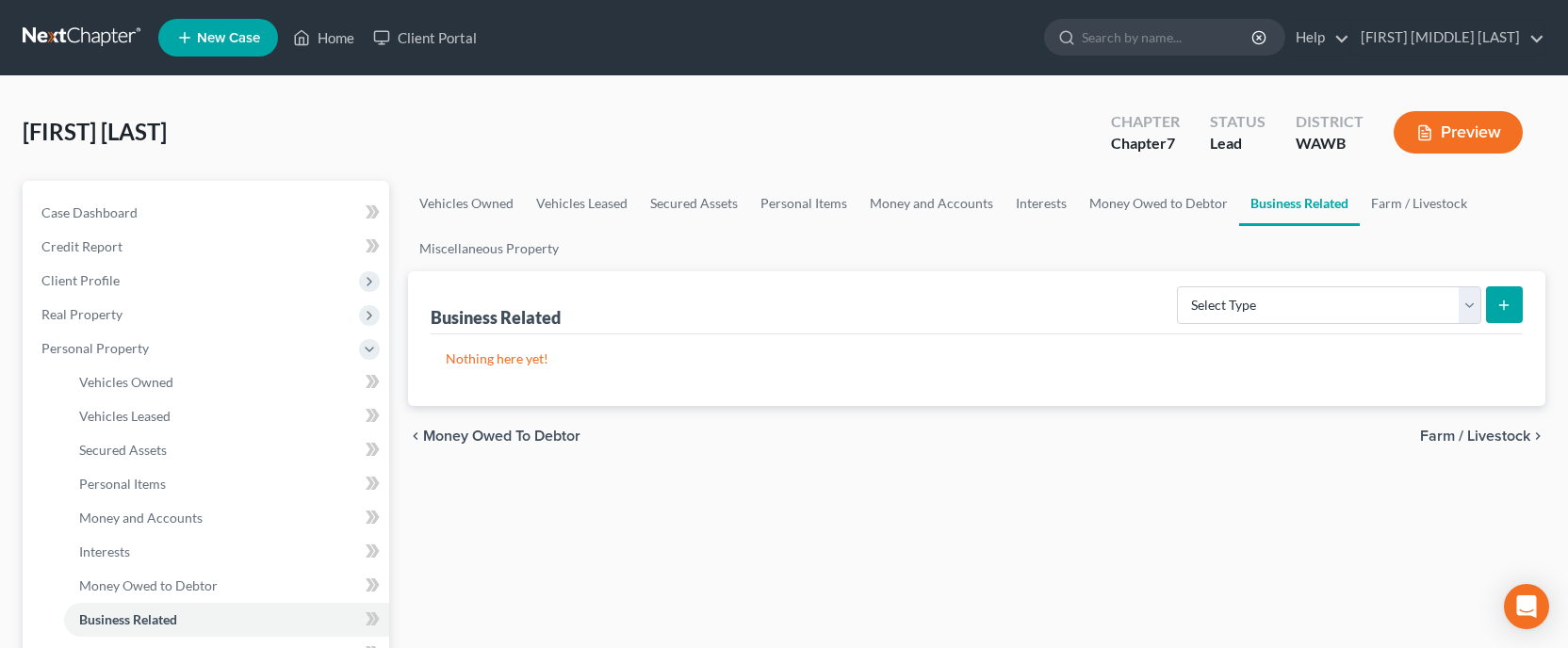 click on "Nothing here yet!" at bounding box center [976, 359] 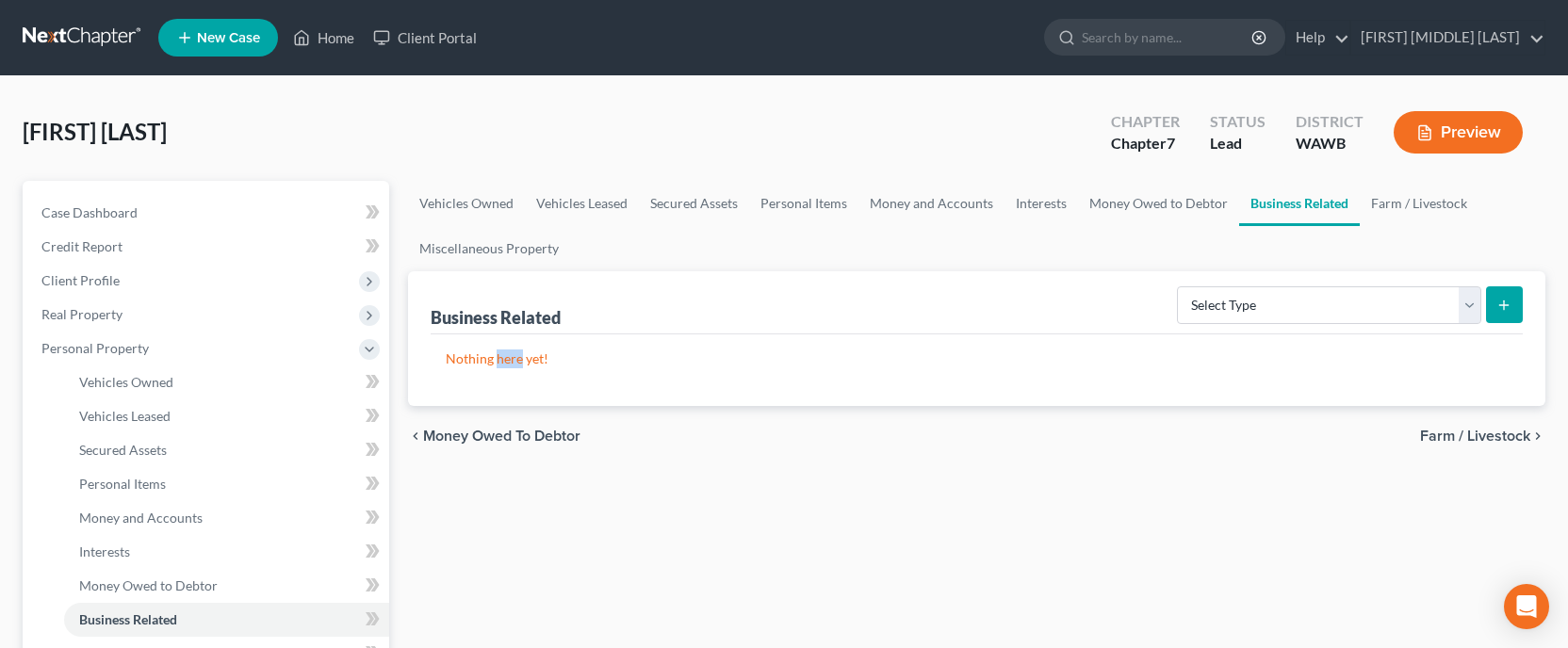 click on "Nothing here yet!" at bounding box center (976, 359) 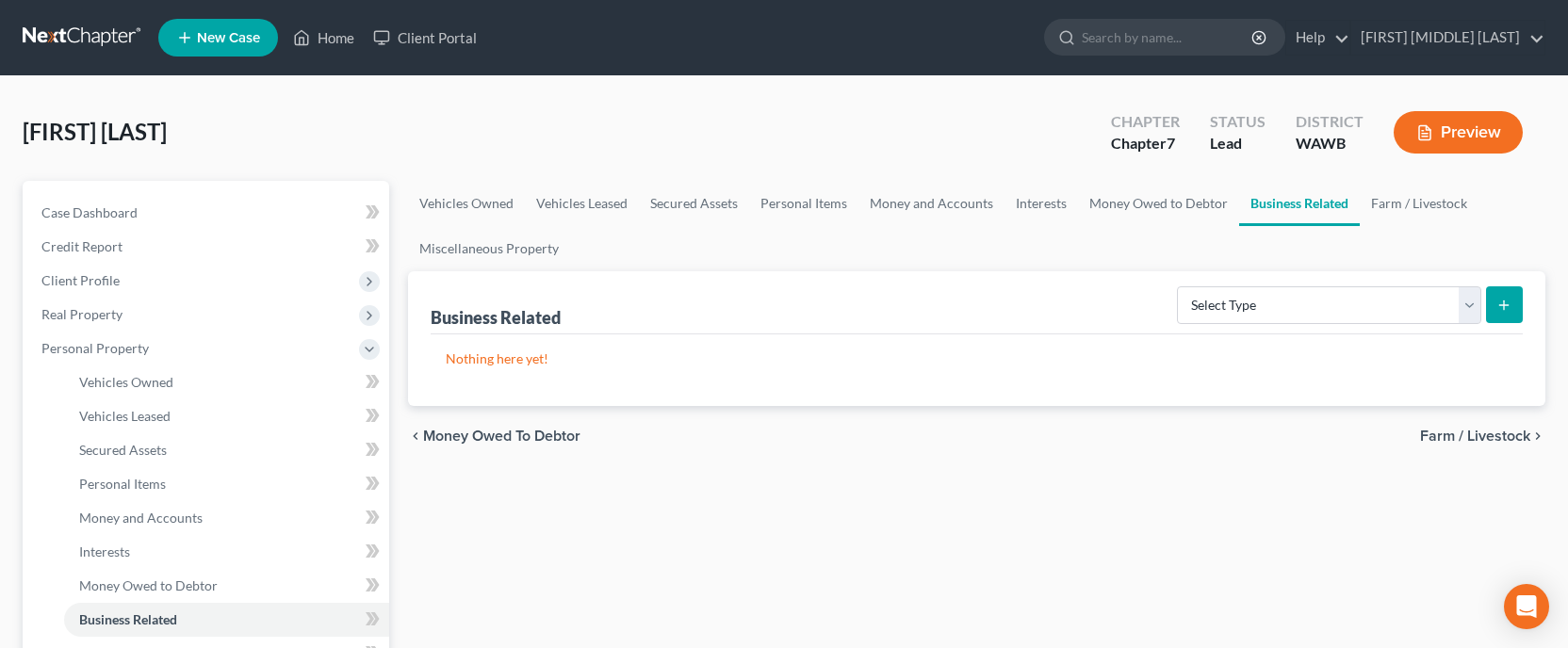 click on "Nothing here yet!" at bounding box center [976, 359] 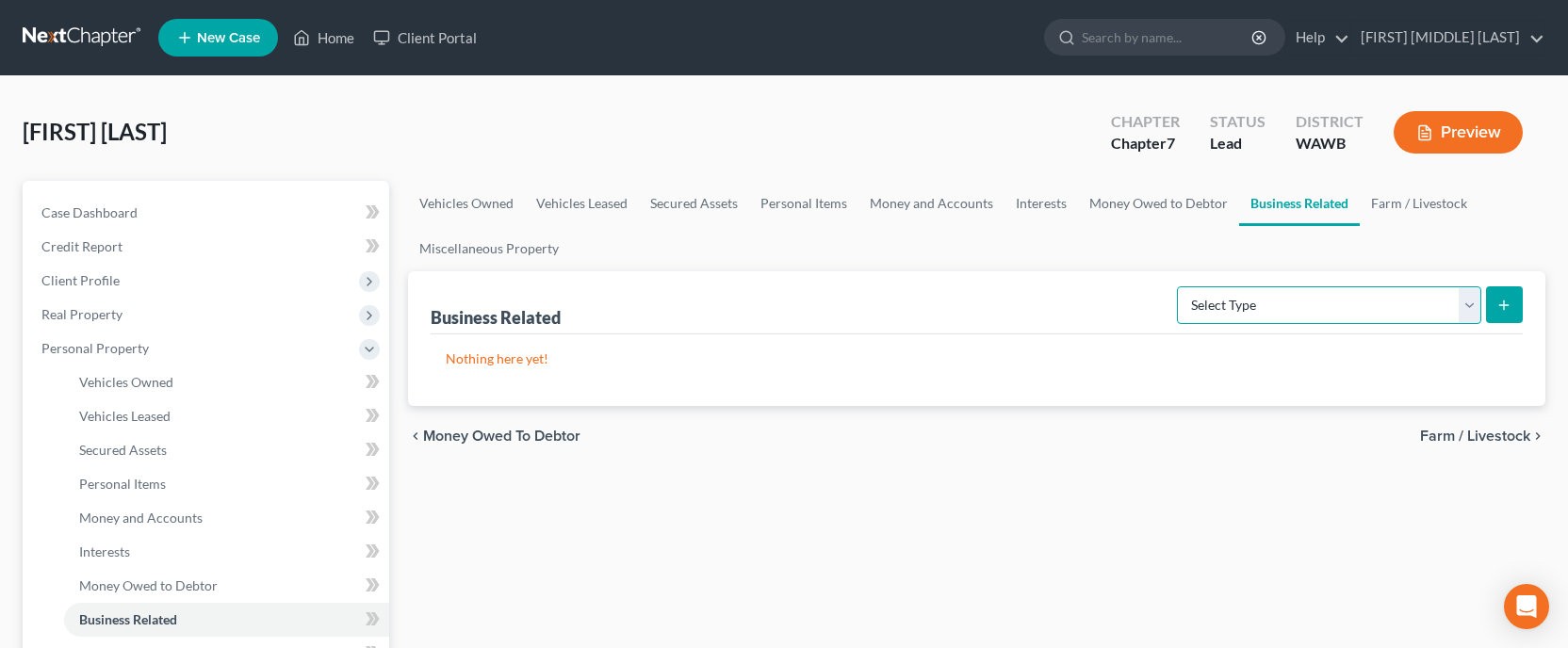 select on "other_business_related_property_not_listed" 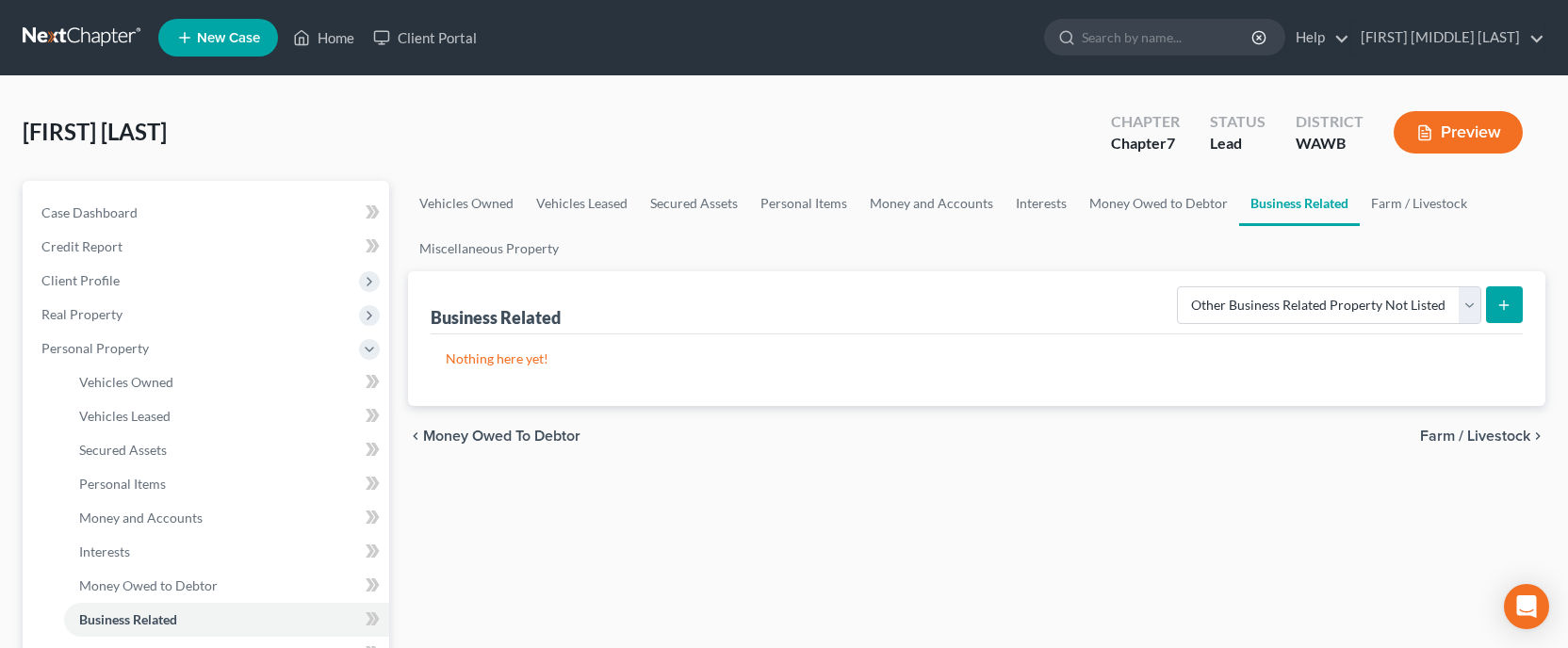 click on "Nothing here yet!" at bounding box center (976, 359) 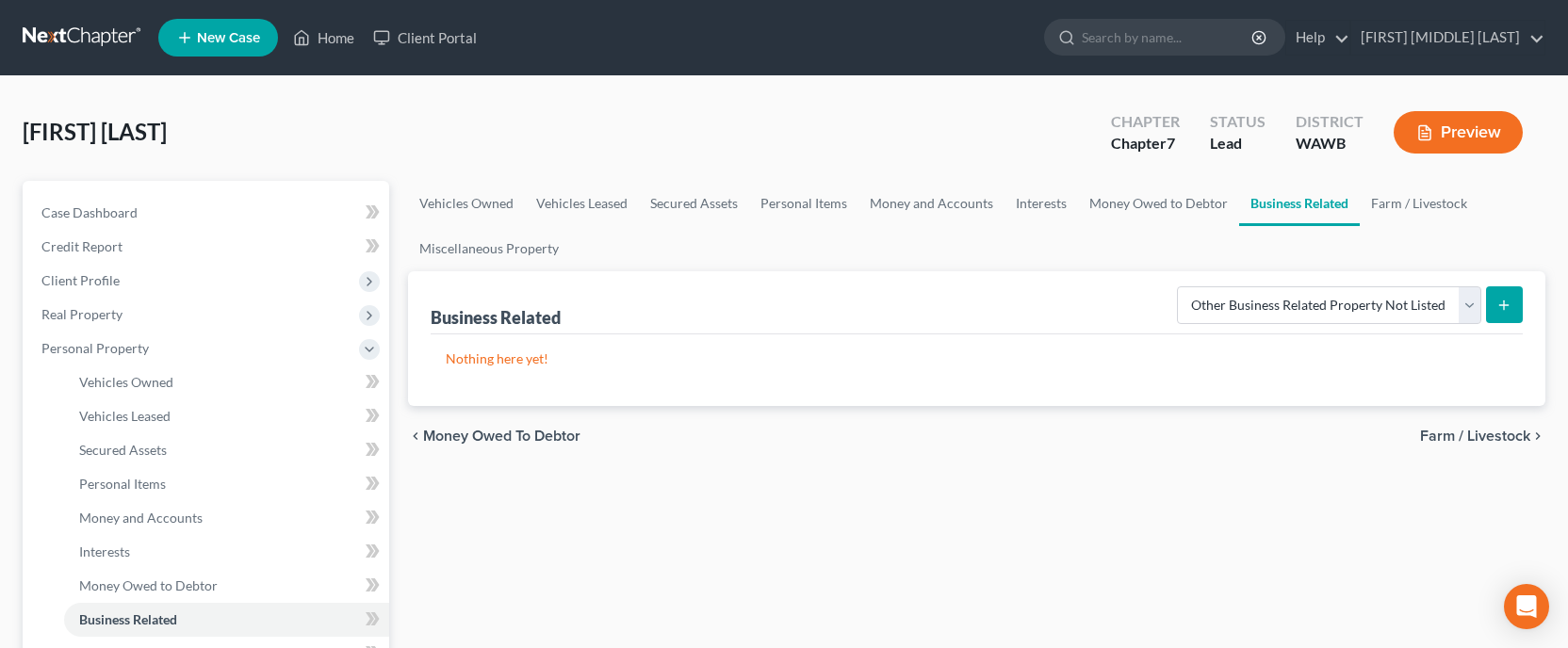 click on "Nothing here yet!" at bounding box center [976, 359] 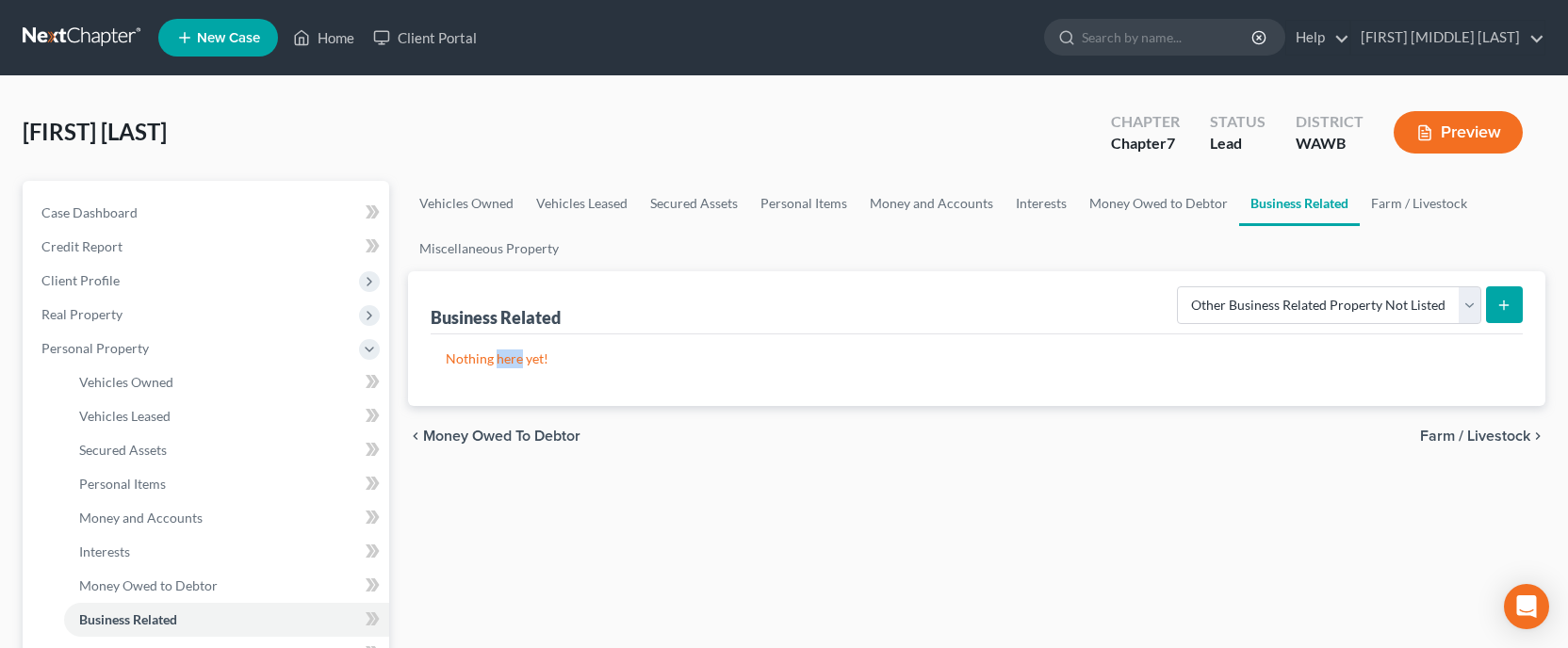 click on "Nothing here yet!" at bounding box center [976, 359] 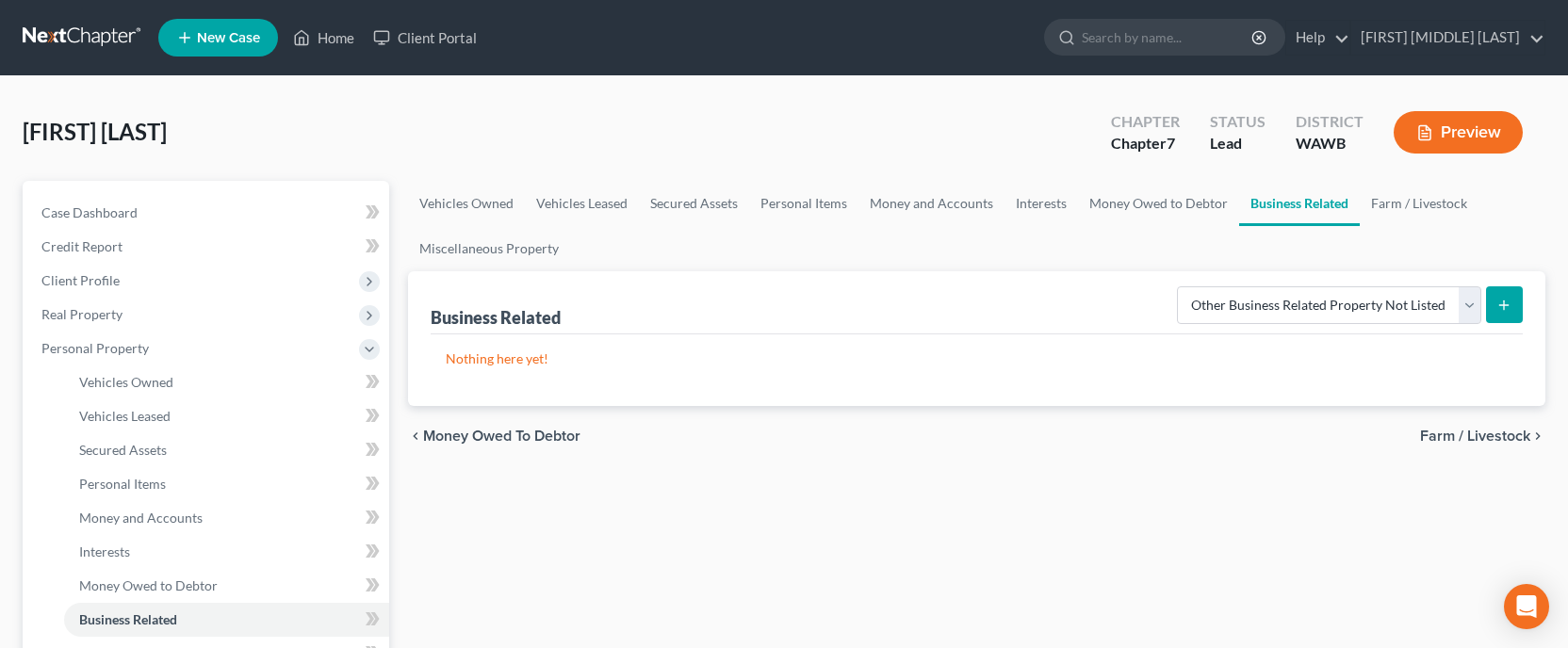 click on "Nothing here yet!" at bounding box center [976, 370] 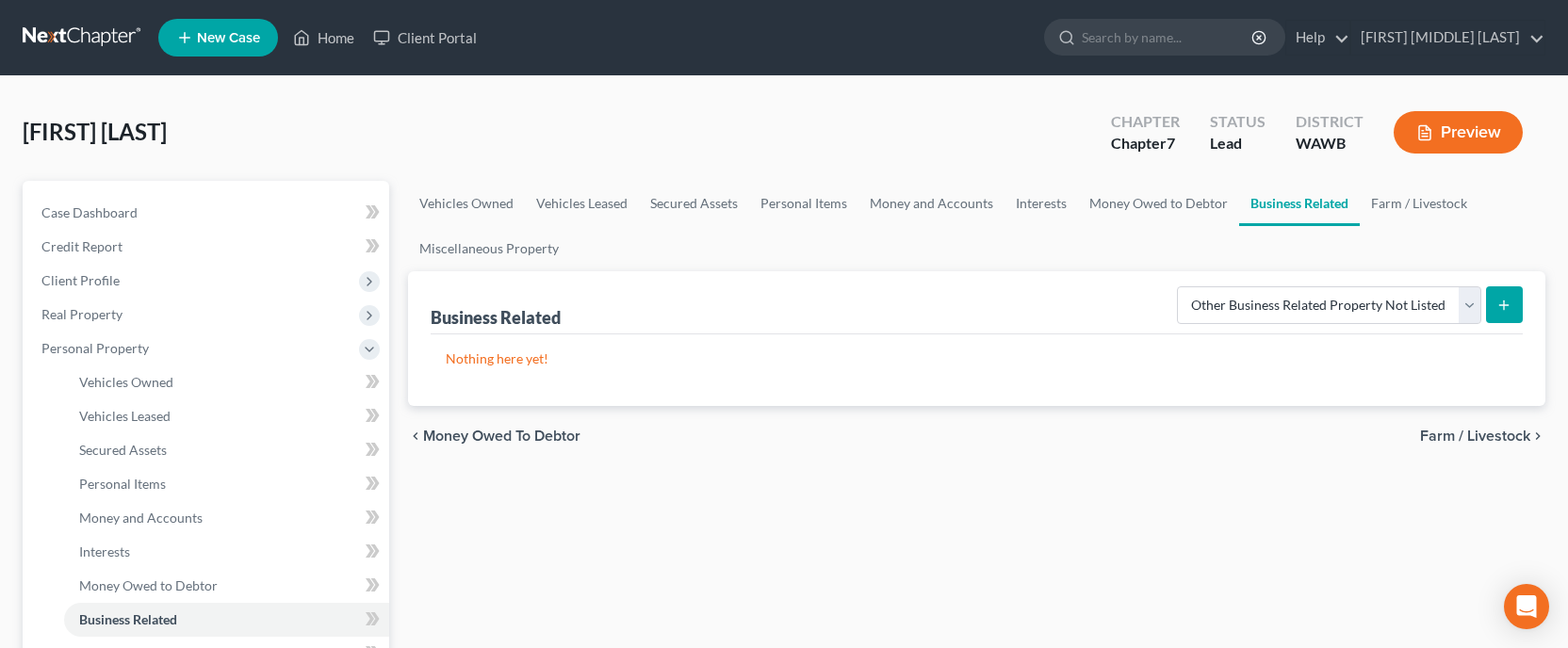 click 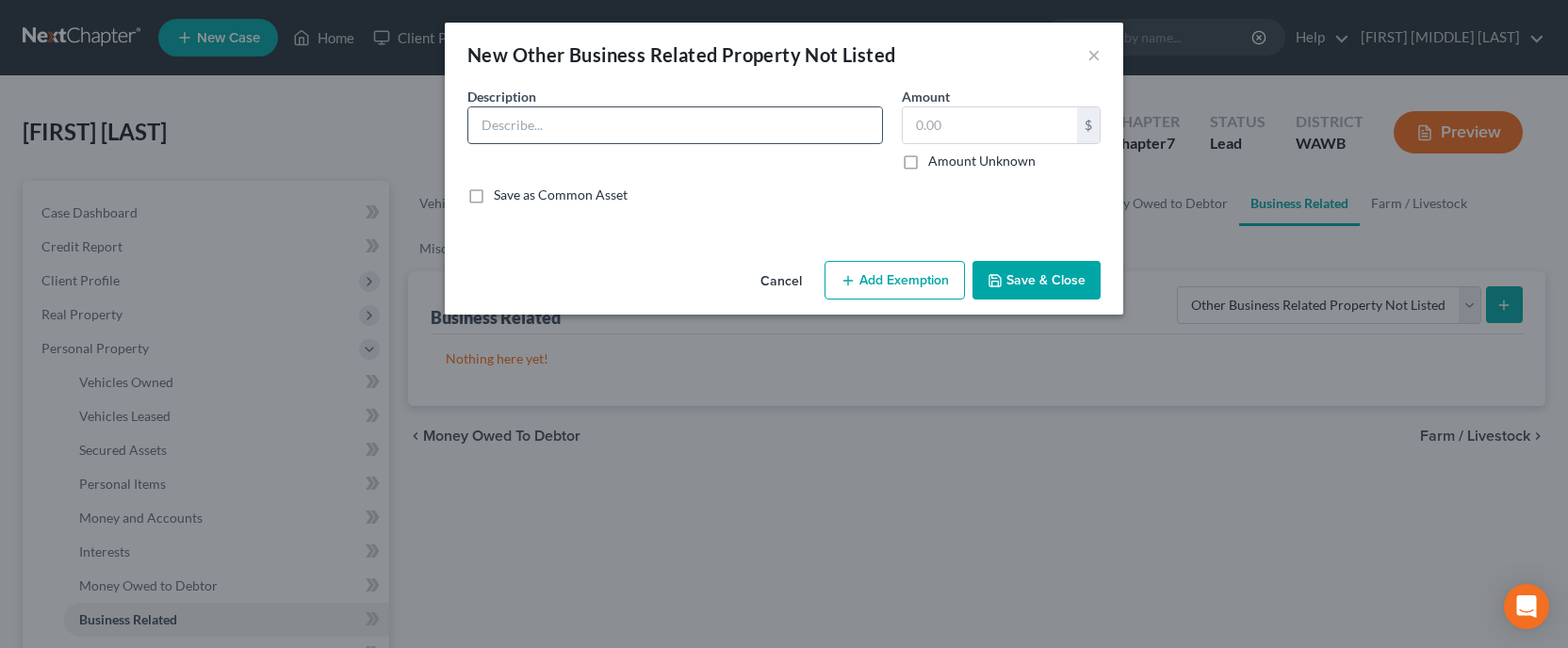 click at bounding box center [675, 125] 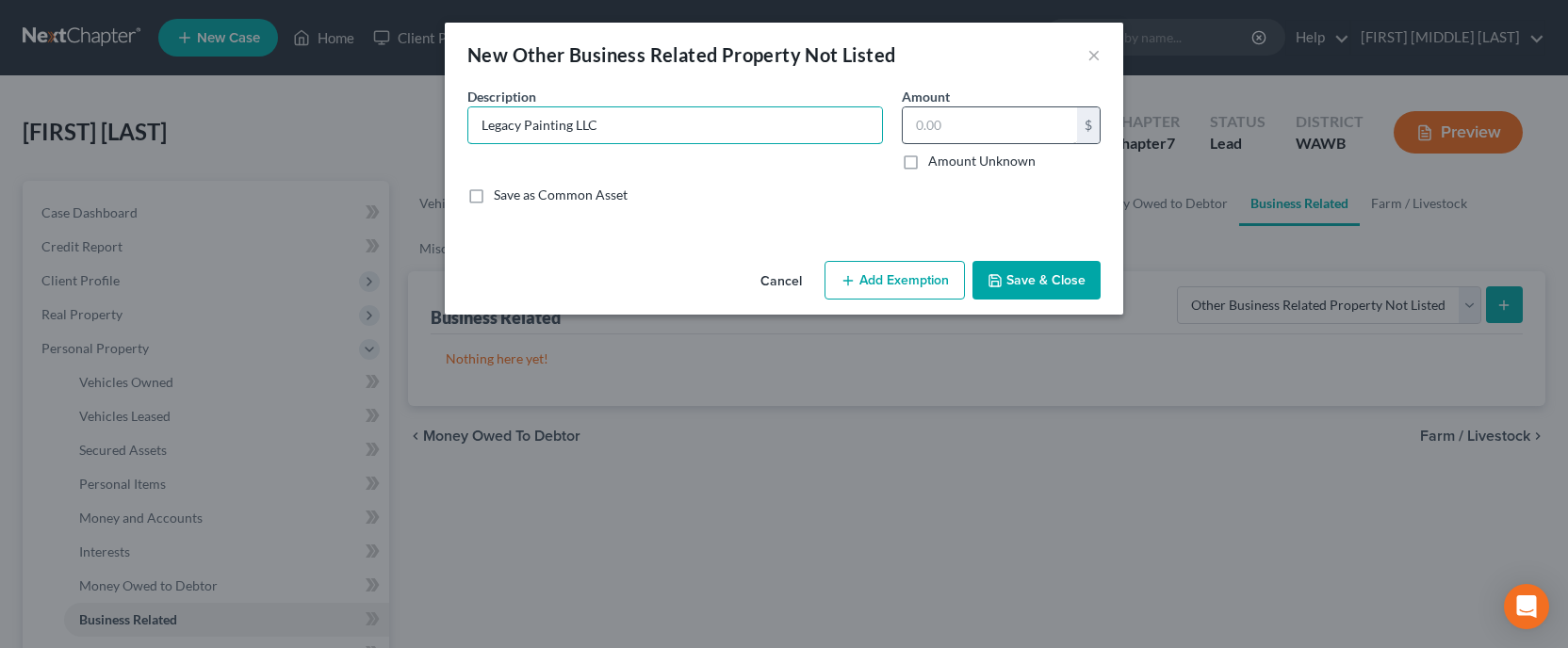 type on "Legacy Painting LLC" 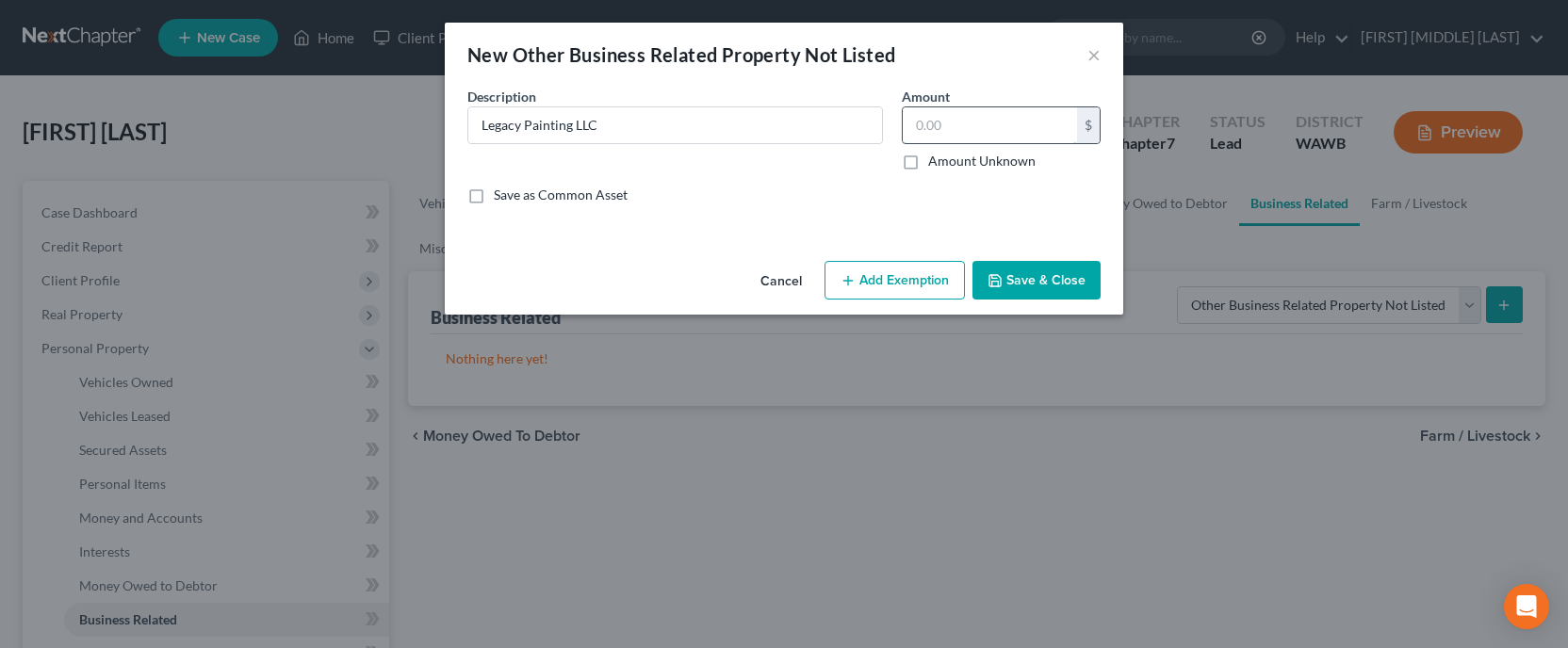 click at bounding box center (989, 125) 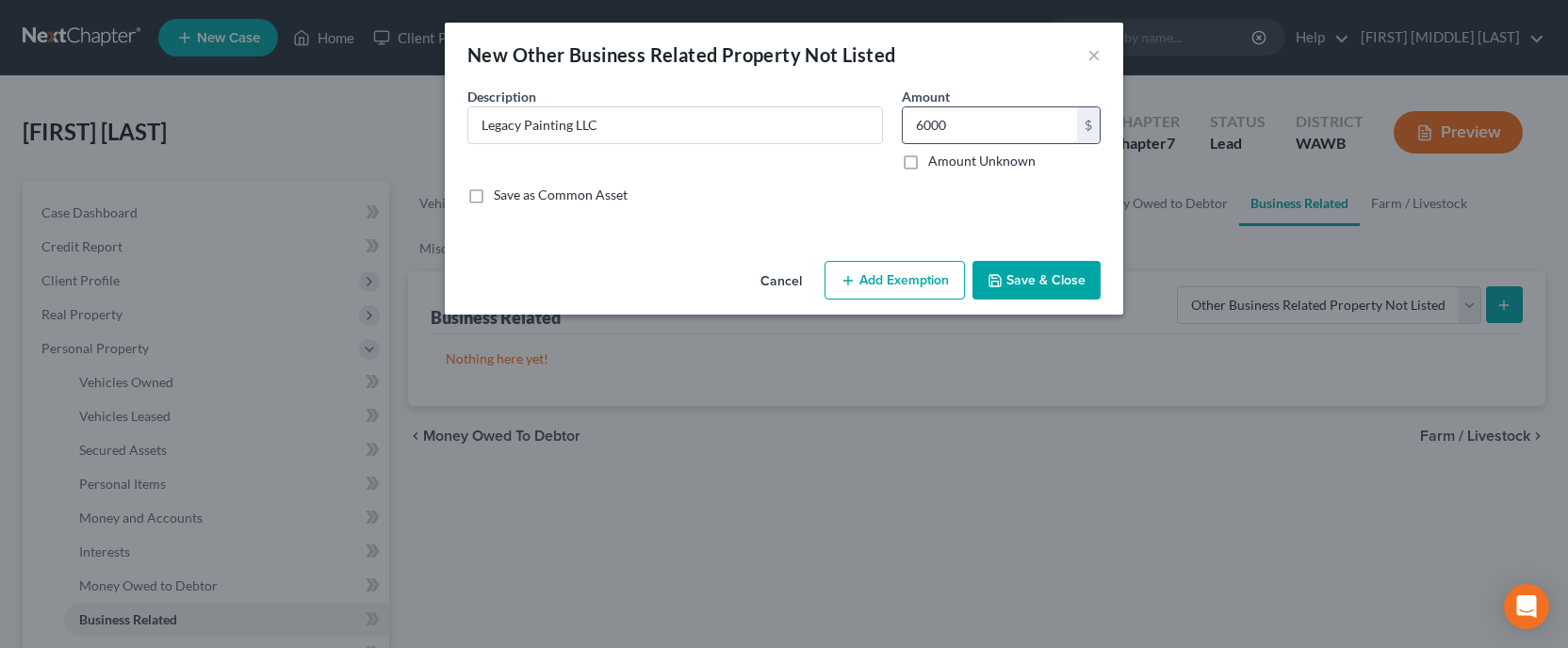 type on "6,000" 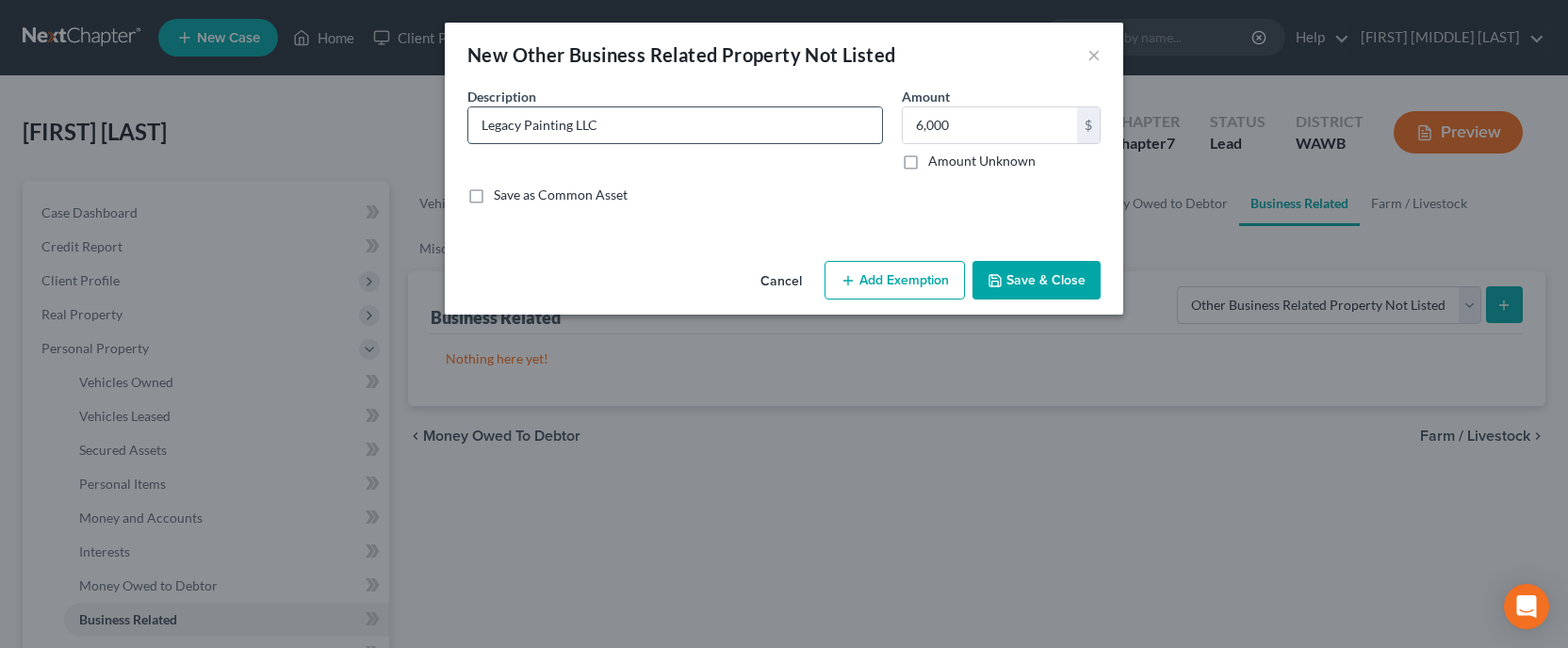click on "Legacy Painting LLC" at bounding box center (675, 125) 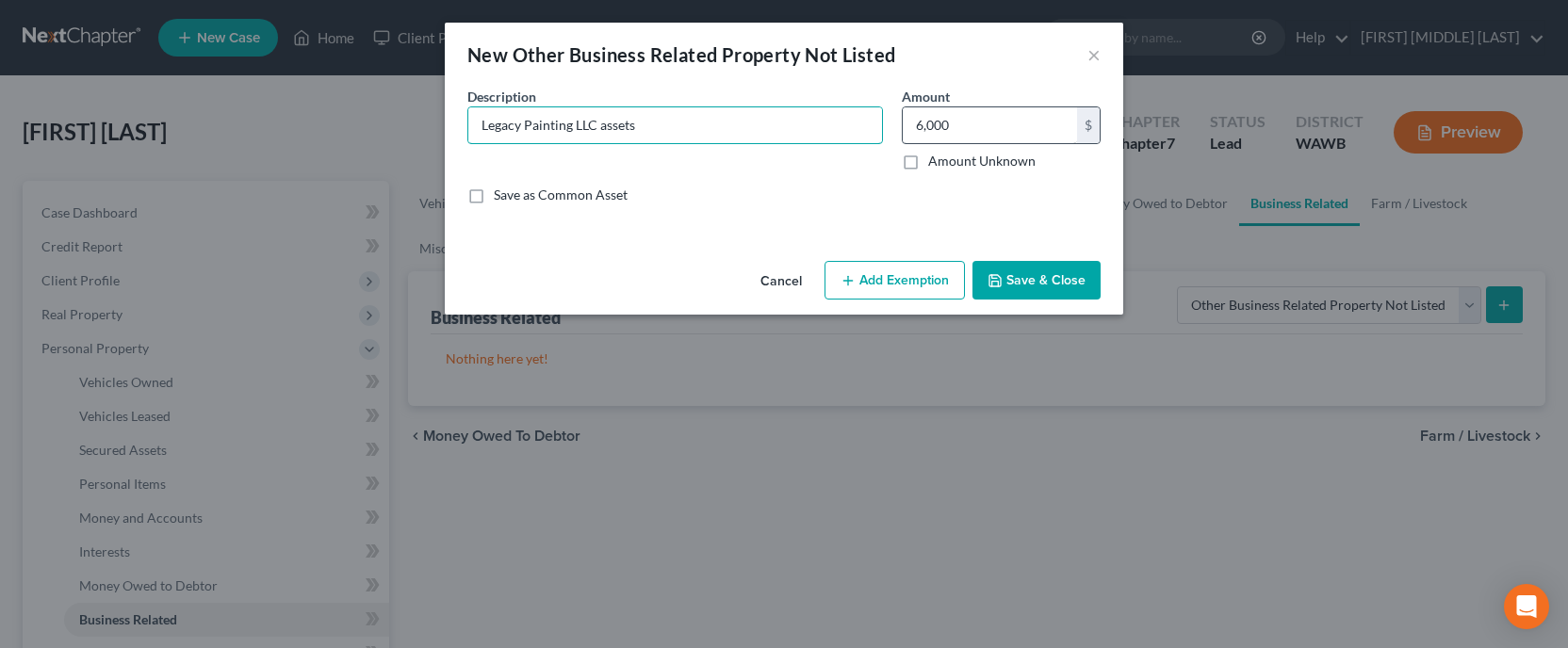 type on "Legacy Painting LLC assets" 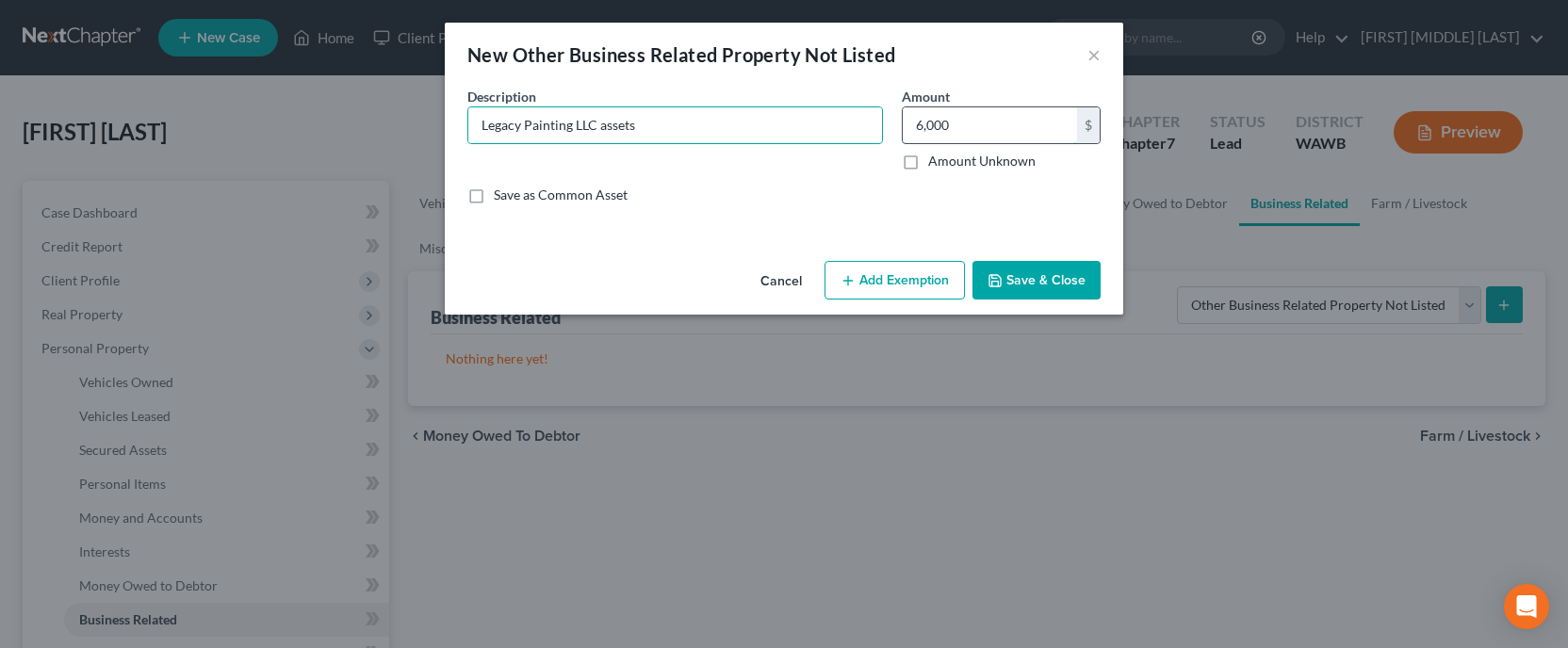 click on "6,000" at bounding box center (989, 125) 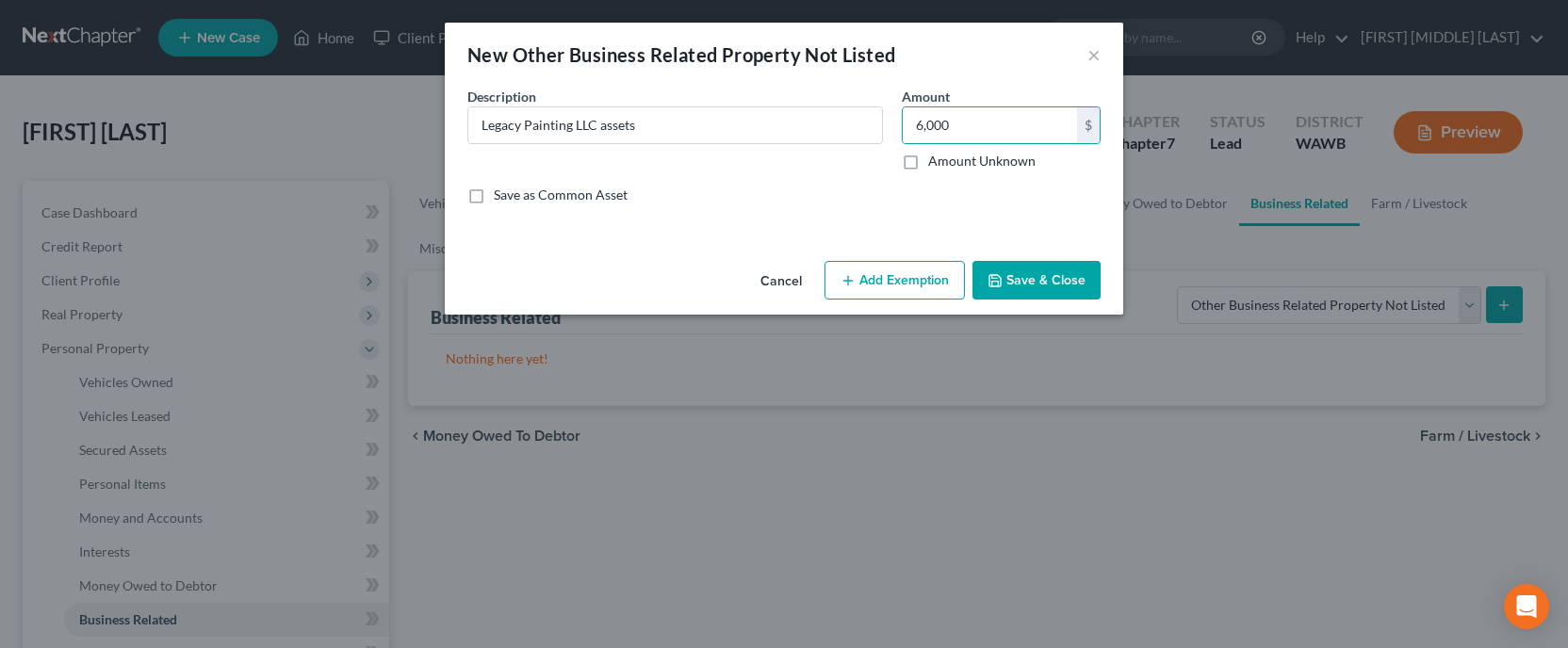 click on "Save & Close" at bounding box center (1037, 281) 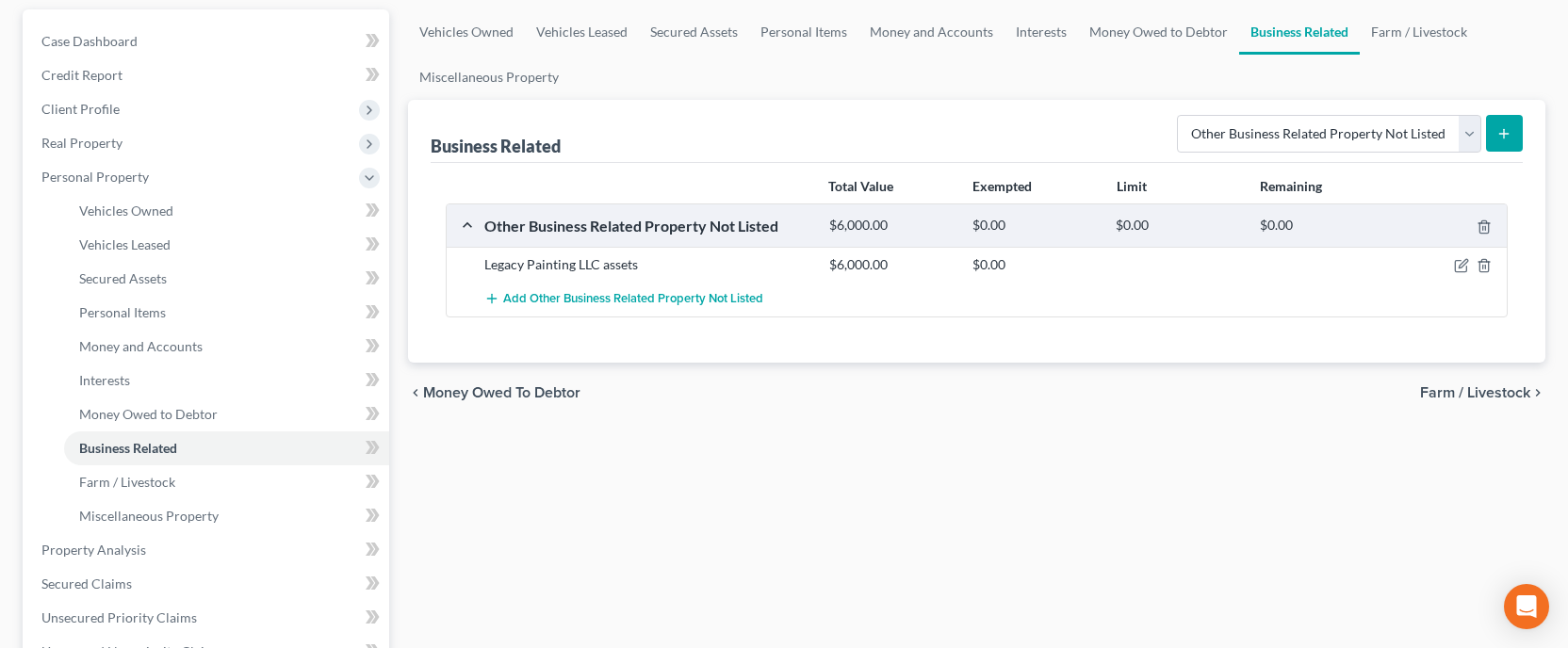 scroll, scrollTop: 178, scrollLeft: 0, axis: vertical 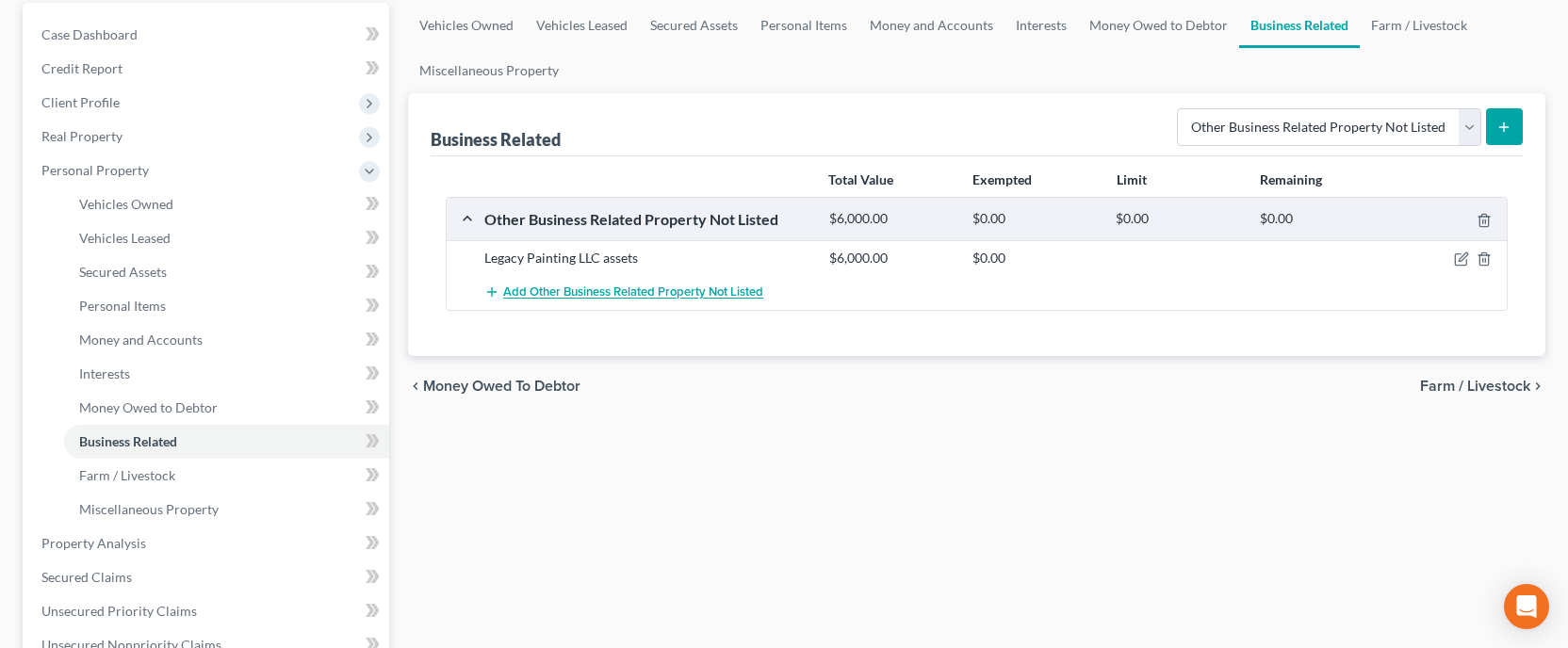 click on "Add Other Business Related Property Not Listed" at bounding box center [633, 293] 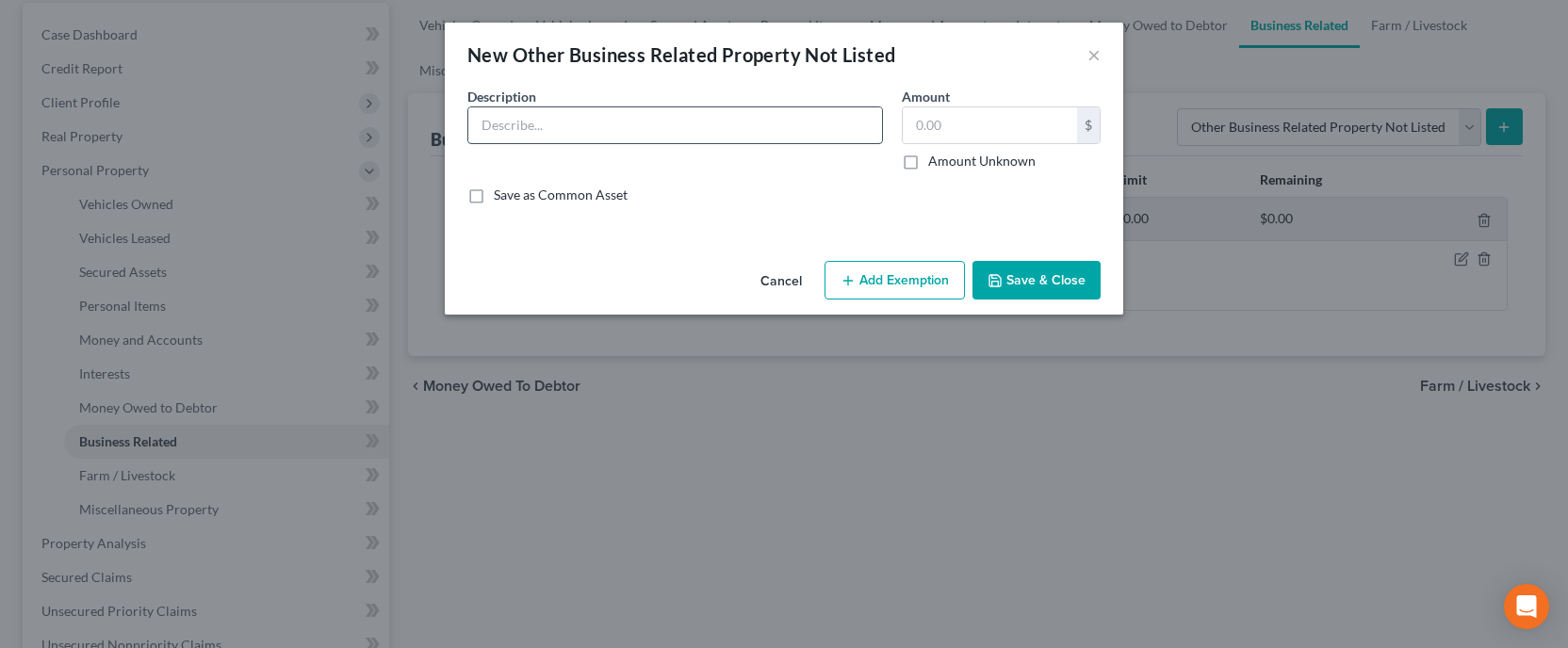 click at bounding box center (675, 125) 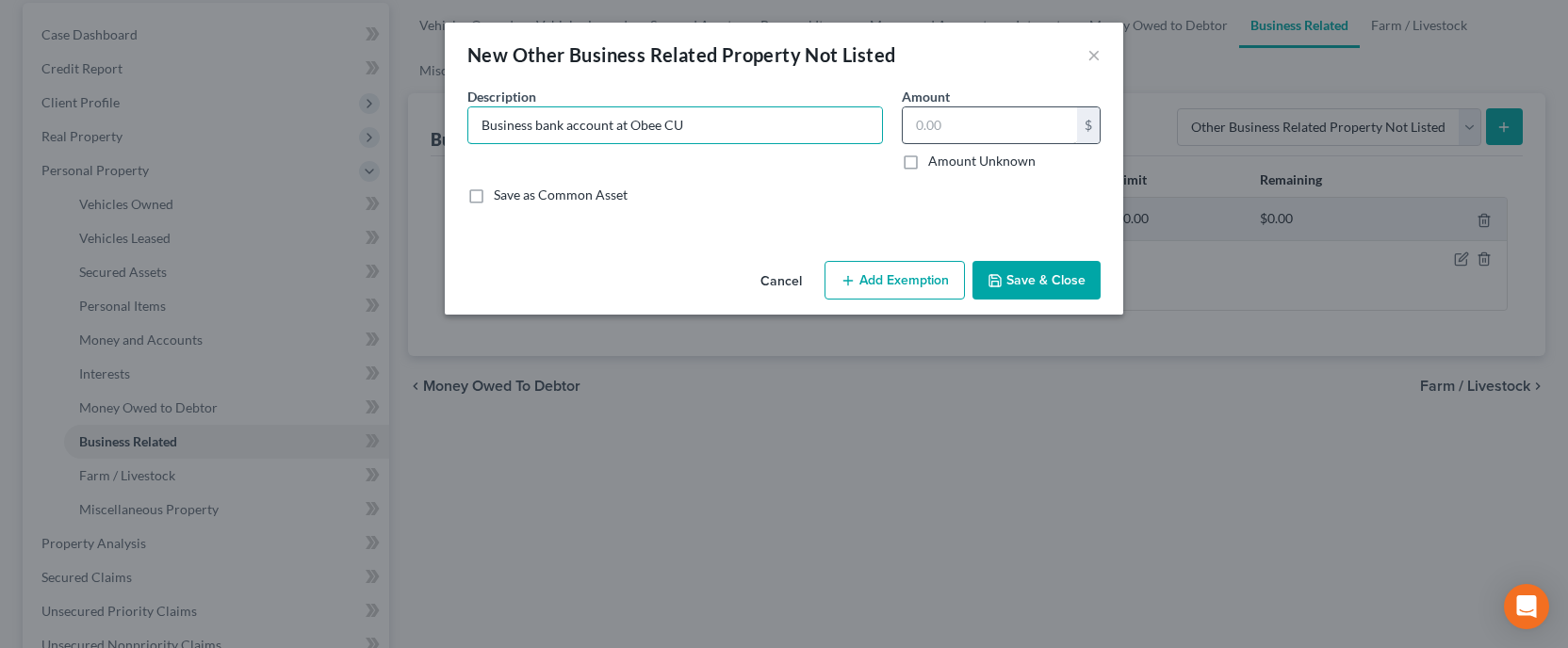 type on "Business bank account at Obee CU" 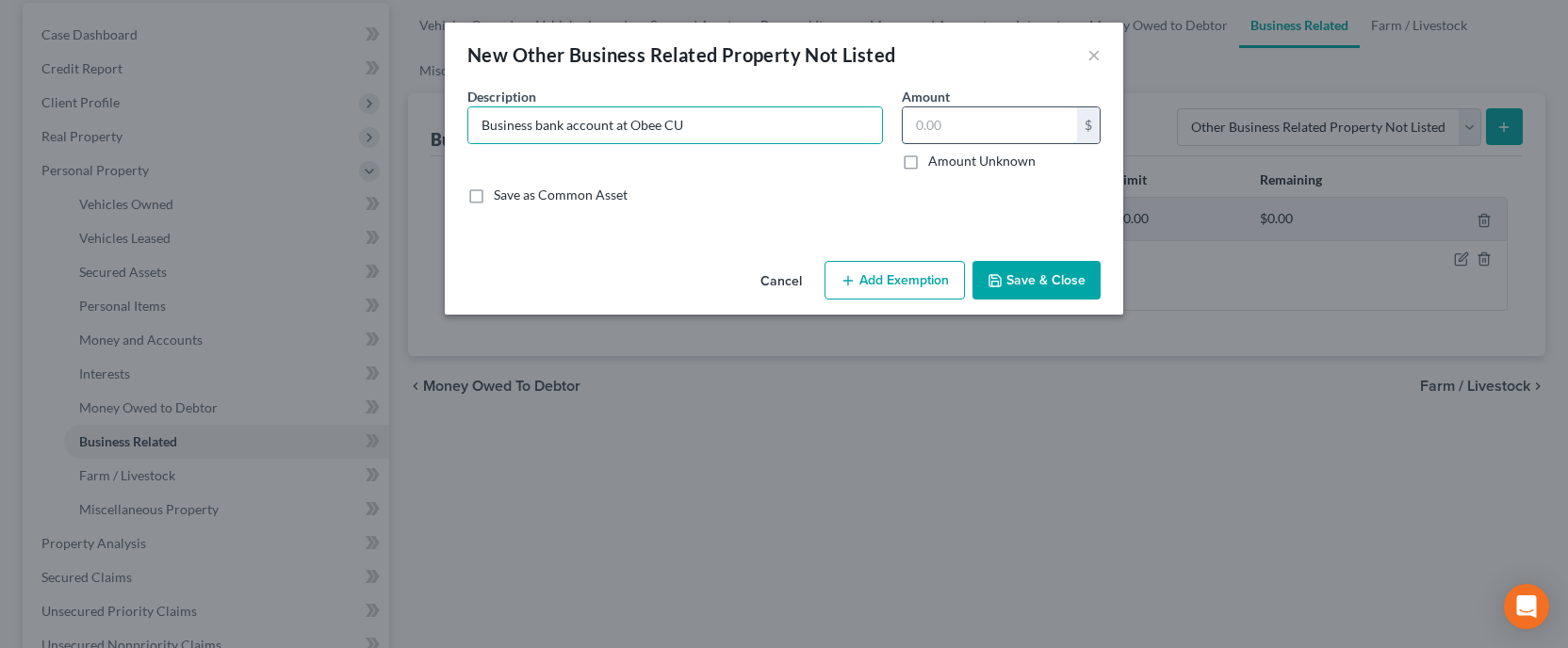 click at bounding box center (989, 125) 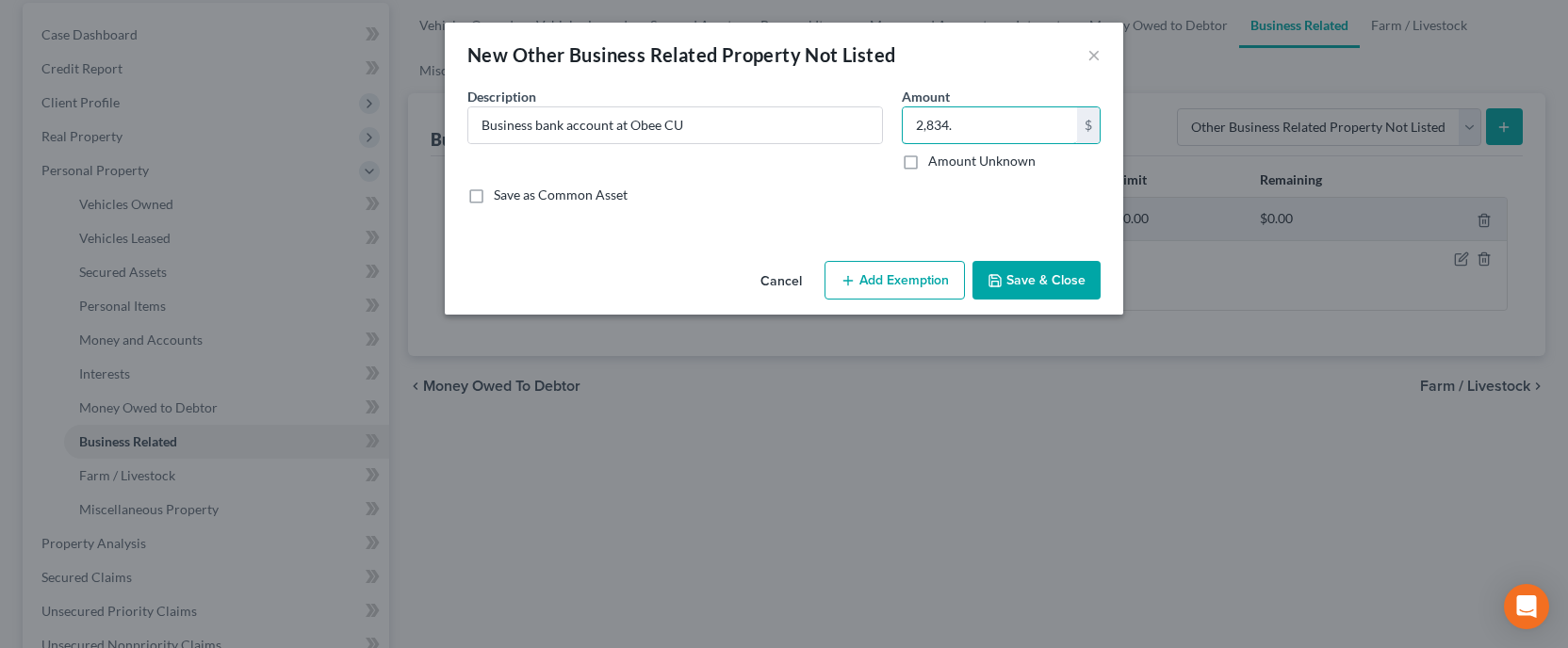 type on "2,834." 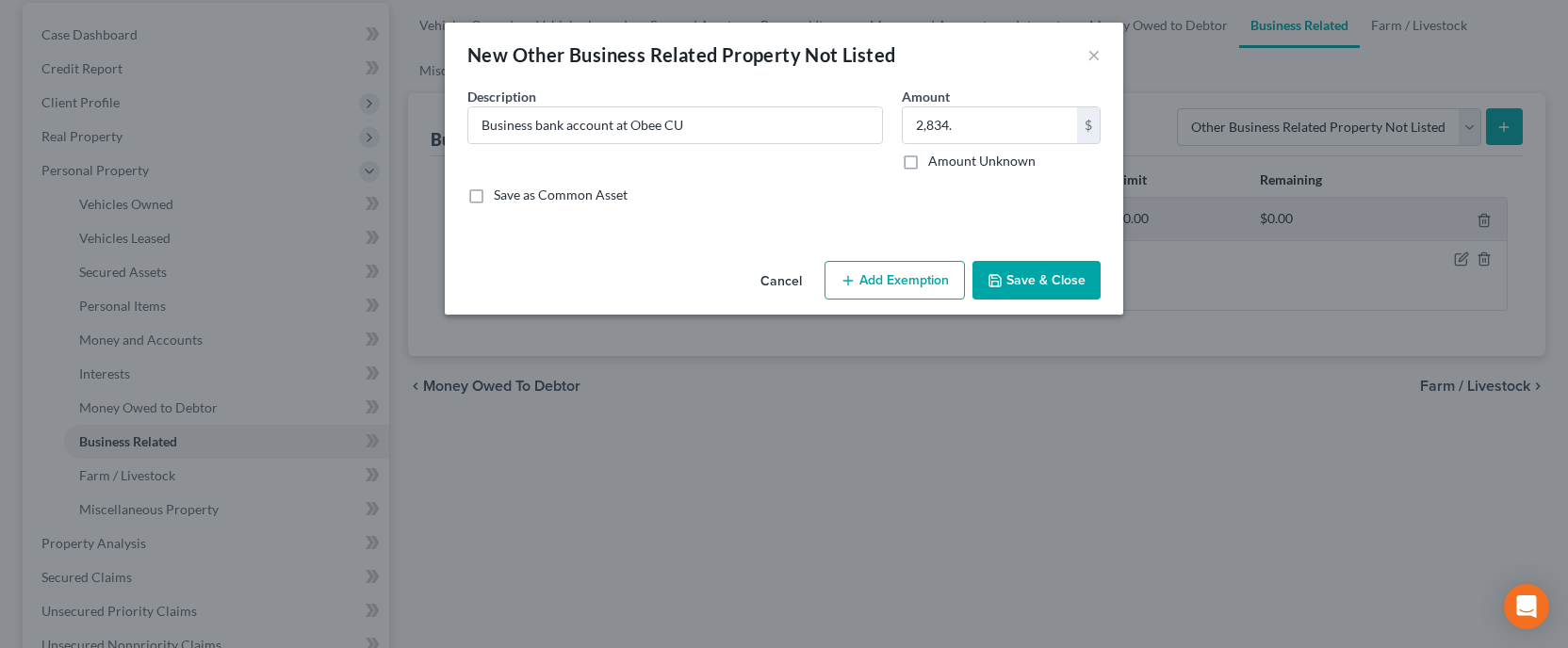 click on "Add Exemption" at bounding box center (894, 281) 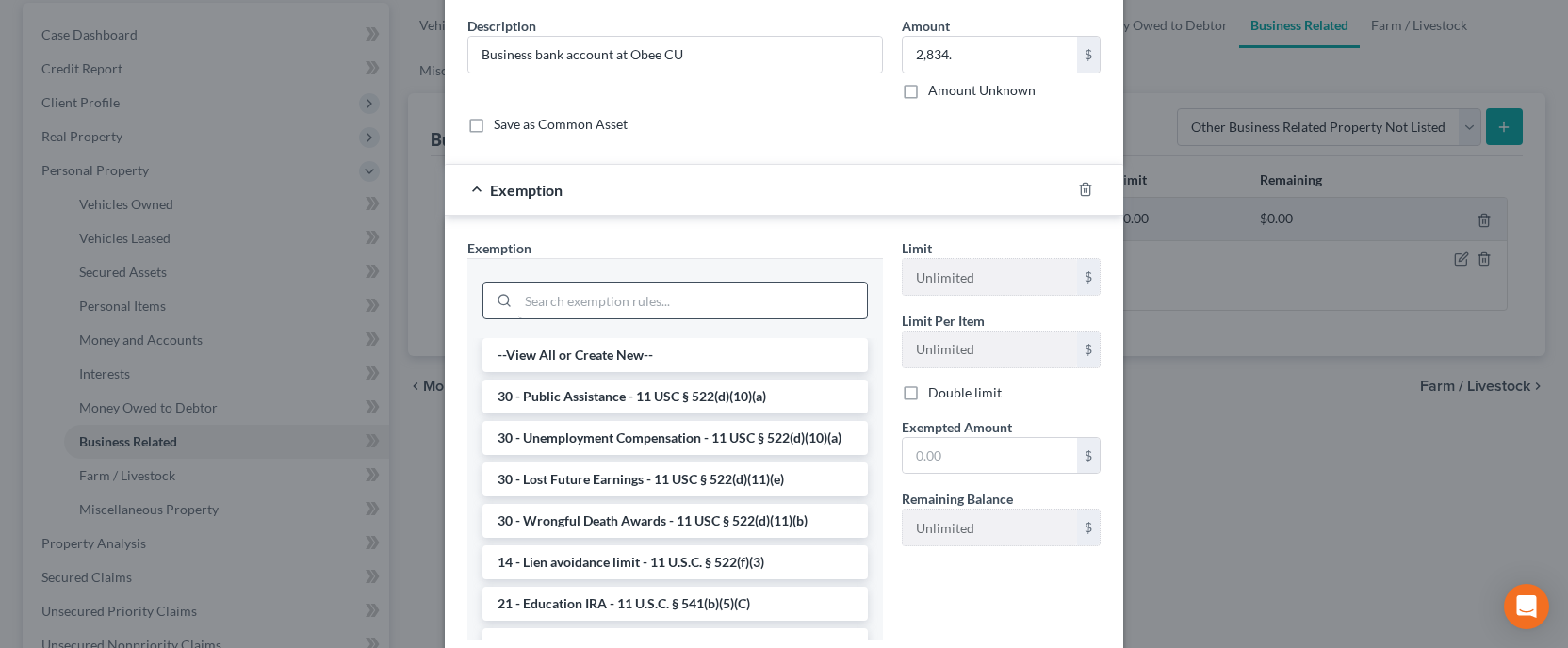 scroll, scrollTop: 119, scrollLeft: 0, axis: vertical 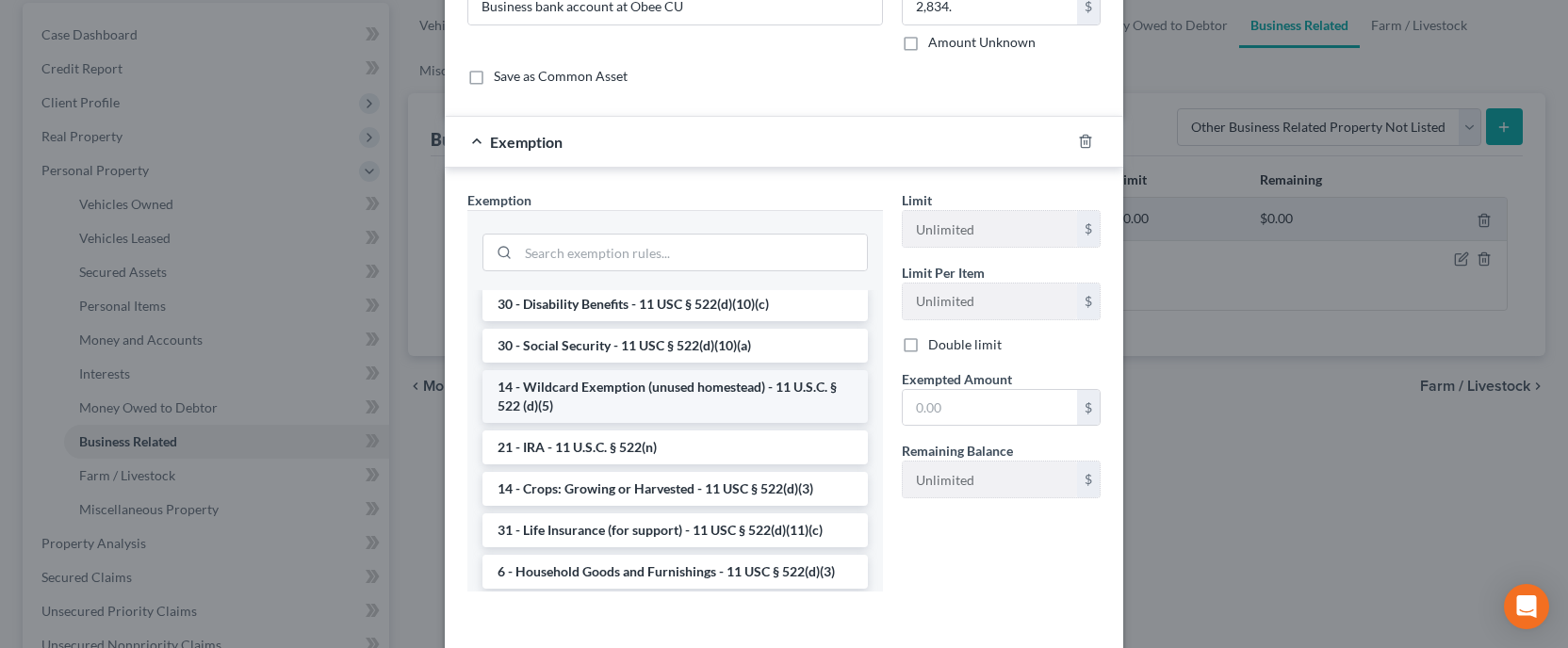 click on "14 - Wildcard Exemption (unused homestead) - 11 U.S.C. § 522 (d)(5)" at bounding box center (675, 397) 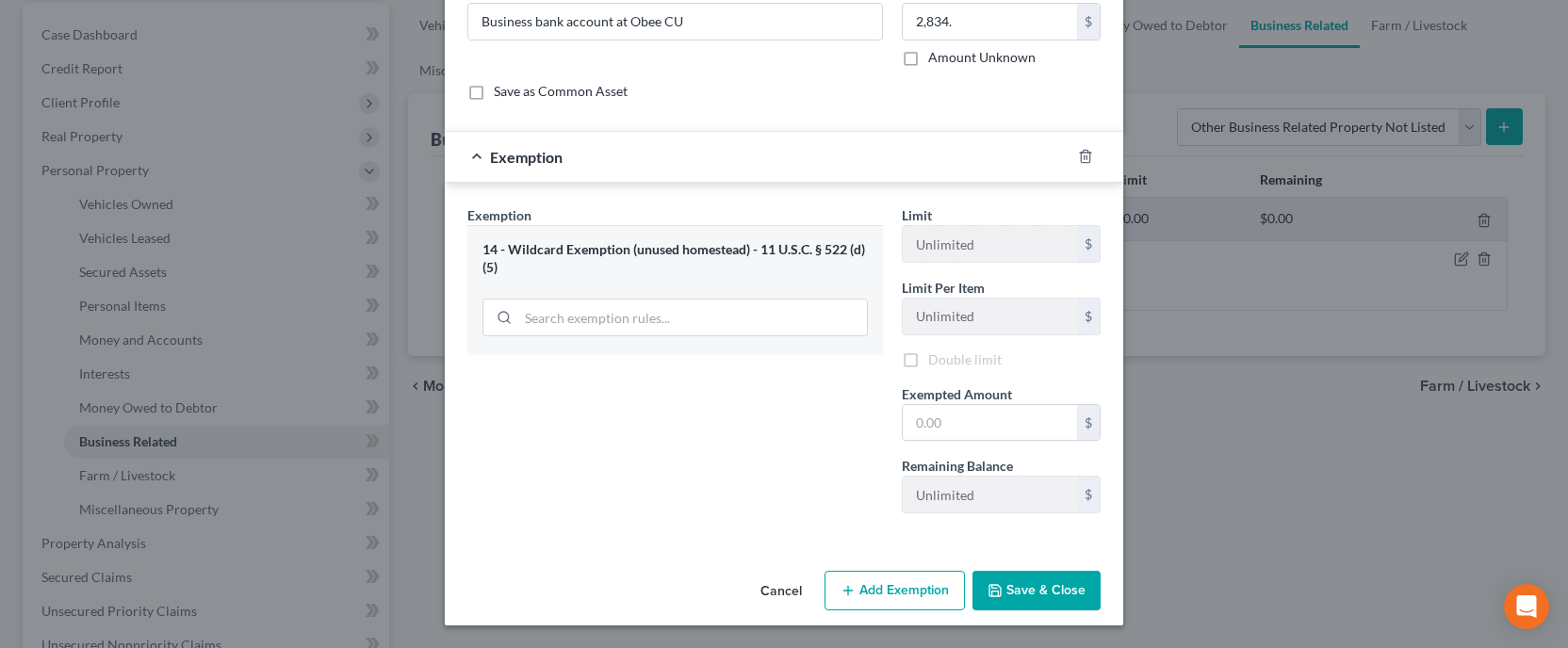 scroll, scrollTop: 104, scrollLeft: 0, axis: vertical 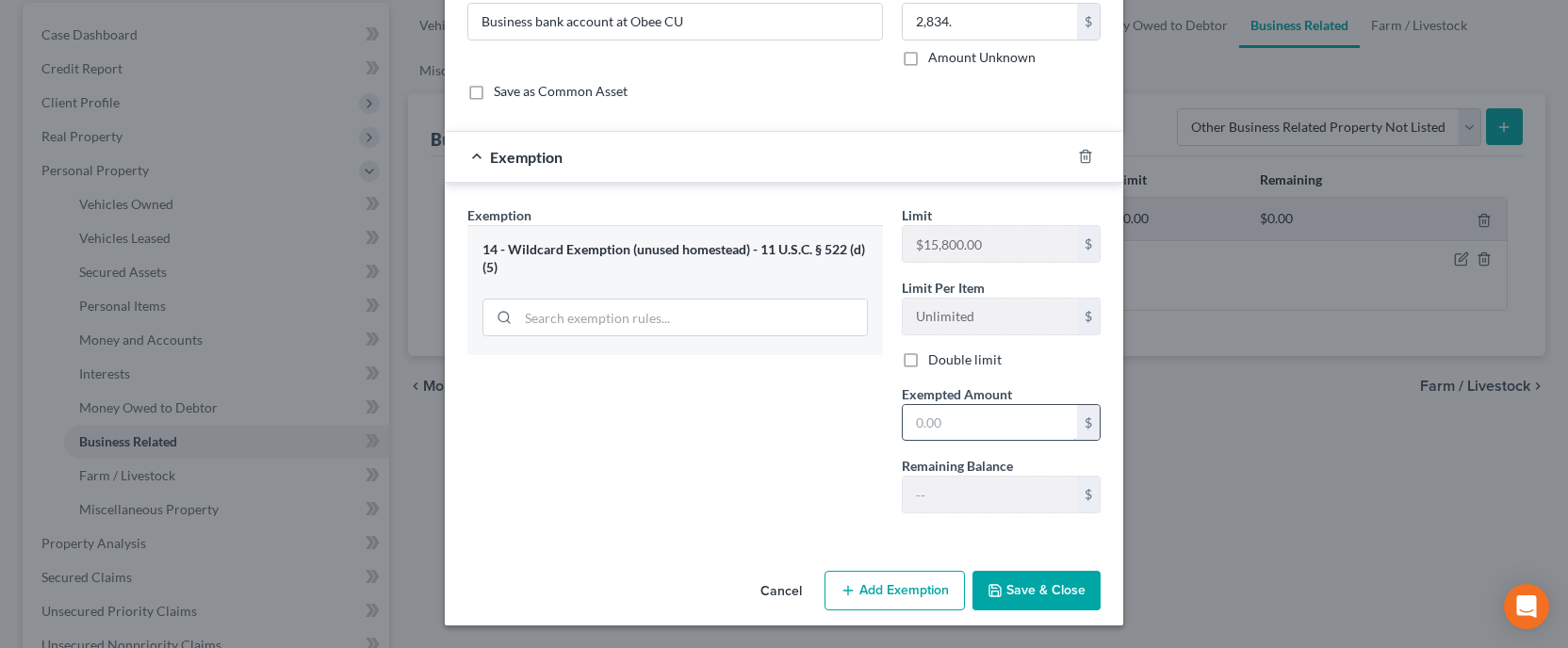 click at bounding box center [989, 423] 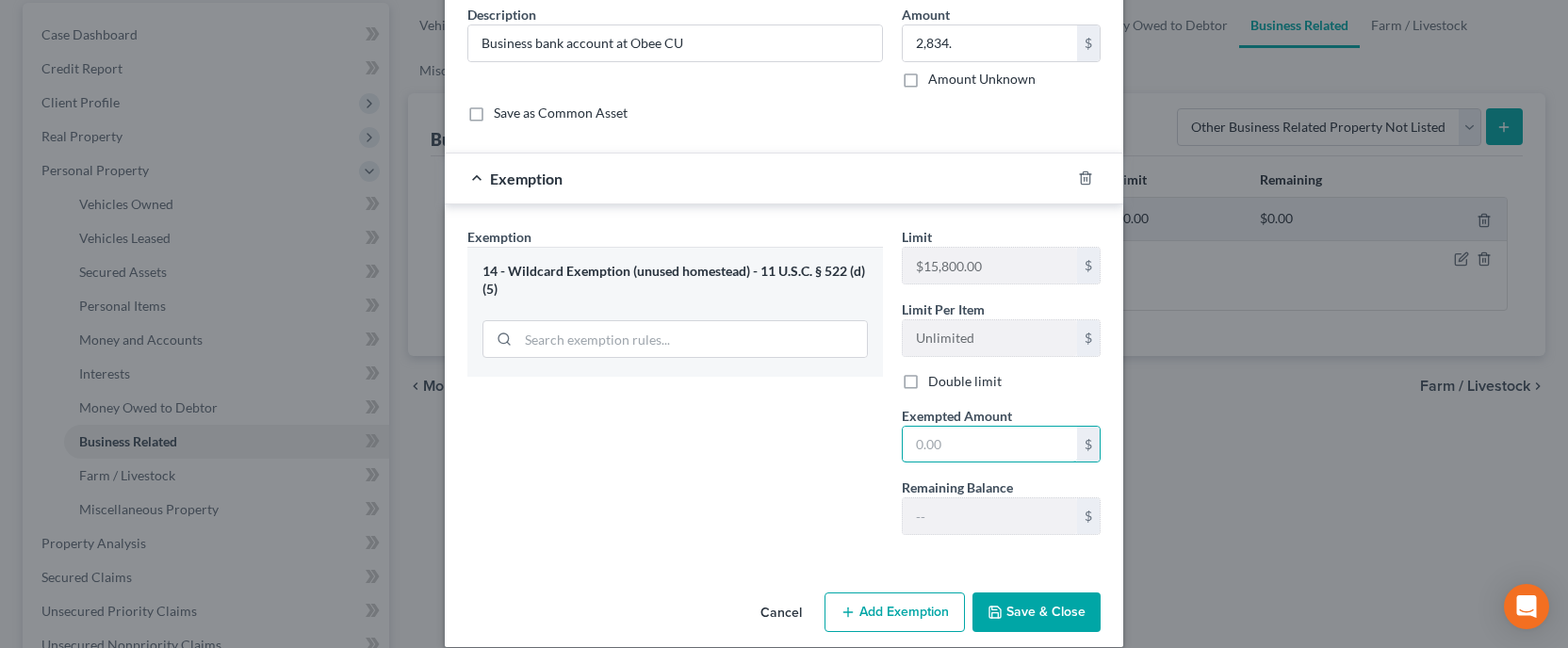 scroll, scrollTop: 104, scrollLeft: 0, axis: vertical 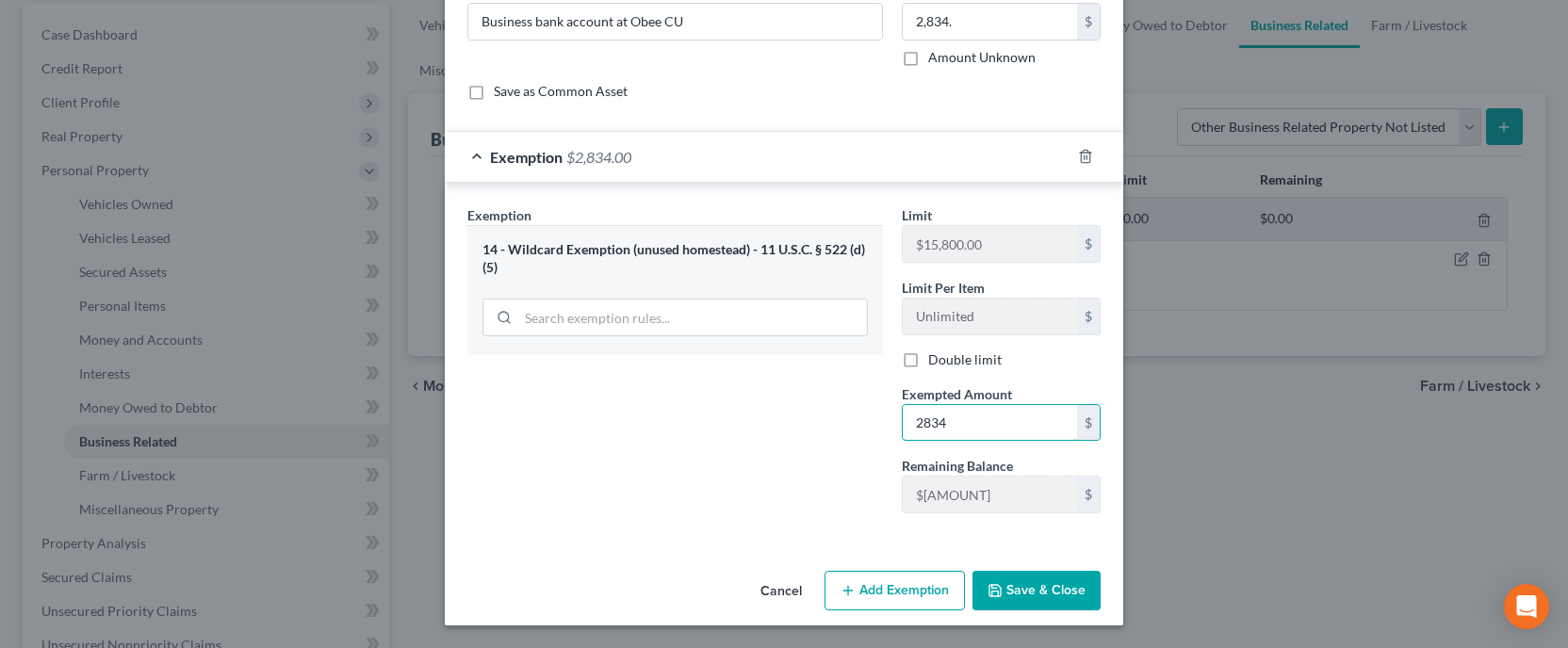 type on "2,834" 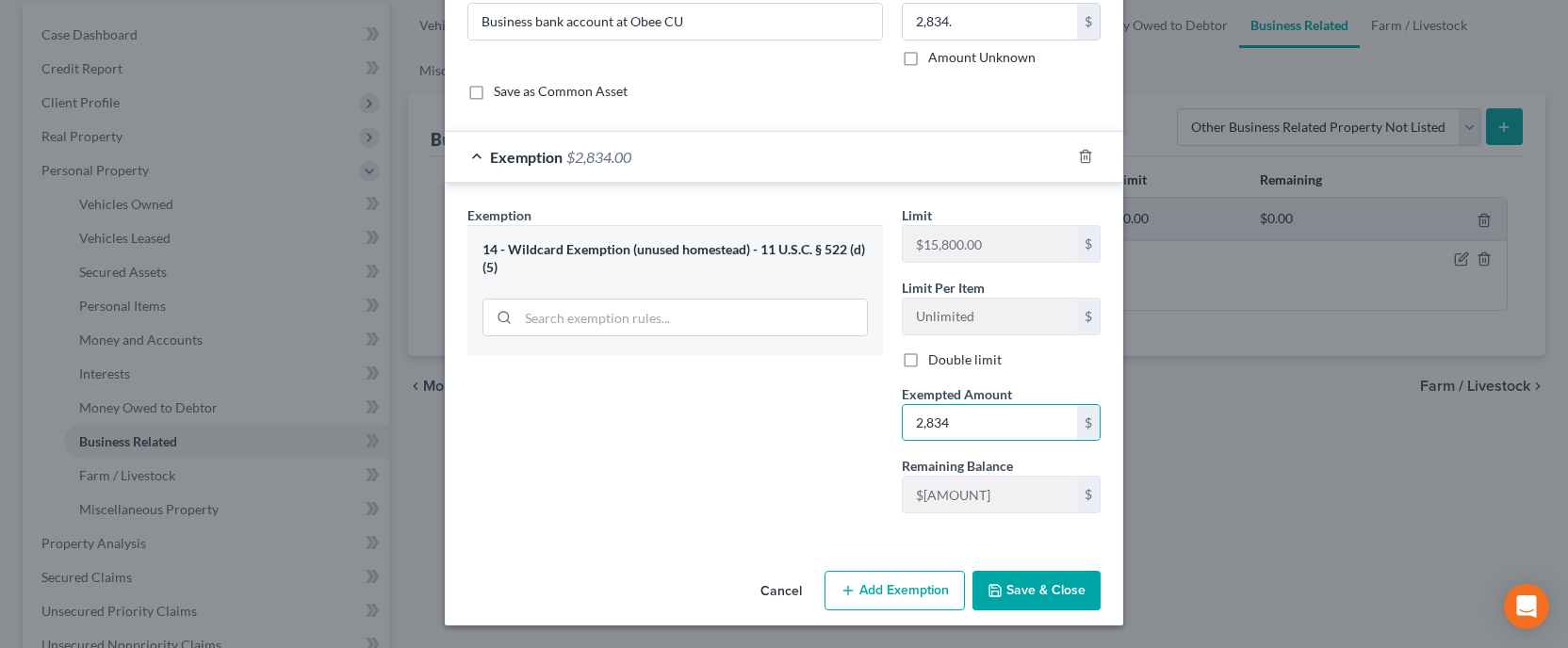 click on "Save & Close" at bounding box center (1037, 591) 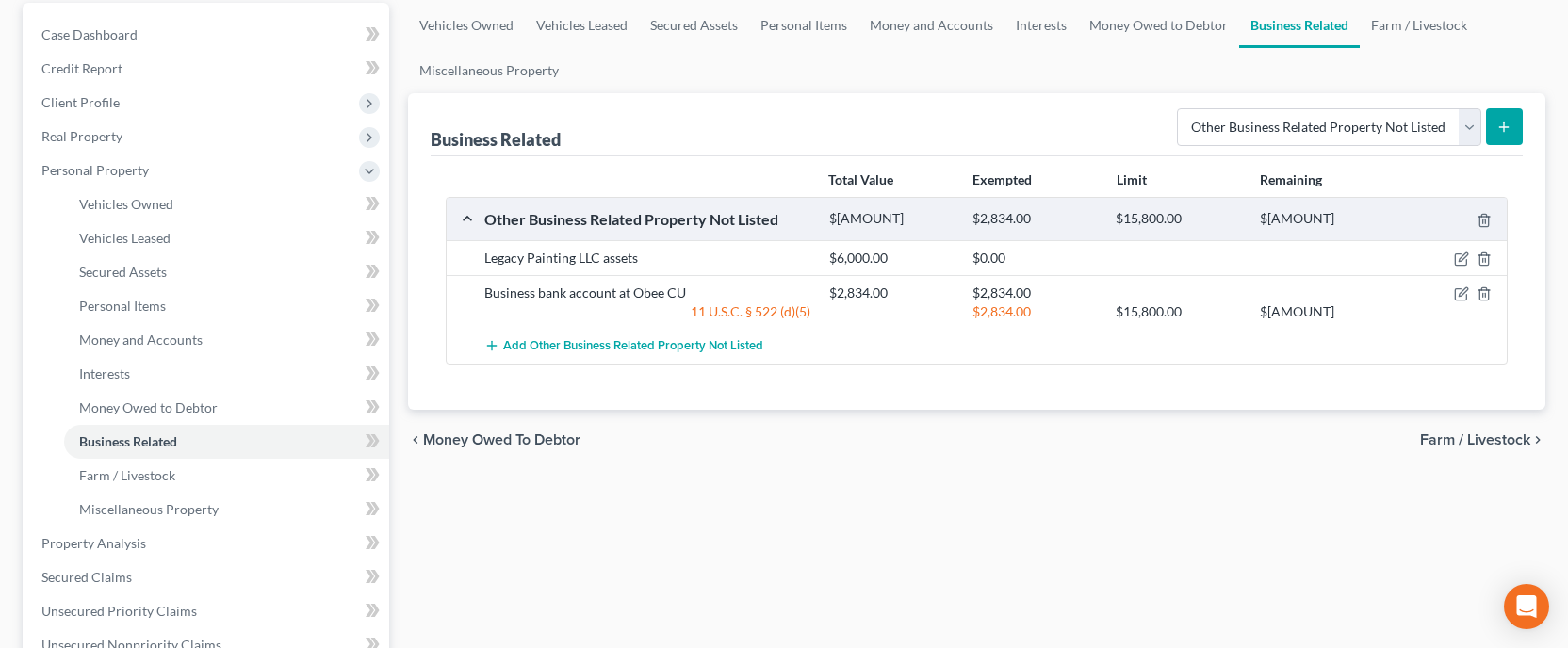click on "$6,000.00" at bounding box center [891, 258] 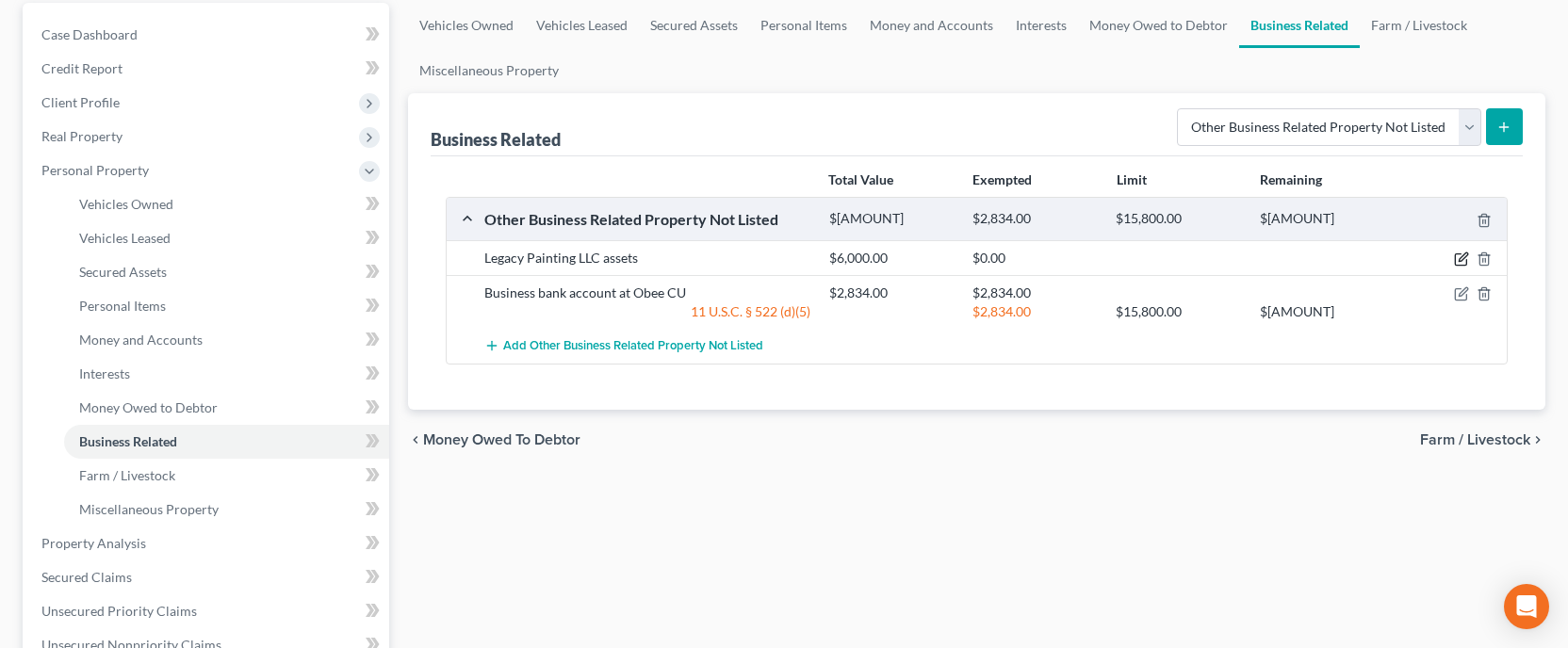 click 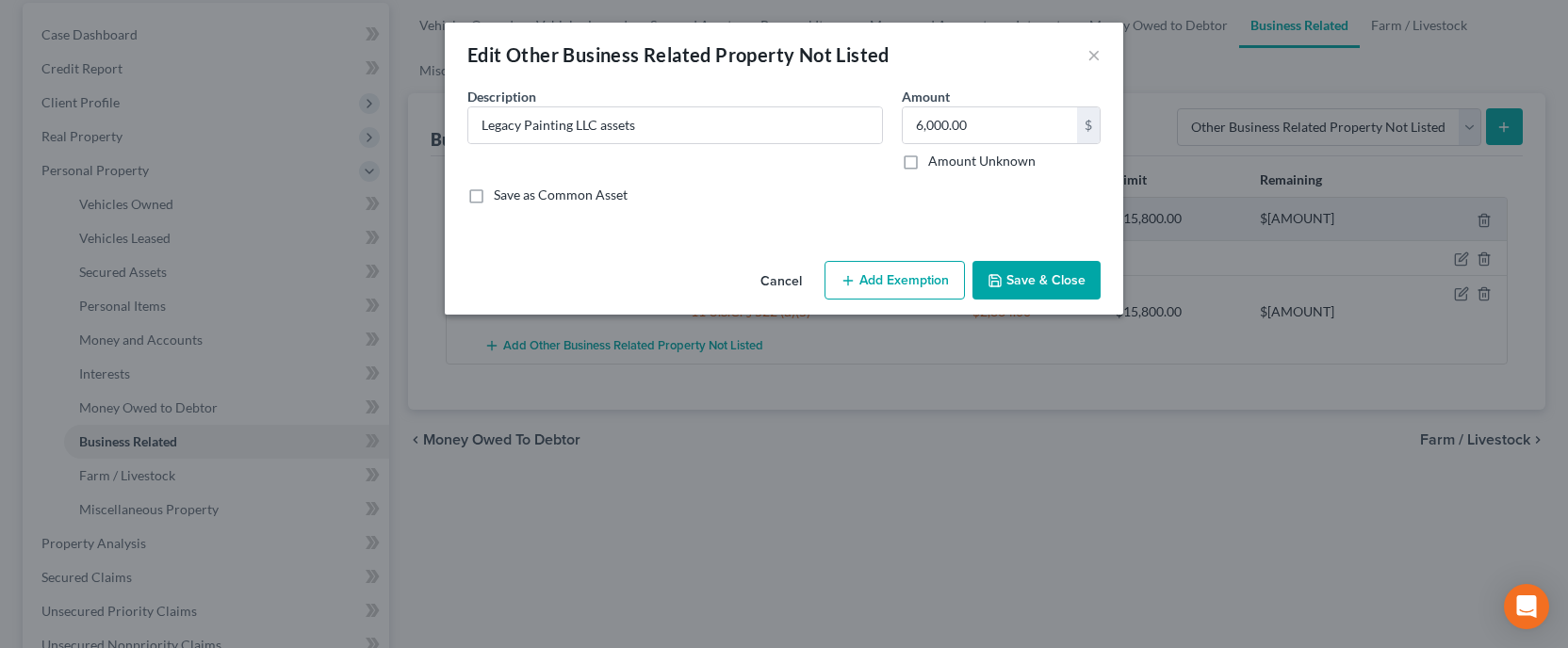 click on "Add Exemption" at bounding box center (894, 281) 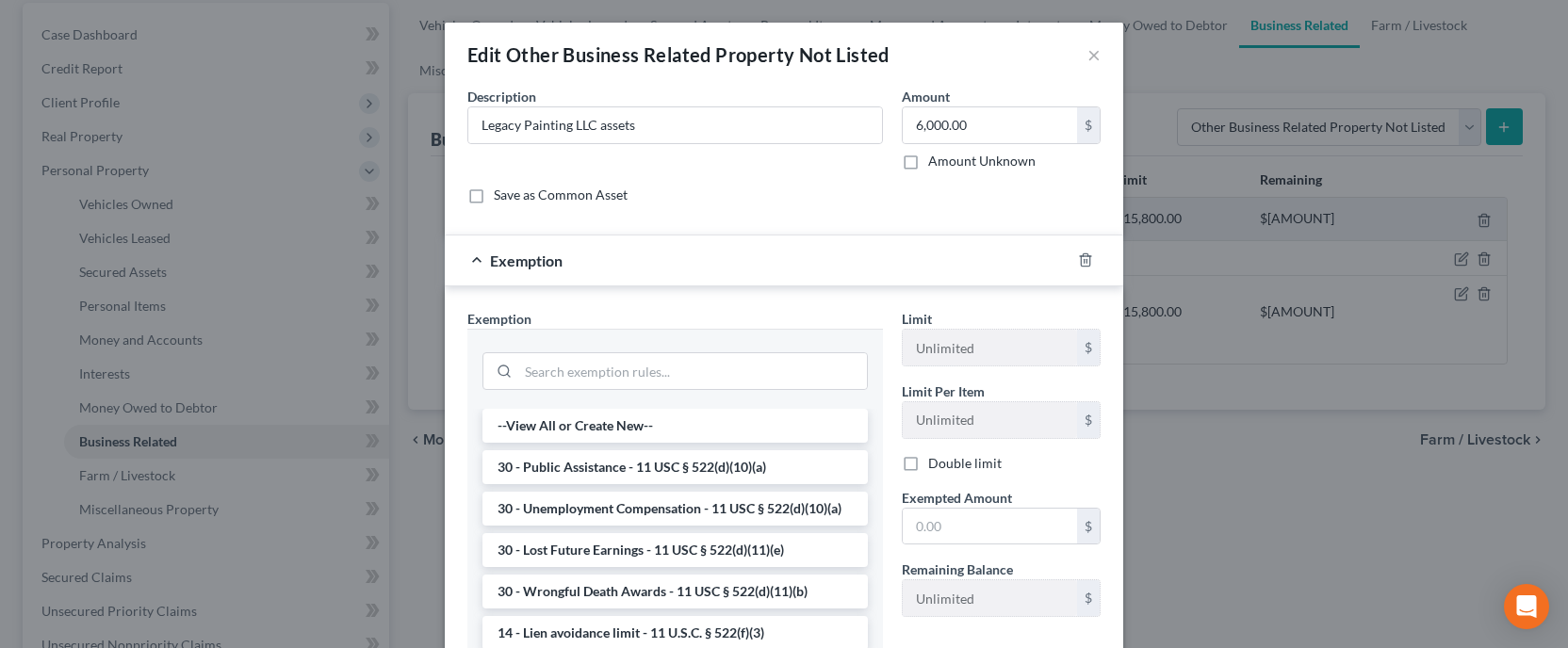 scroll, scrollTop: 159, scrollLeft: 0, axis: vertical 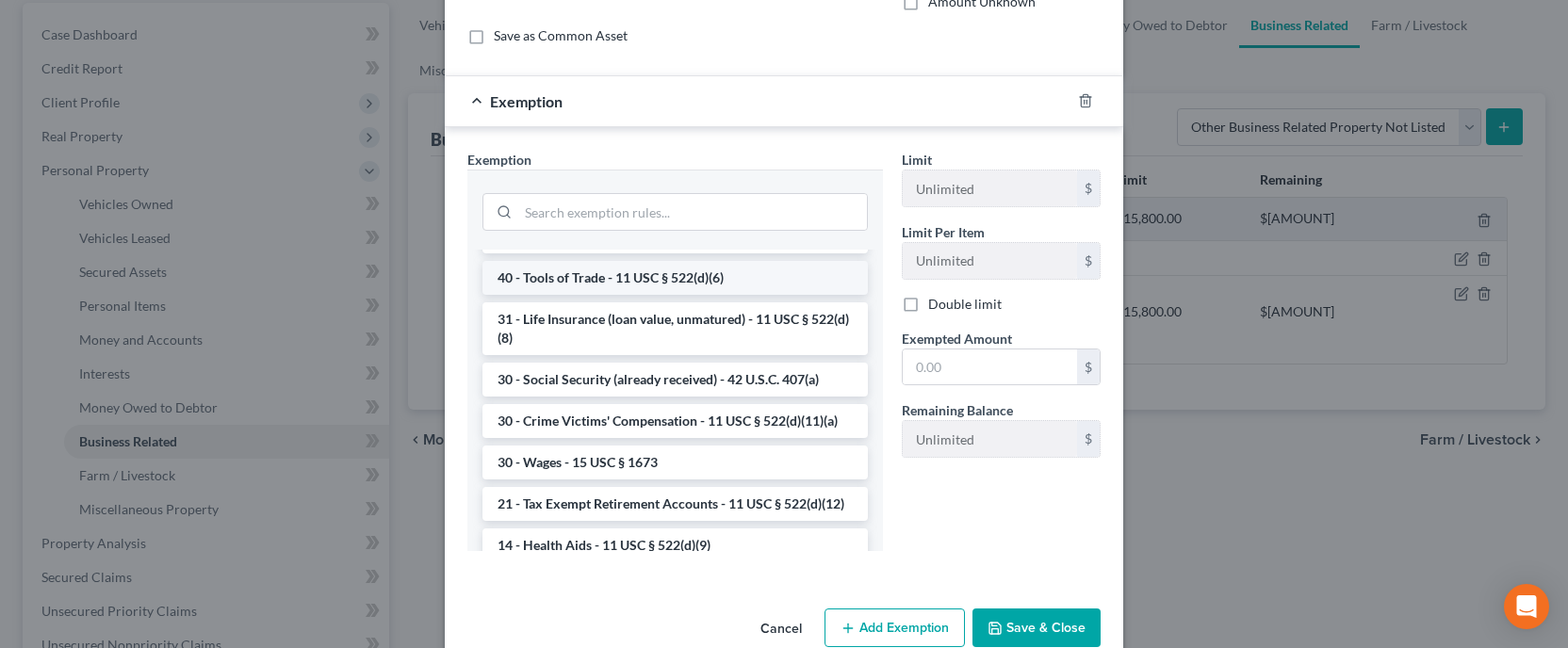 click on "40 - Tools of Trade - 11 USC § 522(d)(6)" at bounding box center [675, 278] 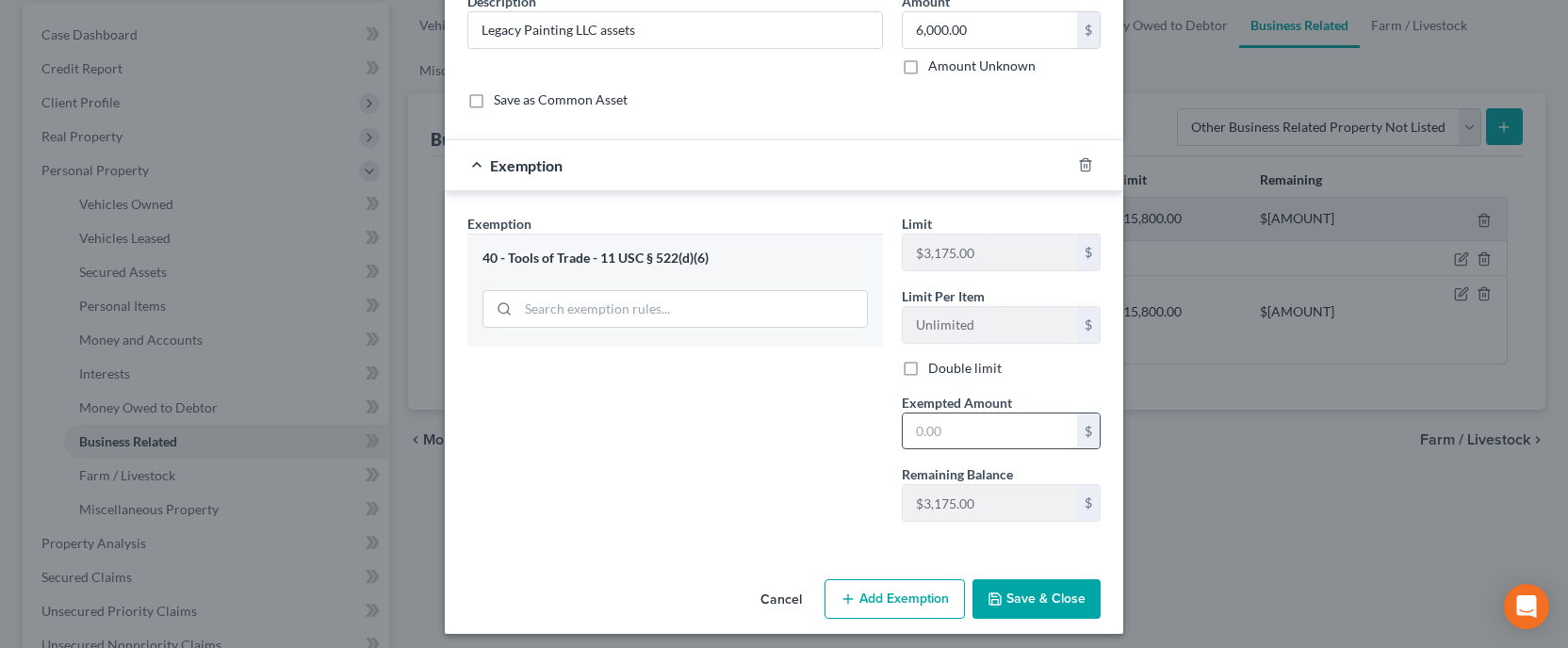 scroll, scrollTop: 53, scrollLeft: 0, axis: vertical 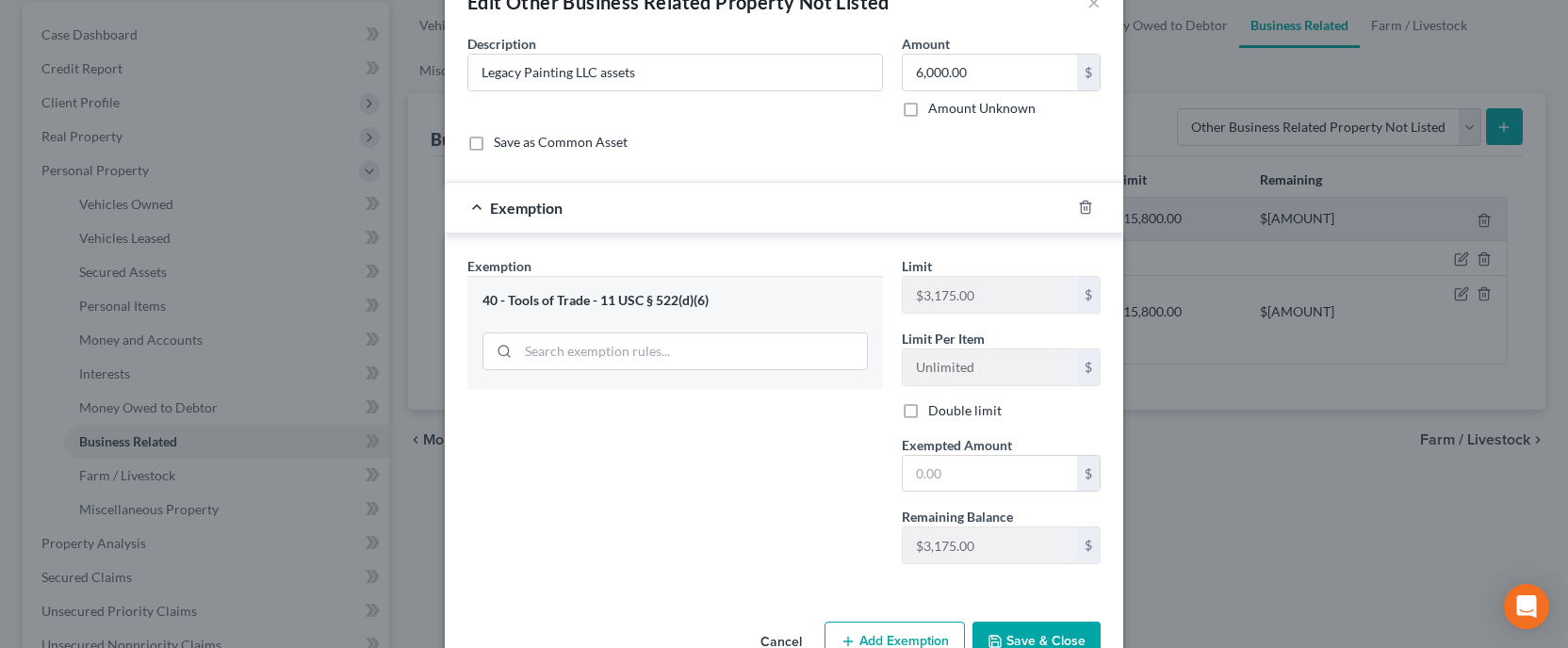 click on "40 - Tools of Trade - 11 USC § 522(d)(6)" at bounding box center (675, 300) 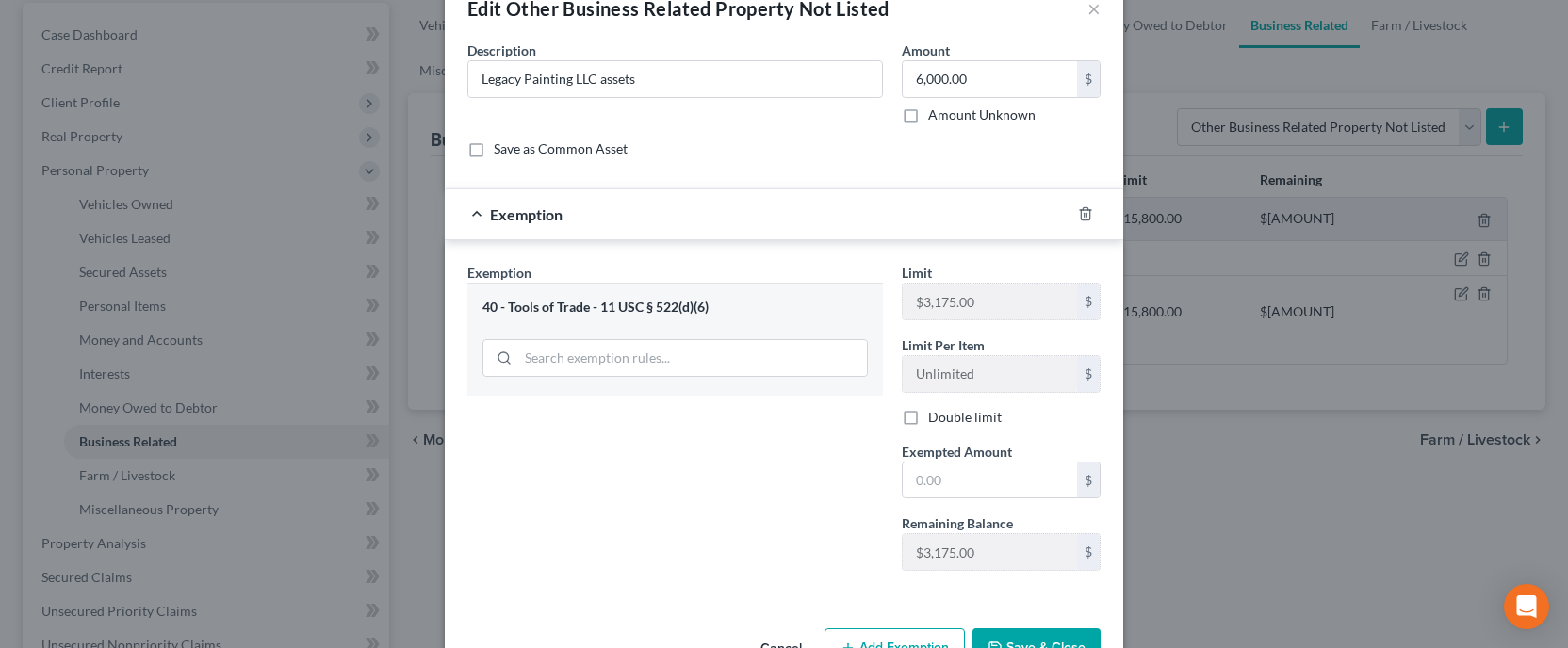 scroll, scrollTop: 38, scrollLeft: 0, axis: vertical 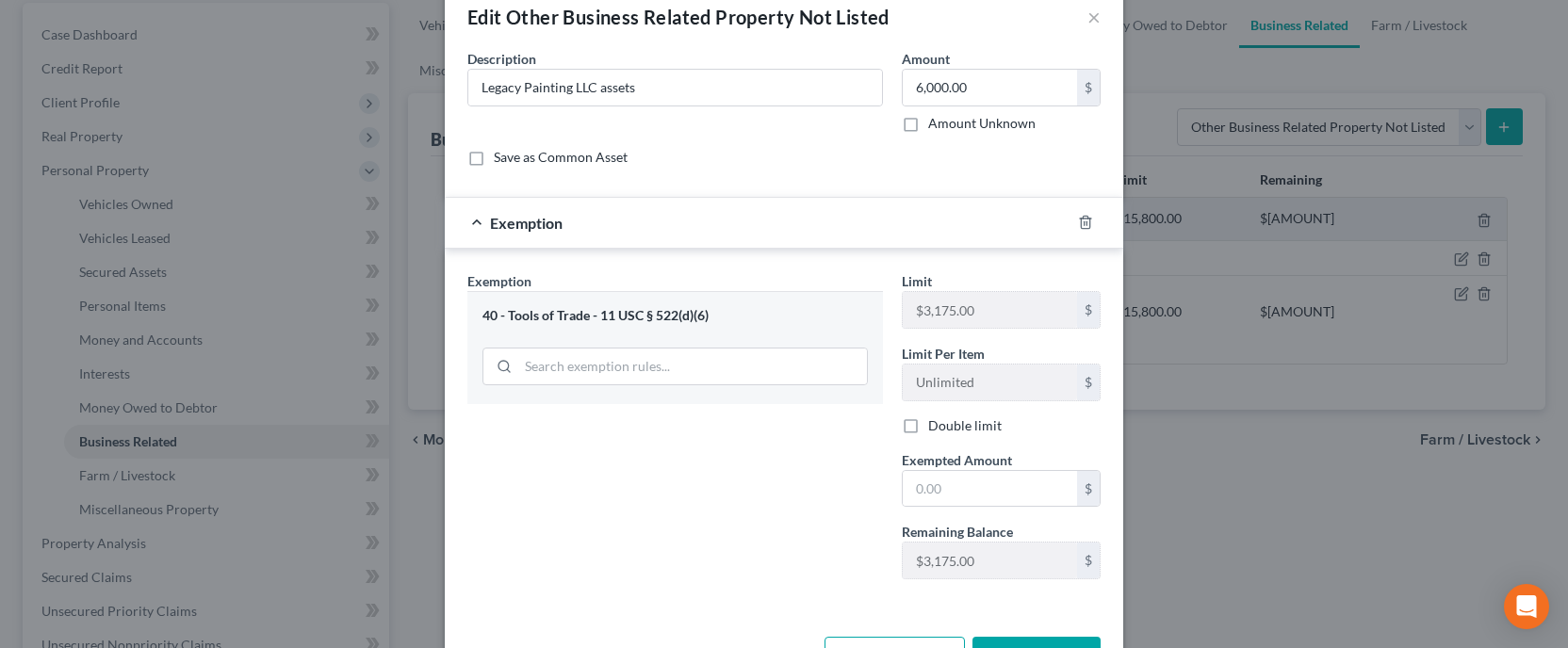 click on "Exemption" at bounding box center [758, 222] 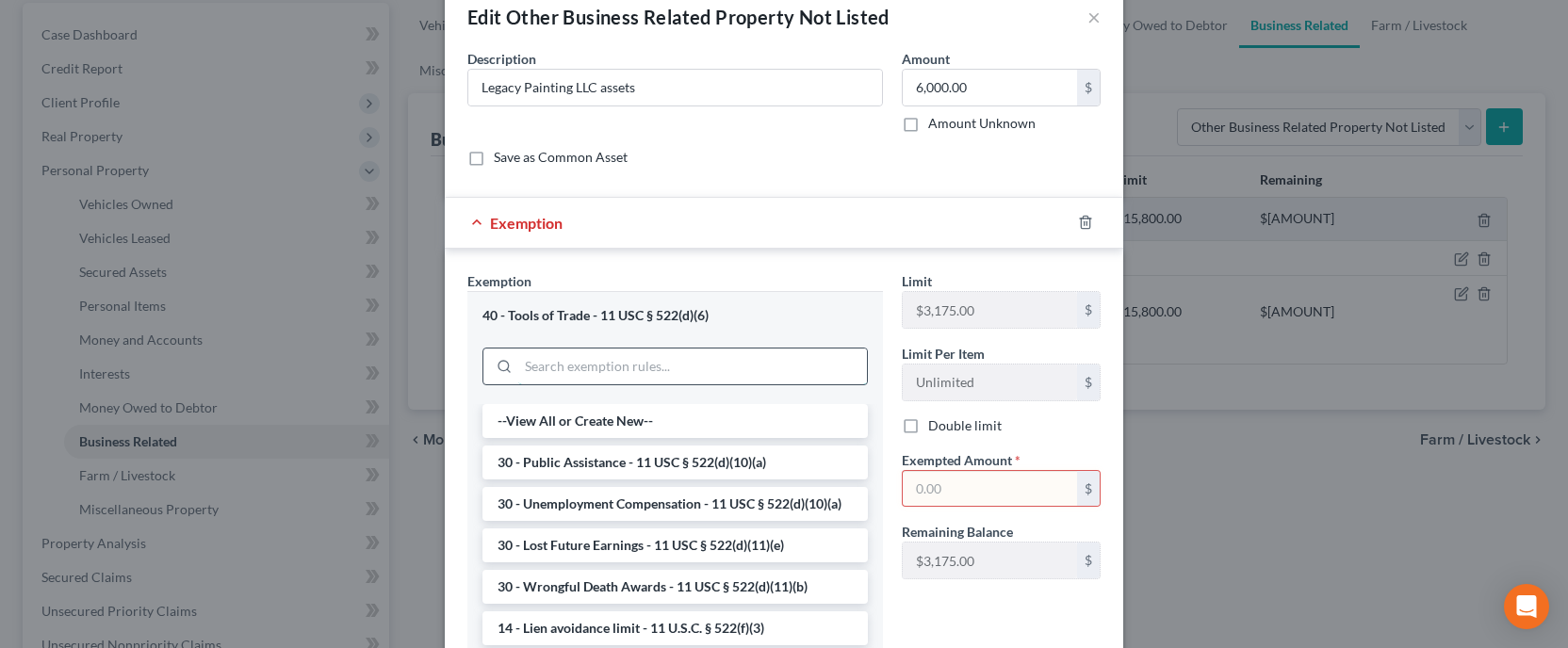 click at bounding box center (693, 366) 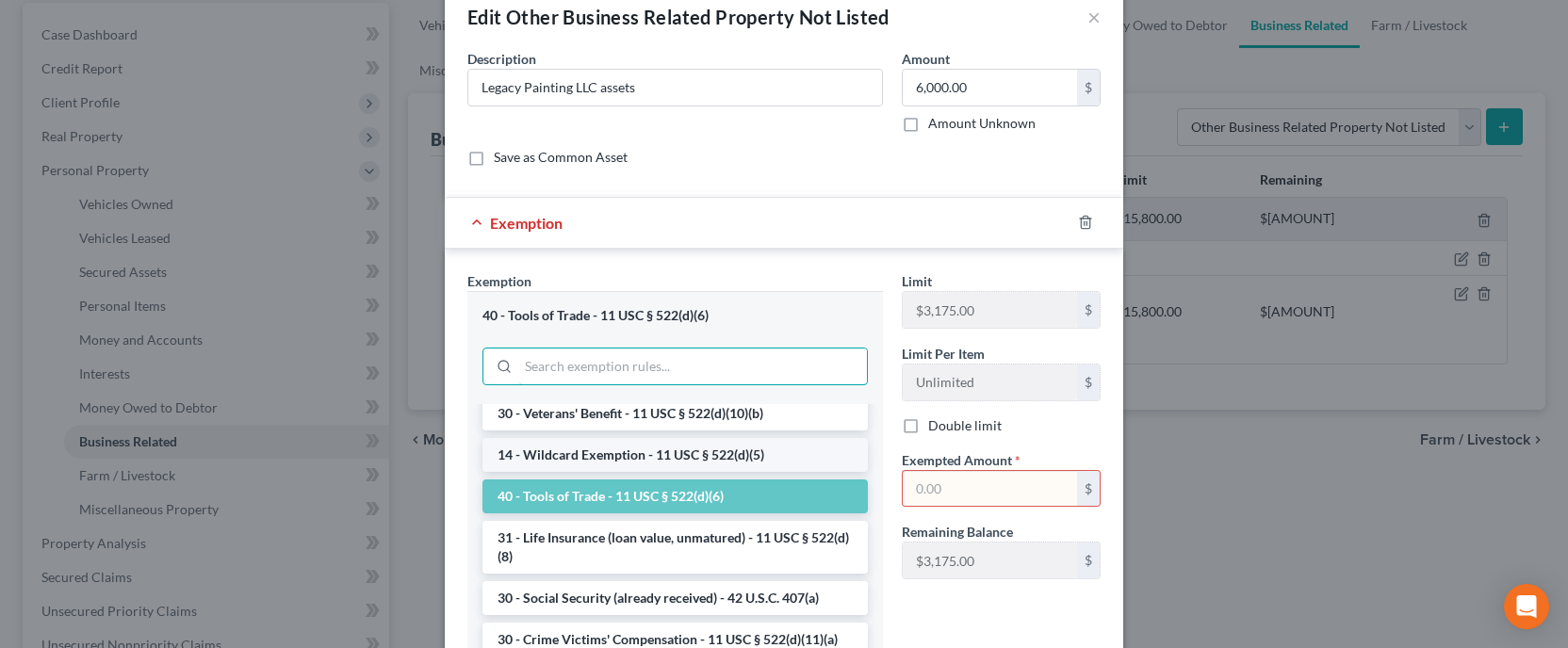 scroll, scrollTop: 656, scrollLeft: 0, axis: vertical 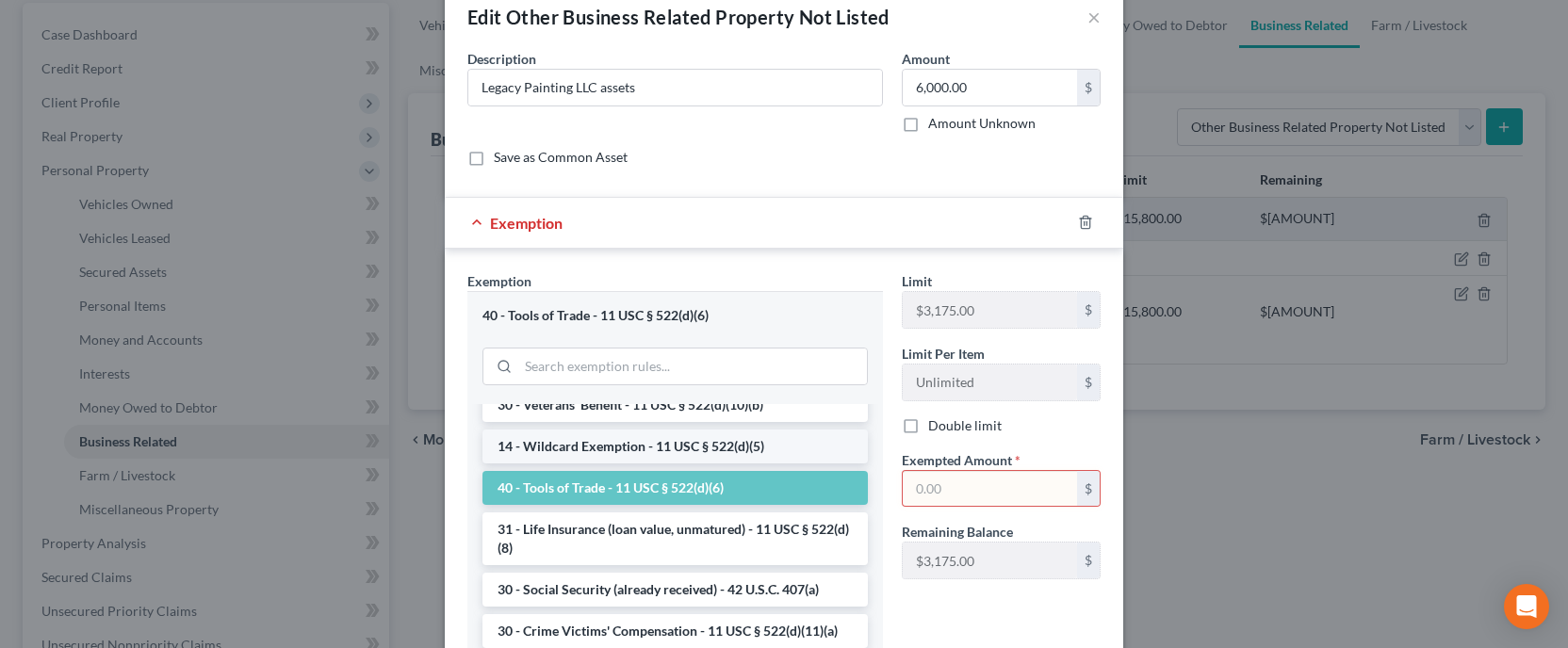 click on "14 - Wildcard Exemption - 11 USC § 522(d)(5)" at bounding box center [675, 446] 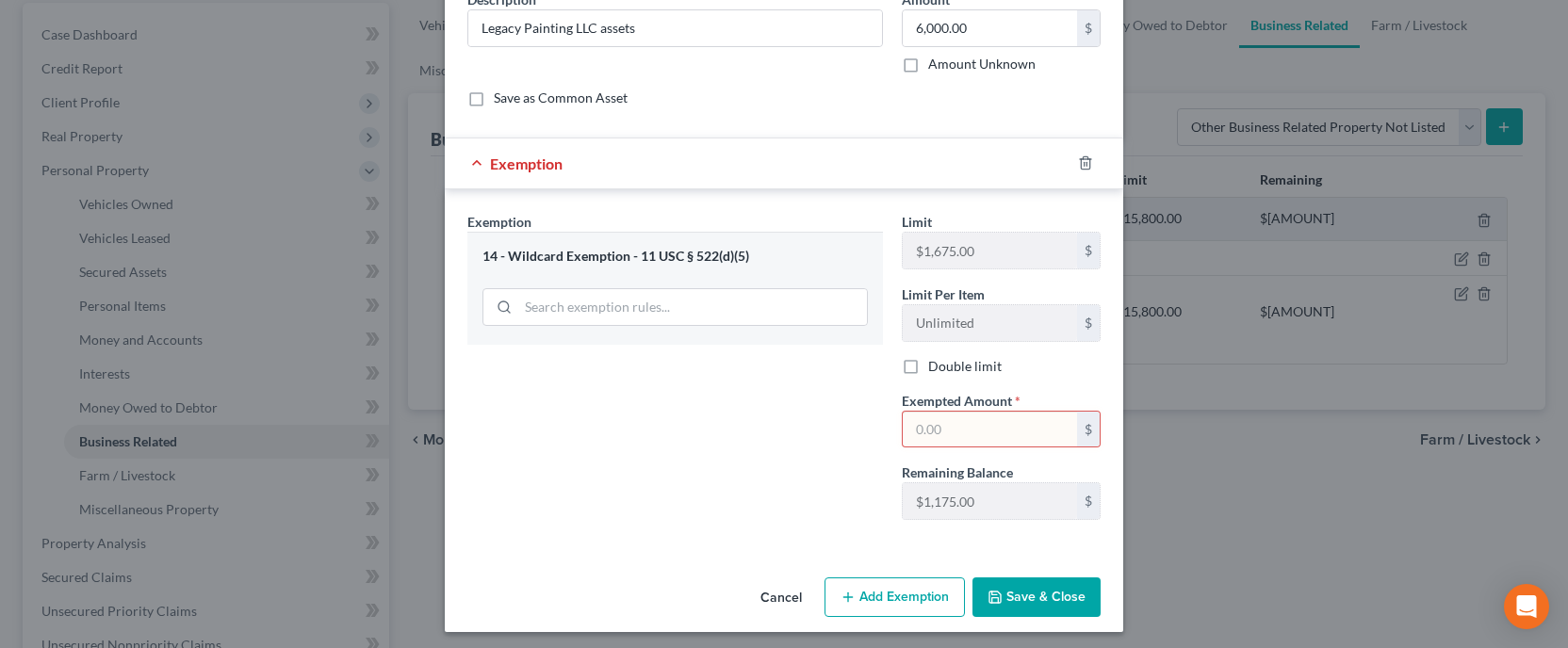 scroll, scrollTop: 103, scrollLeft: 0, axis: vertical 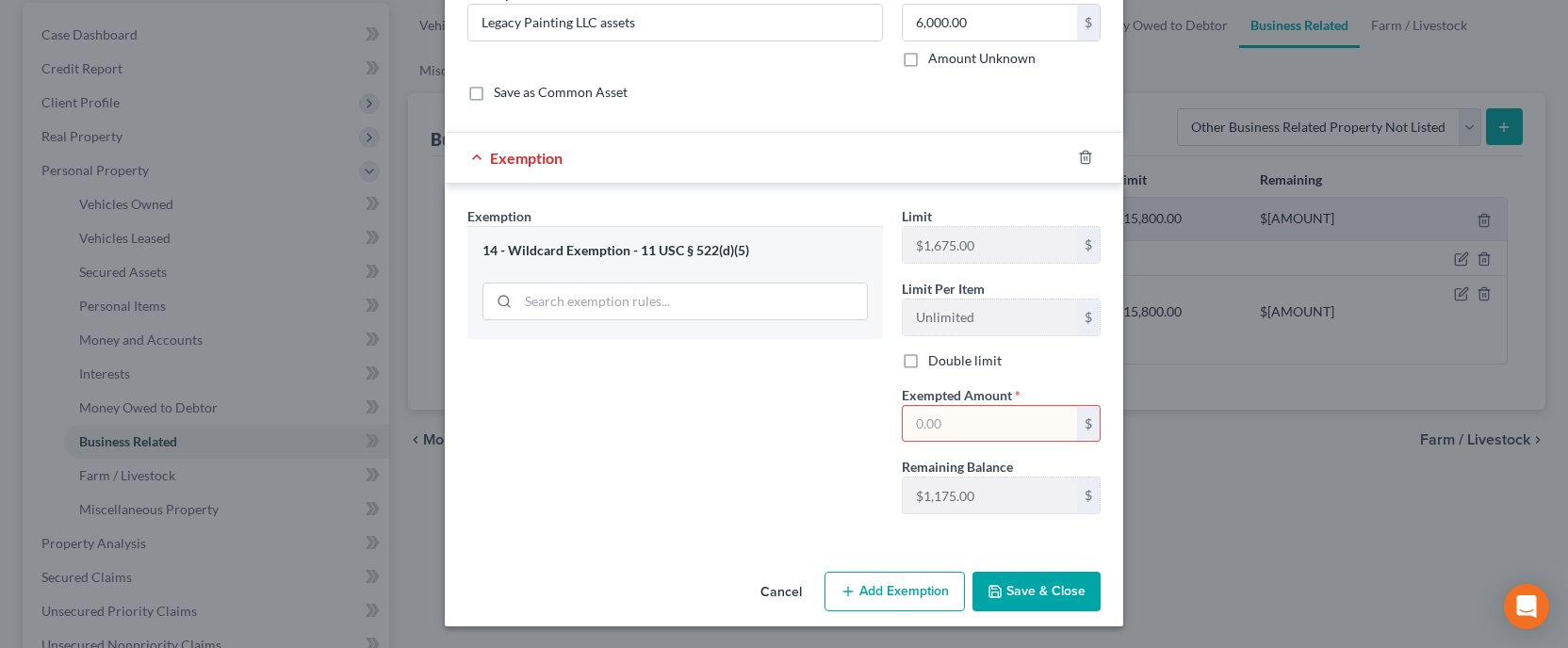 click at bounding box center [989, 424] 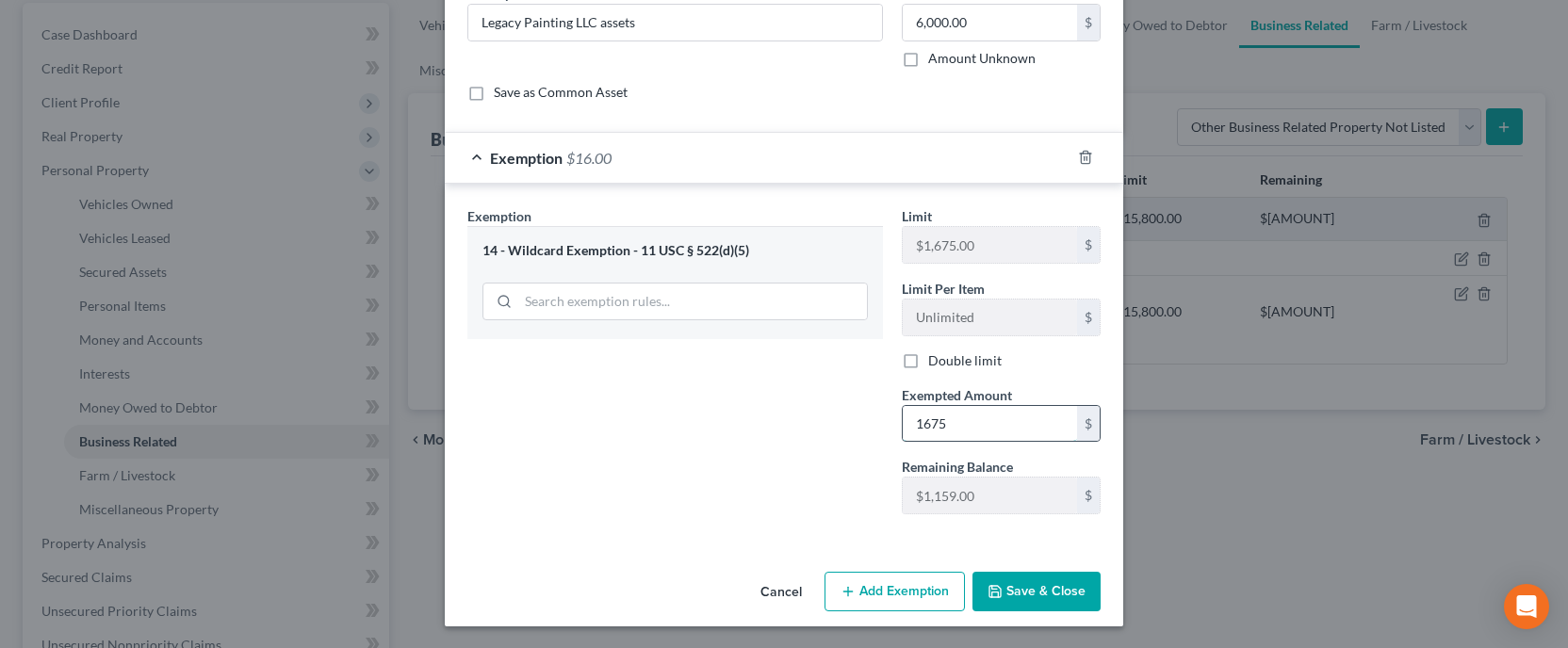 type on "1,675" 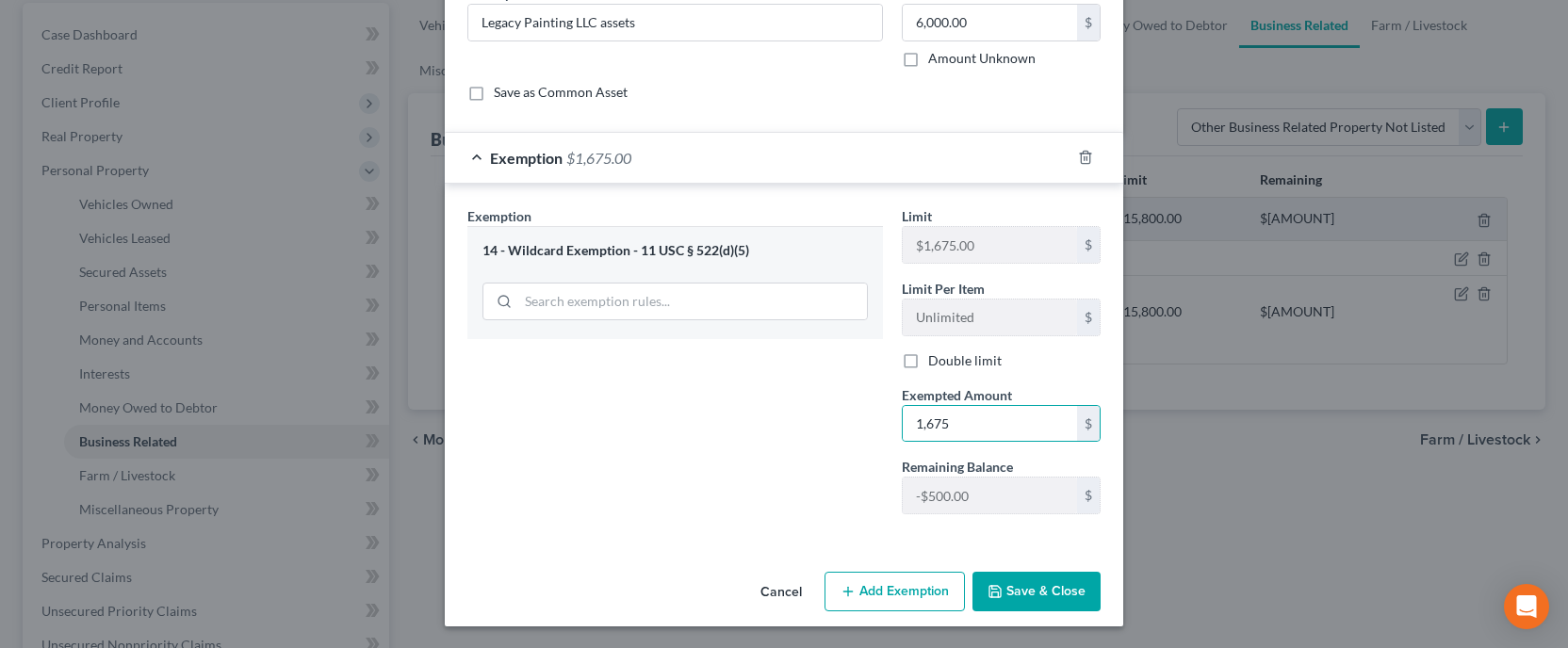 click on "Save & Close" at bounding box center [1037, 591] 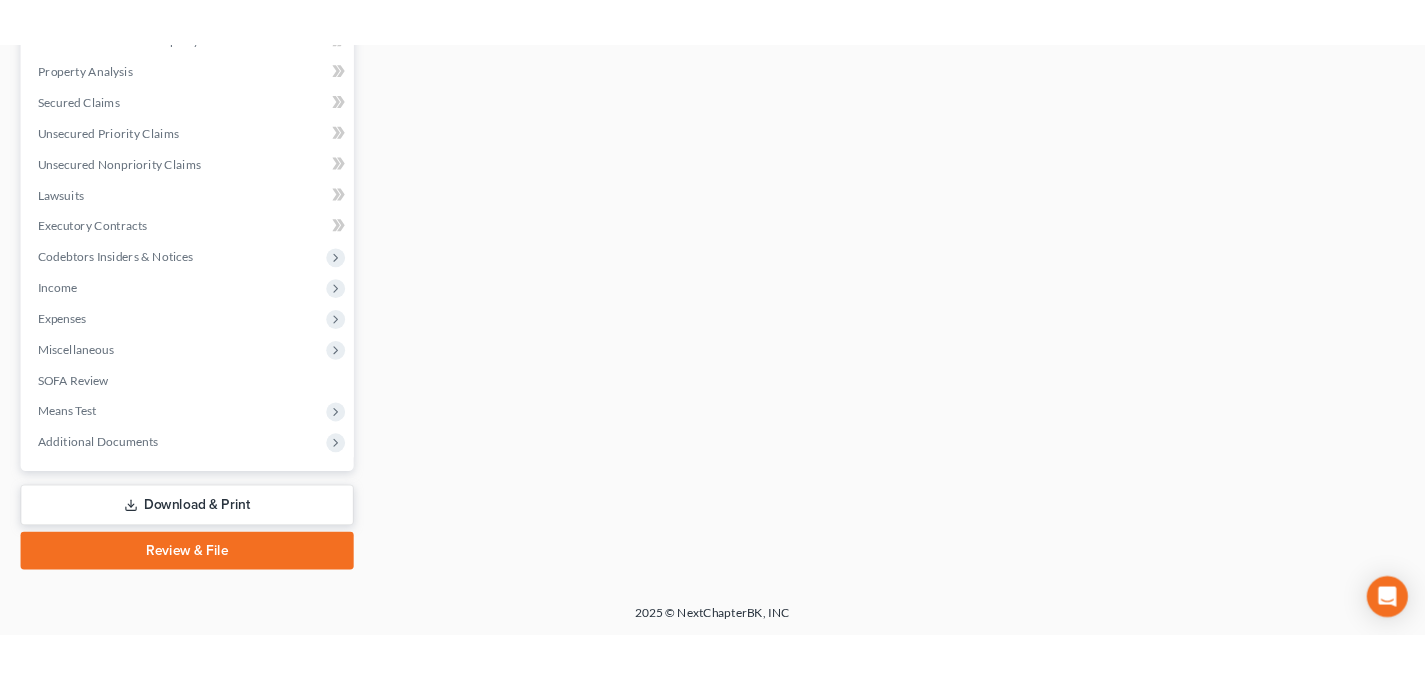 scroll, scrollTop: 735, scrollLeft: 0, axis: vertical 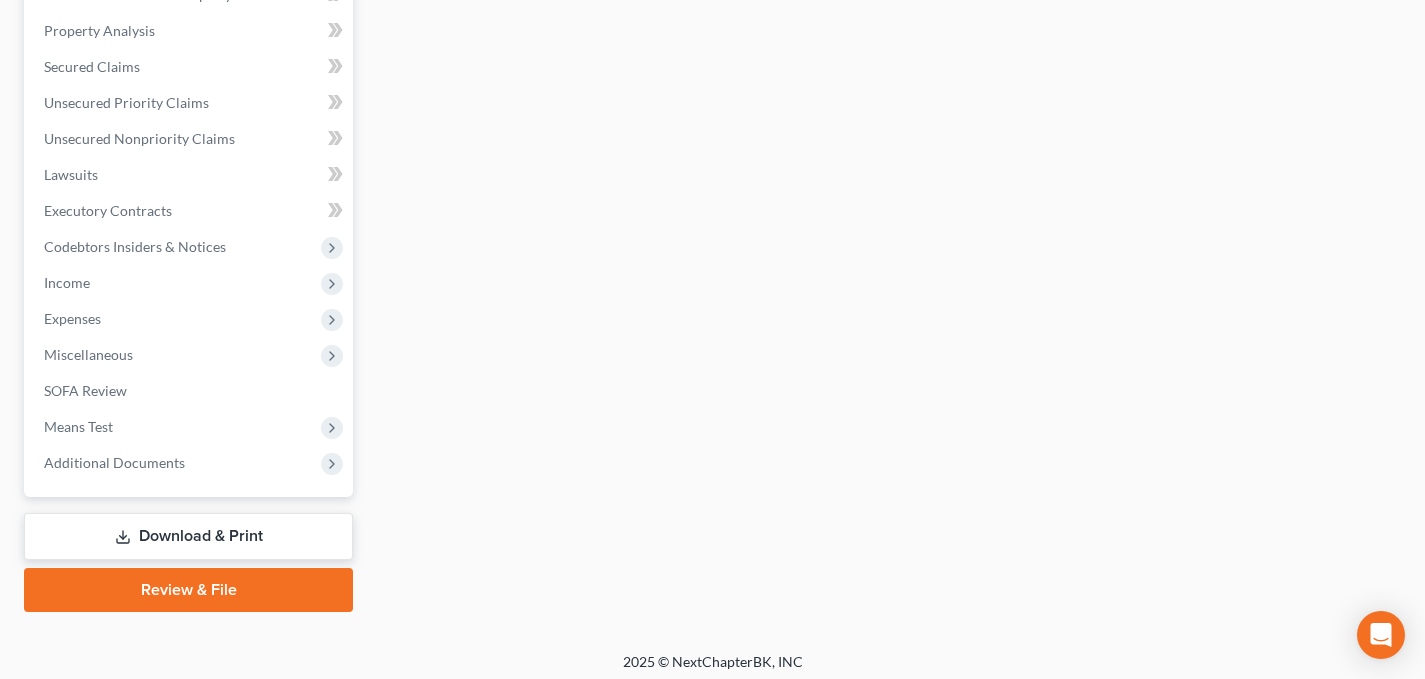 click on "Download & Print" at bounding box center [188, 536] 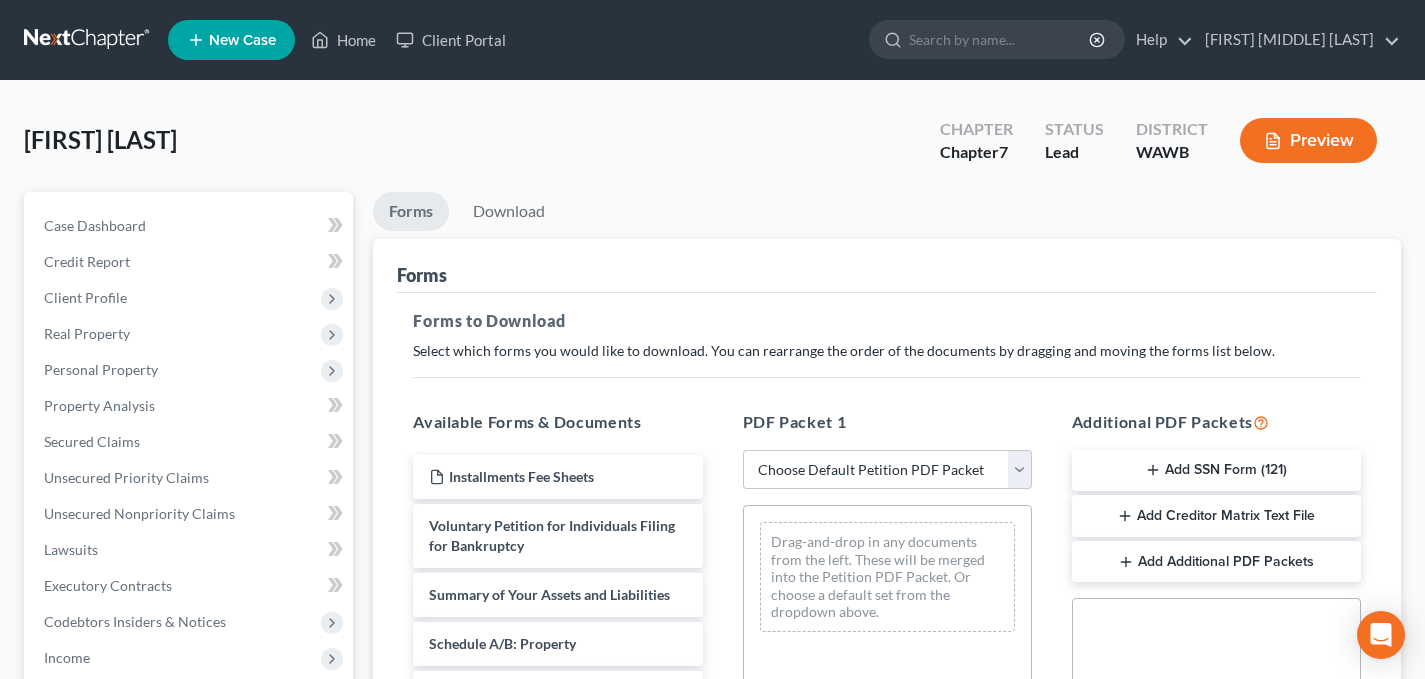 scroll, scrollTop: 73, scrollLeft: 0, axis: vertical 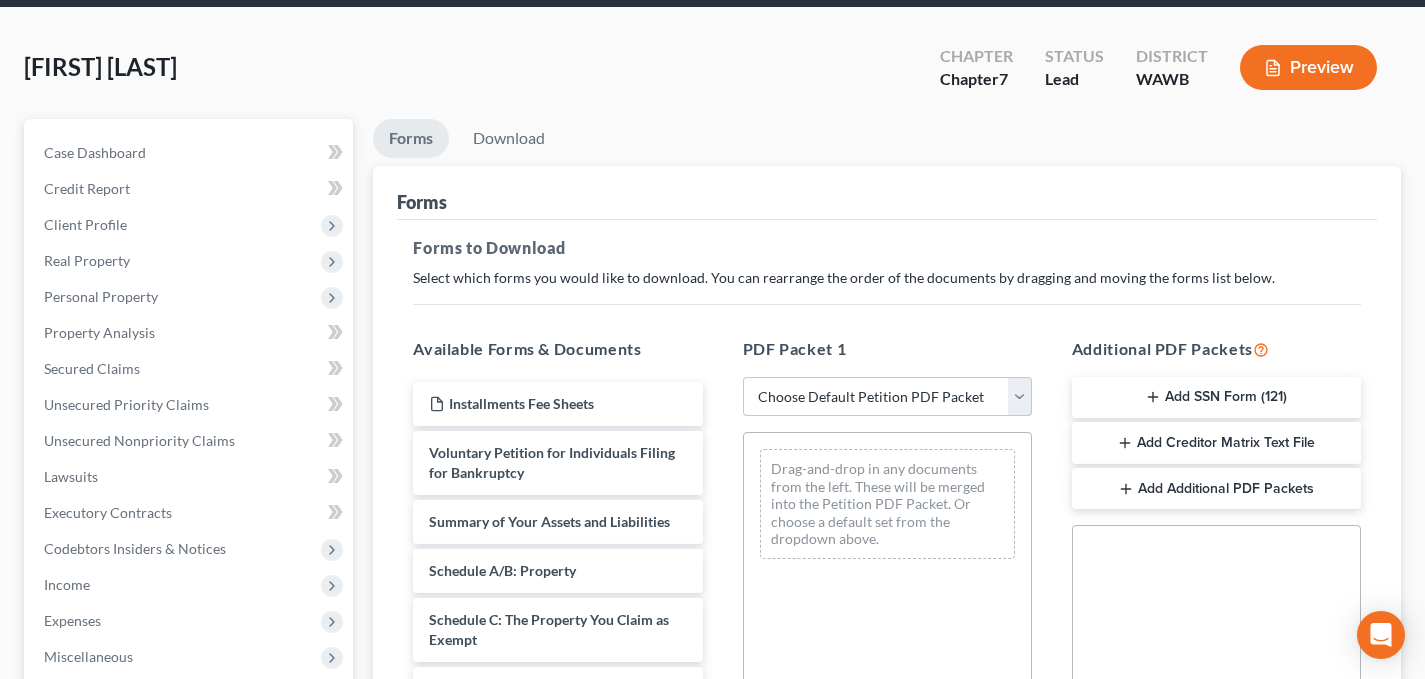 select on "0" 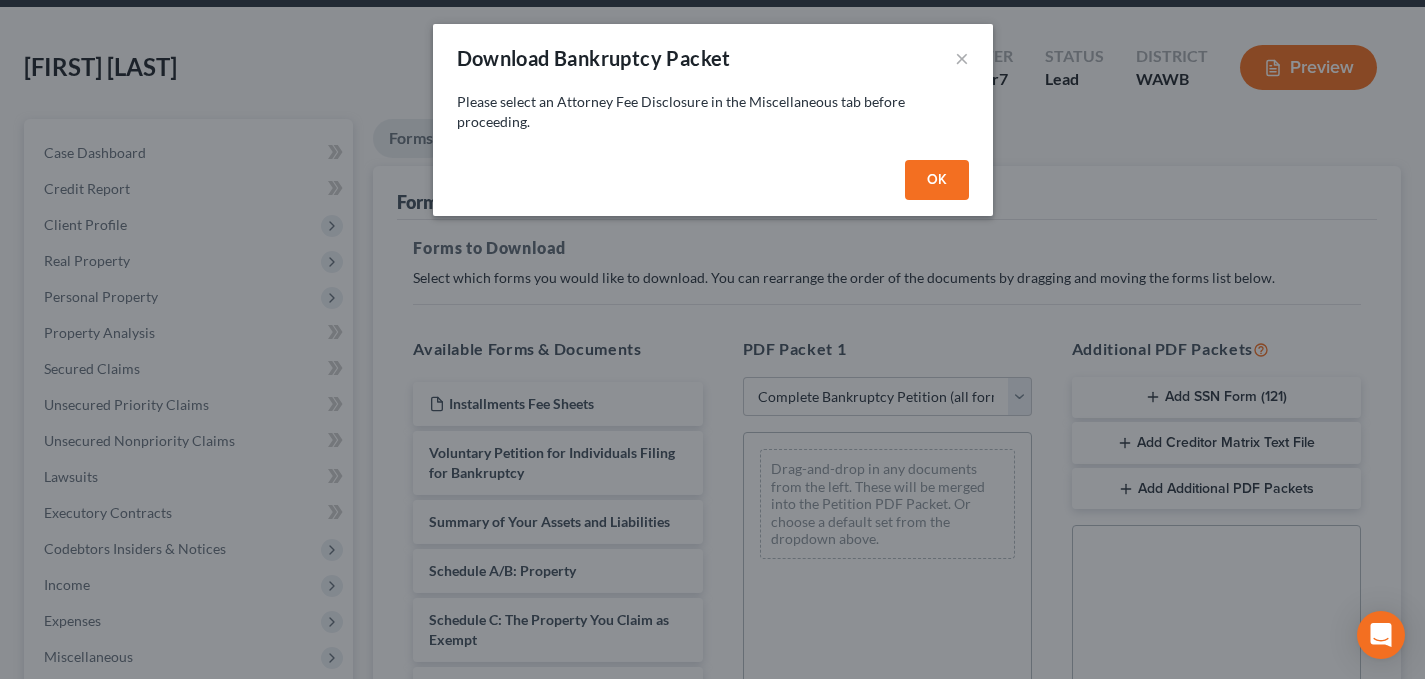 click on "OK" at bounding box center (937, 180) 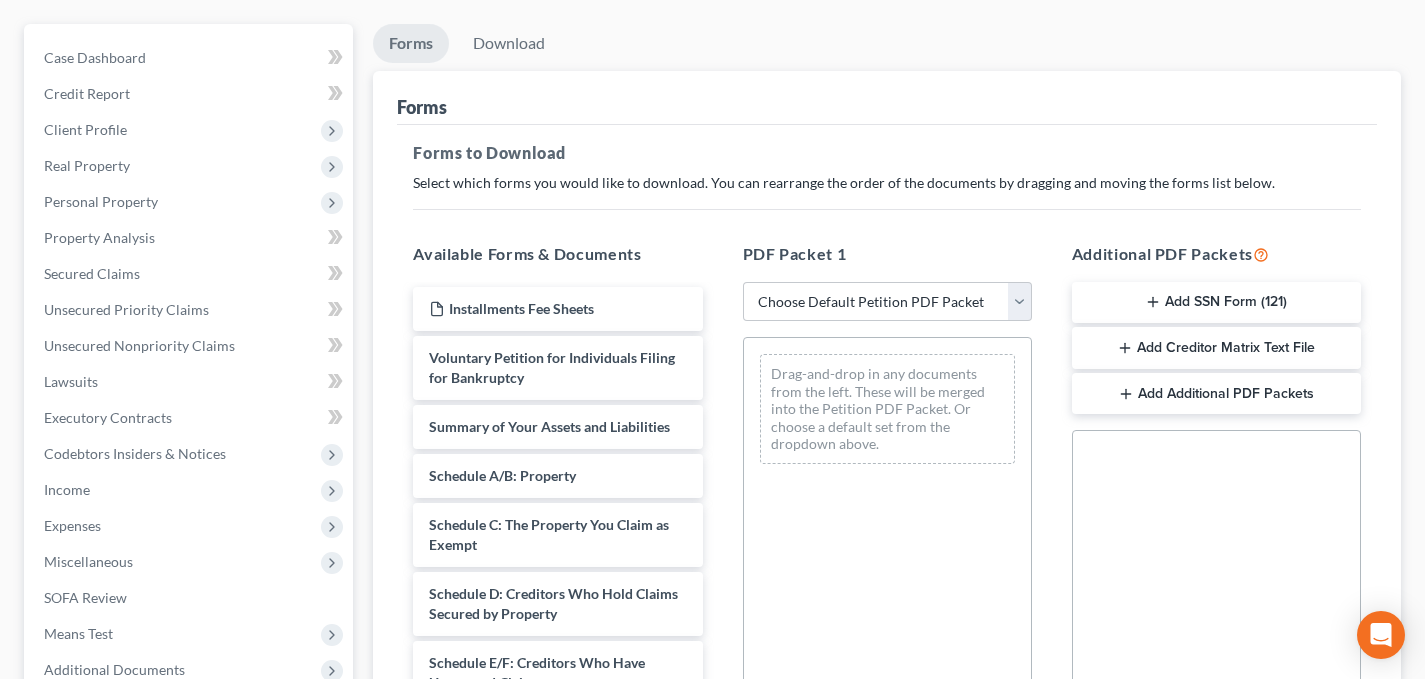 scroll, scrollTop: 178, scrollLeft: 0, axis: vertical 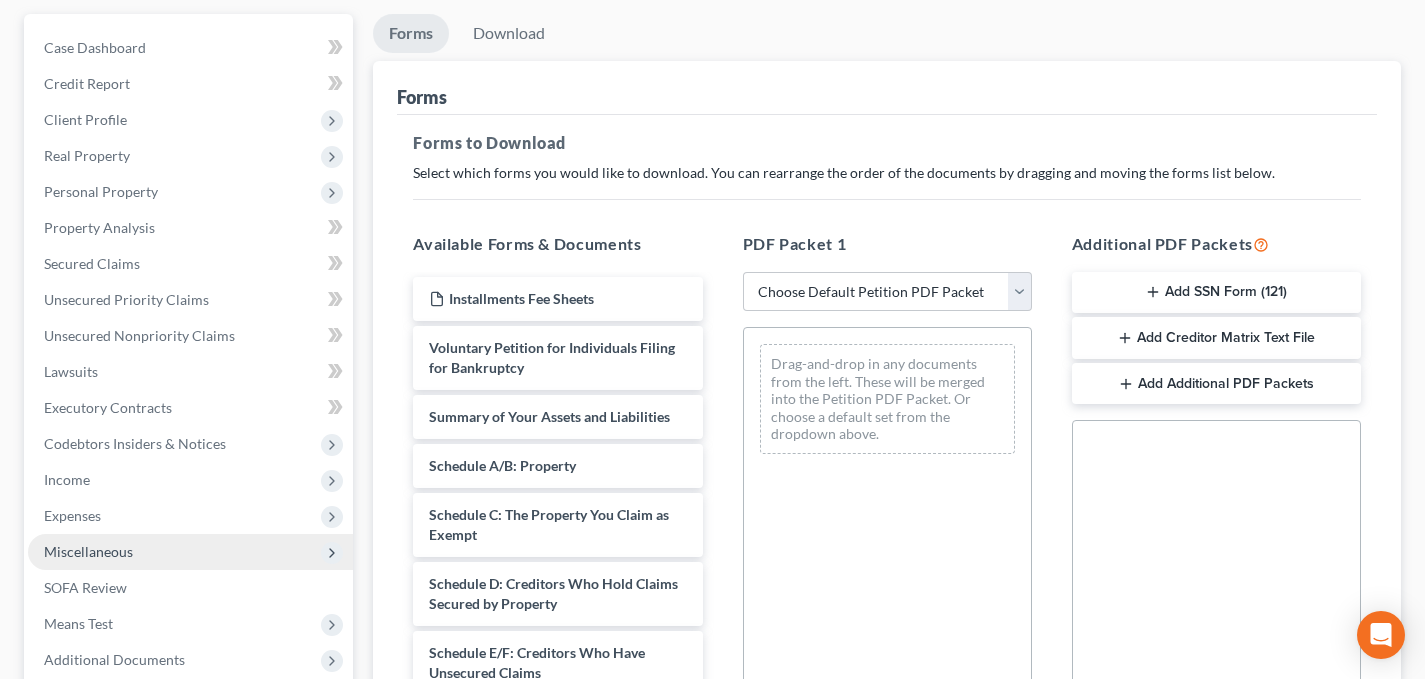 click on "Miscellaneous" at bounding box center [88, 551] 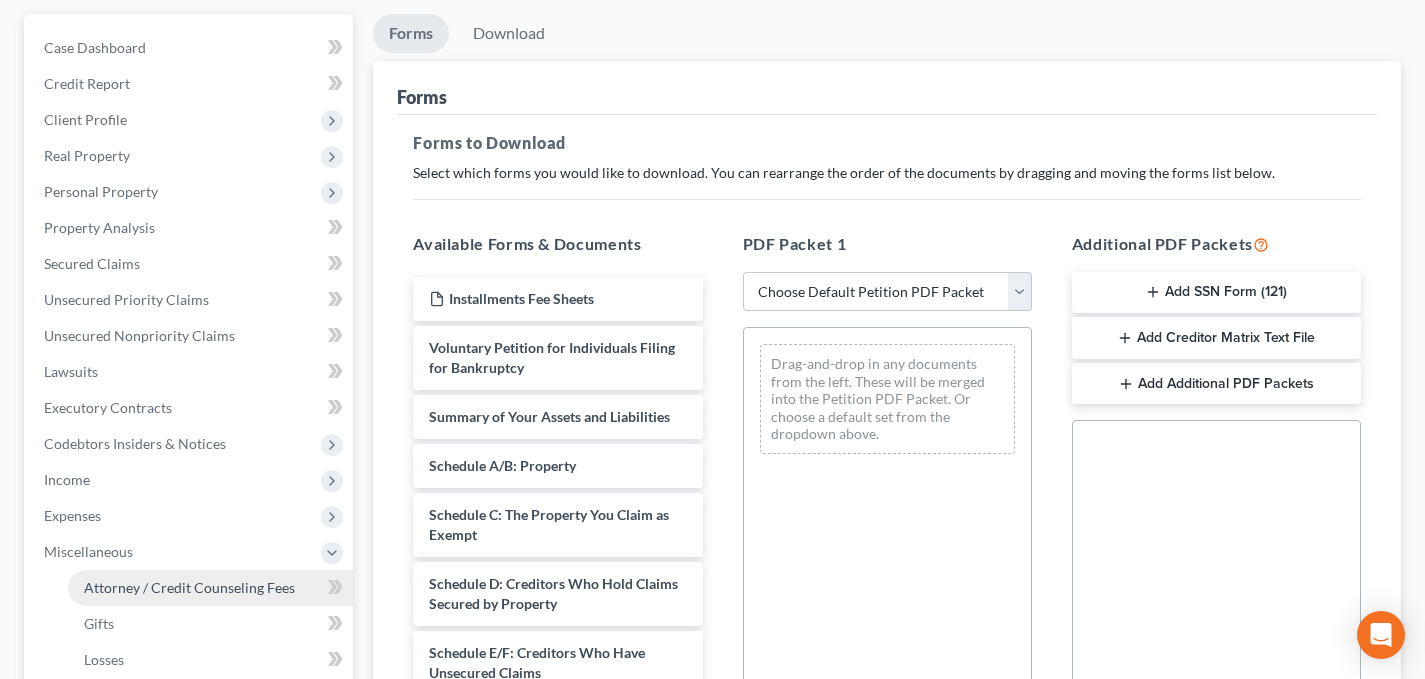 click on "Attorney / Credit Counseling Fees" at bounding box center (189, 587) 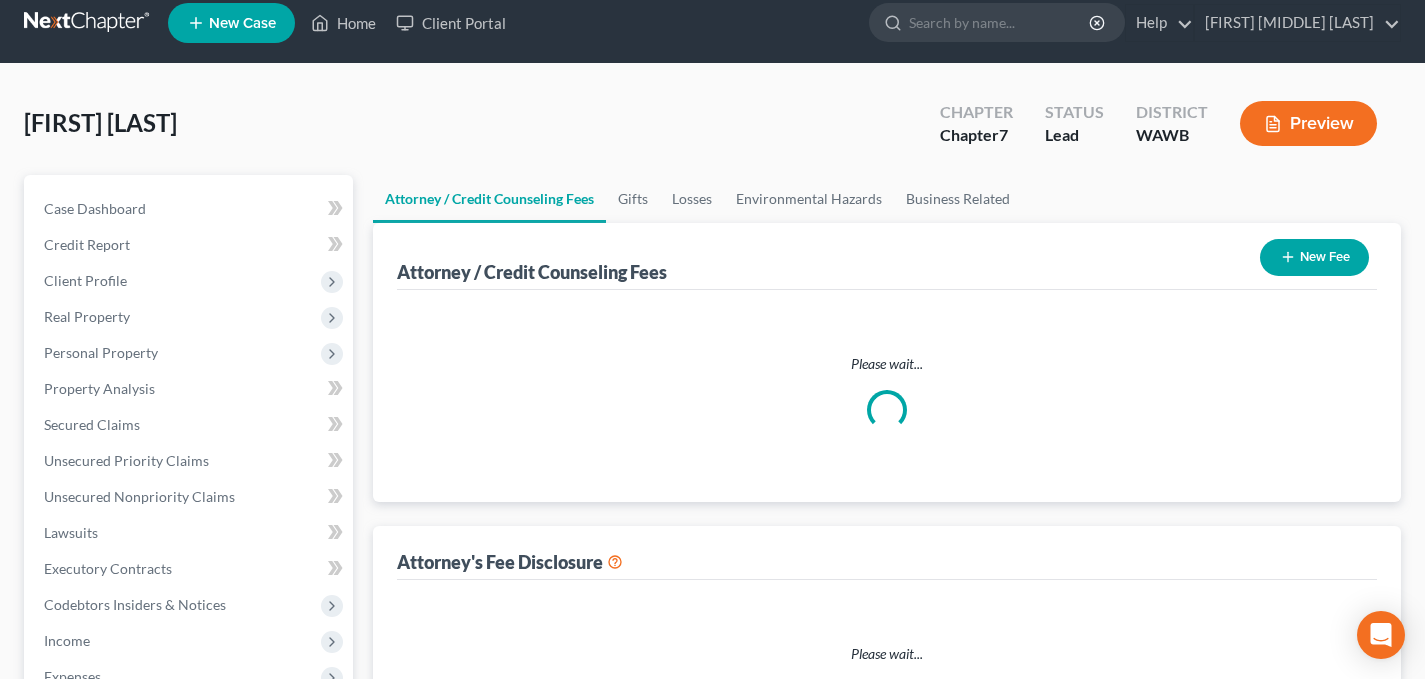 scroll, scrollTop: 0, scrollLeft: 0, axis: both 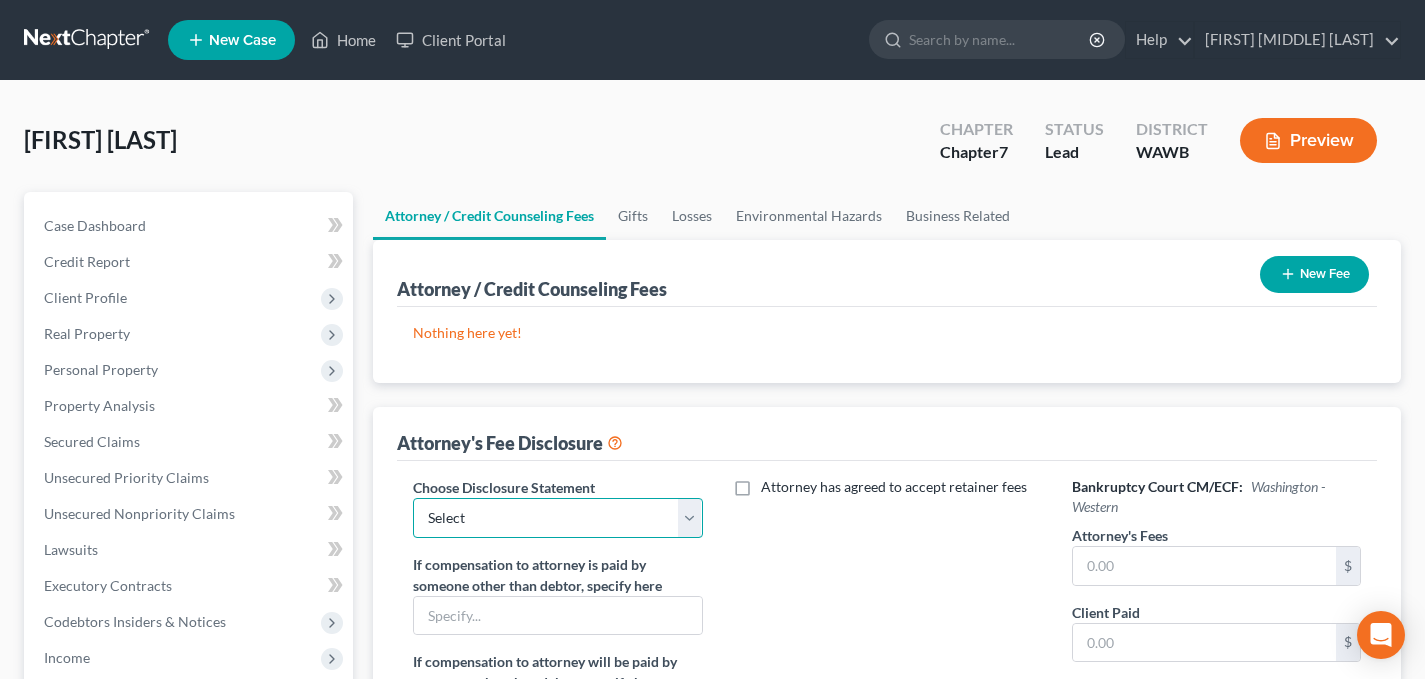 select on "0" 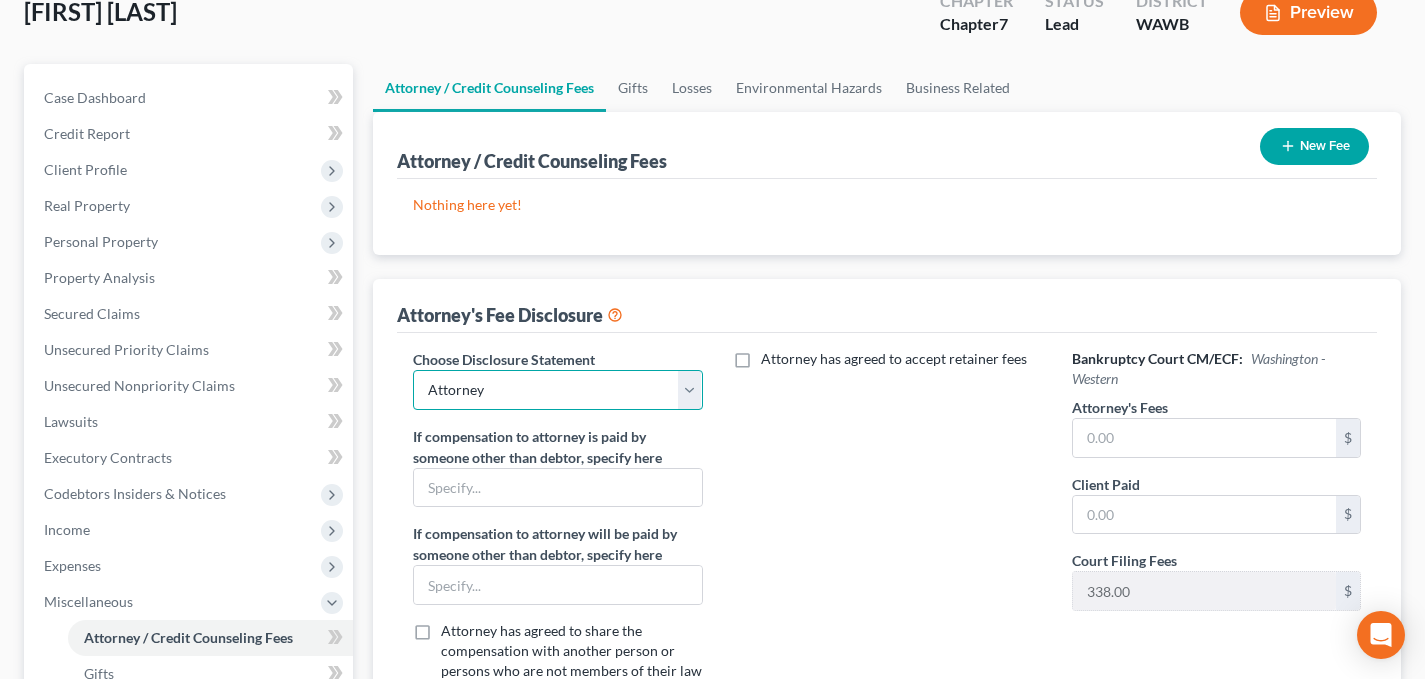 scroll, scrollTop: 134, scrollLeft: 0, axis: vertical 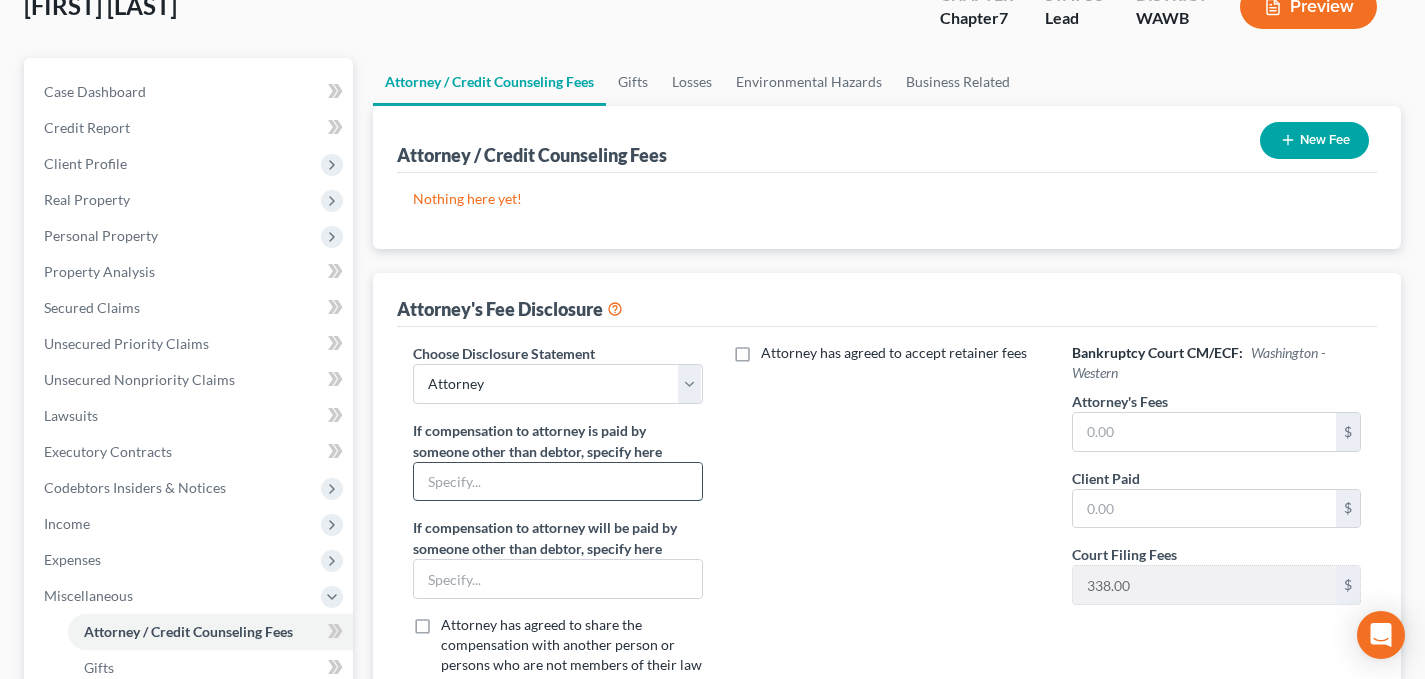 click at bounding box center [557, 482] 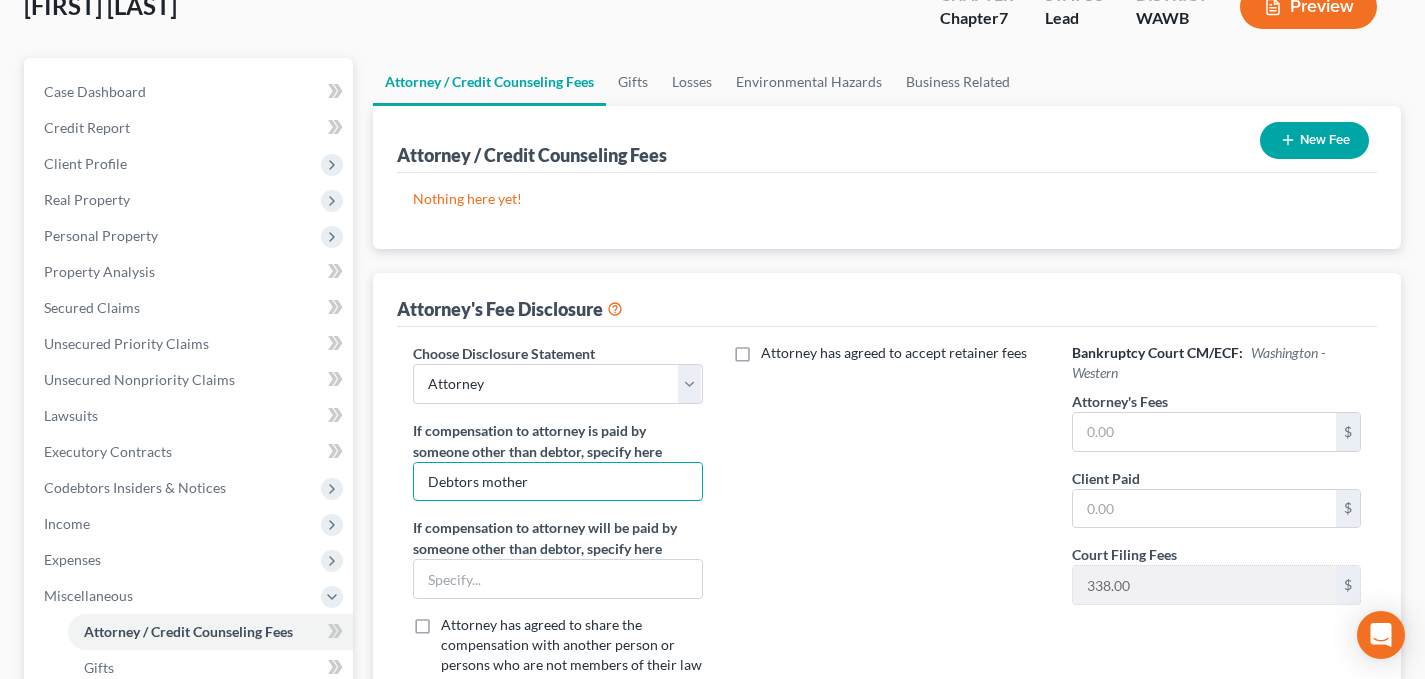 type on "Debtors mother" 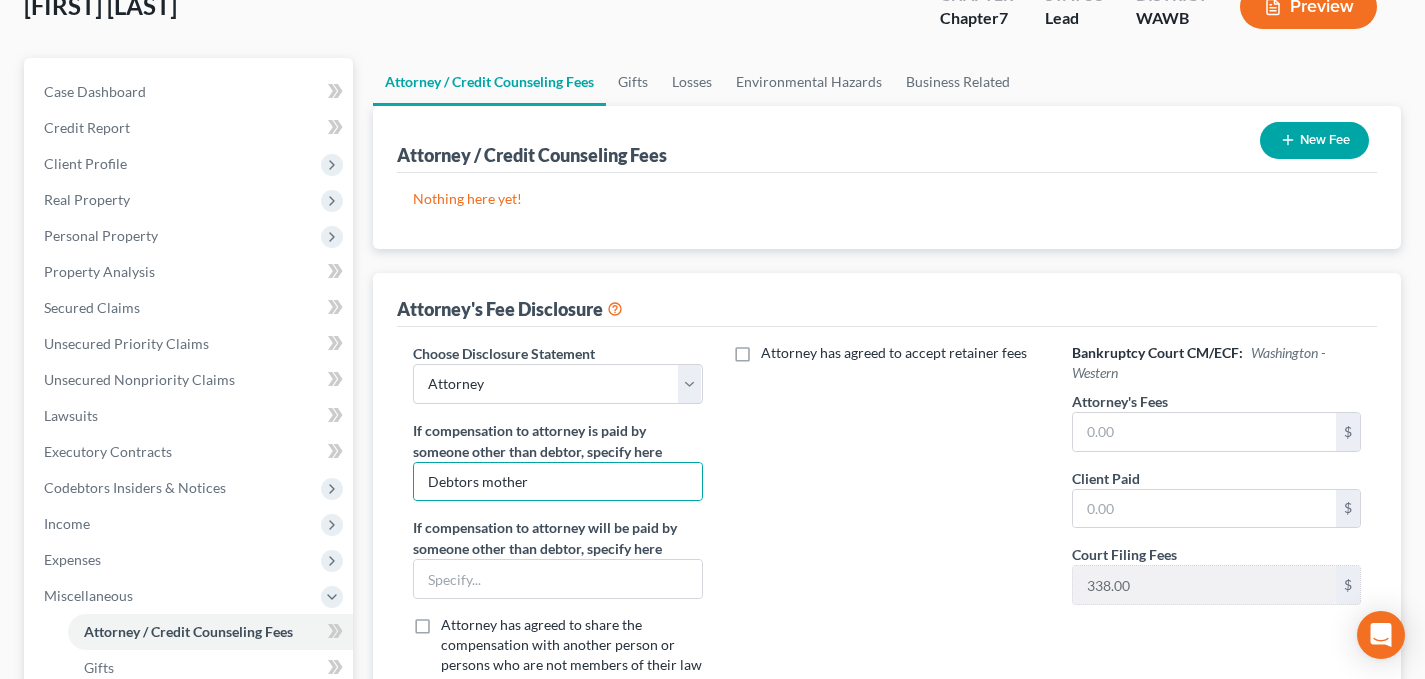 click on "If compensation to attorney will be paid by someone other than debtor, specify here" at bounding box center [557, 538] 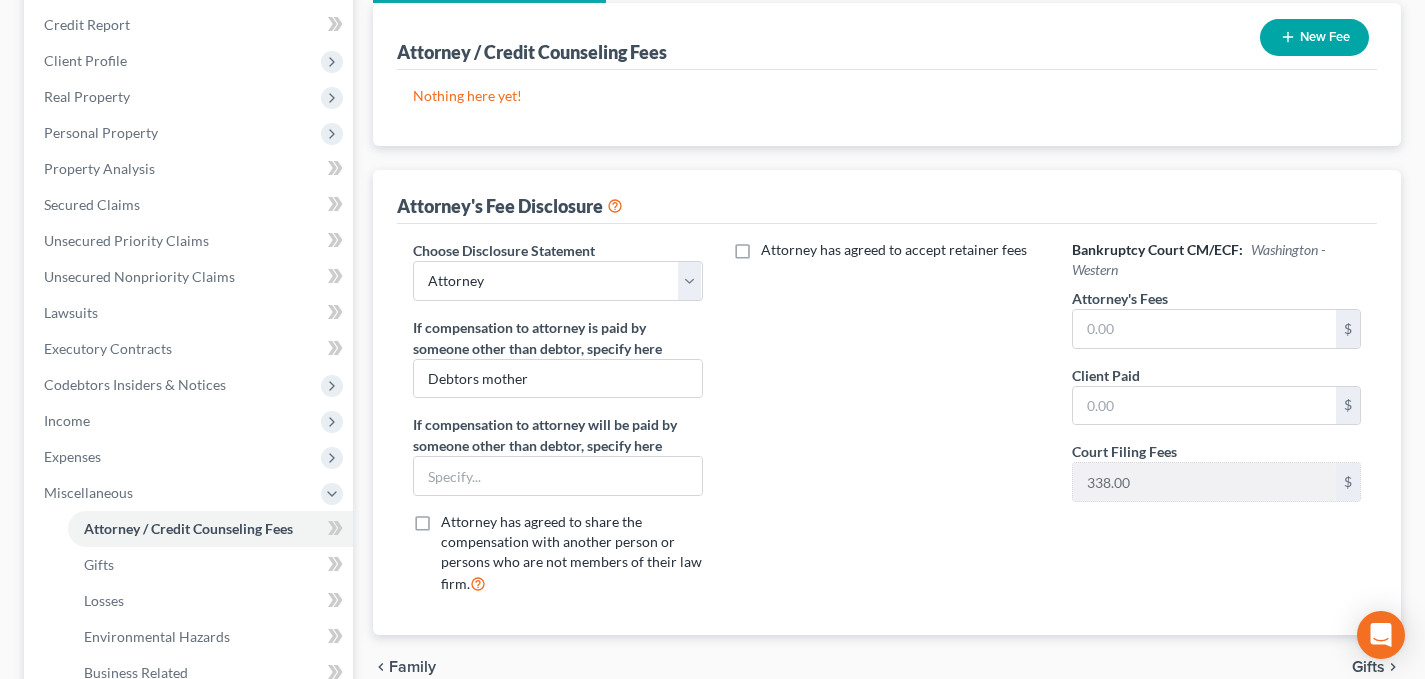 scroll, scrollTop: 251, scrollLeft: 0, axis: vertical 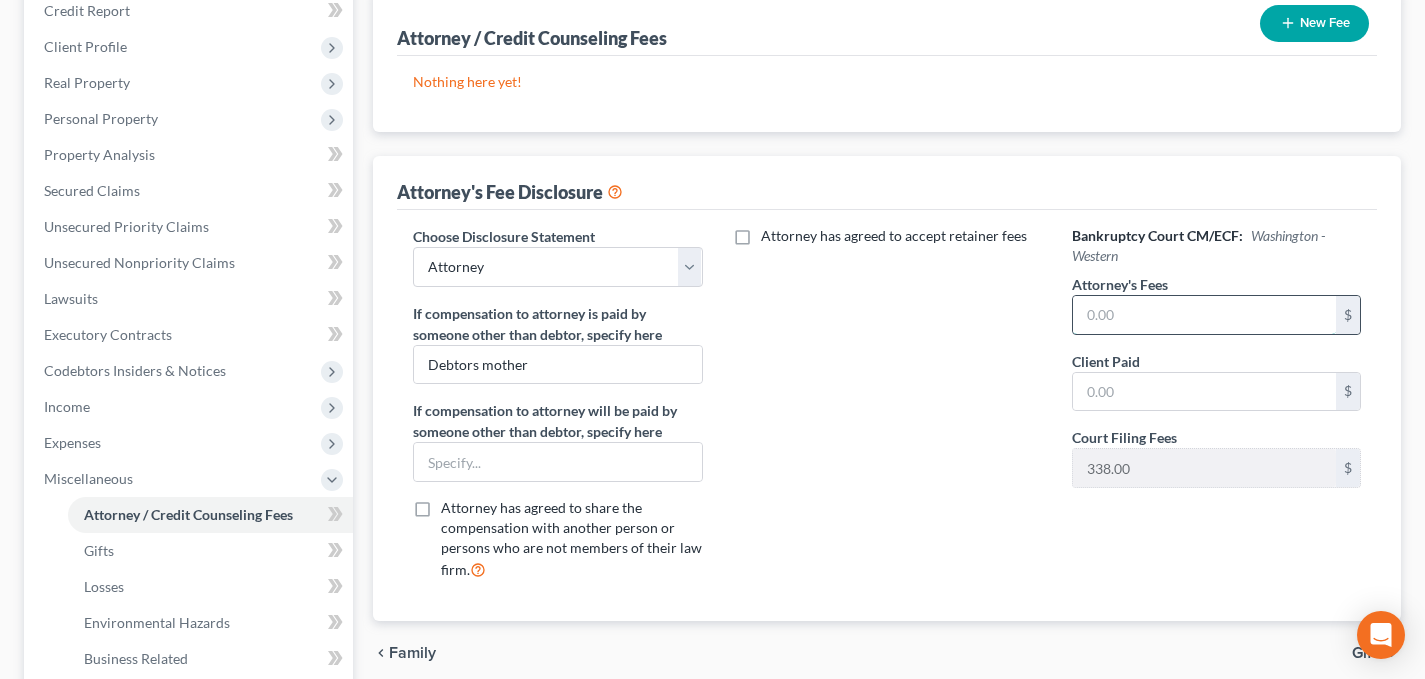 click at bounding box center [1204, 315] 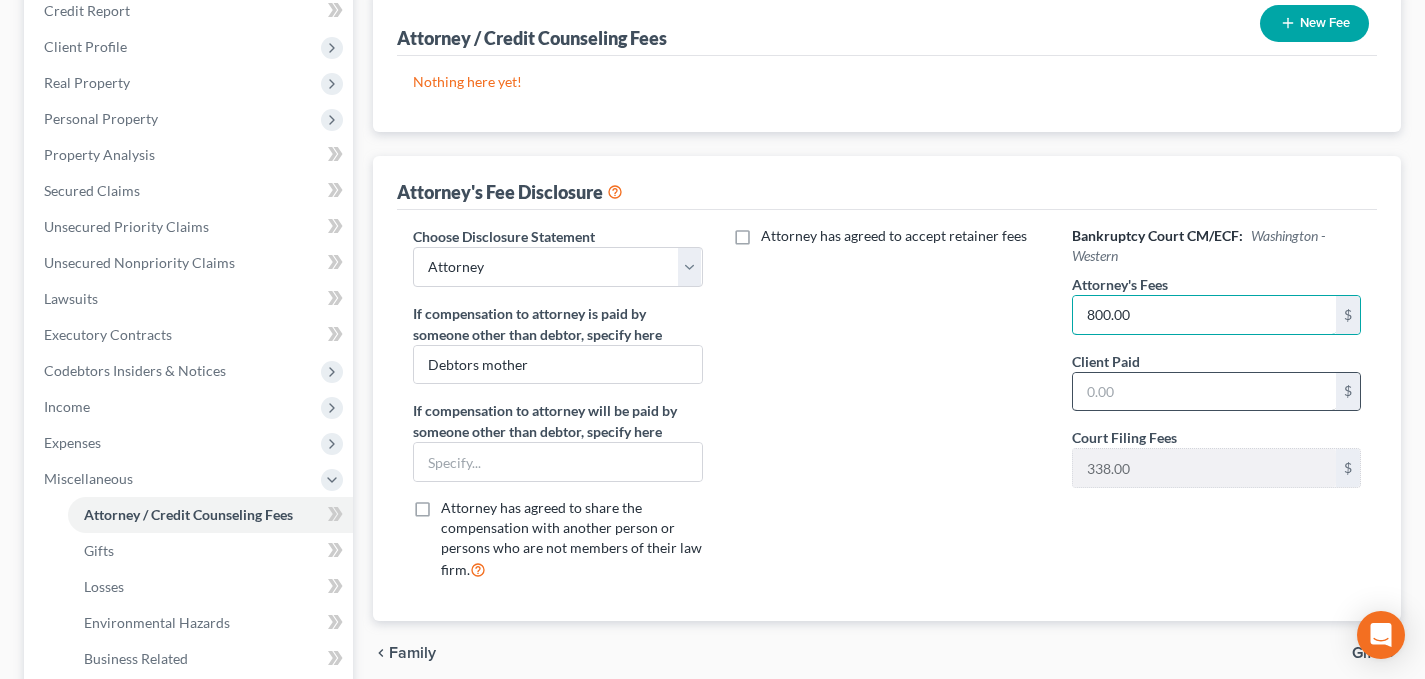 type on "800.00" 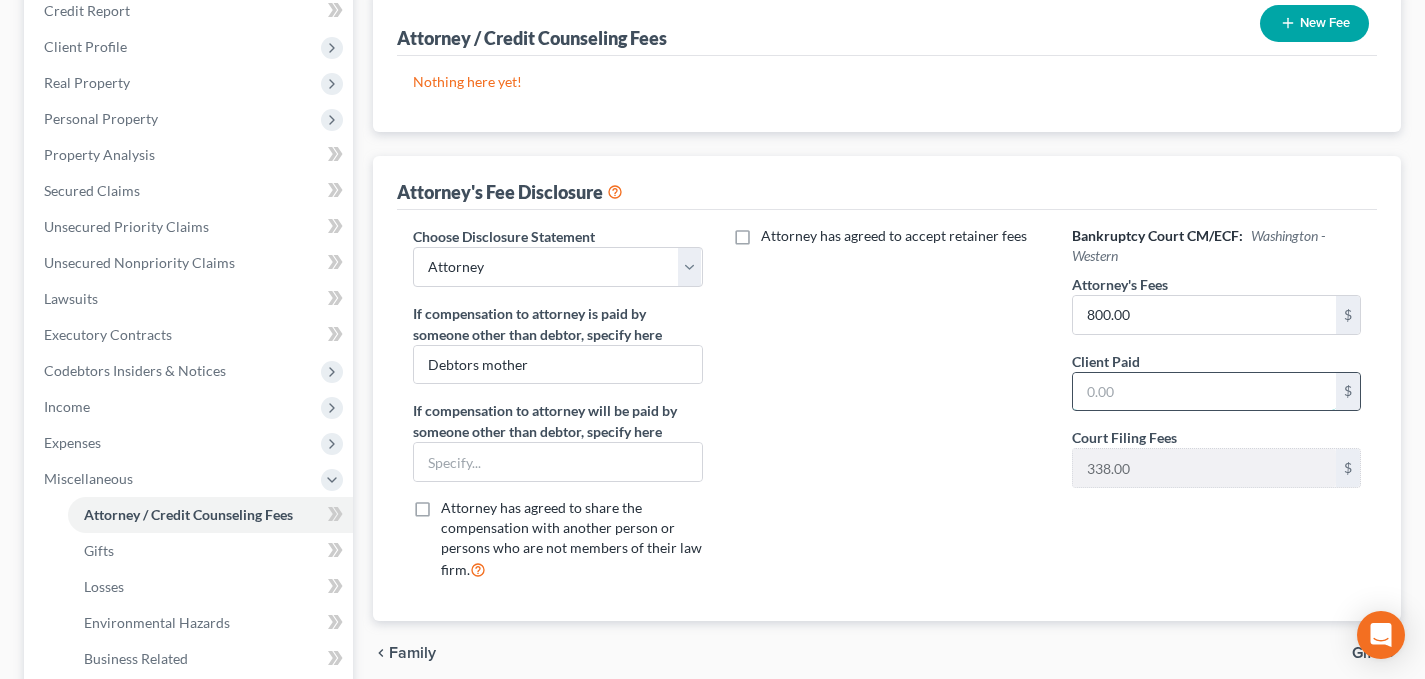 click at bounding box center (1204, 392) 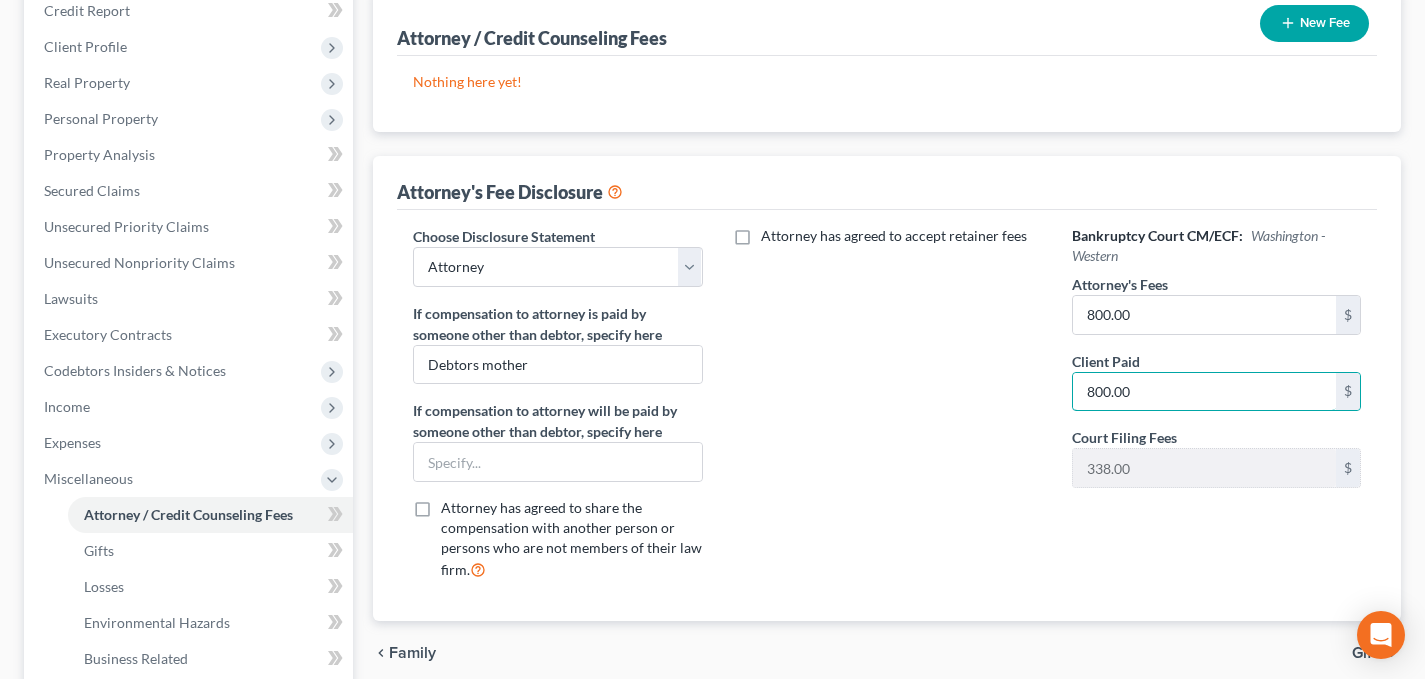 type on "800.00" 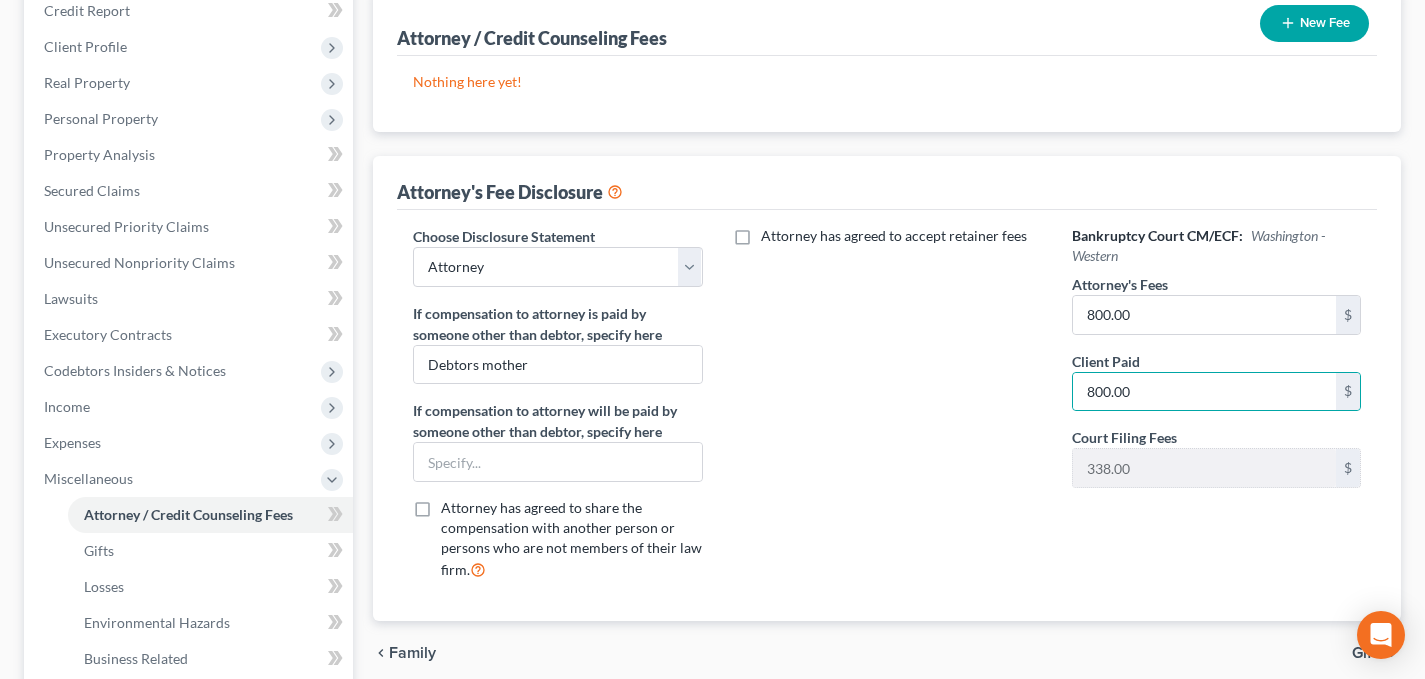 click on "Nothing here yet!
Attorney / Credit Counselor
Fees" at bounding box center (887, 94) 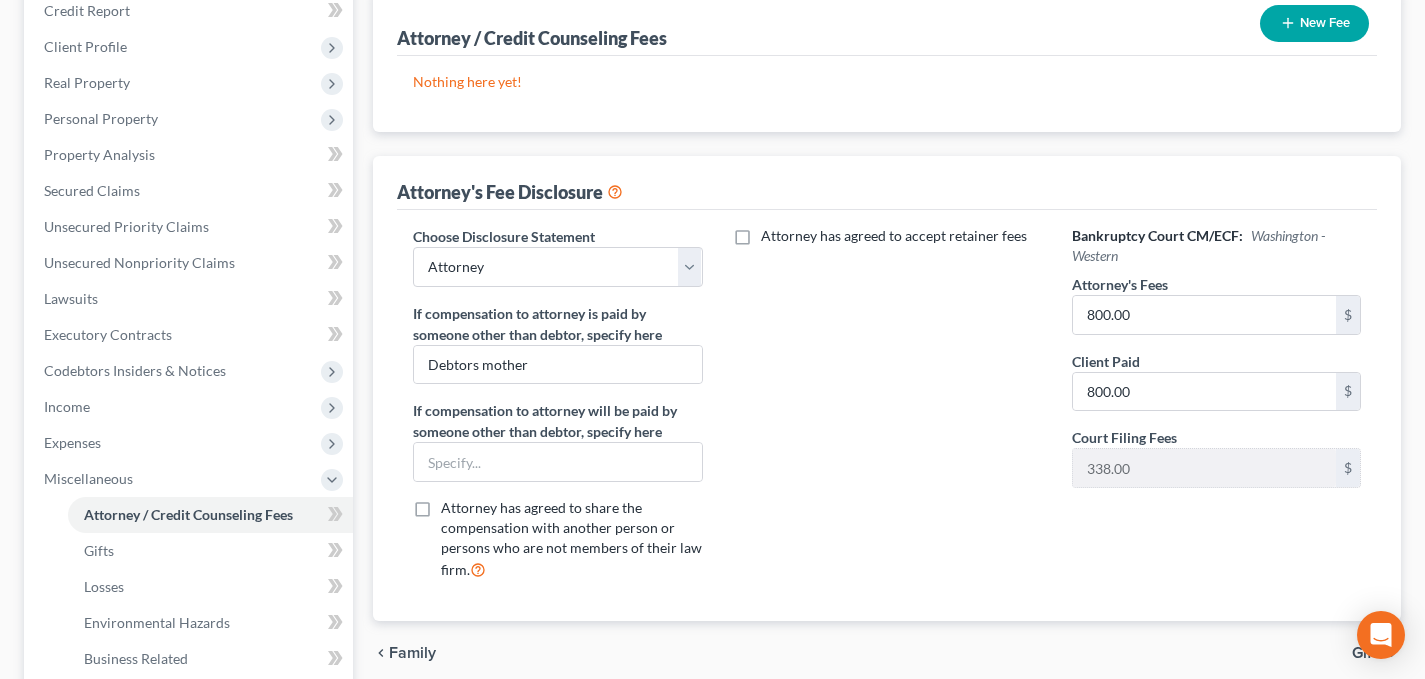 click on "Attorney has agreed to accept retainer fees" at bounding box center [887, 411] 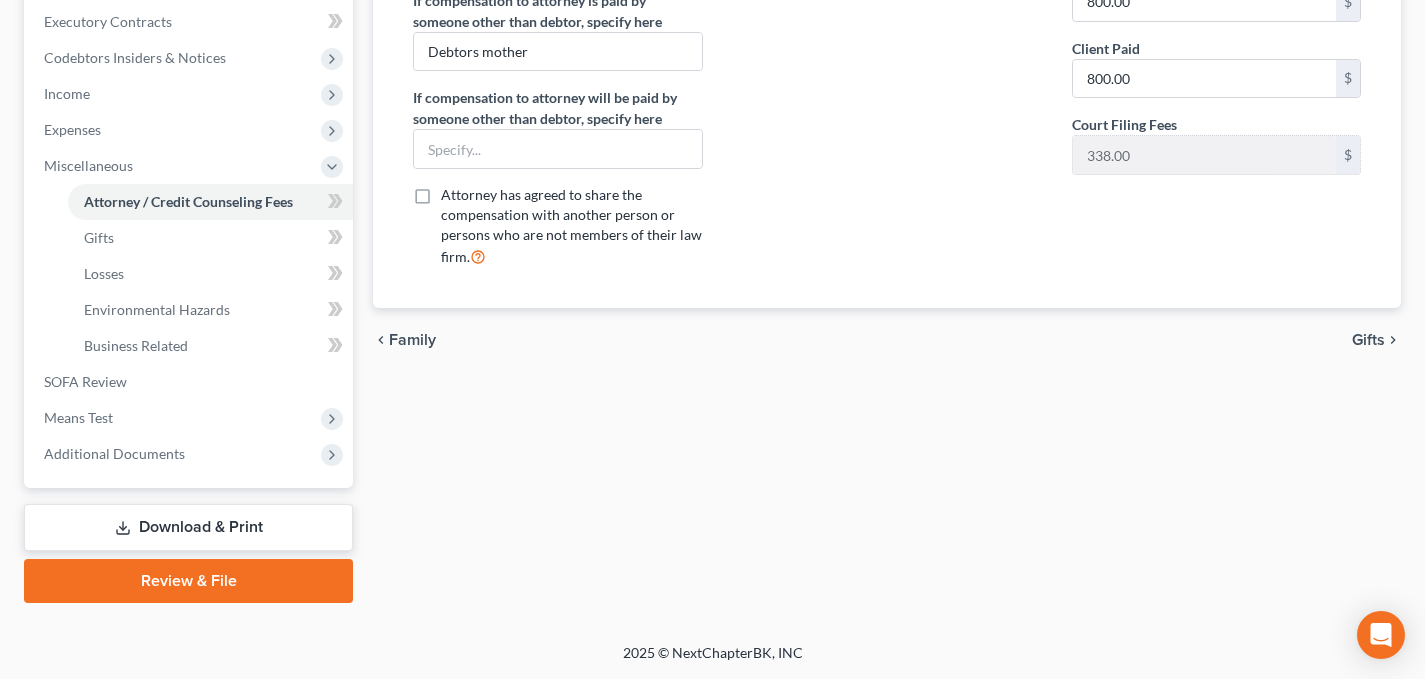 scroll, scrollTop: 564, scrollLeft: 0, axis: vertical 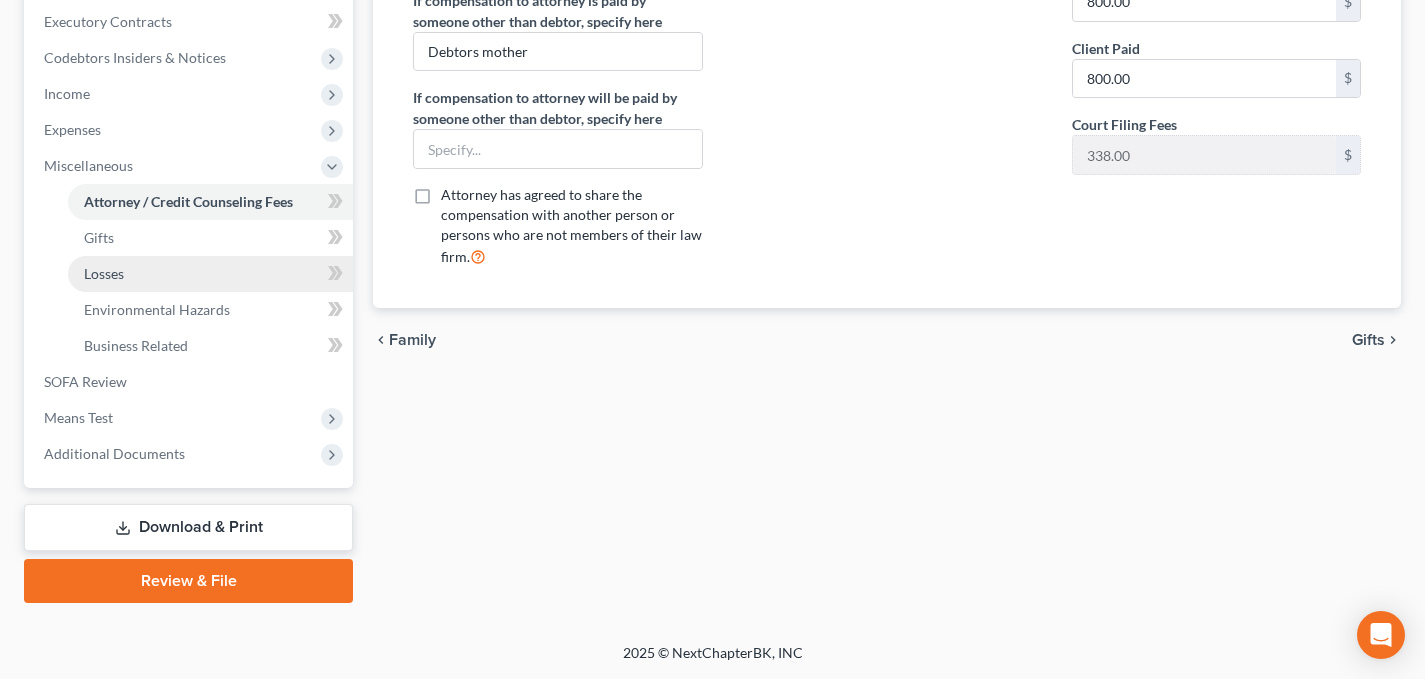 click on "Losses" at bounding box center [210, 274] 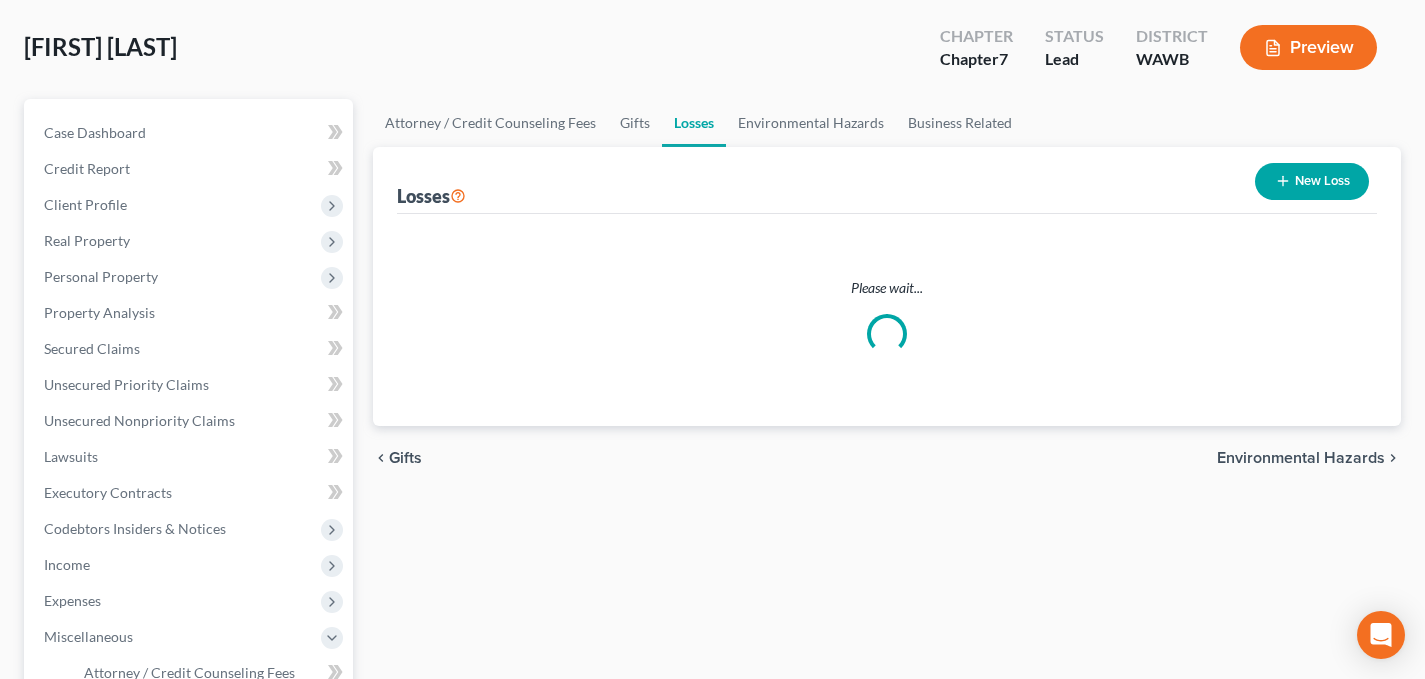 scroll, scrollTop: 0, scrollLeft: 0, axis: both 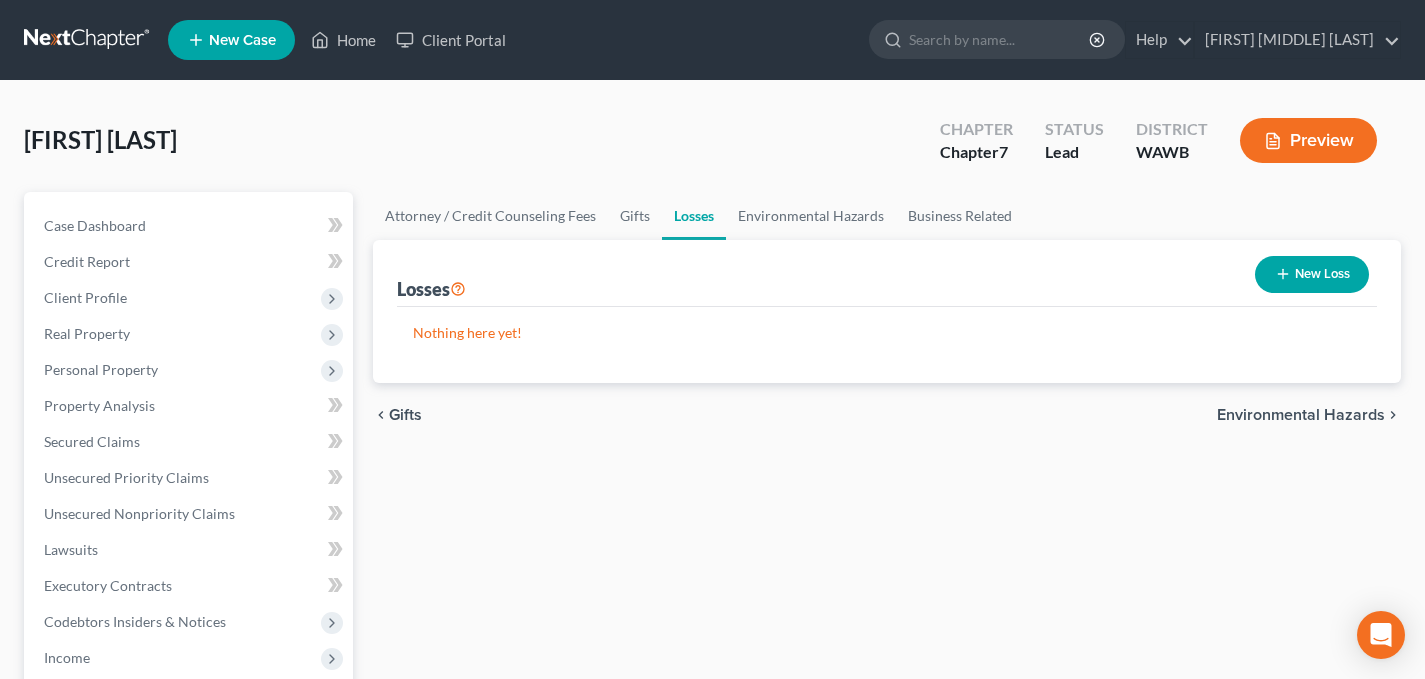 click on "Nothing here yet!
Description
Date of Loss
Value" at bounding box center (887, 345) 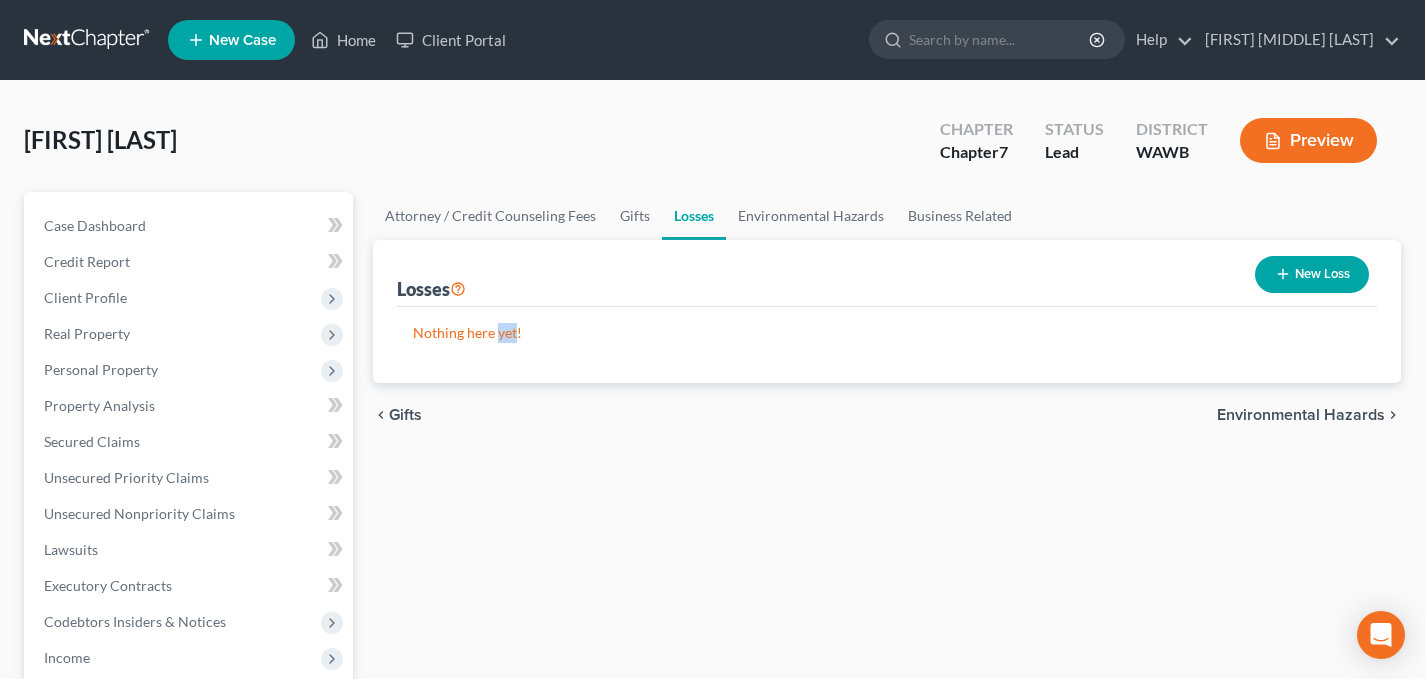 click on "Nothing here yet!" at bounding box center (887, 333) 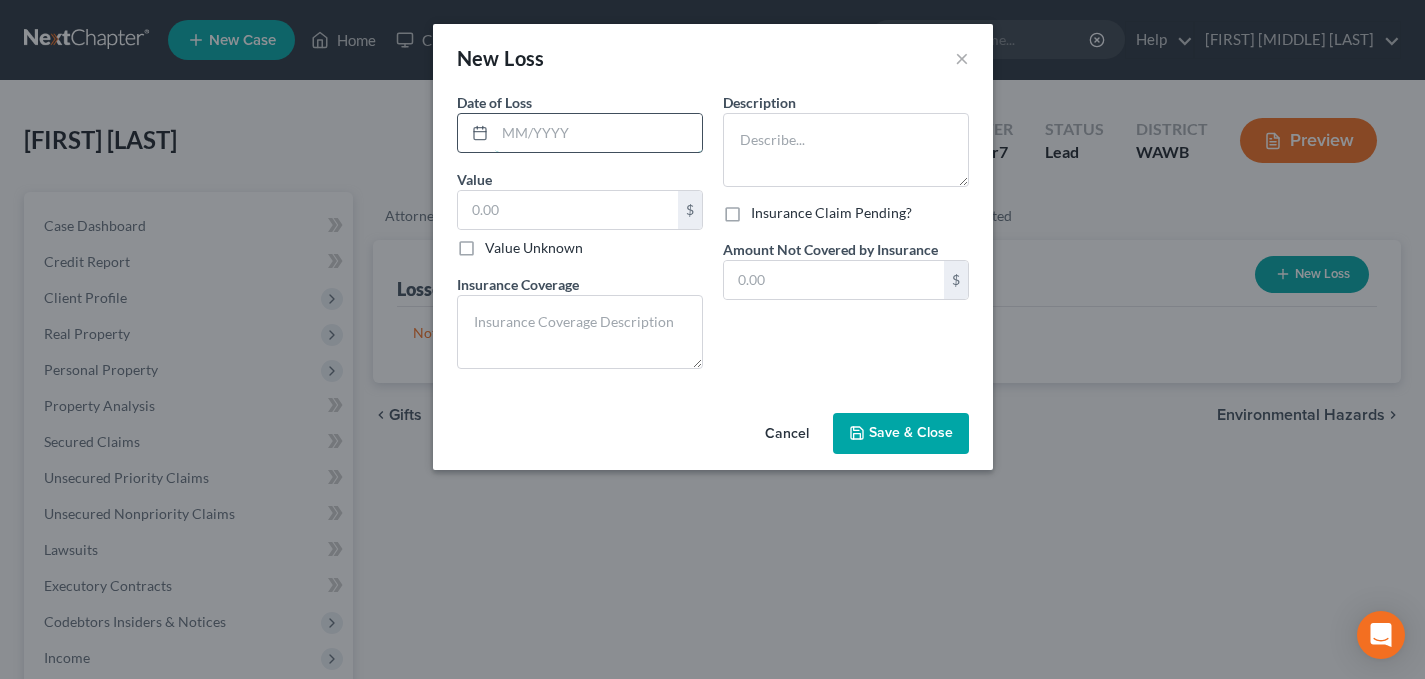 click at bounding box center (598, 133) 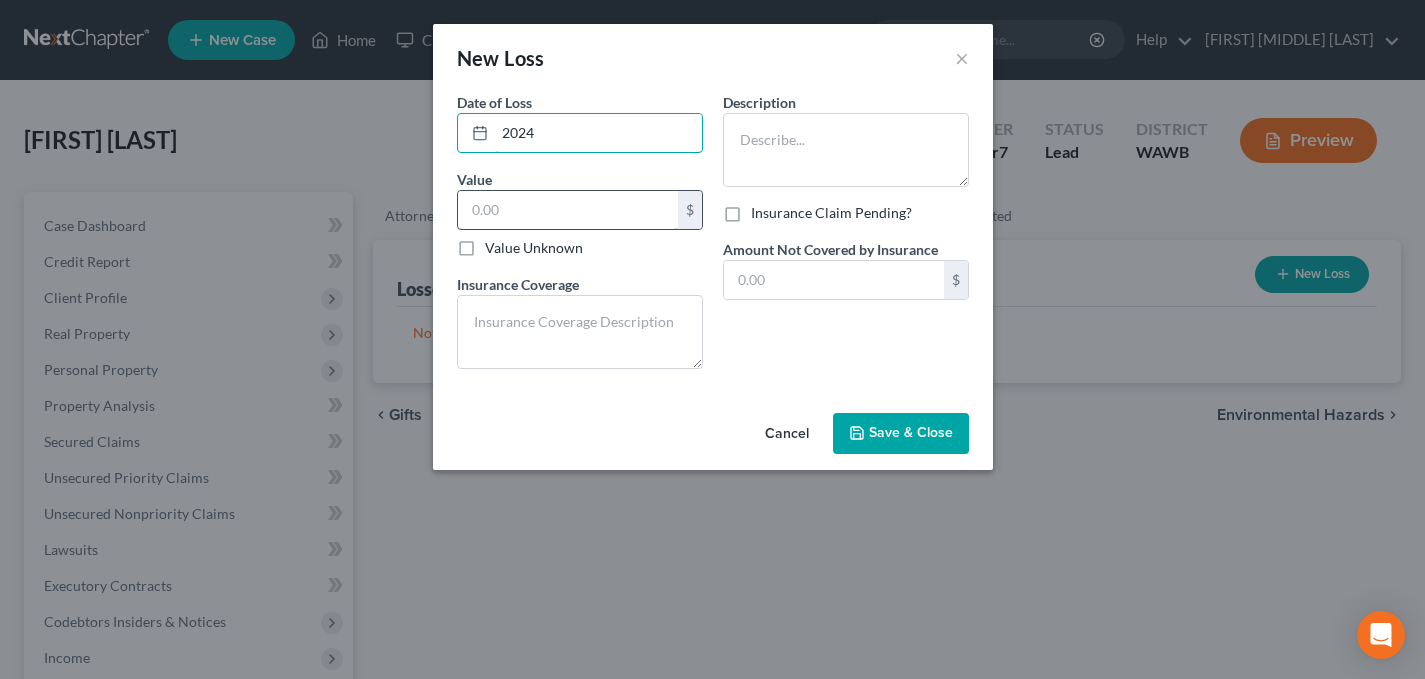 type on "2024" 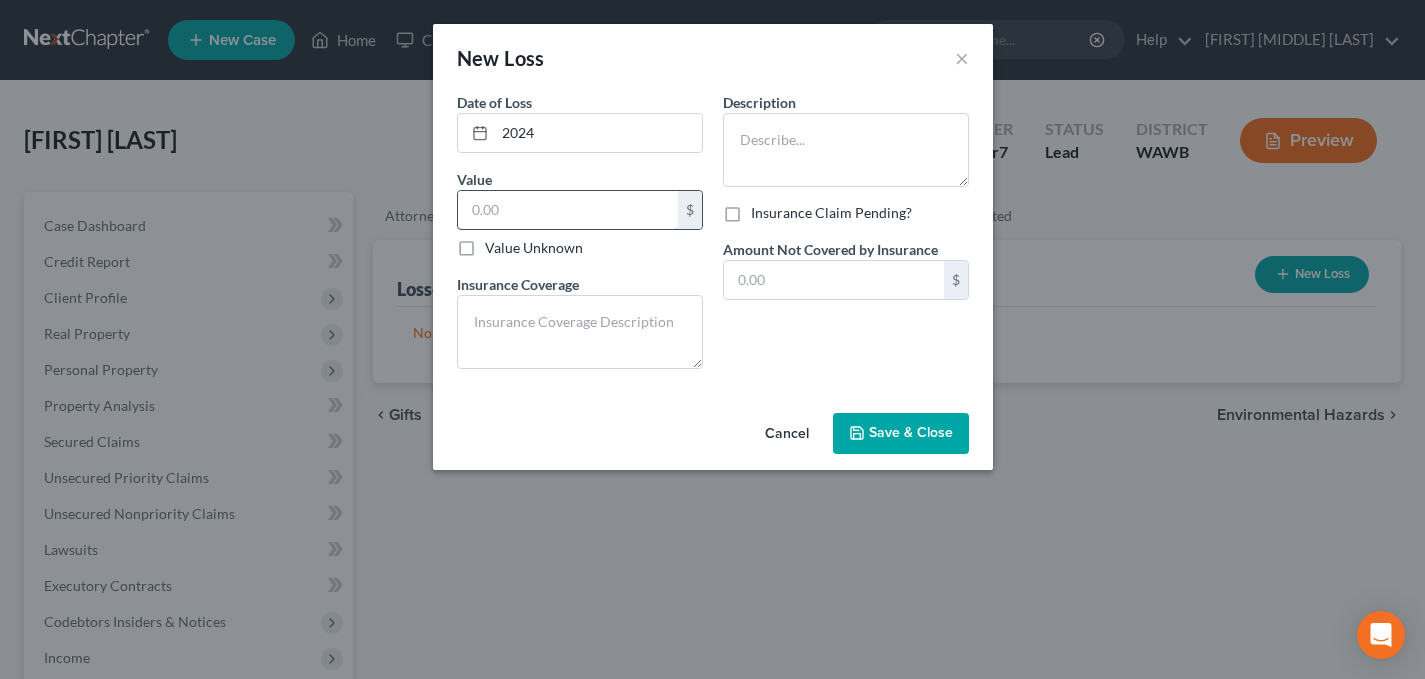 click at bounding box center [568, 210] 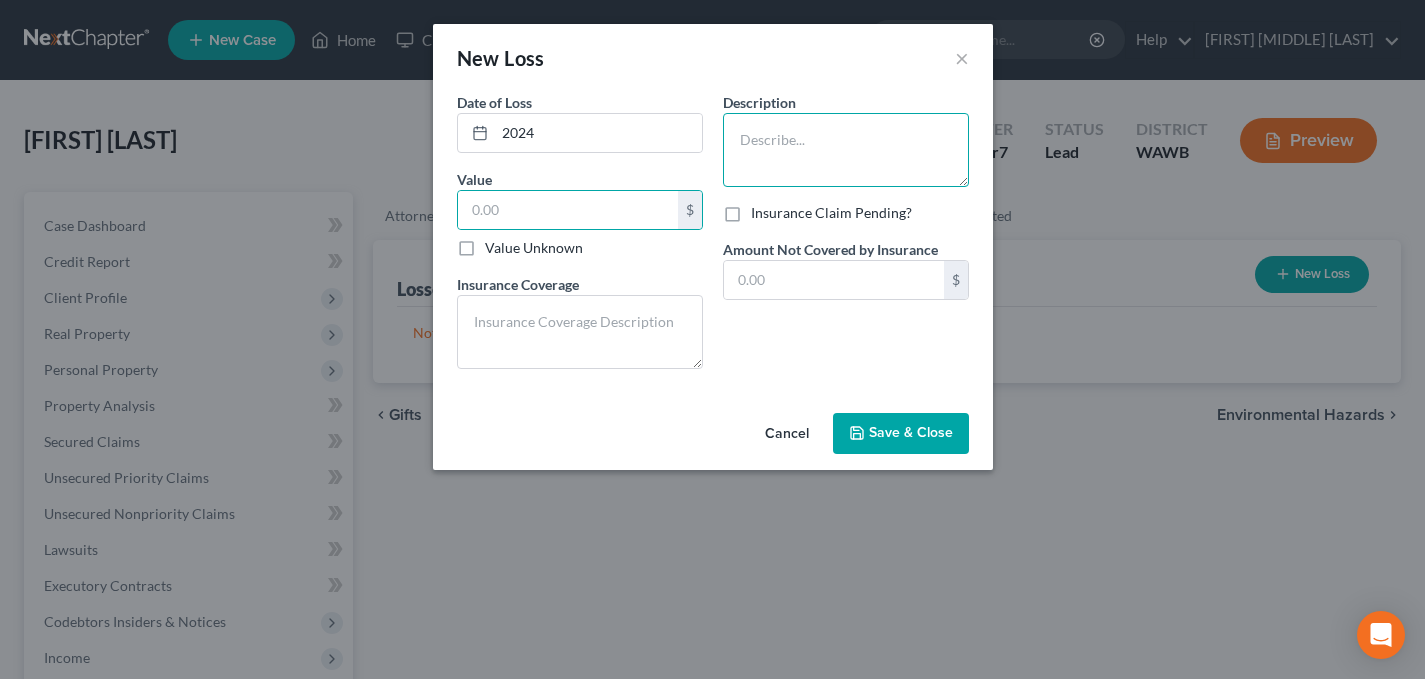 click at bounding box center [846, 150] 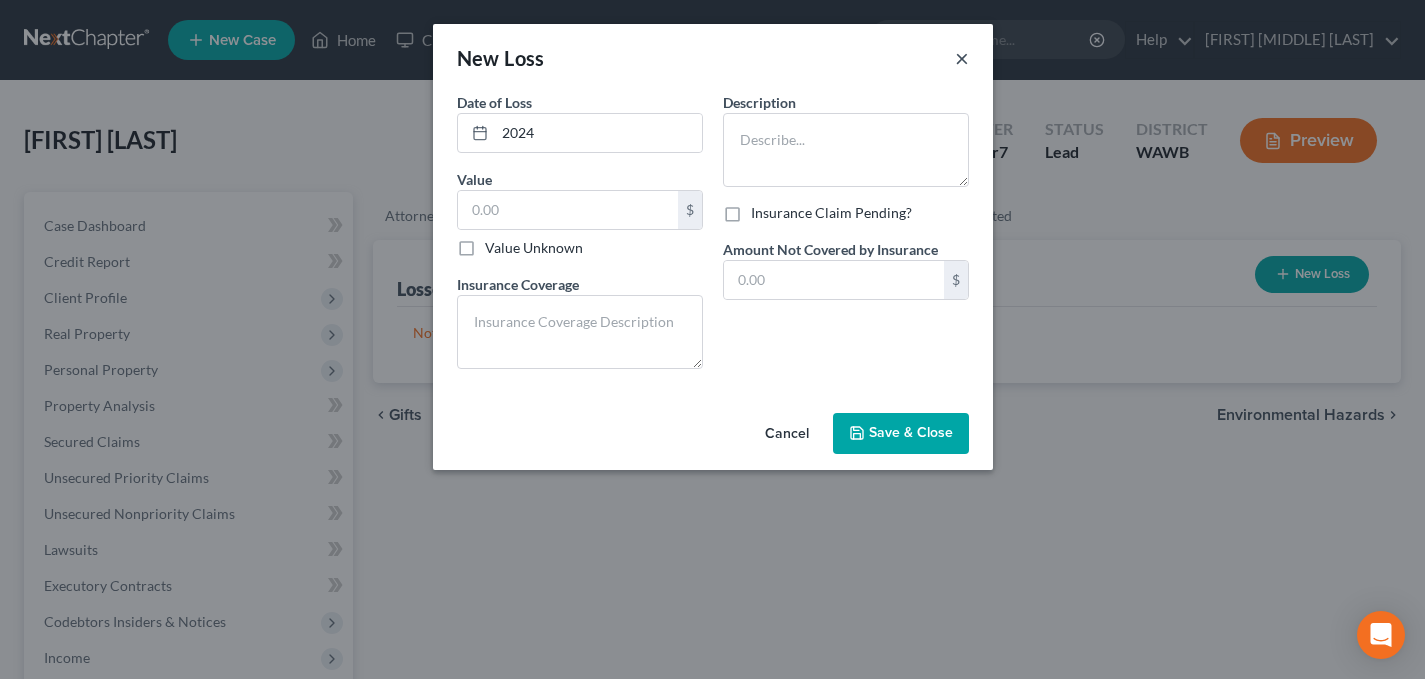 click on "×" at bounding box center [962, 58] 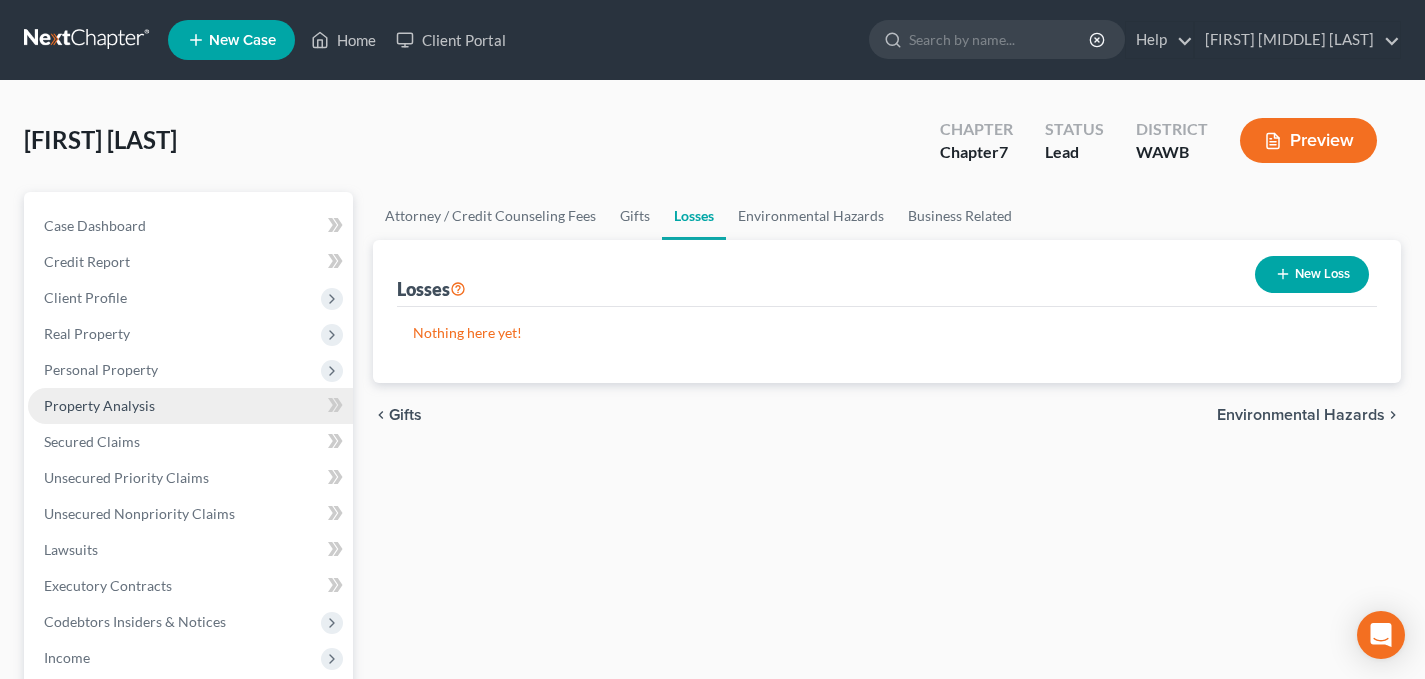 scroll, scrollTop: 0, scrollLeft: 0, axis: both 